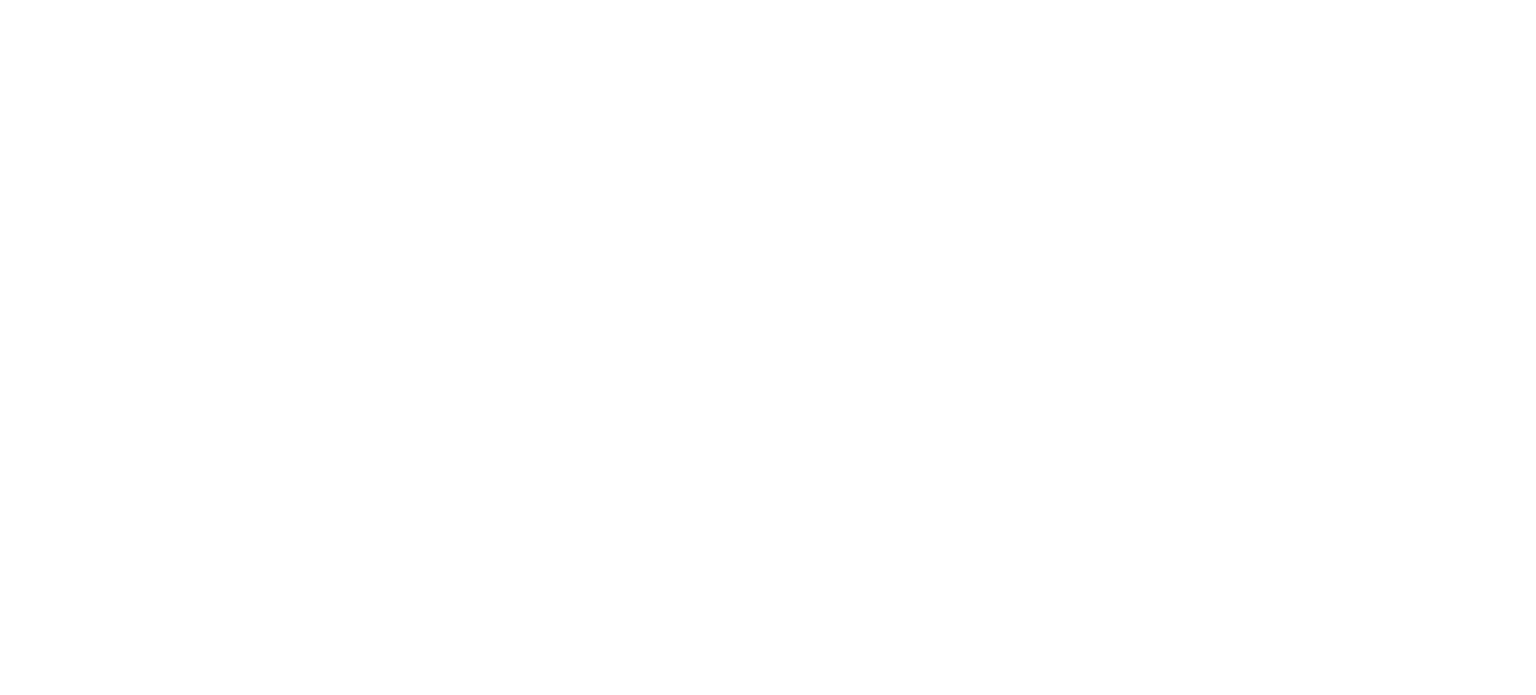 scroll, scrollTop: 0, scrollLeft: 0, axis: both 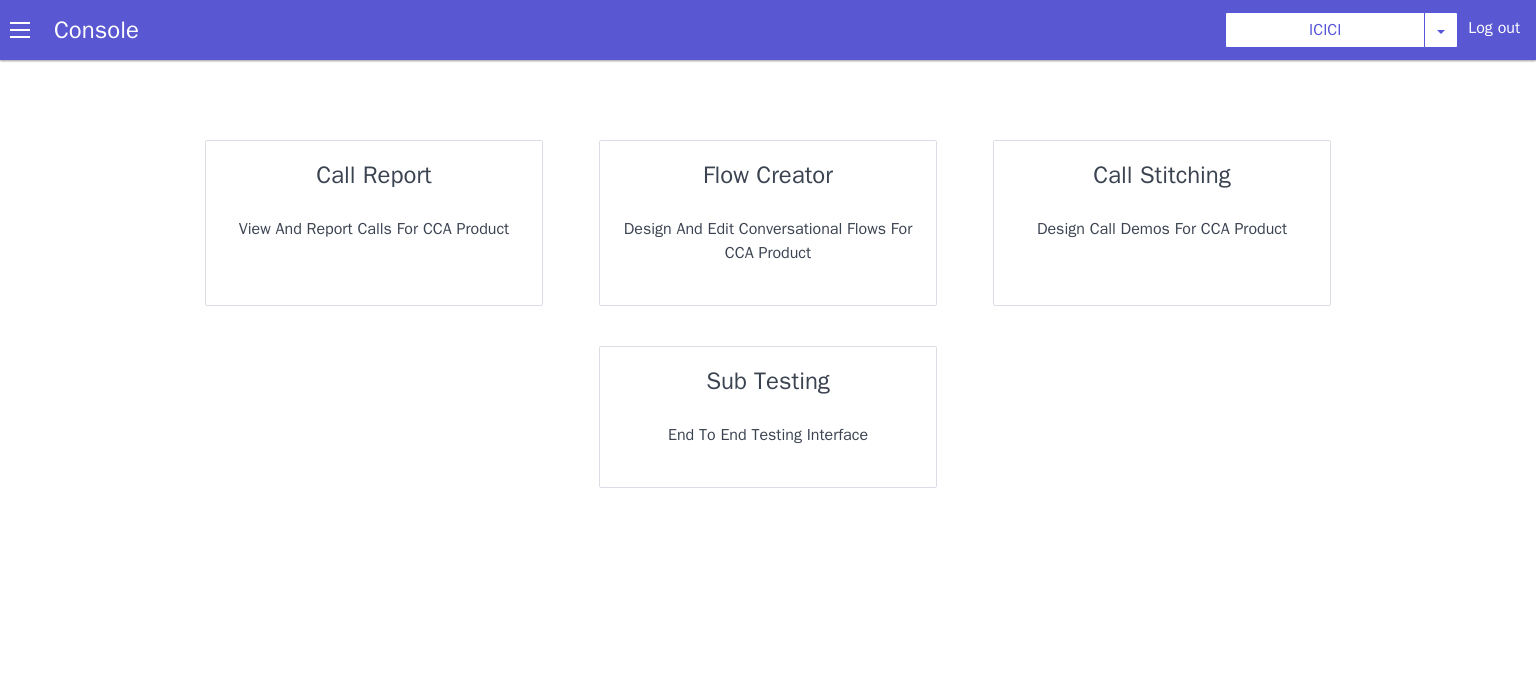 click on "call report View and report calls for CCA Product flow creator Design and Edit Conversational flows for CCA Product call stitching Design call demos for CCA Product sub testing End to End Testing Interface" at bounding box center [771, 381] 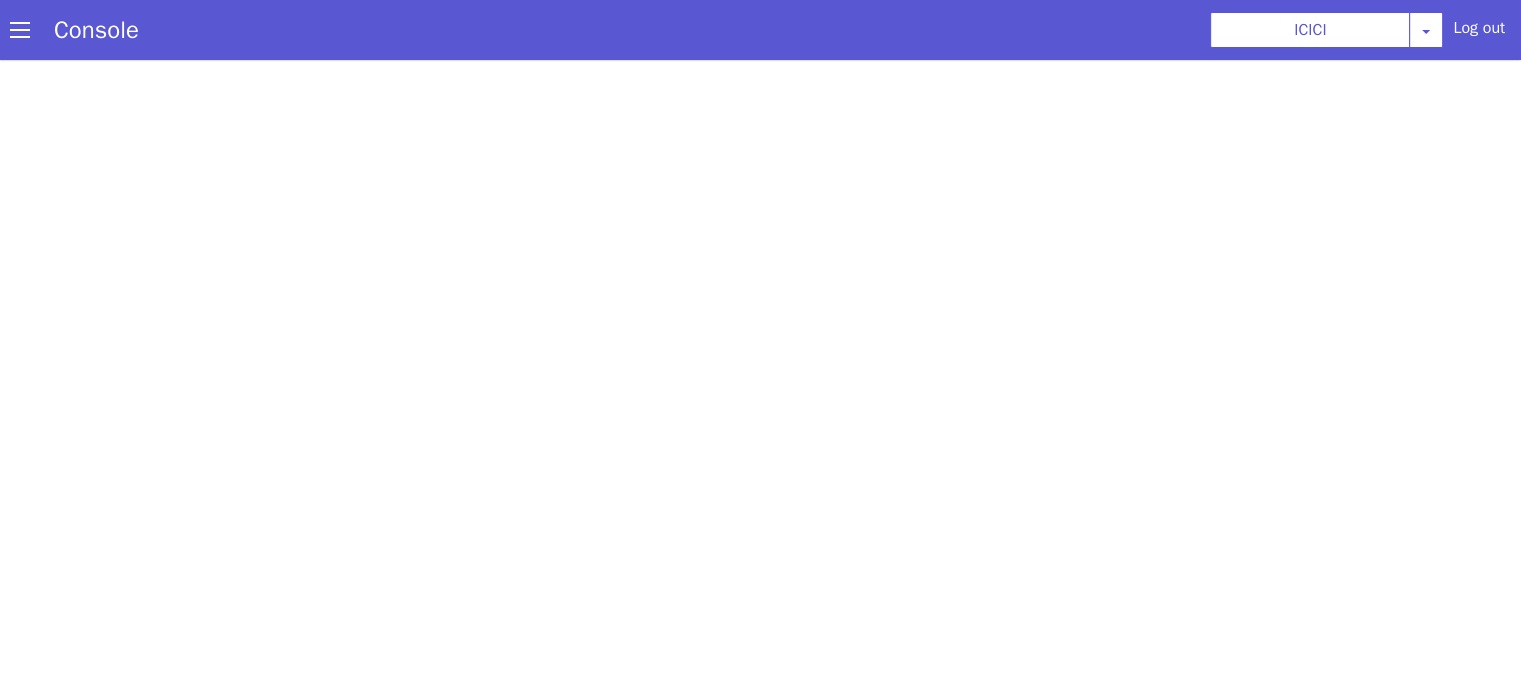 scroll, scrollTop: 0, scrollLeft: 0, axis: both 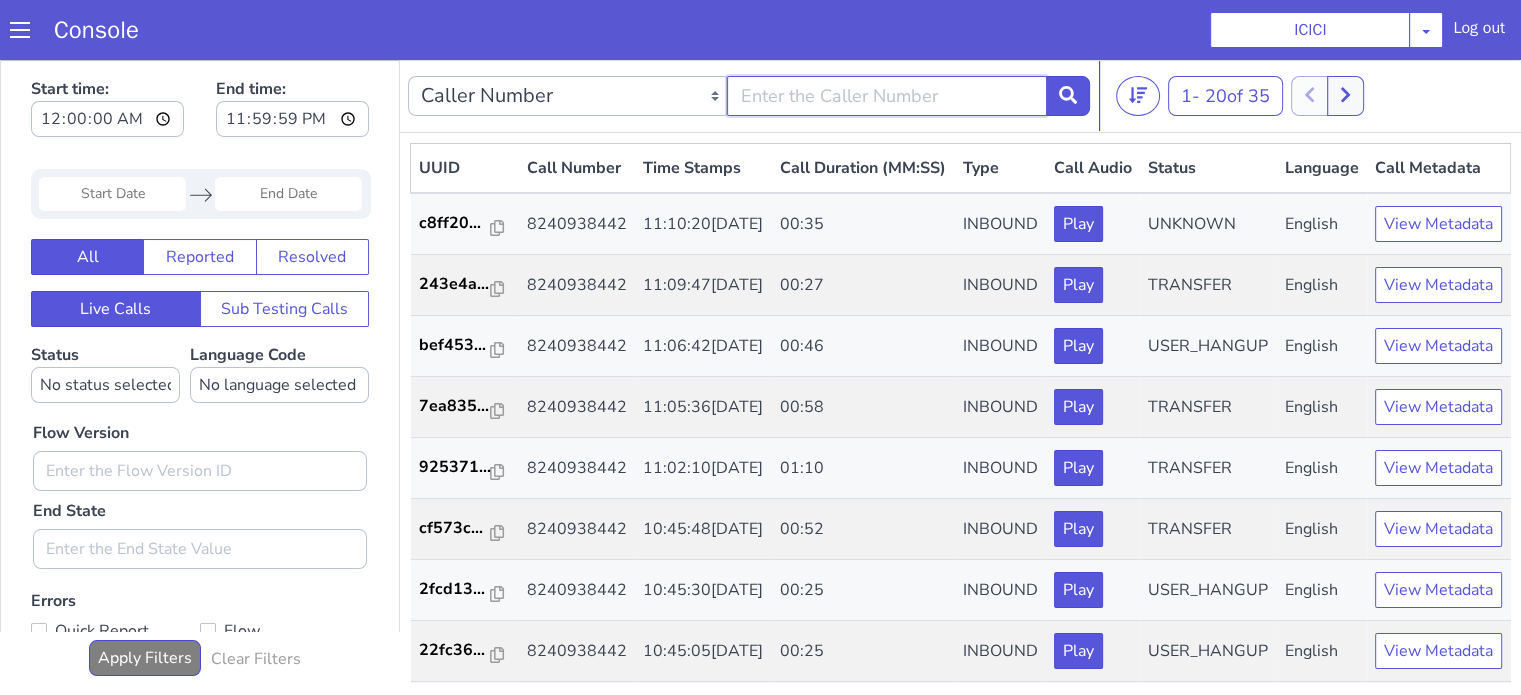 click at bounding box center [936, -12] 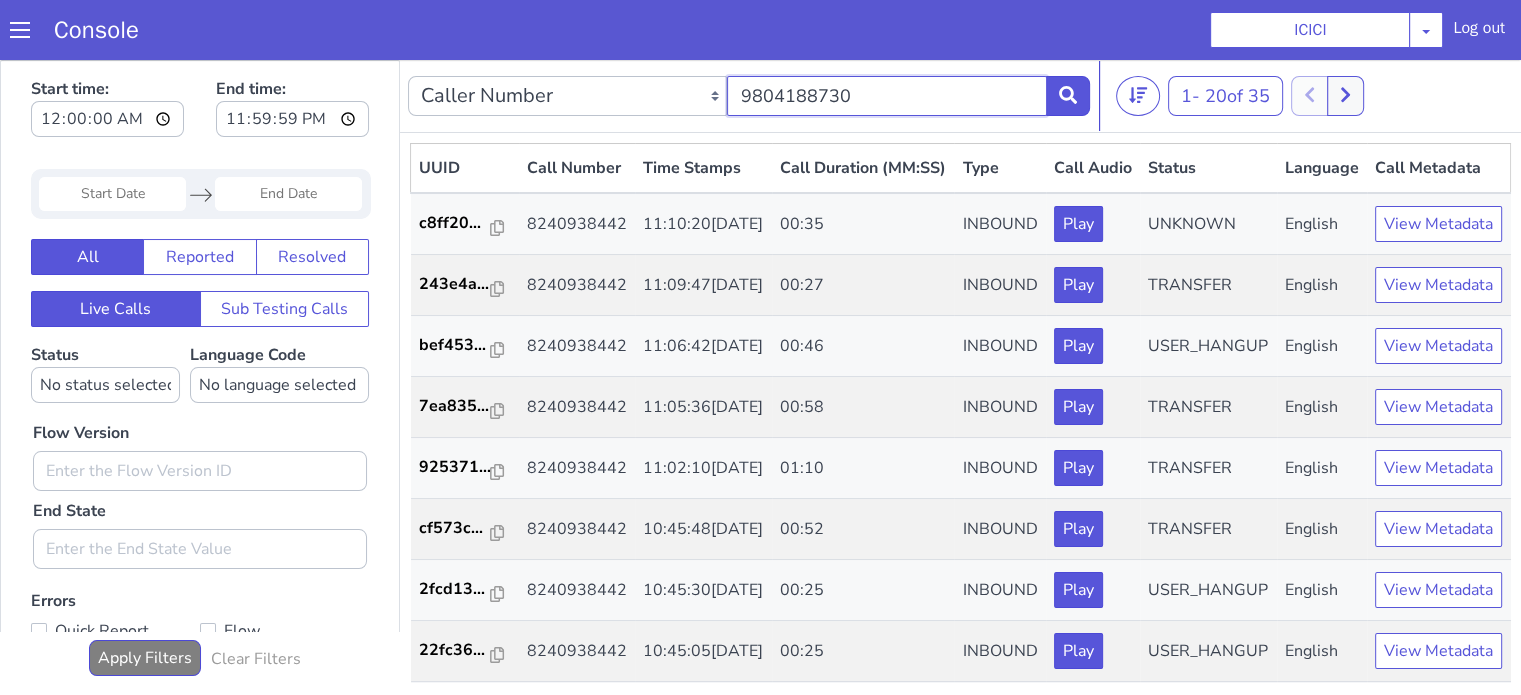 type on "9804188730" 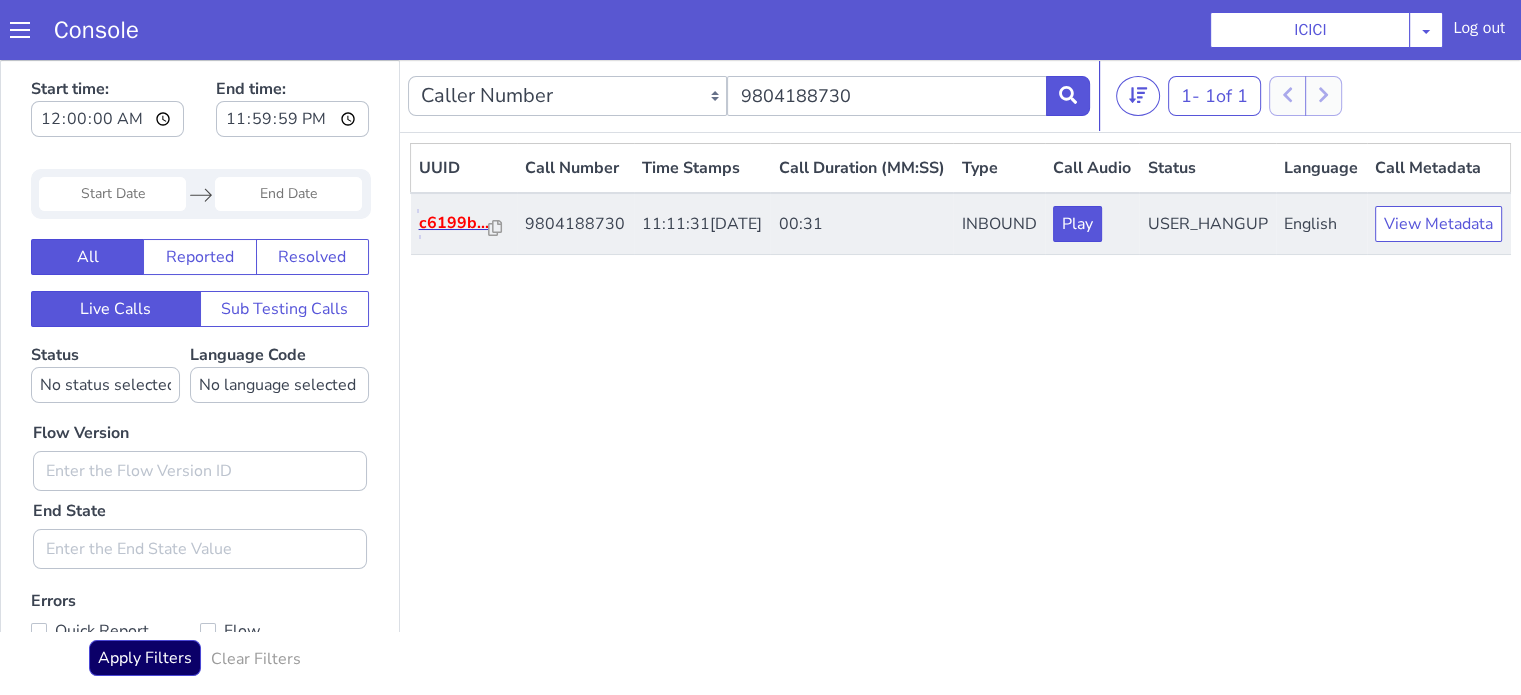 click on "c6199b..." at bounding box center (568, 1004) 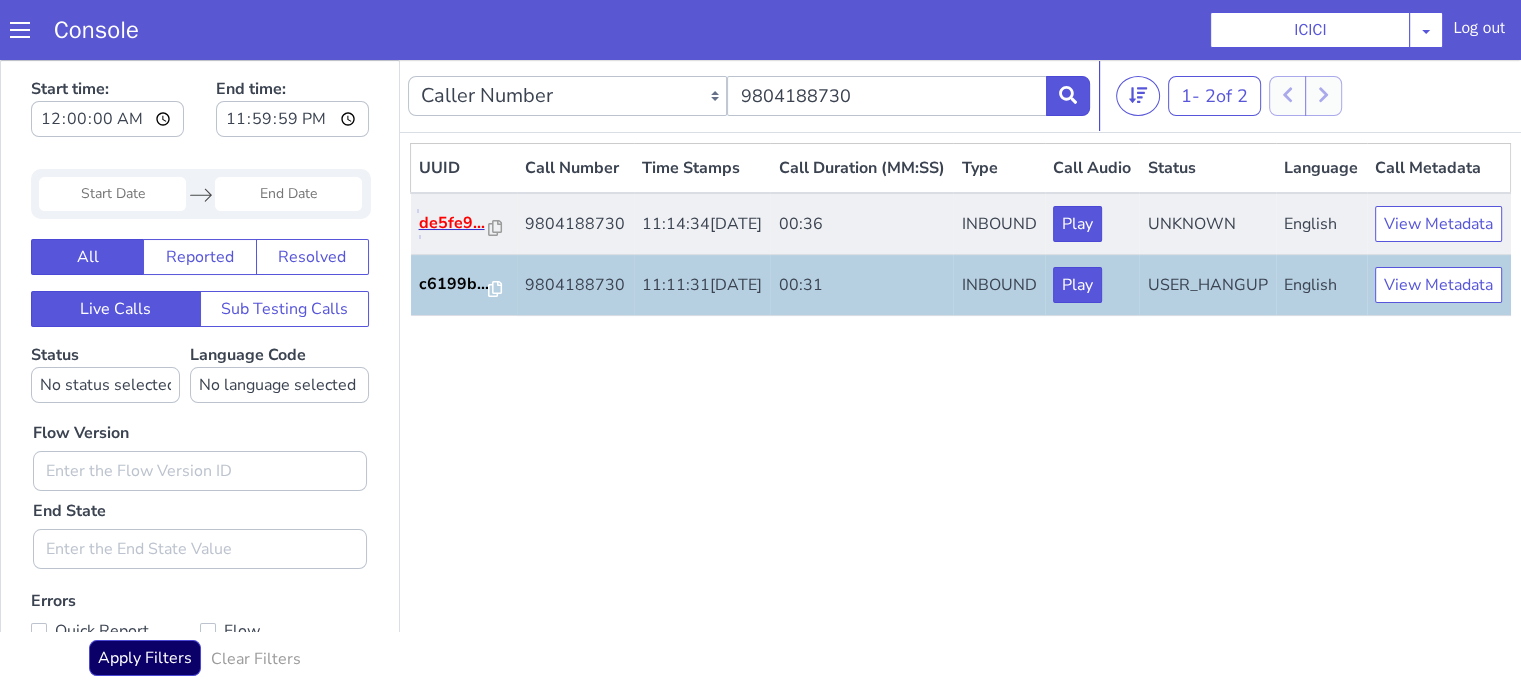 click on "de5fe9..." at bounding box center [696, 1137] 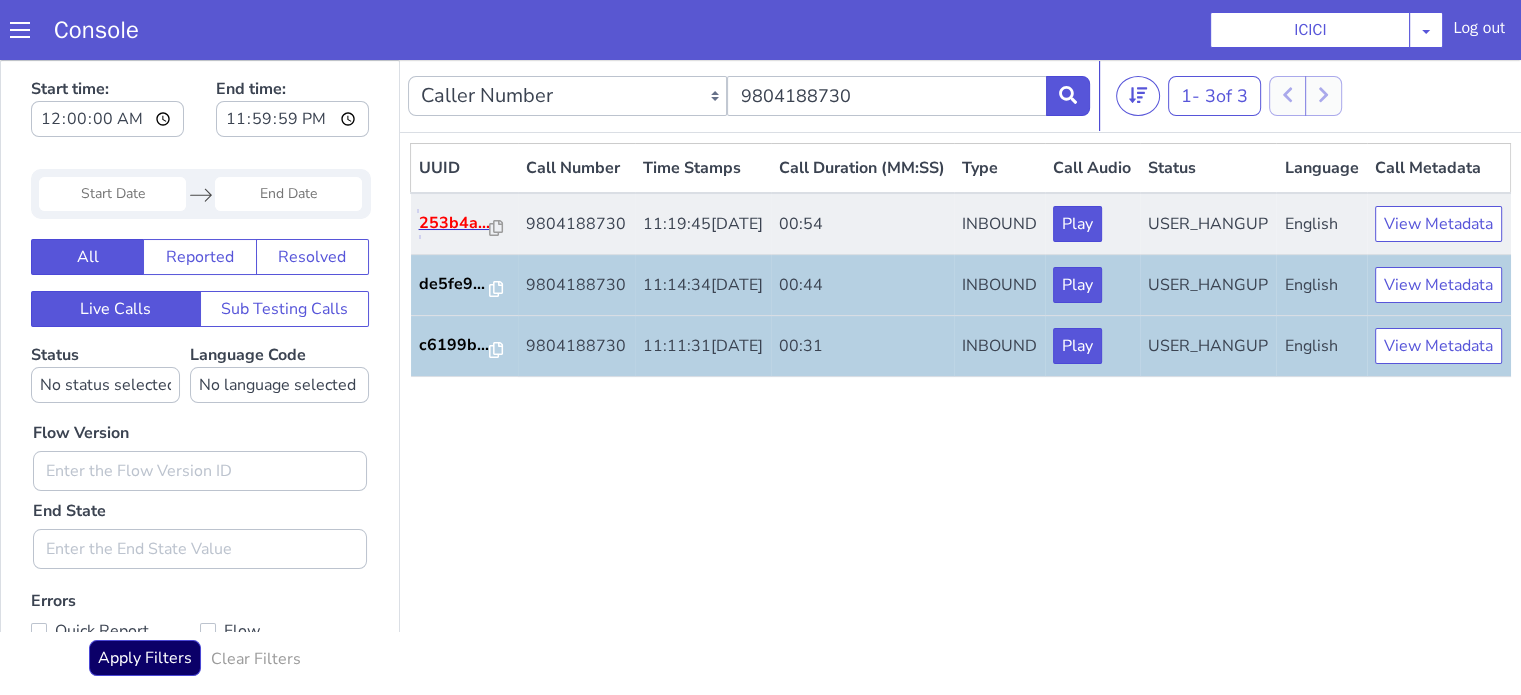 click on "253b4a..." at bounding box center [696, 1137] 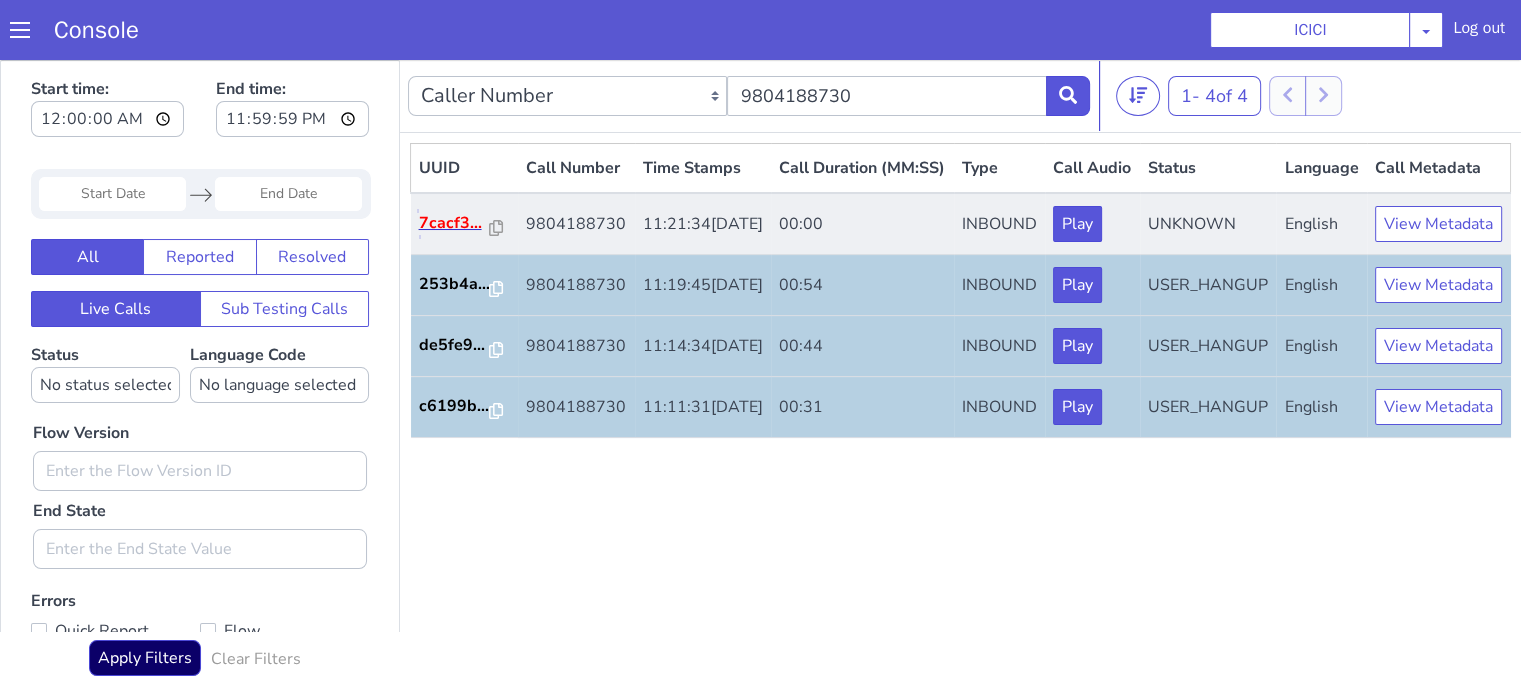 click on "7cacf3..." at bounding box center (1758, 1115) 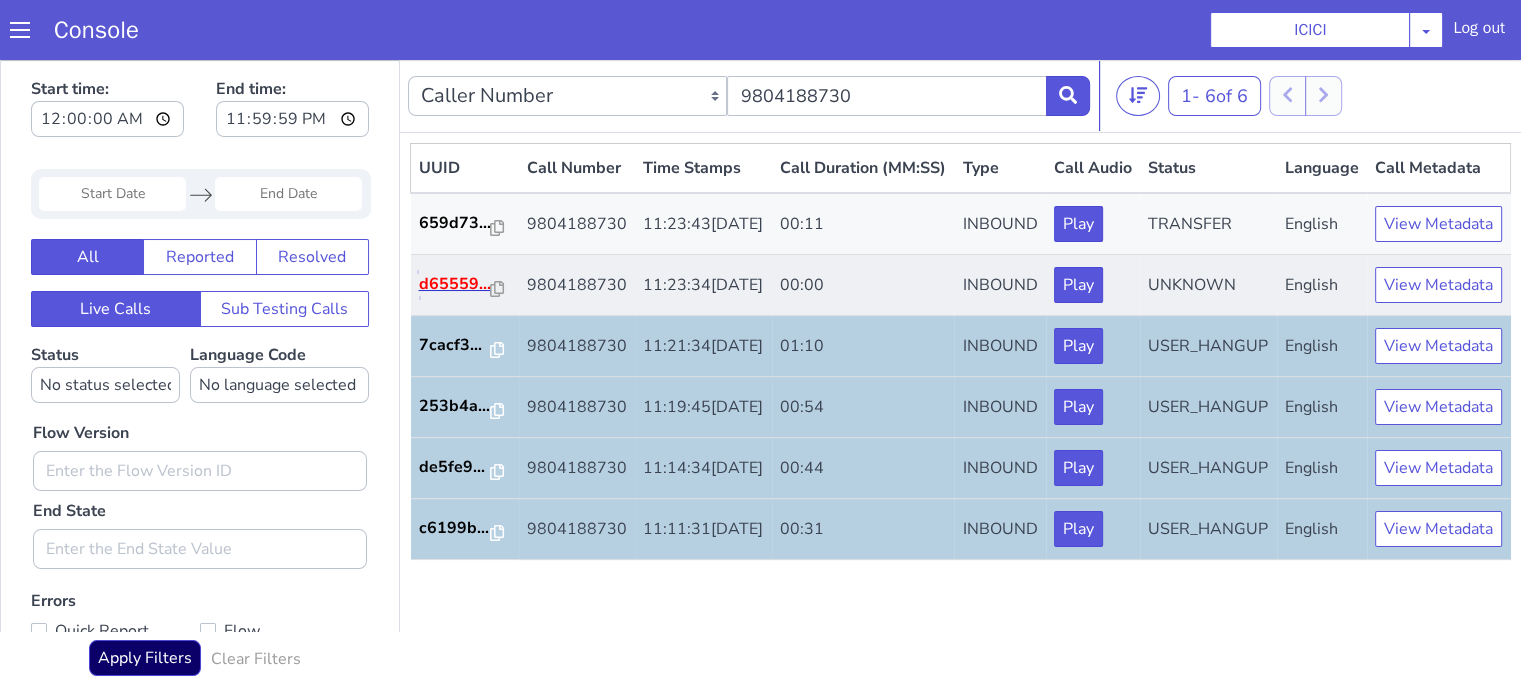 click on "d65559..." at bounding box center (1323, 1377) 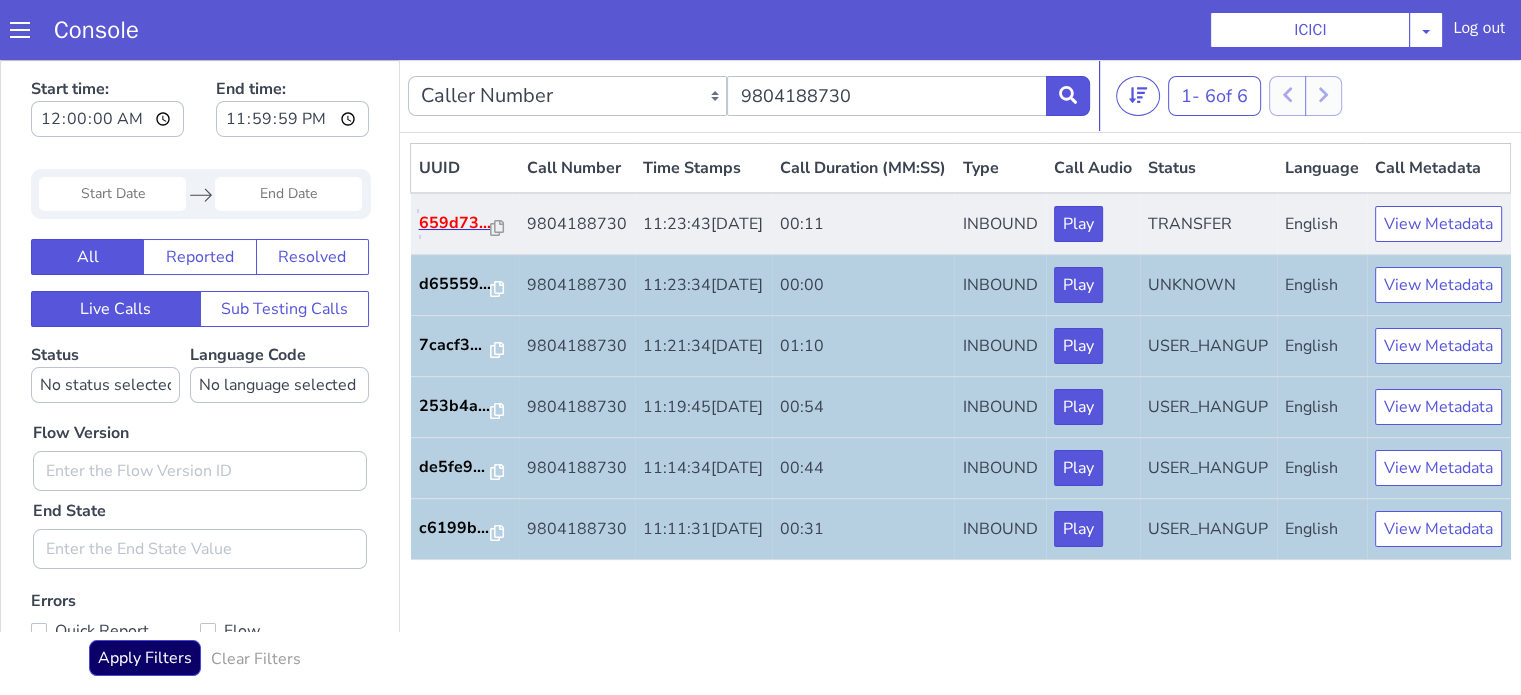 click on "659d73..." at bounding box center (522, 935) 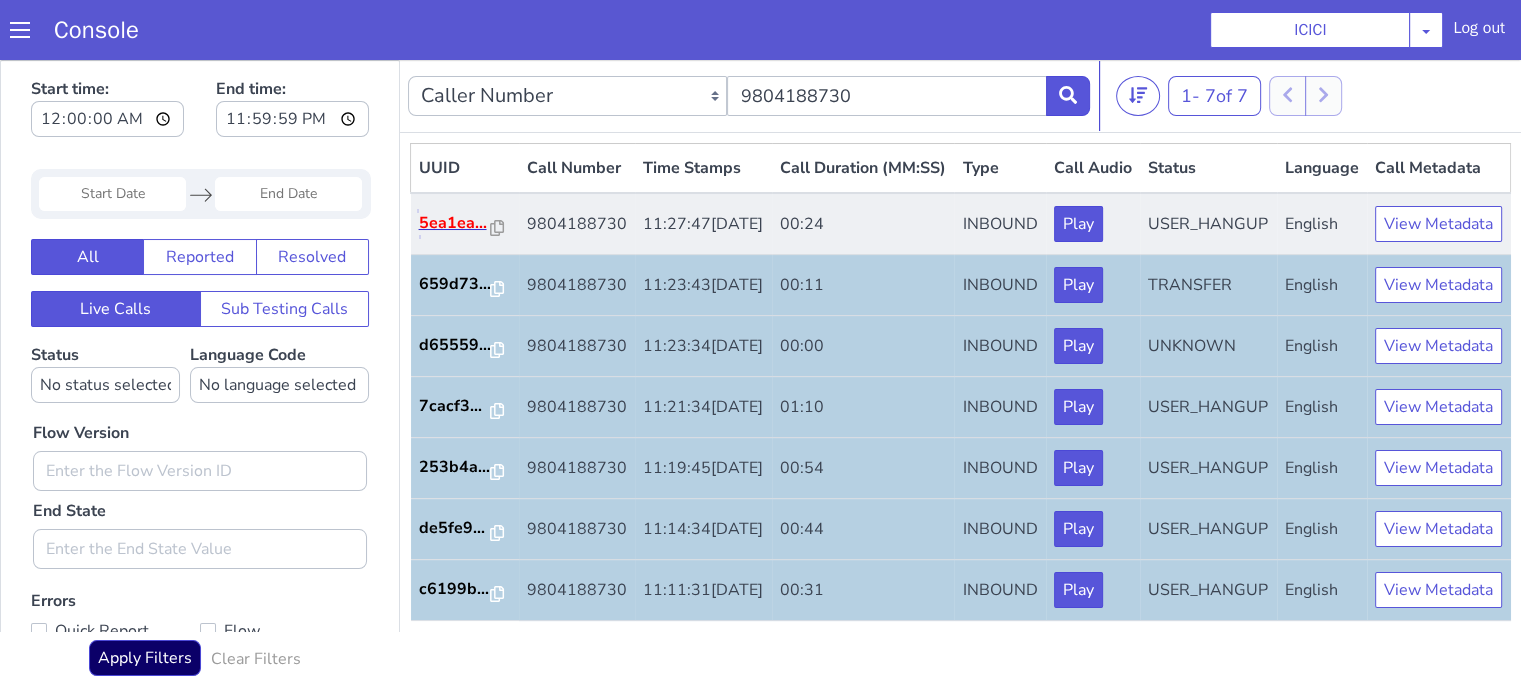 click on "5ea1ea..." at bounding box center (416, 653) 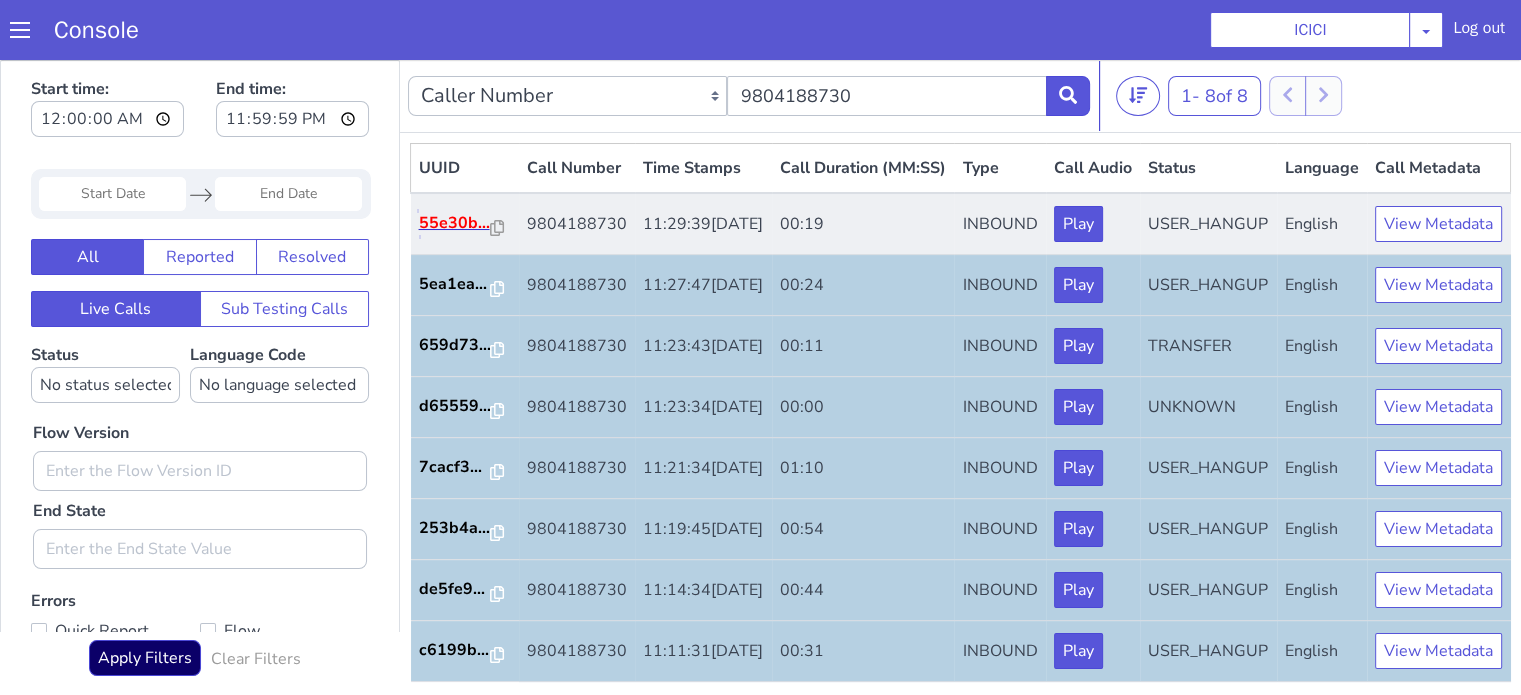 click on "55e30b..." at bounding box center [627, 1071] 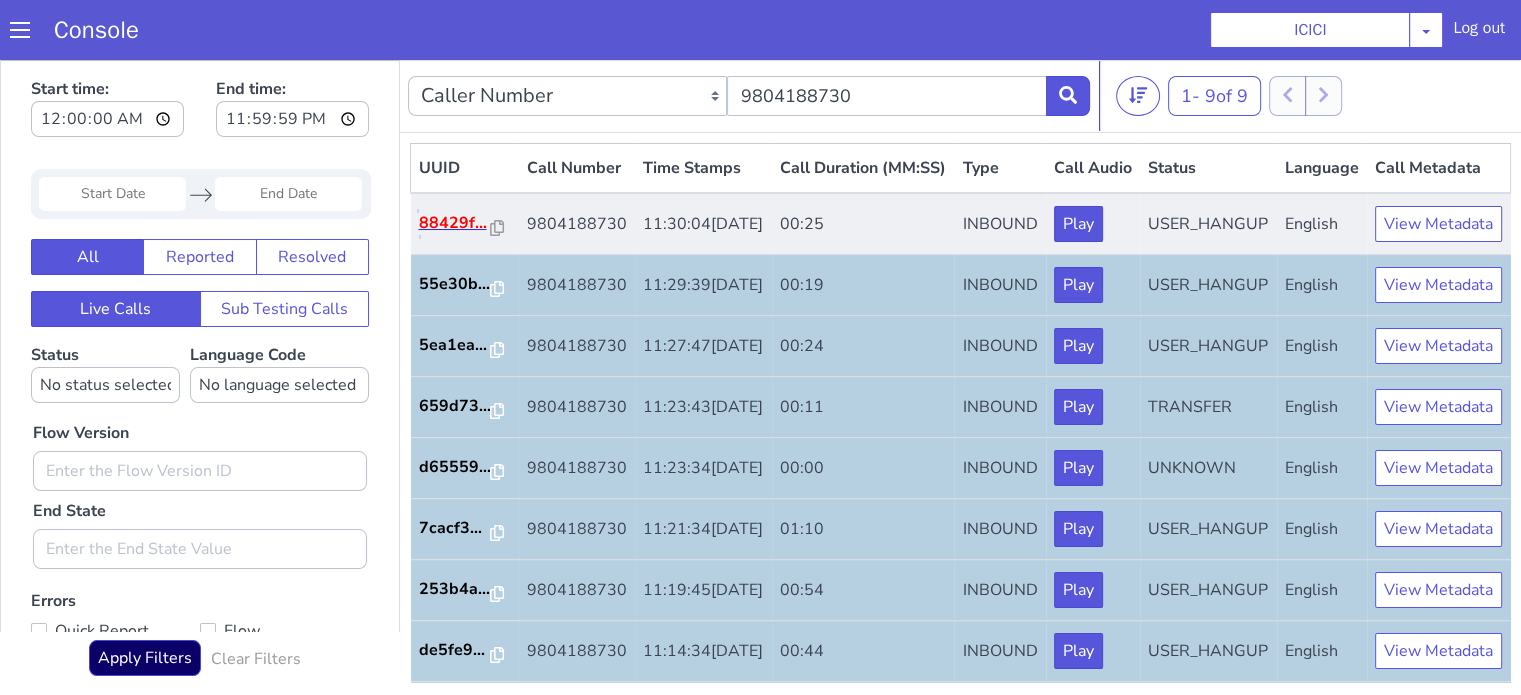 click on "88429f..." at bounding box center (435, 284) 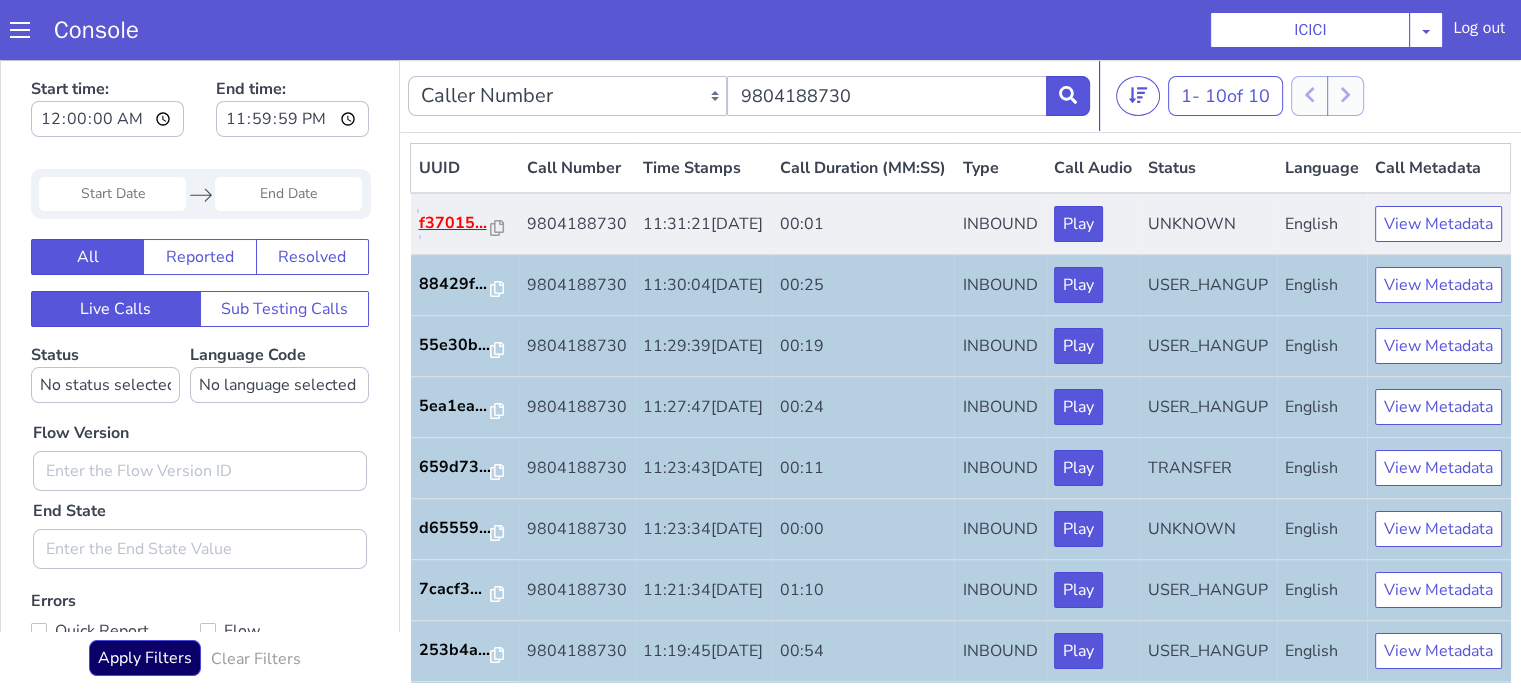 click on "f37015..." at bounding box center [1620, 1215] 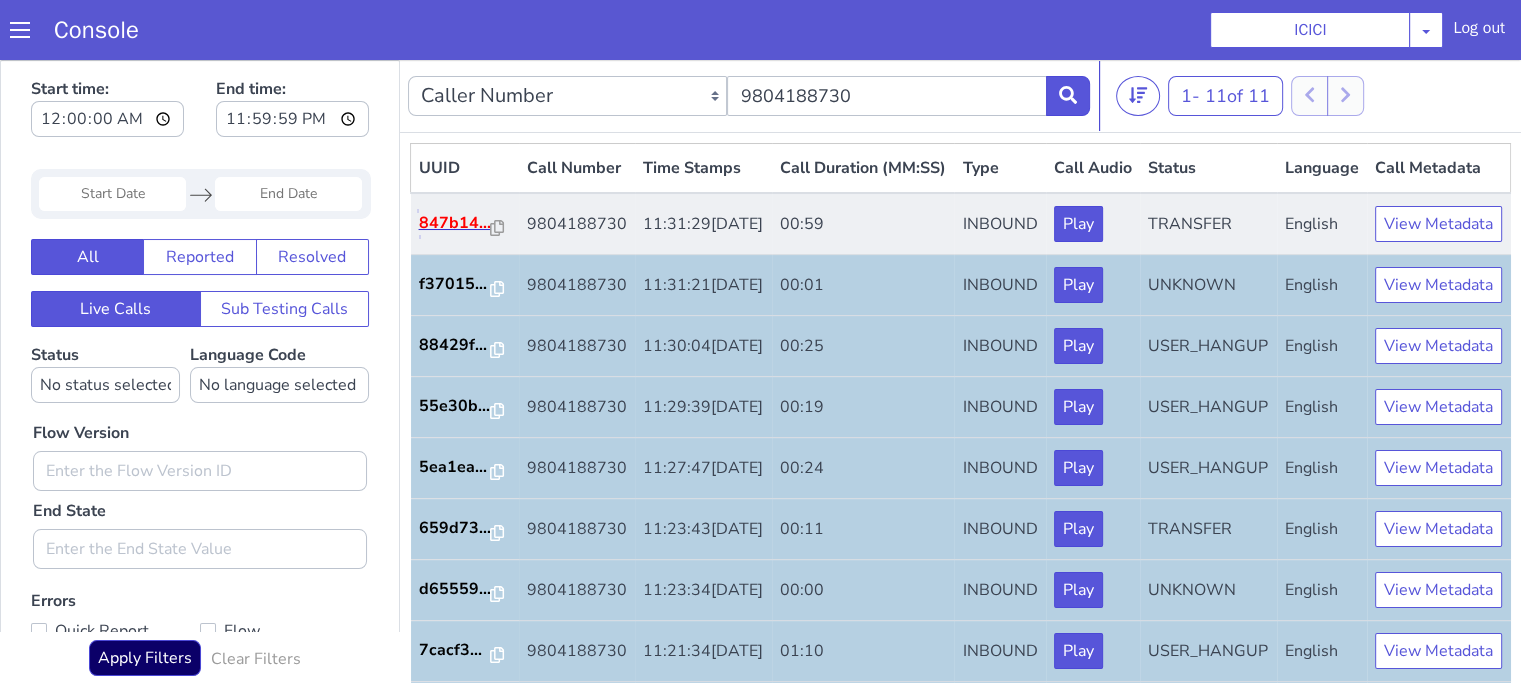 click on "847b14..." at bounding box center (569, 1004) 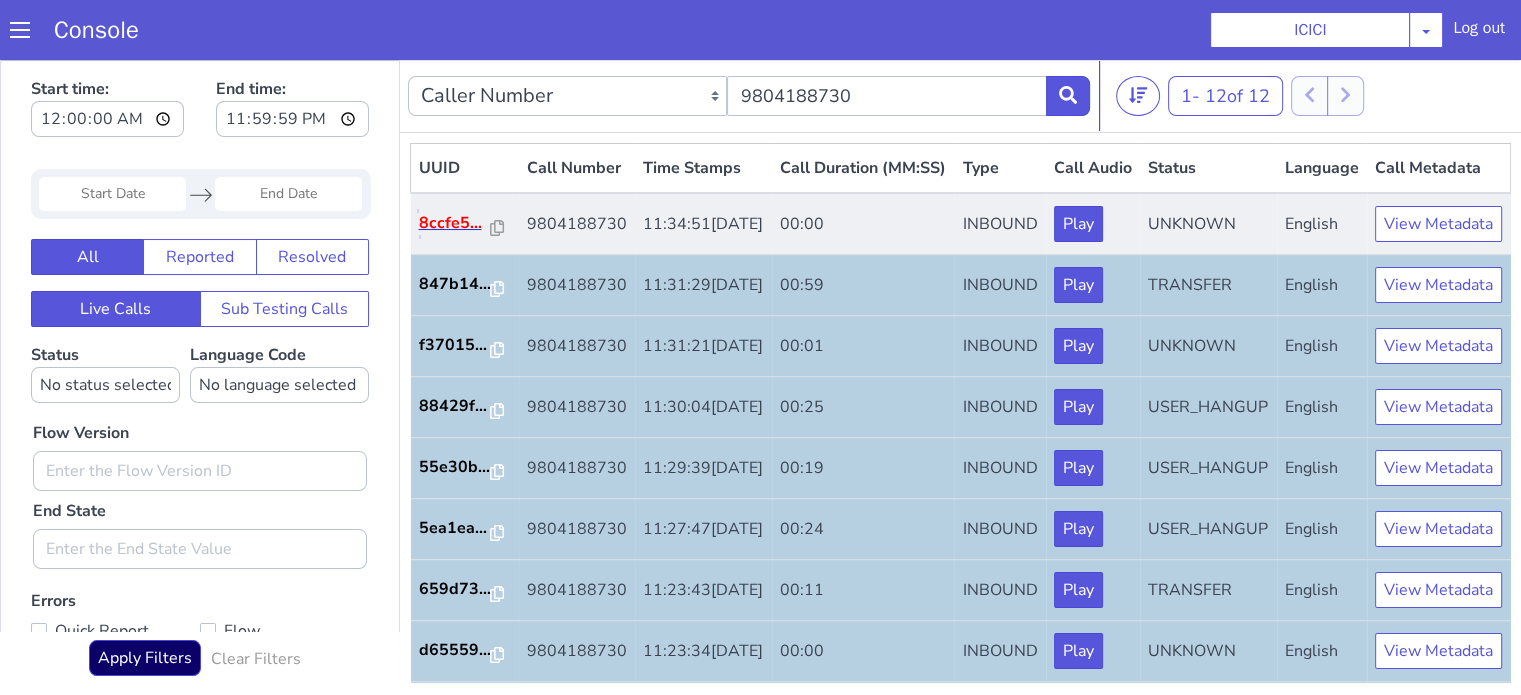 click on "8ccfe5..." at bounding box center (697, 1137) 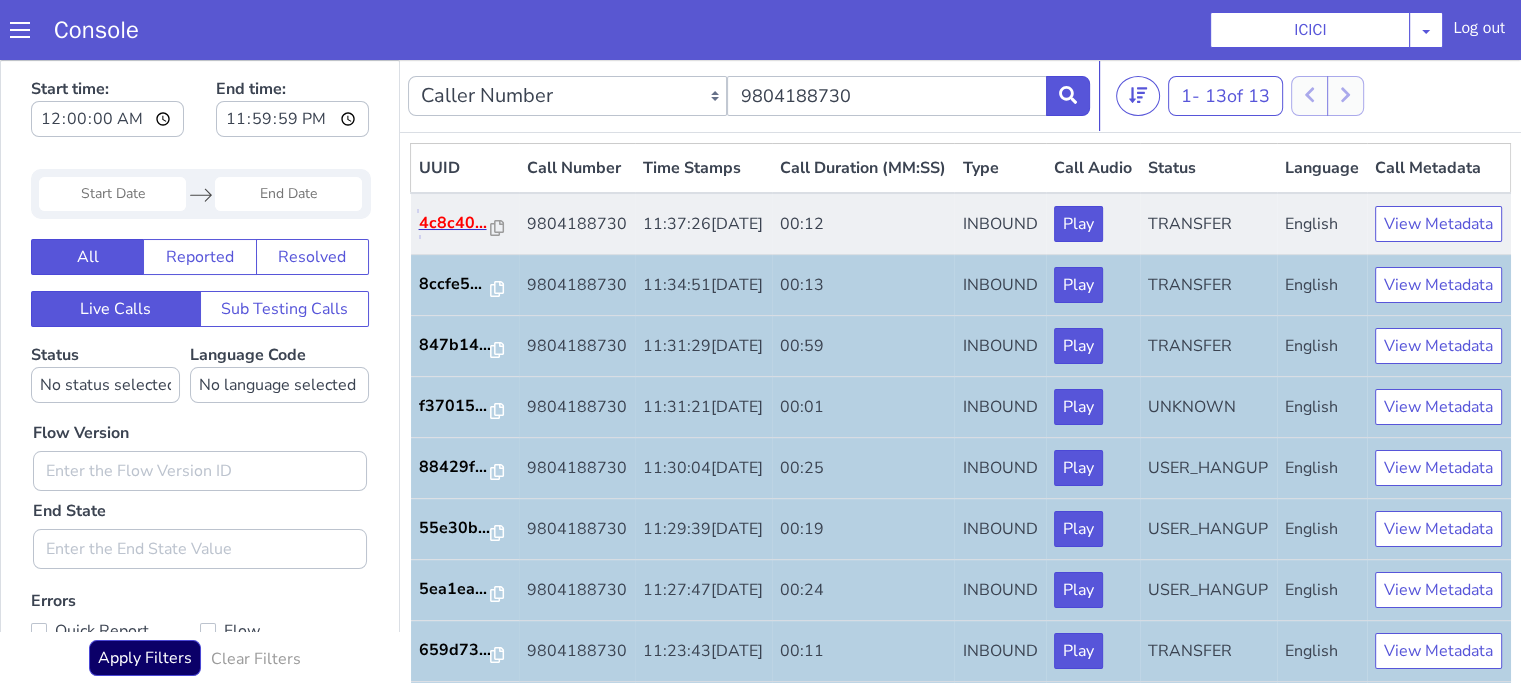 click on "4c8c40..." at bounding box center (1051, 1306) 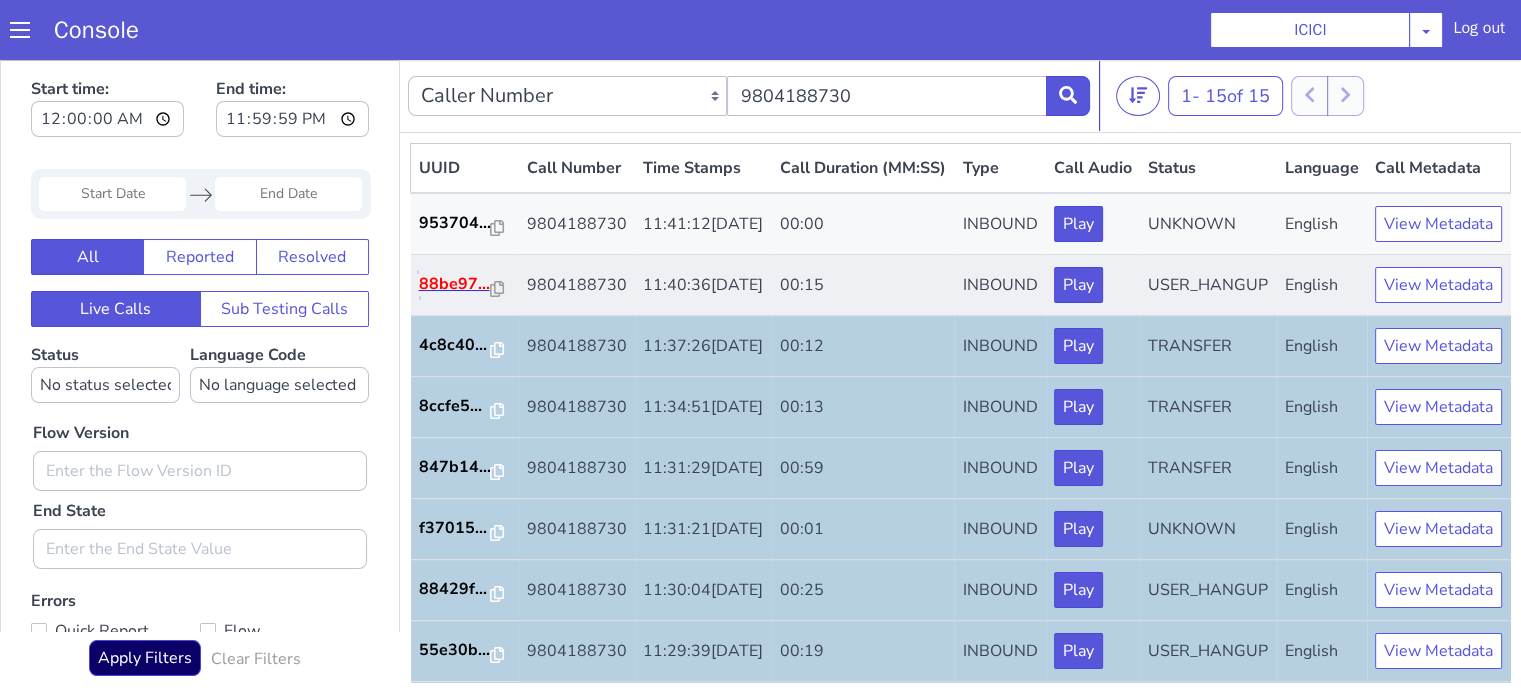 click on "88be97..." at bounding box center [1471, 1343] 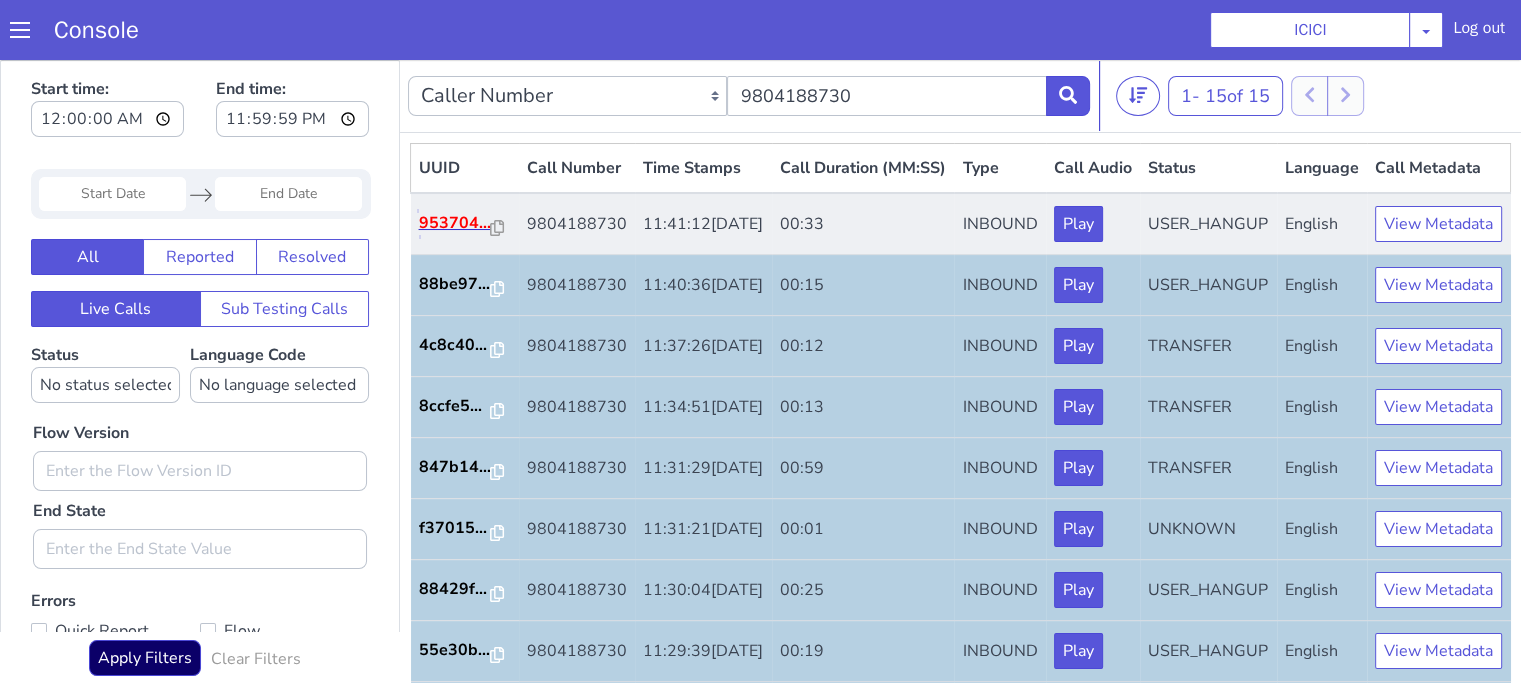 click on "953704..." at bounding box center (737, 1168) 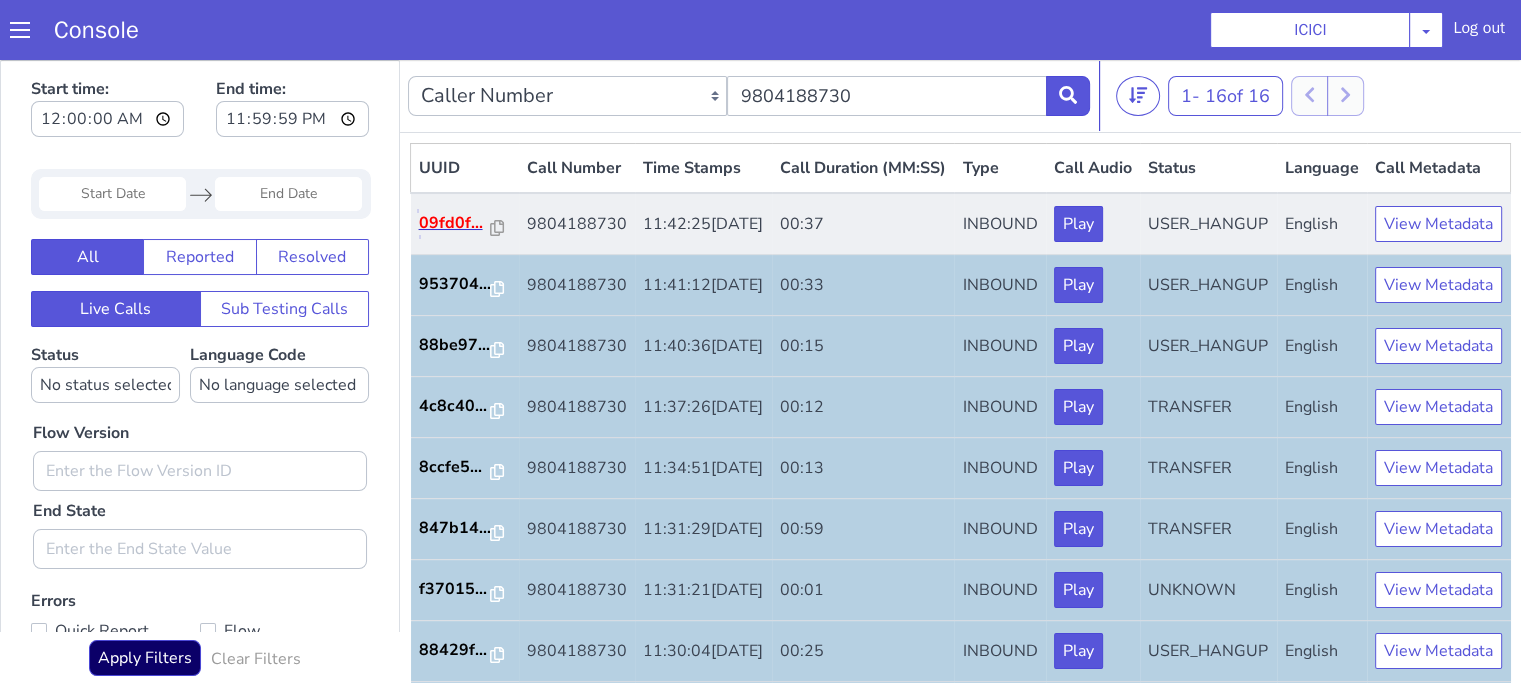 click on "09fd0f..." at bounding box center (660, 1105) 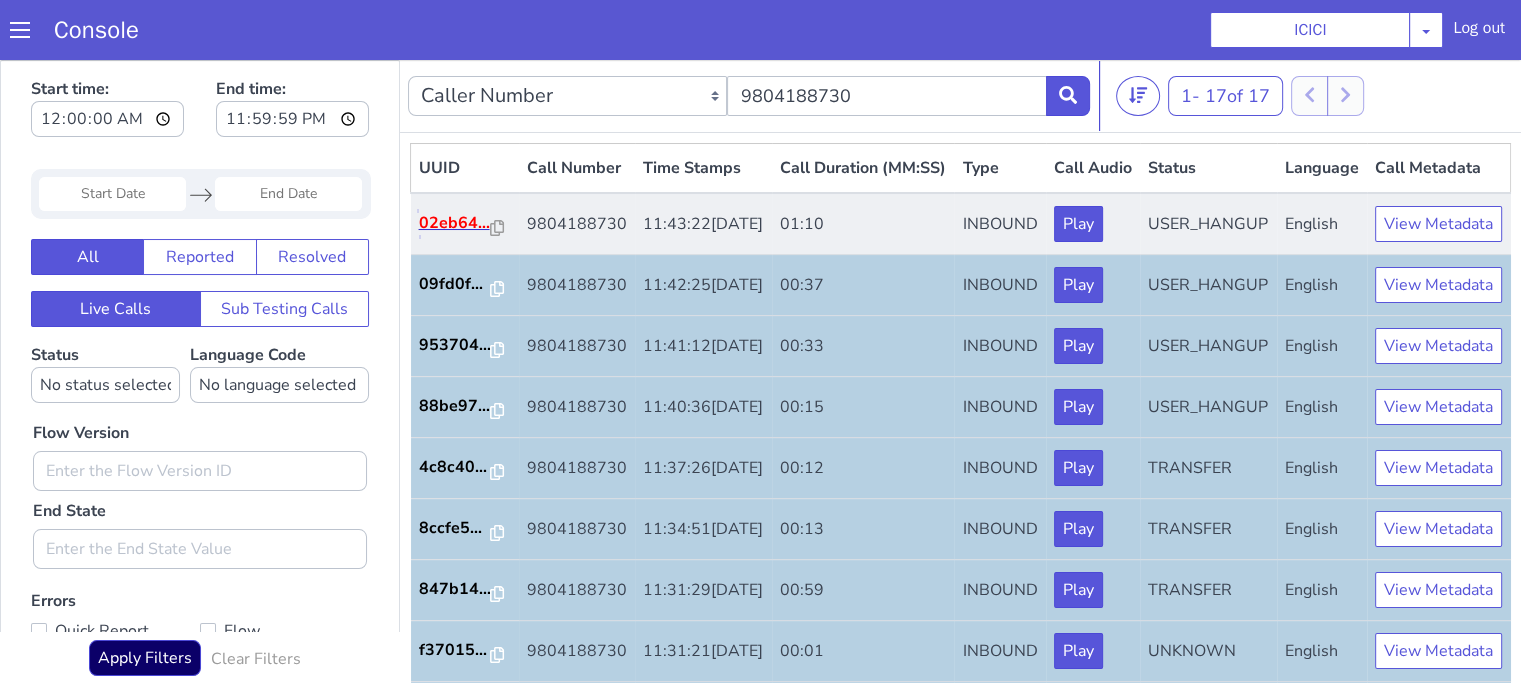 click on "02eb64..." at bounding box center (627, 1071) 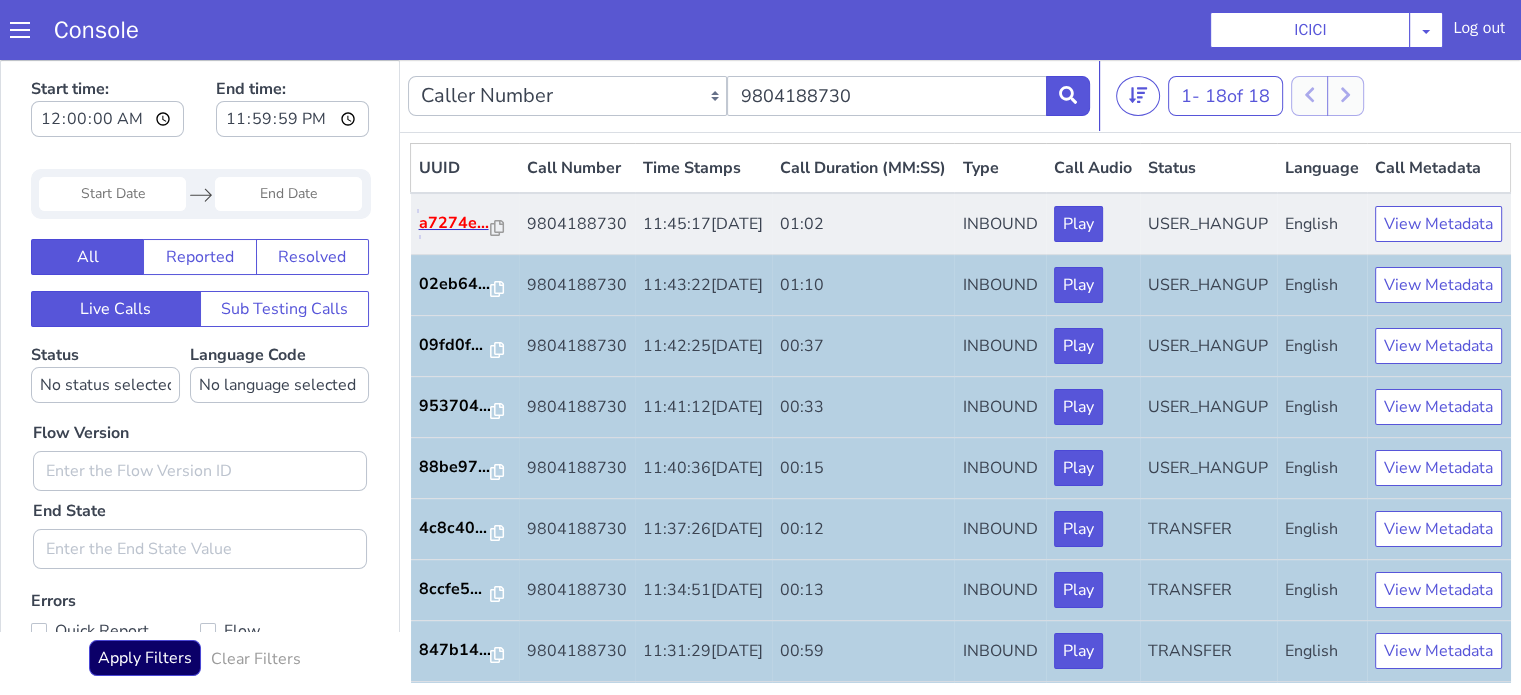 click on "a7274e..." at bounding box center [453, 229] 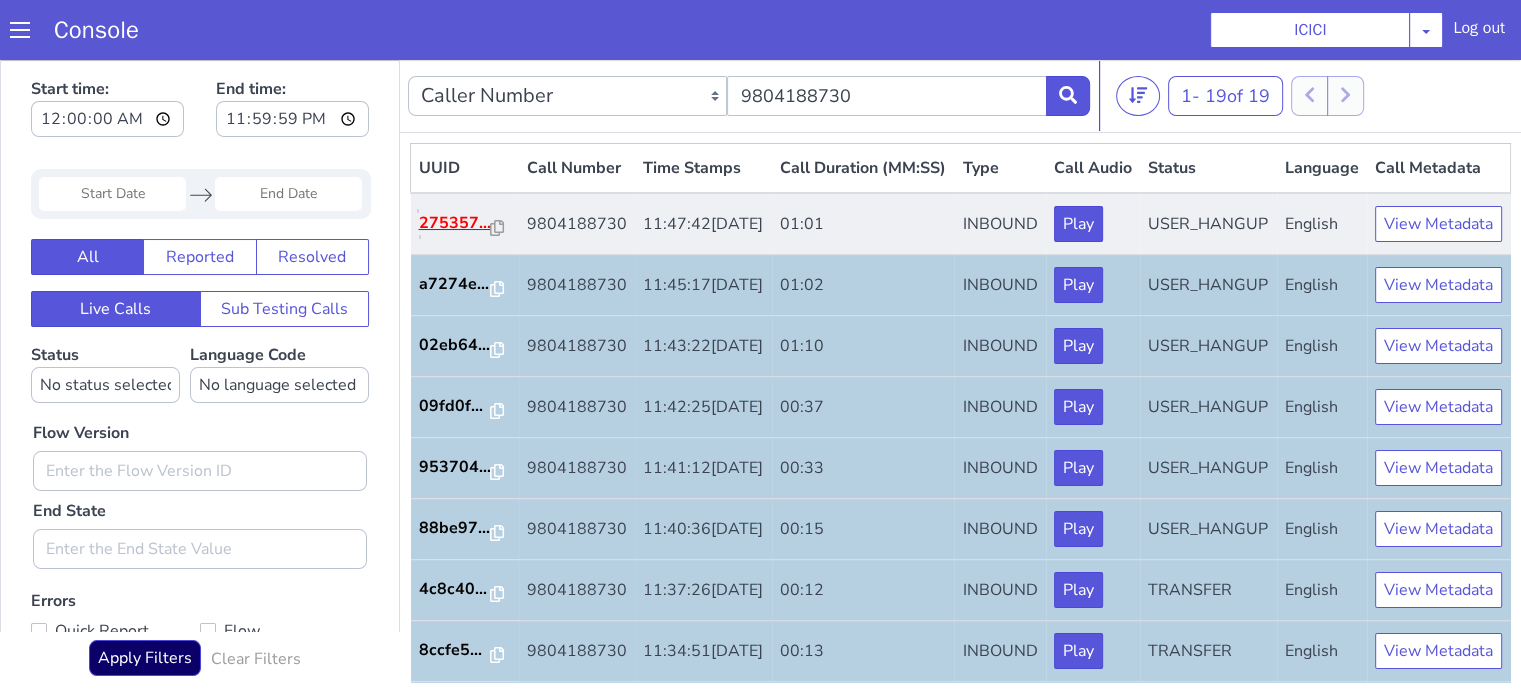 click on "275357..." at bounding box center (596, 1038) 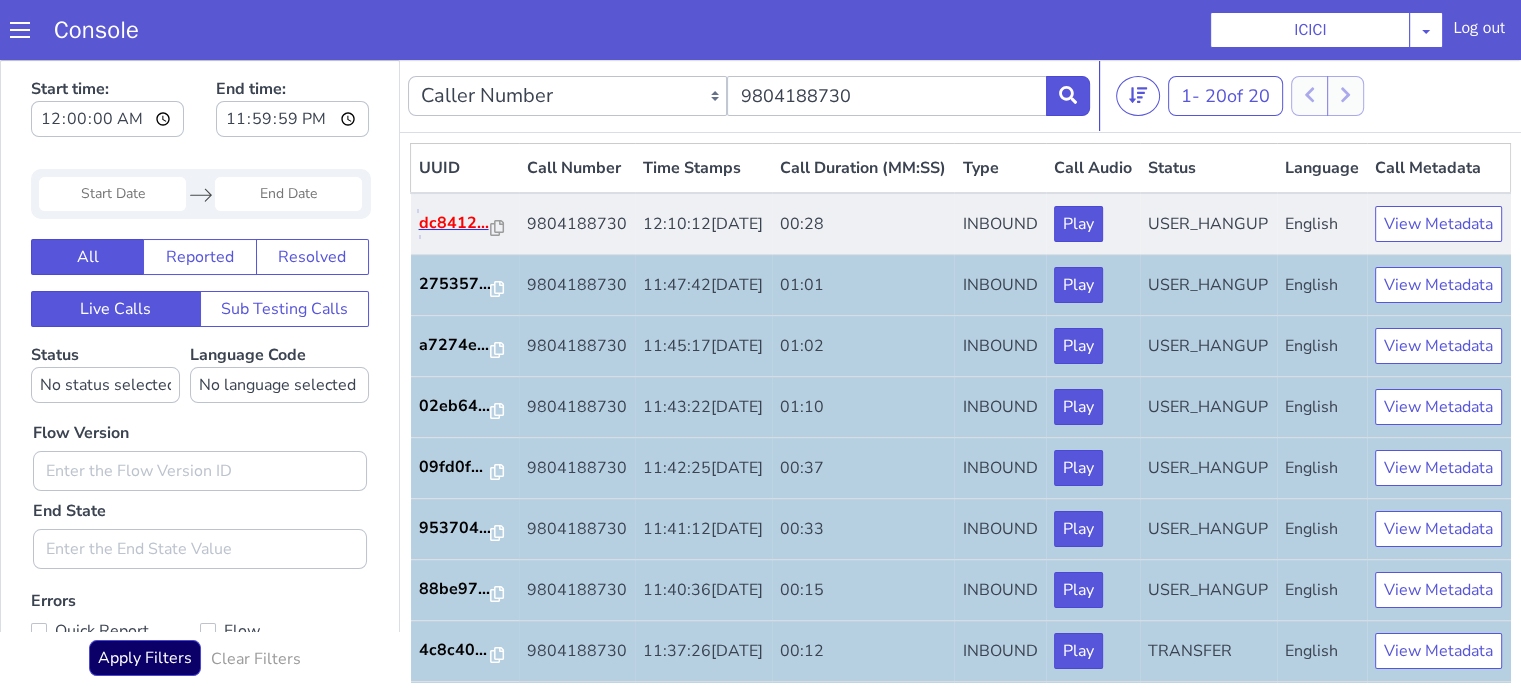 click on "dc8412..." at bounding box center [427, 313] 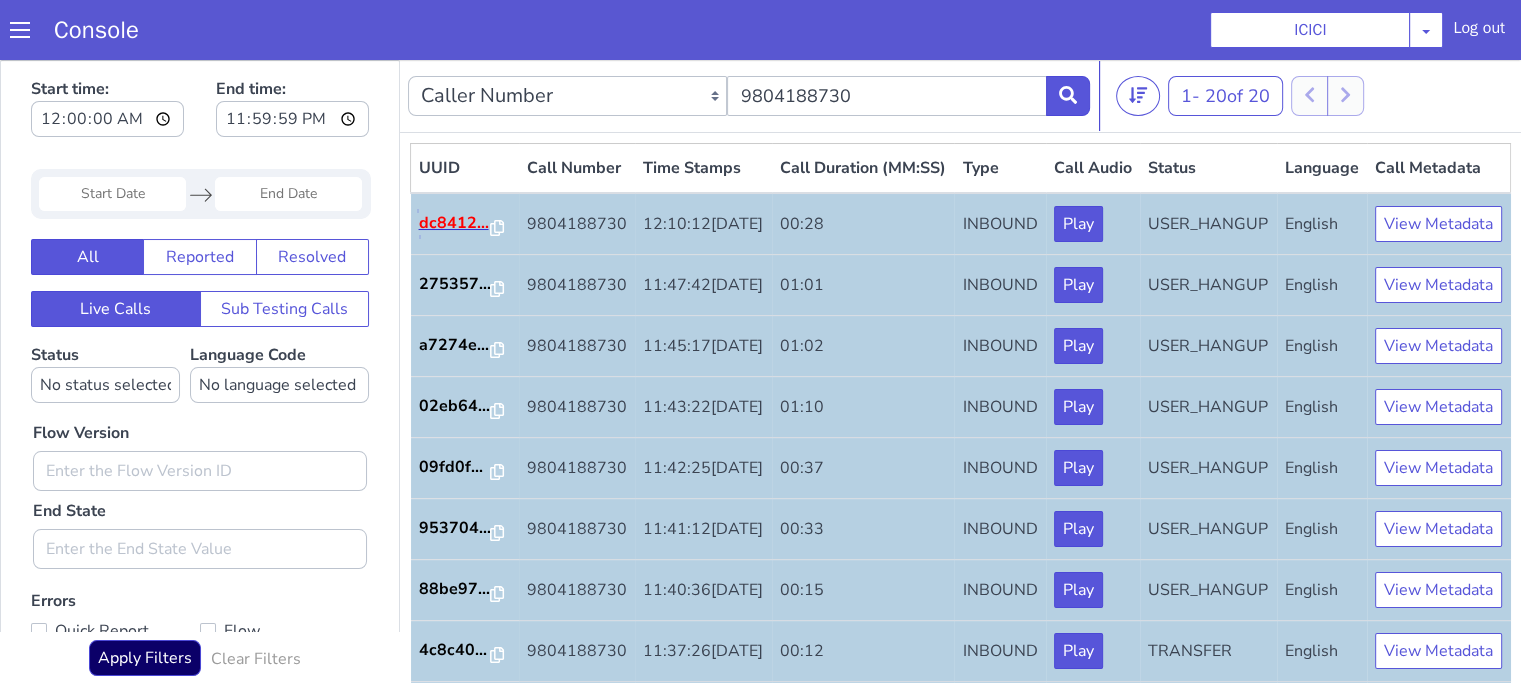 click on "dc8412..." at bounding box center (1324, 1316) 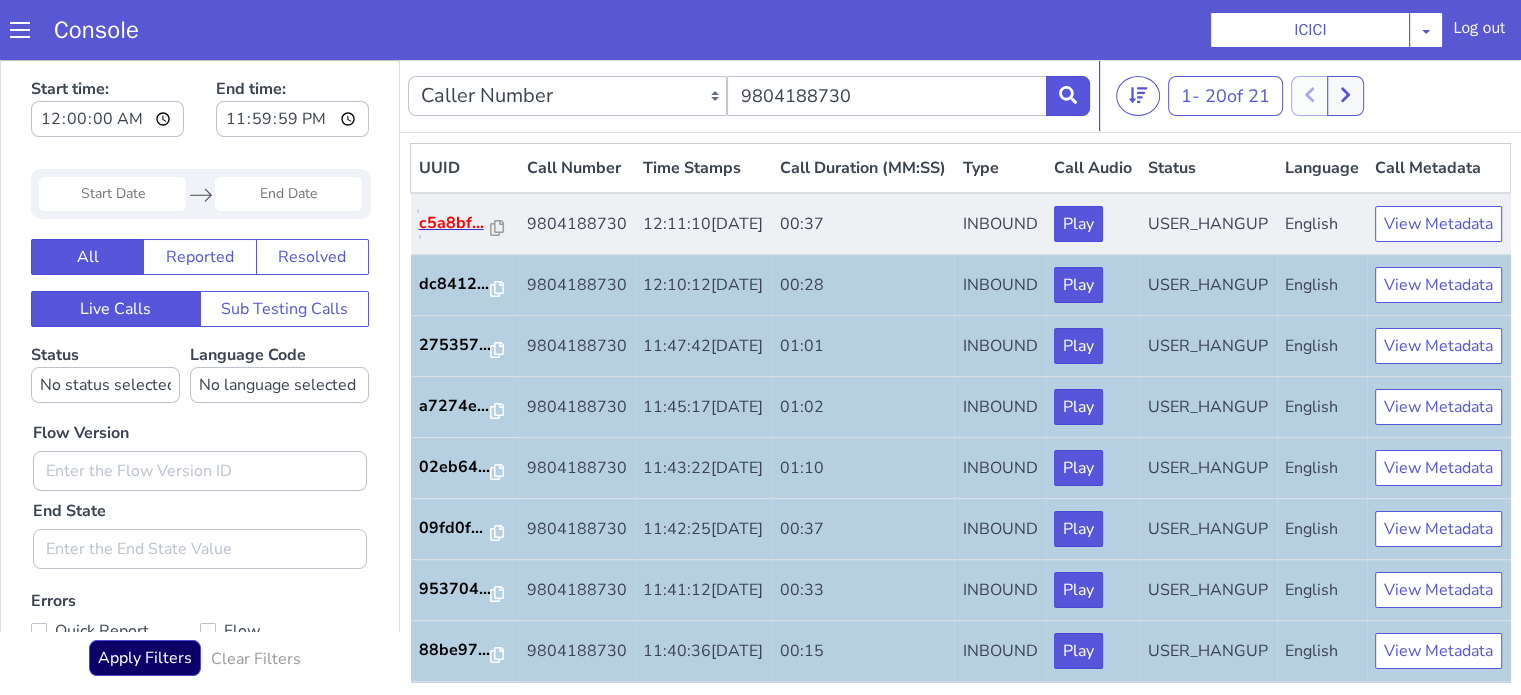 click on "c5a8bf..." at bounding box center [404, 551] 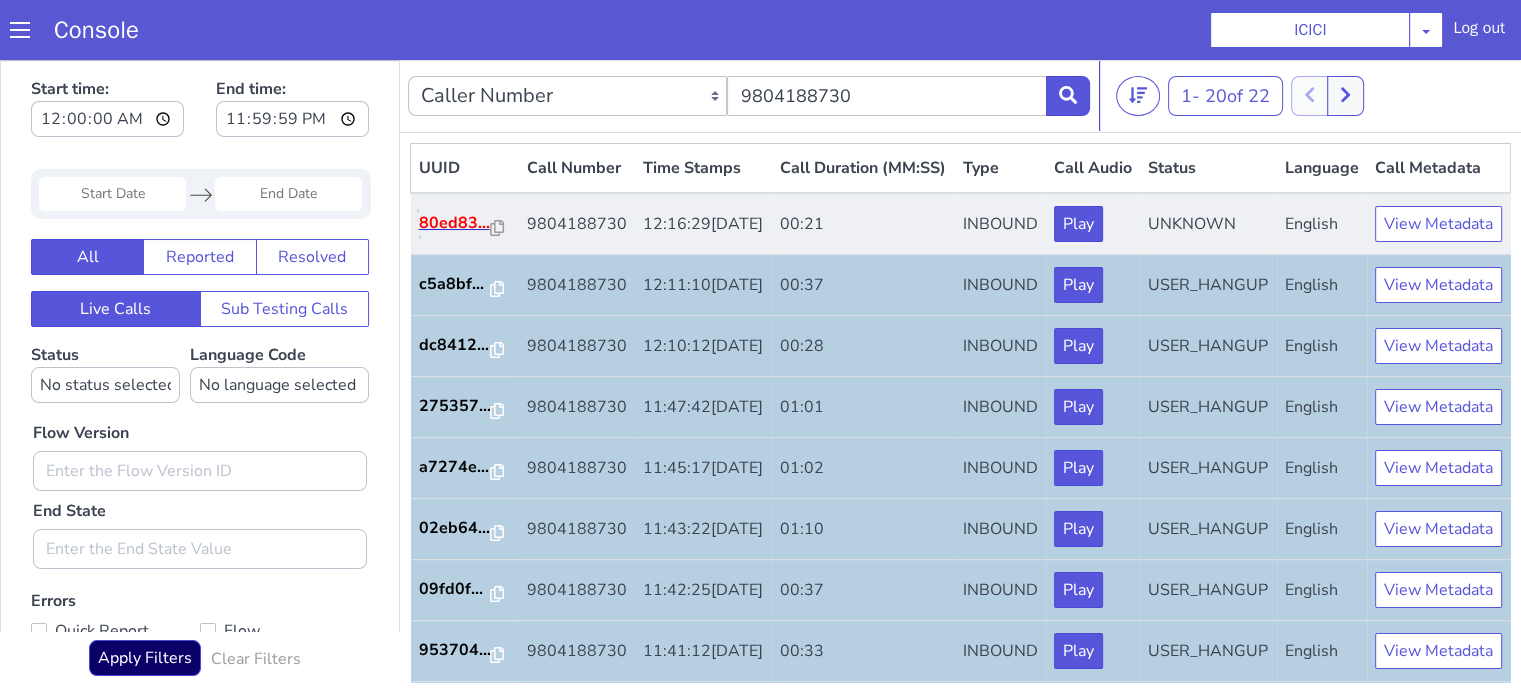 click on "80ed83..." at bounding box center (442, 261) 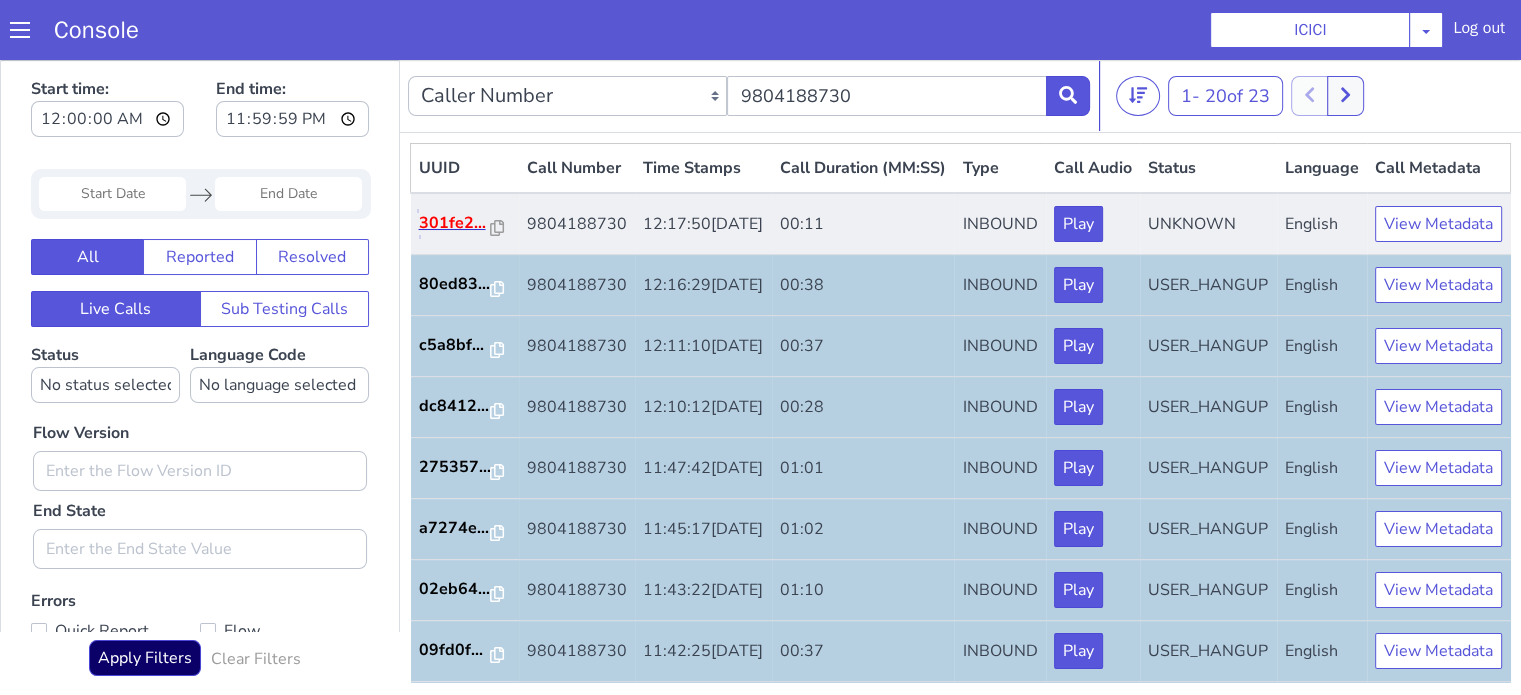 click on "301fe2..." at bounding box center [990, 1291] 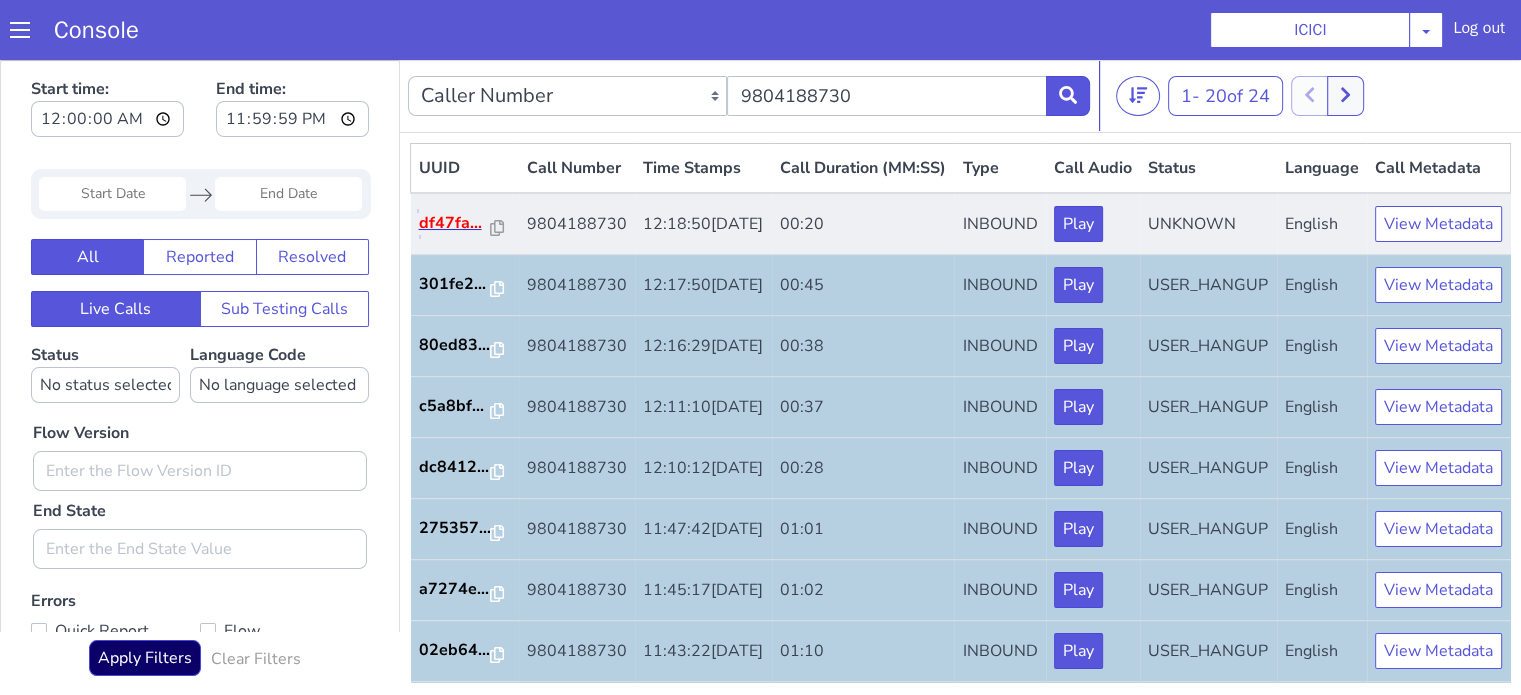 click on "df47fa..." at bounding box center [1996, 284] 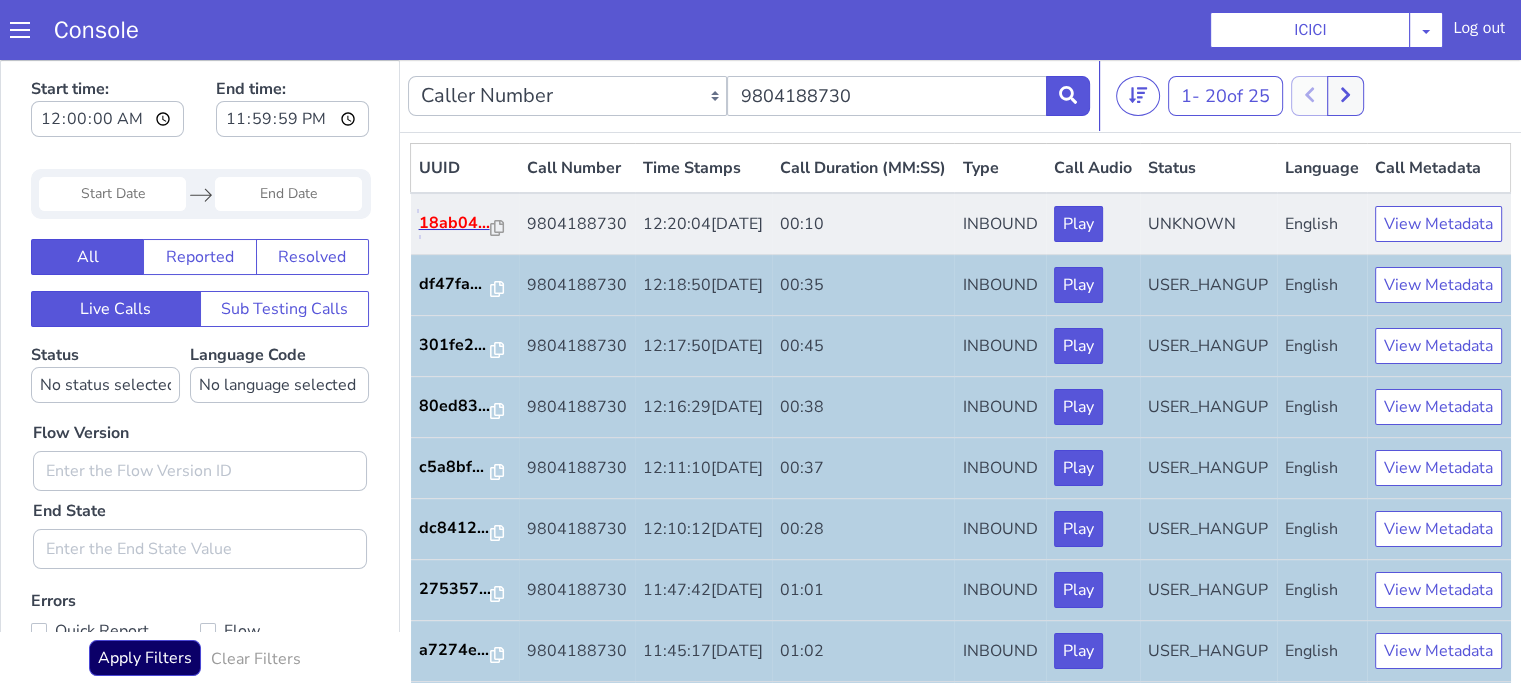 click on "18ab04..." at bounding box center [407, 427] 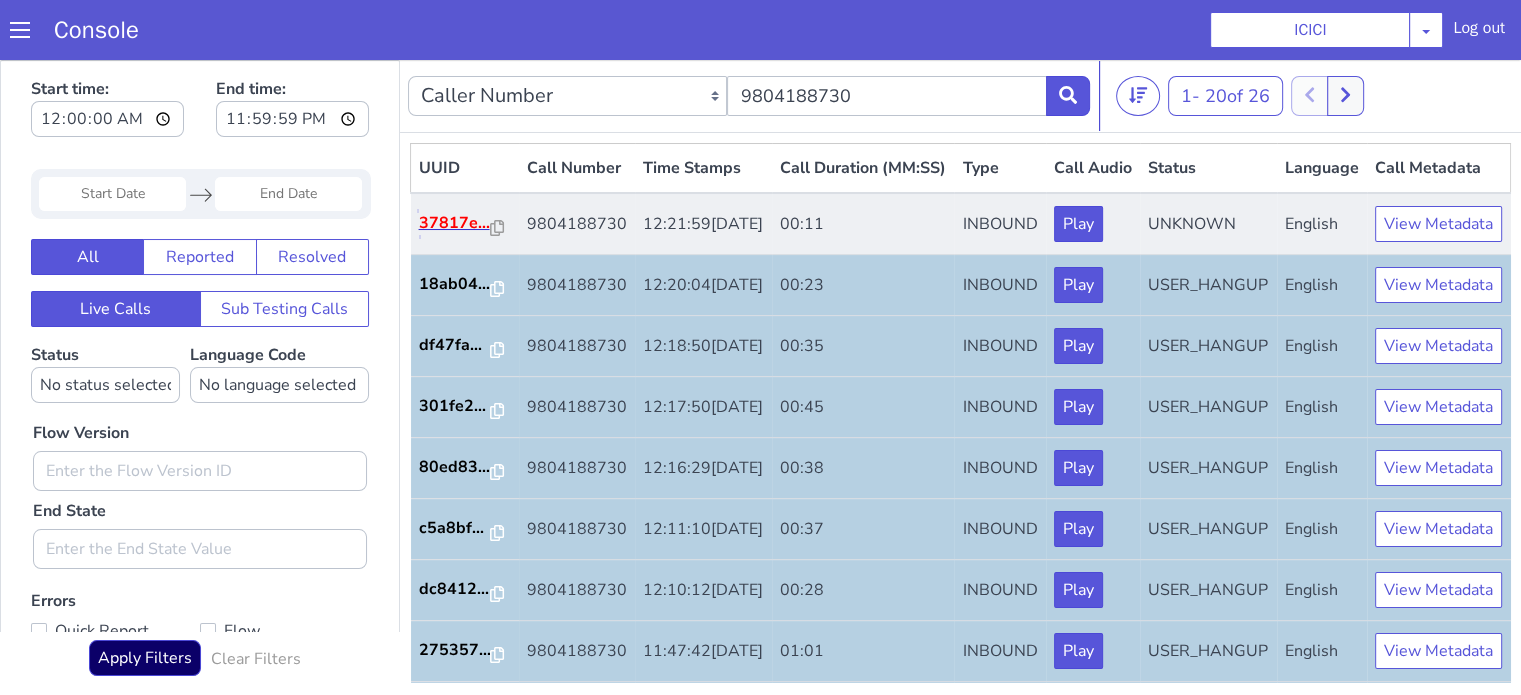click on "37817e..." at bounding box center [879, 1250] 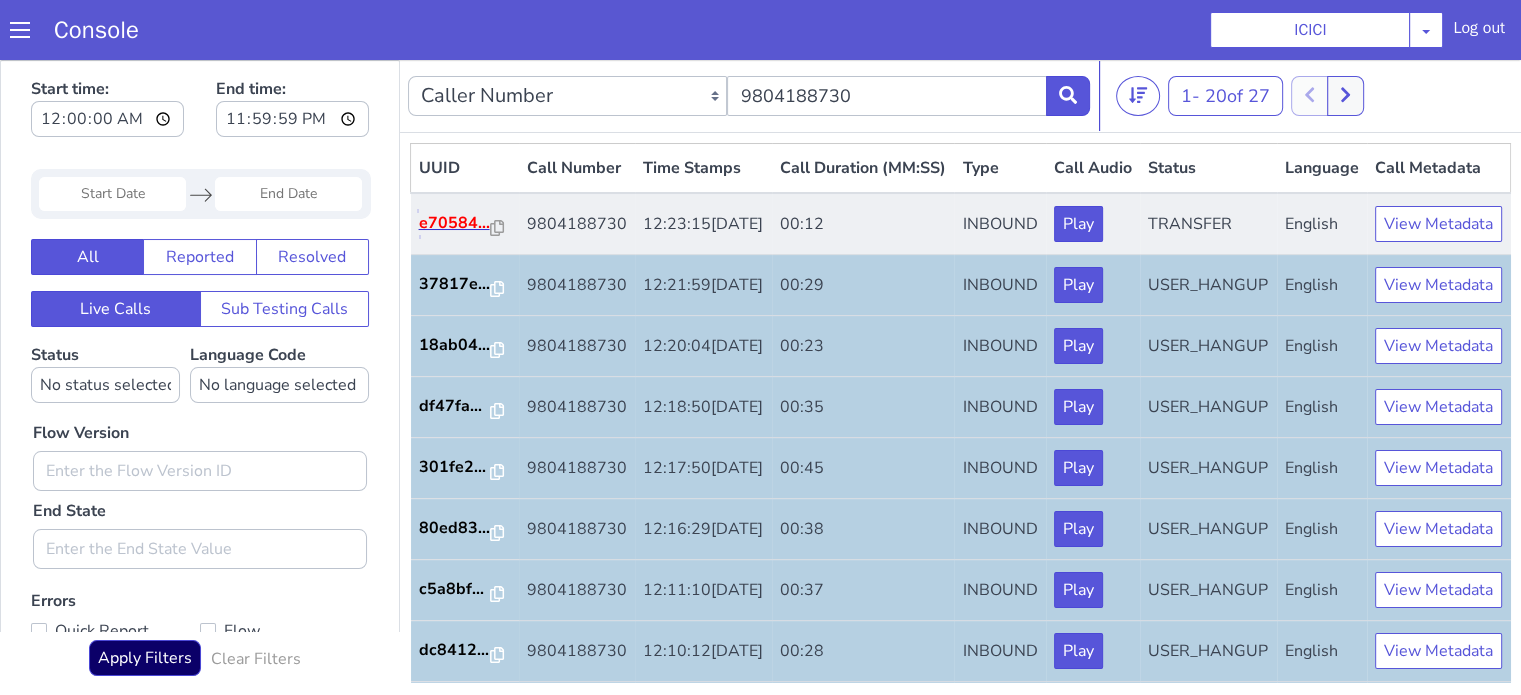 click on "e70584..." at bounding box center [596, 1038] 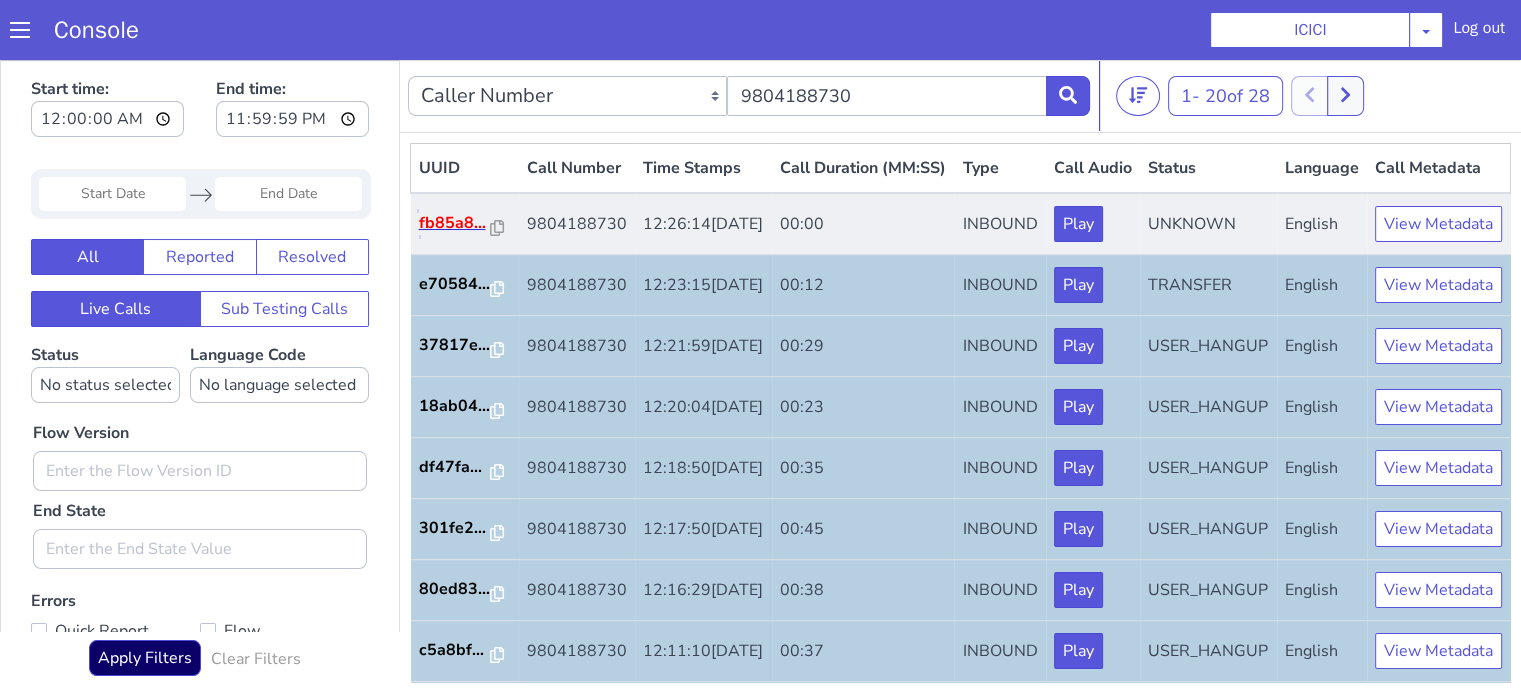click on "fb85a8..." at bounding box center [416, 364] 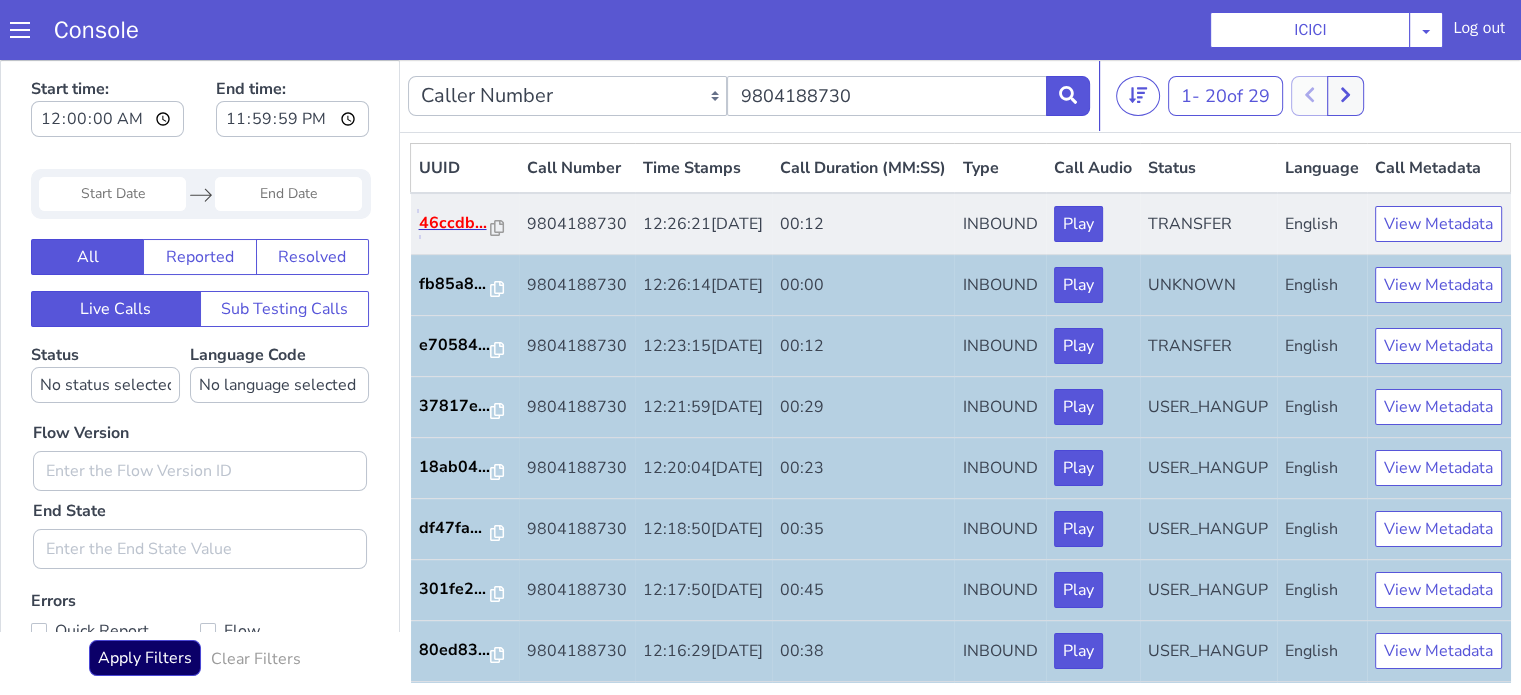 click on "46ccdb..." at bounding box center [455, 224] 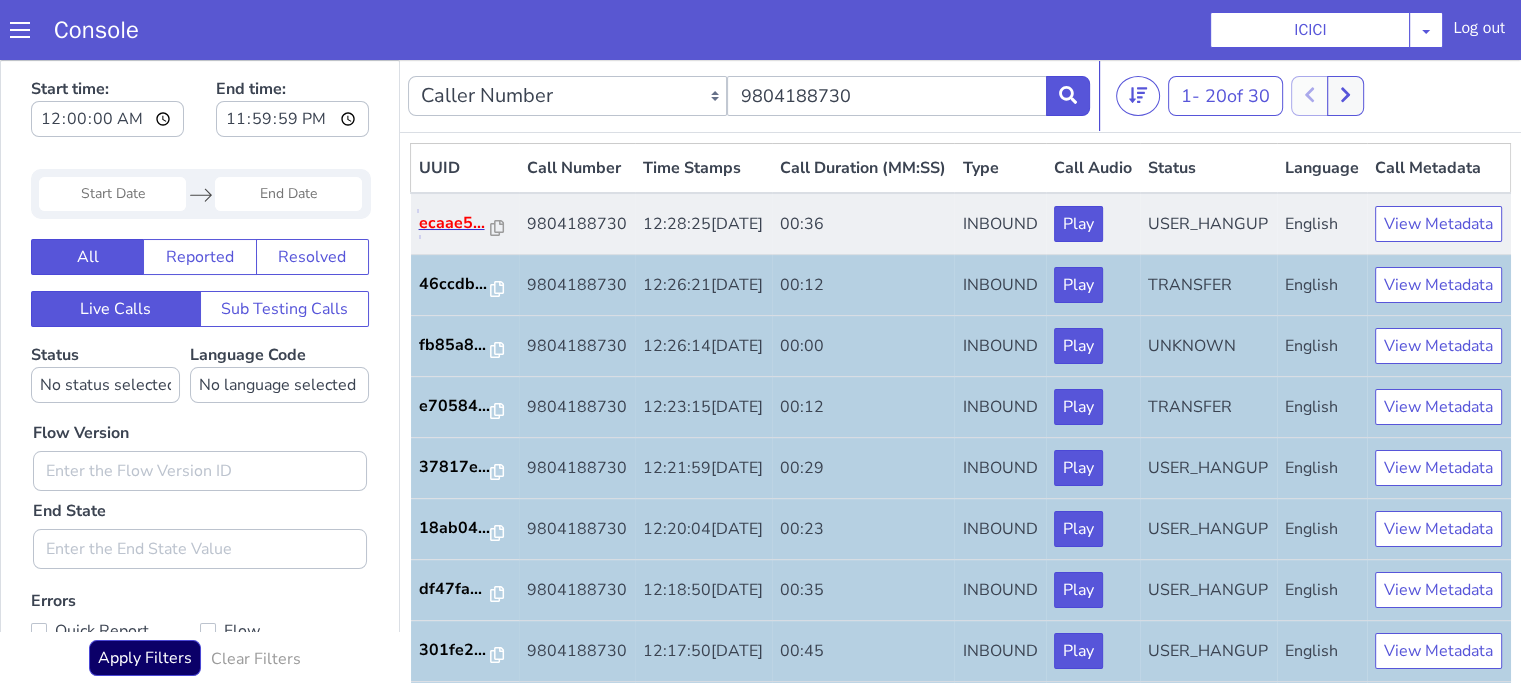 click on "ecaae5..." at bounding box center (627, 1072) 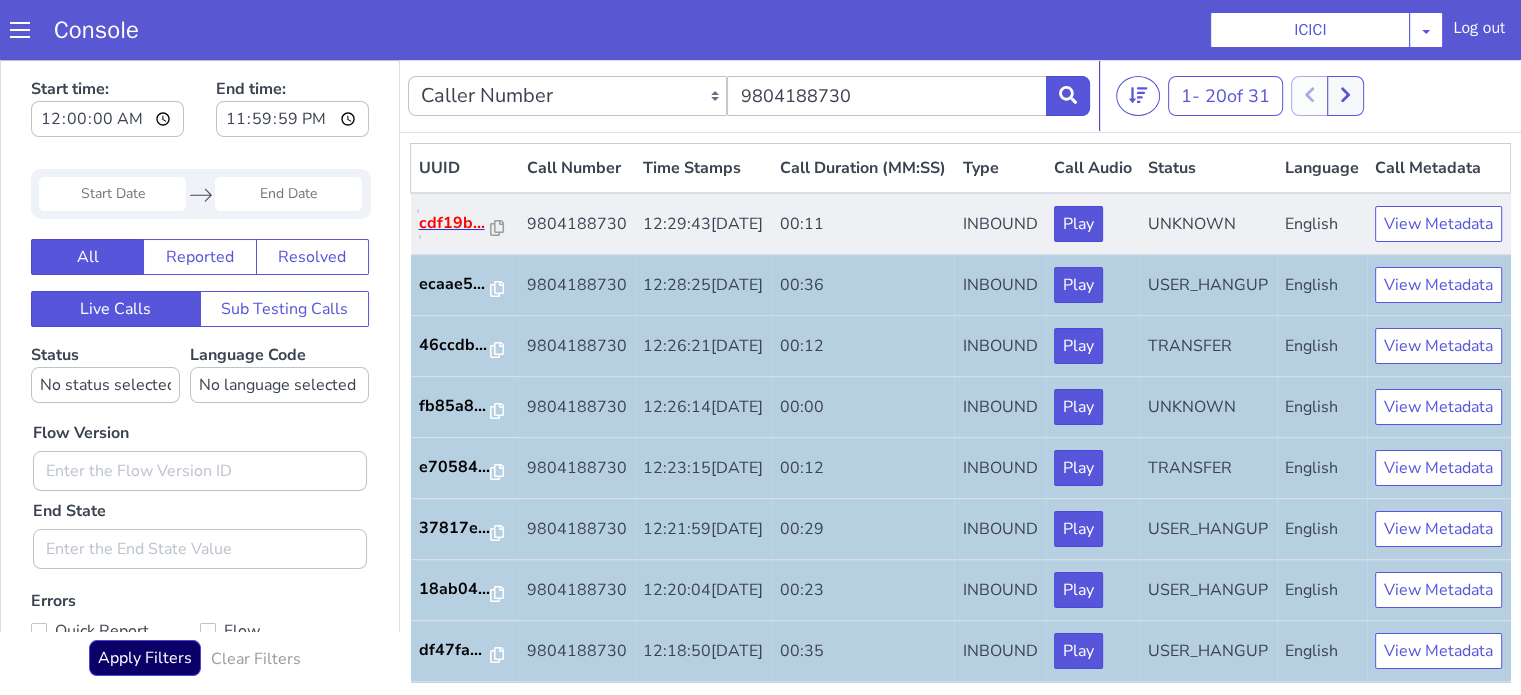 click on "cdf19b..." at bounding box center [1759, 1114] 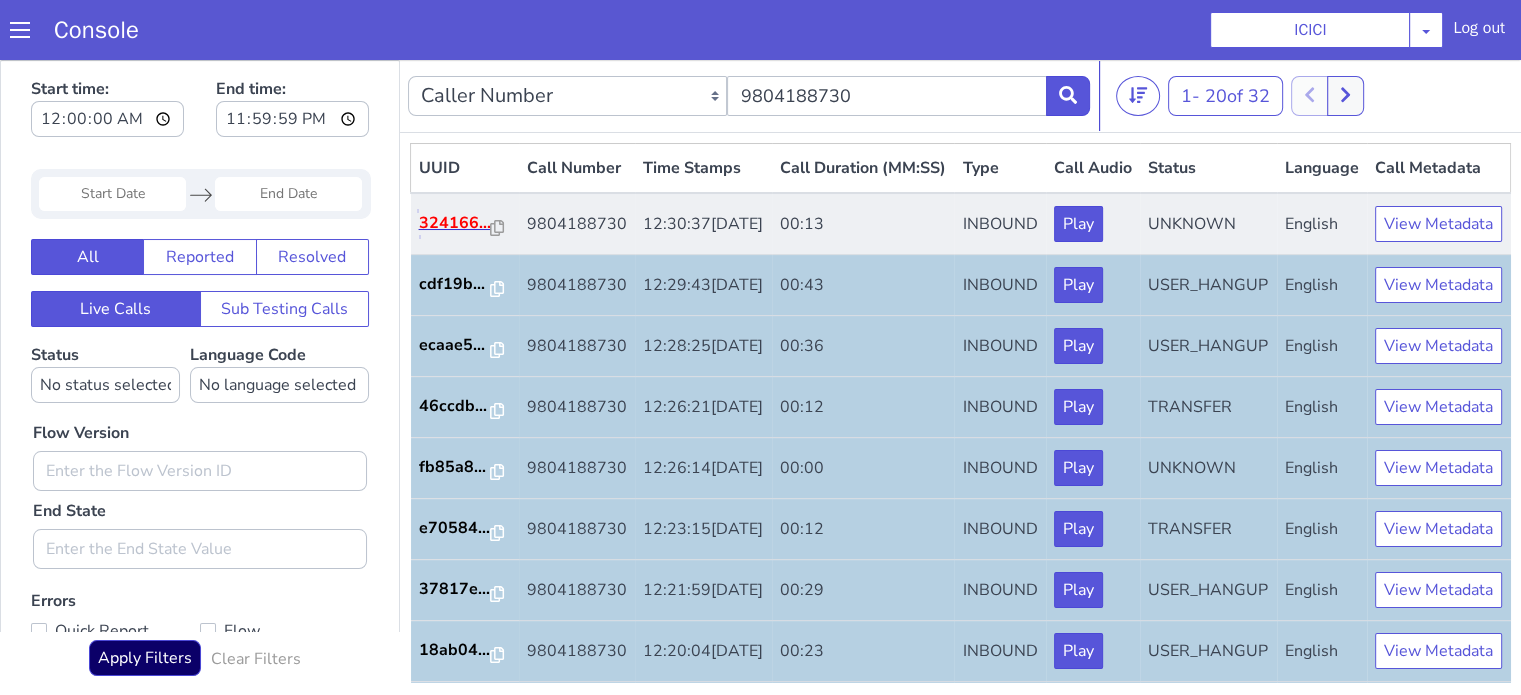click on "324166..." at bounding box center [455, 223] 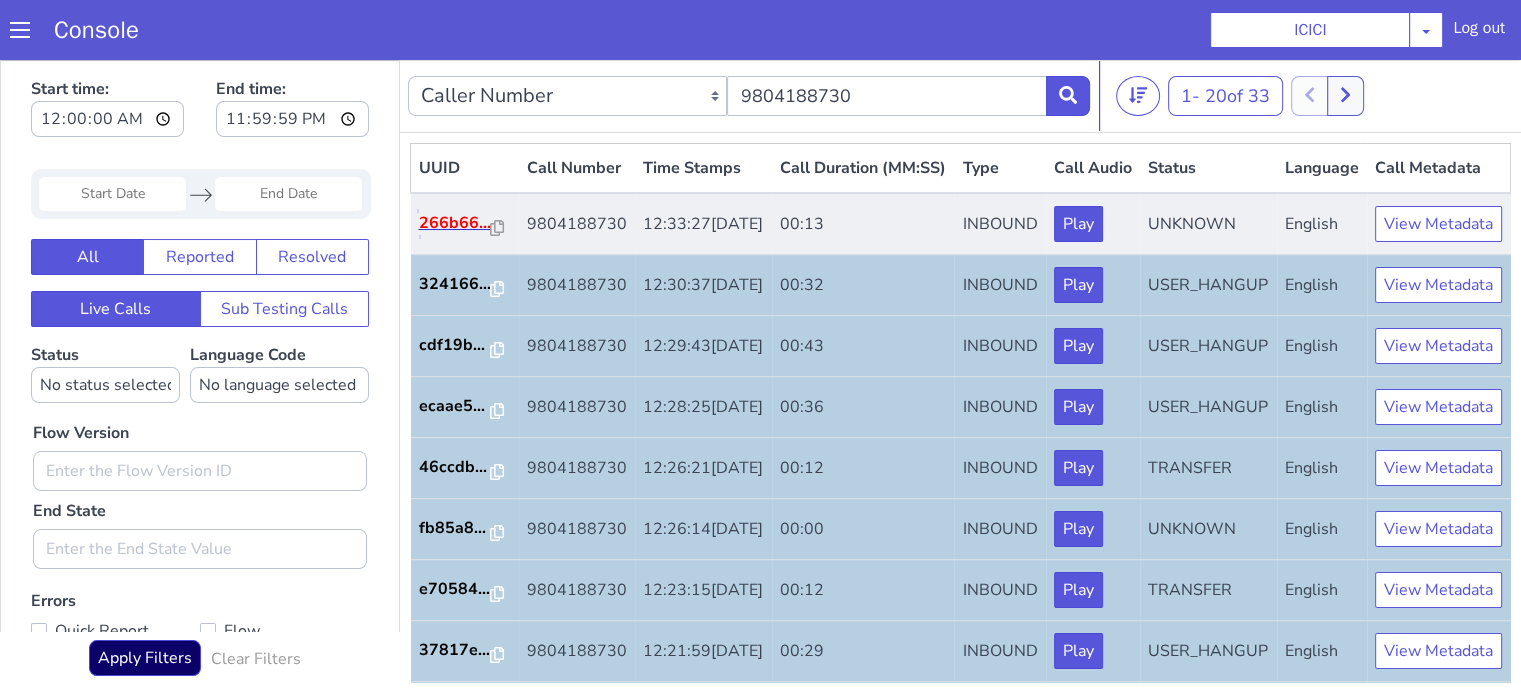 click on "266b66..." at bounding box center [403, 485] 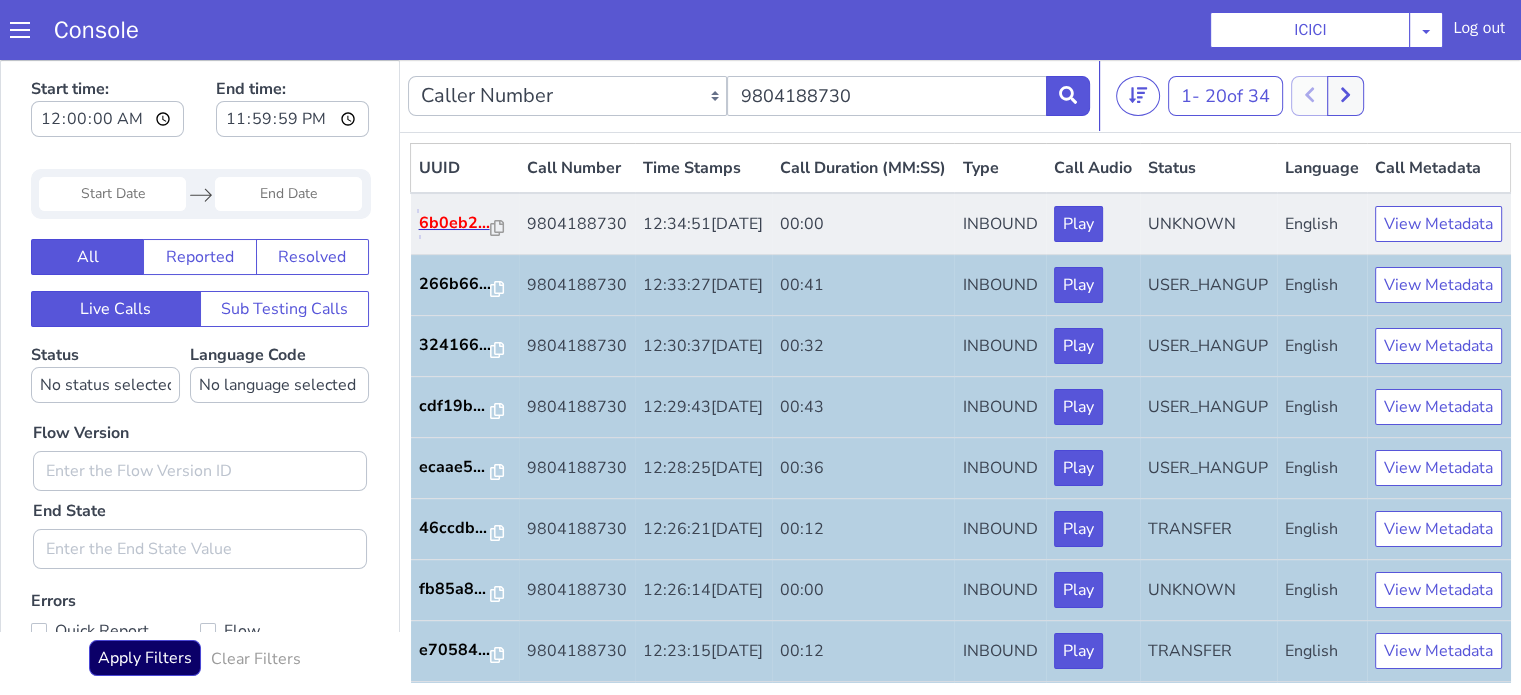 click on "6b0eb2..." at bounding box center [1115, 1317] 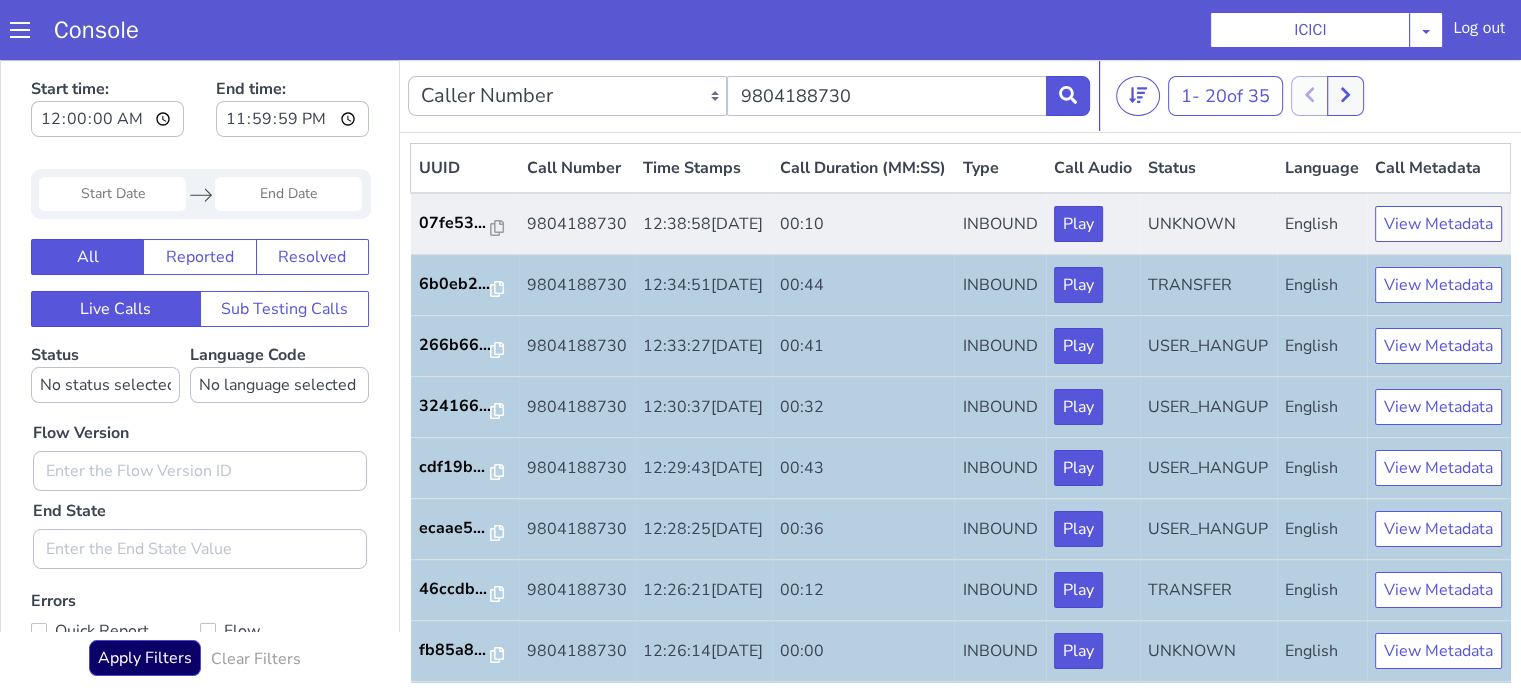 click on "07fe53..." at bounding box center (458, 245) 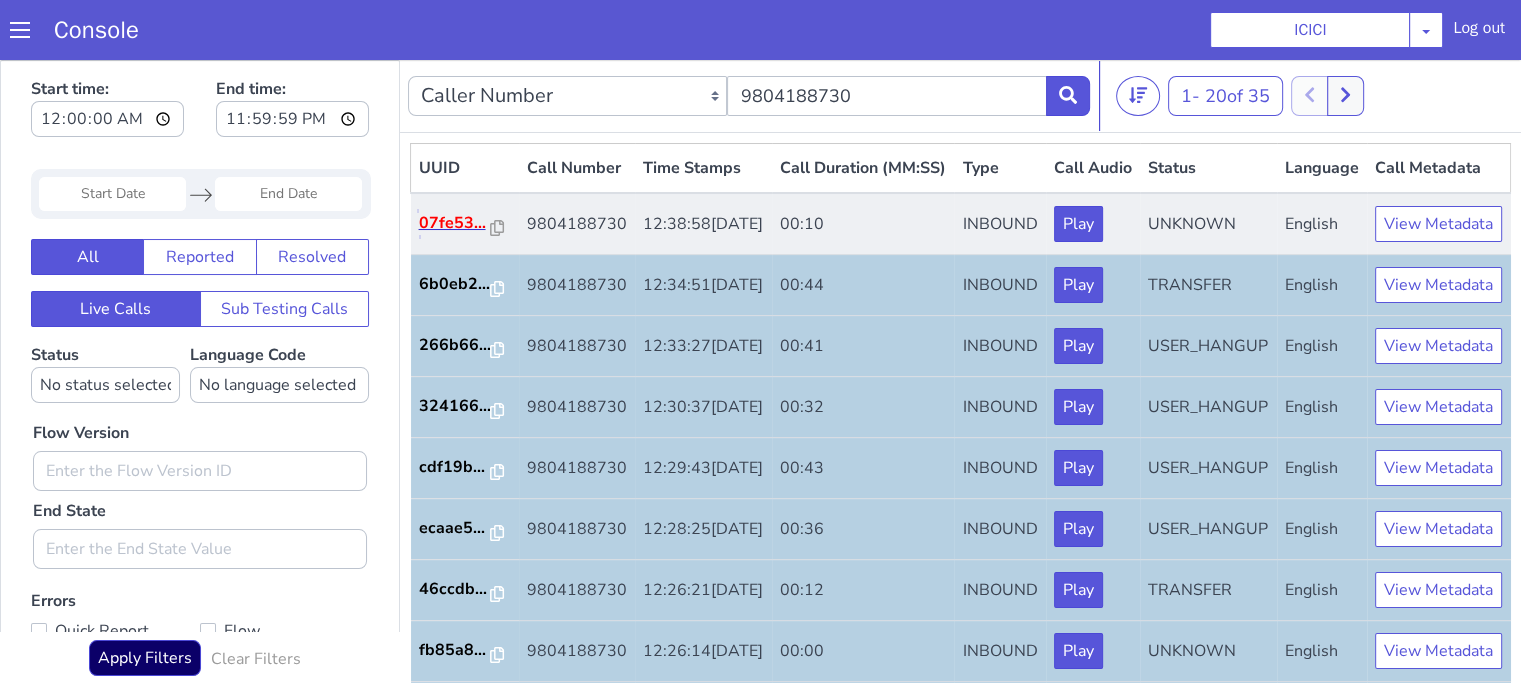 click on "07fe53..." at bounding box center (878, 1250) 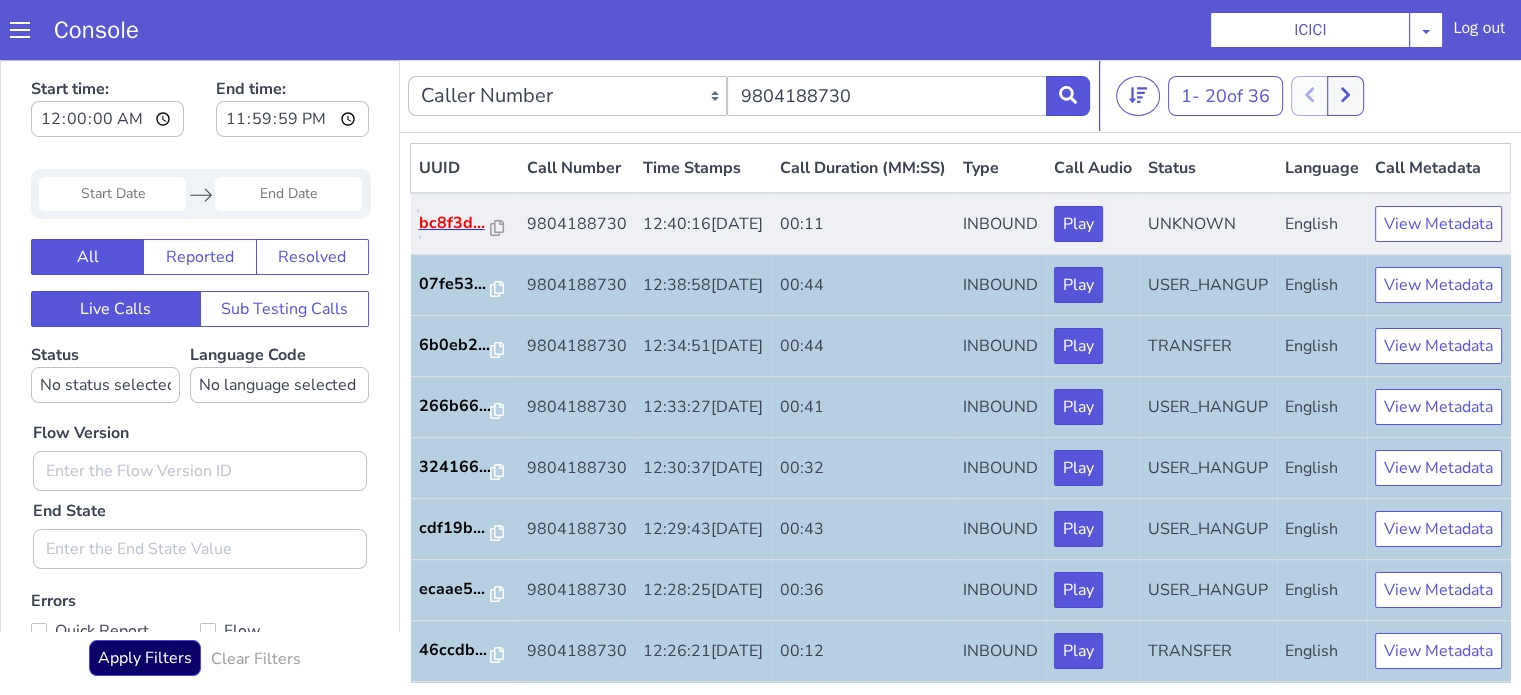click on "bc8f3d..." at bounding box center (1996, 284) 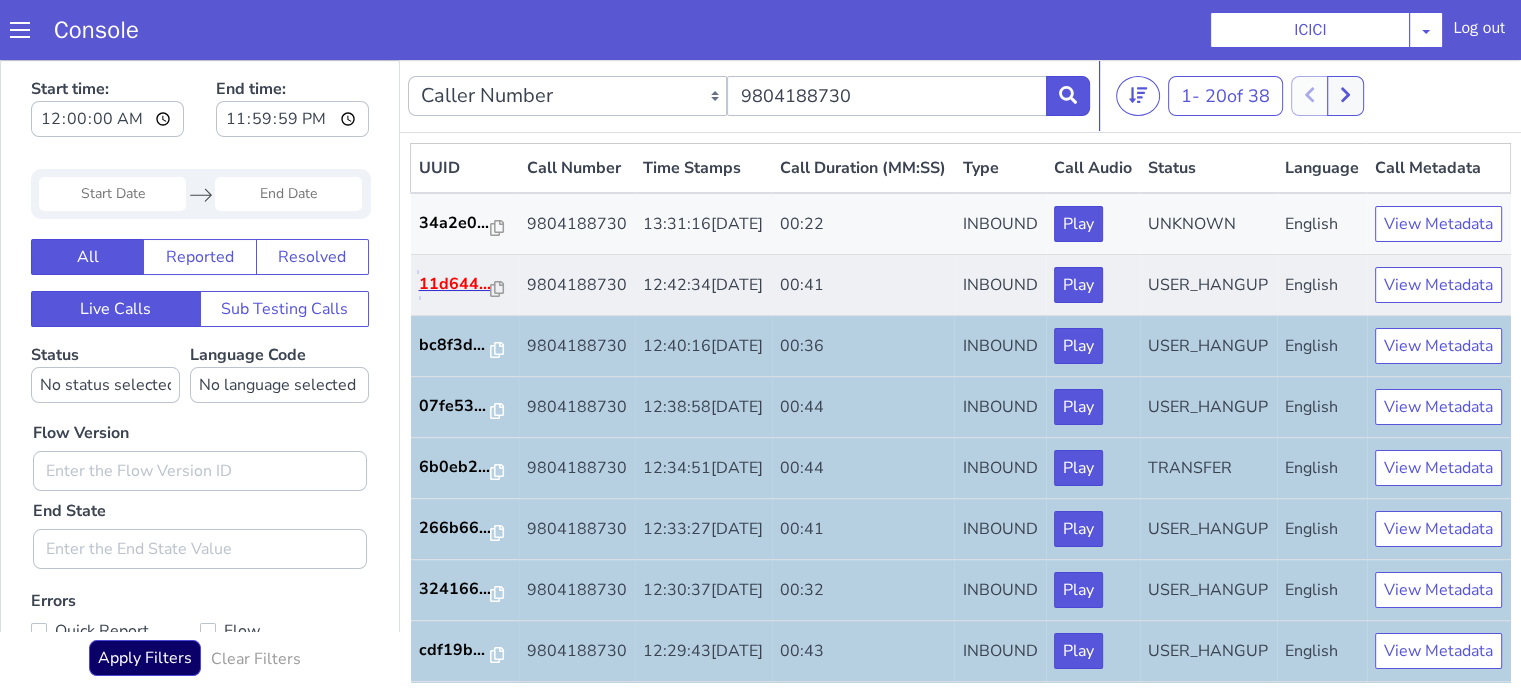 click on "11d644..." at bounding box center [1823, 1111] 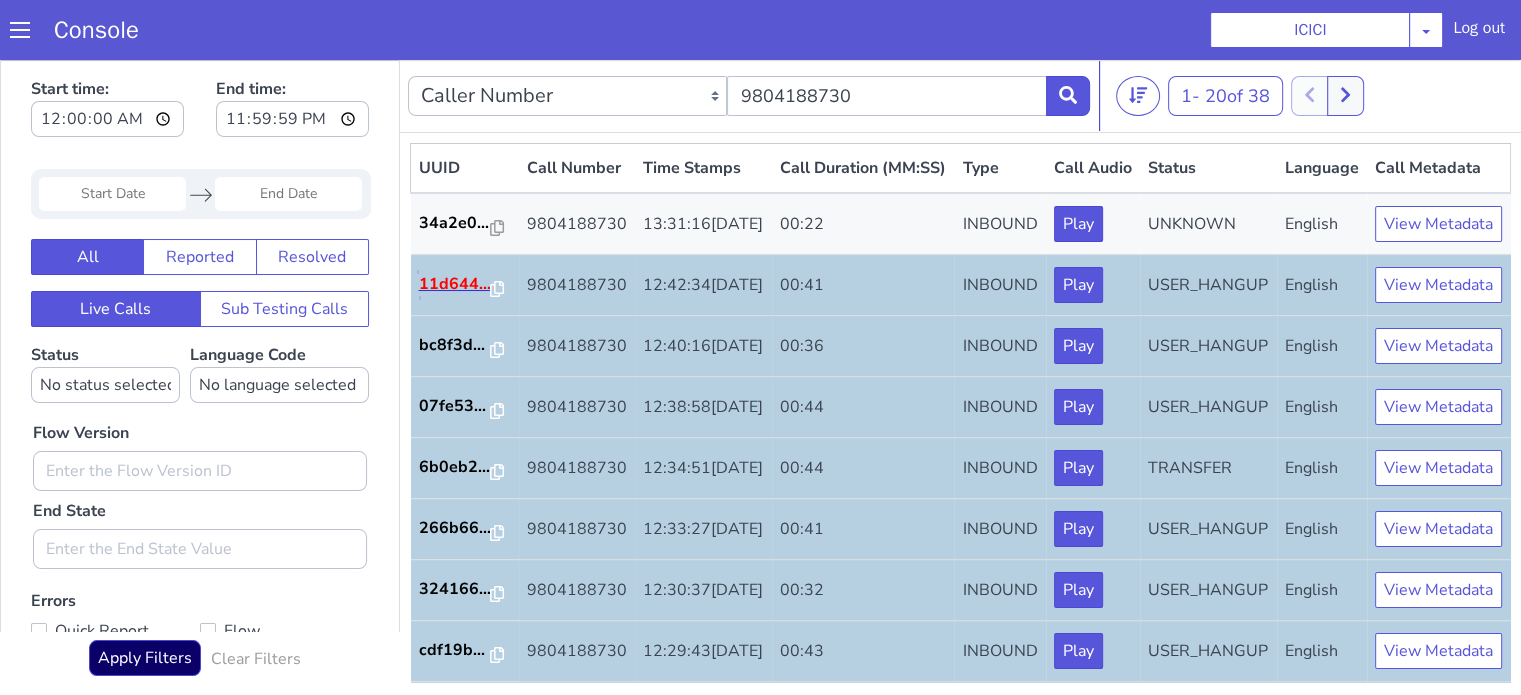 click on "11d644..." at bounding box center (661, 1166) 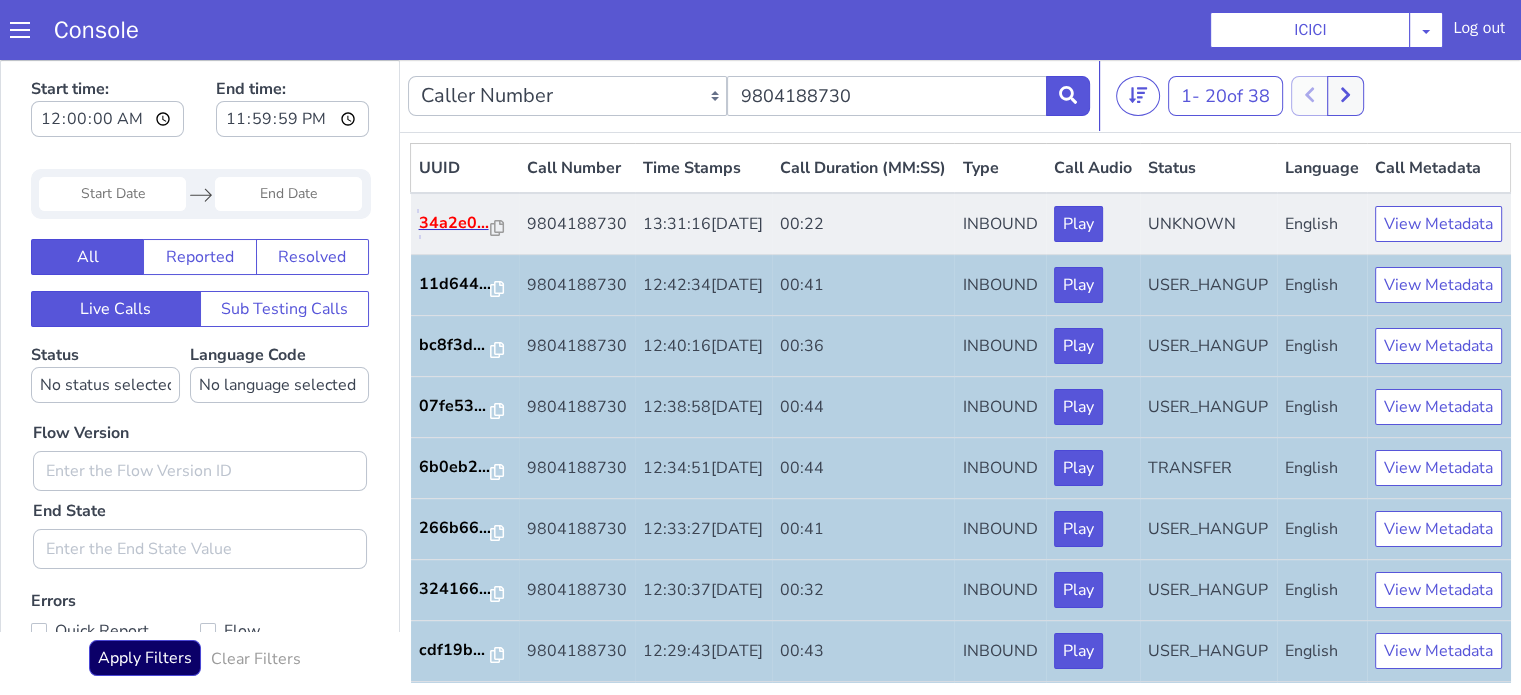 click on "34a2e0..." at bounding box center (414, 378) 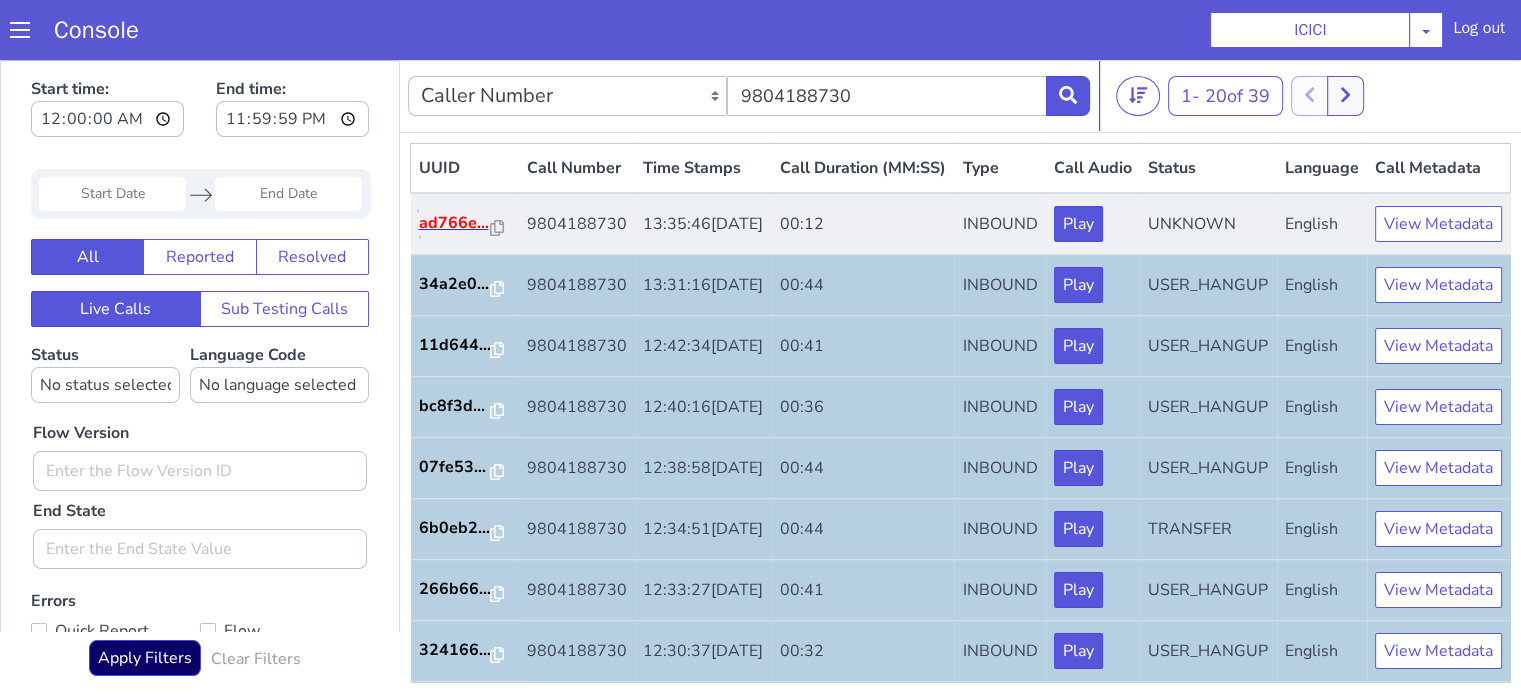 click on "ad766e..." at bounding box center [527, 77] 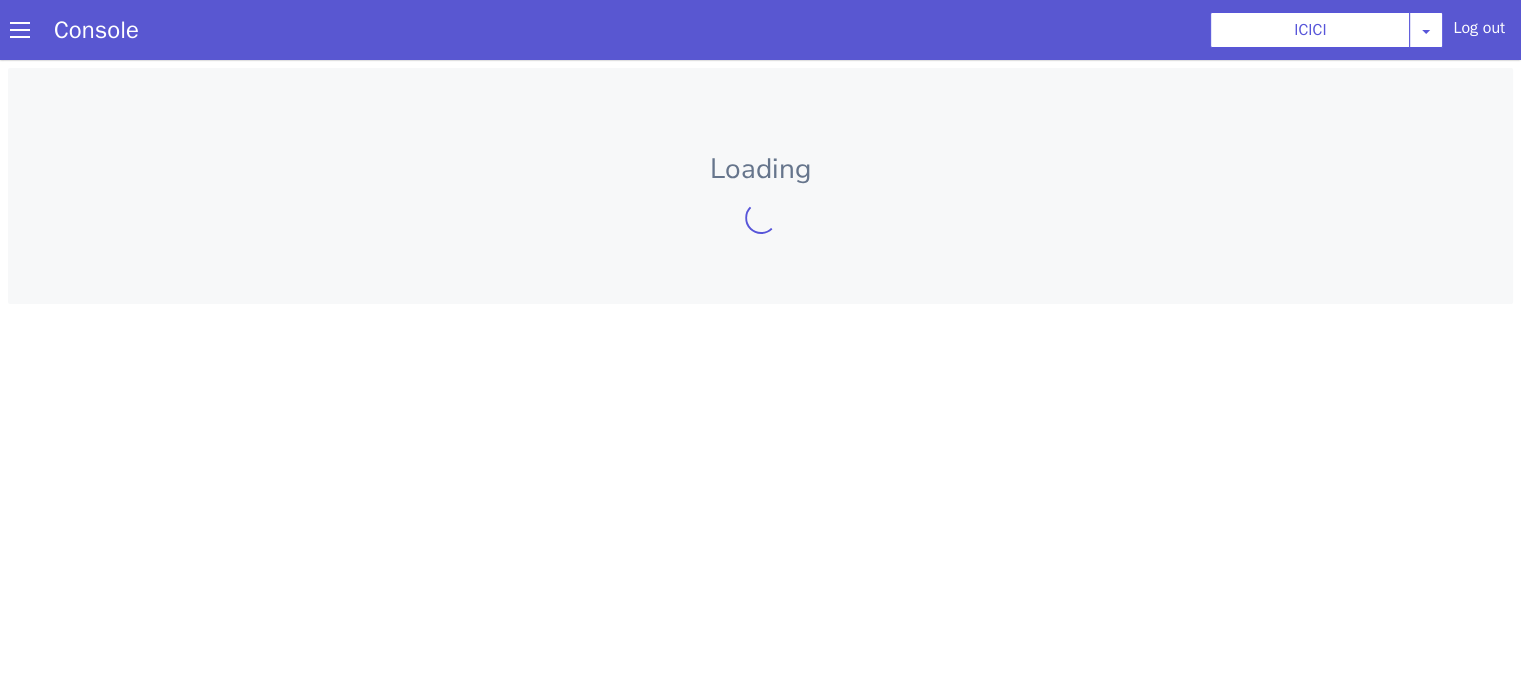 scroll, scrollTop: 0, scrollLeft: 0, axis: both 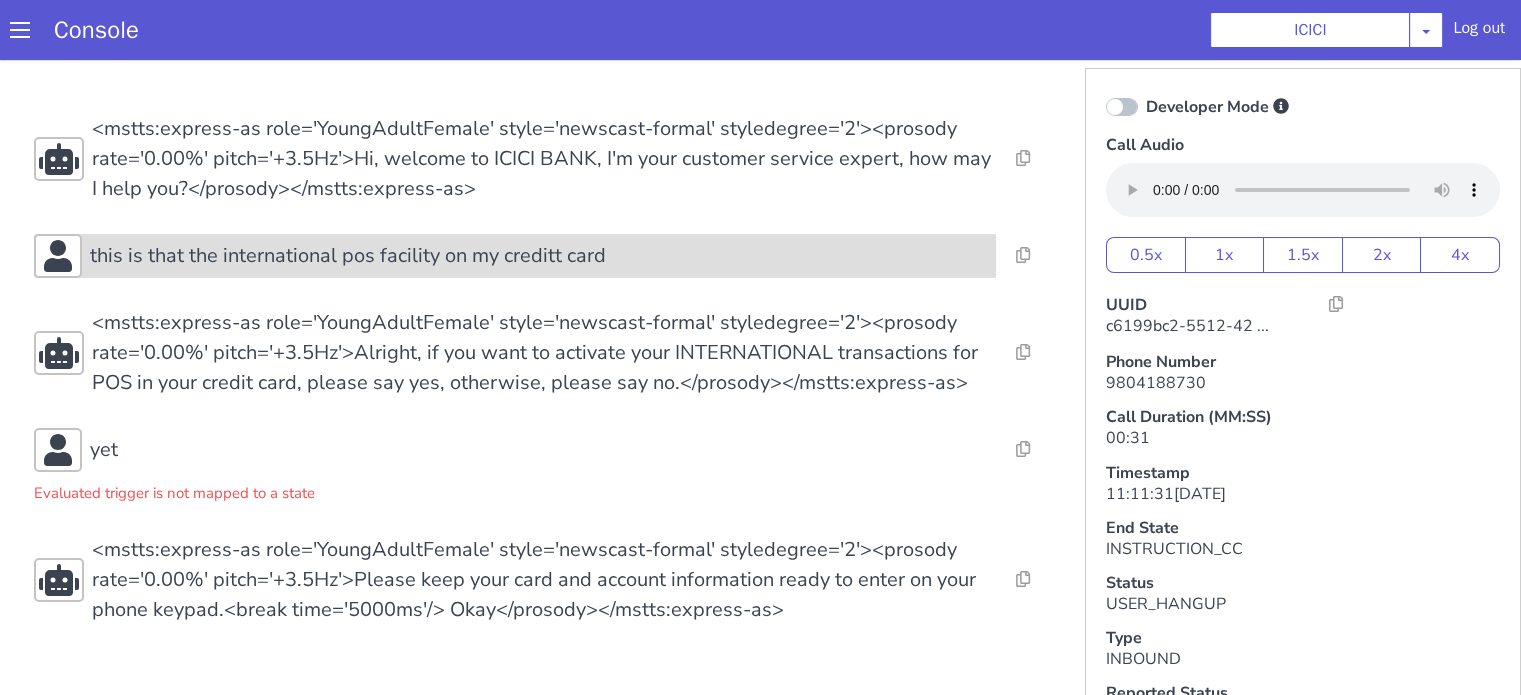click on "this is that the international pos facility on my creditt card" at bounding box center [448, 69] 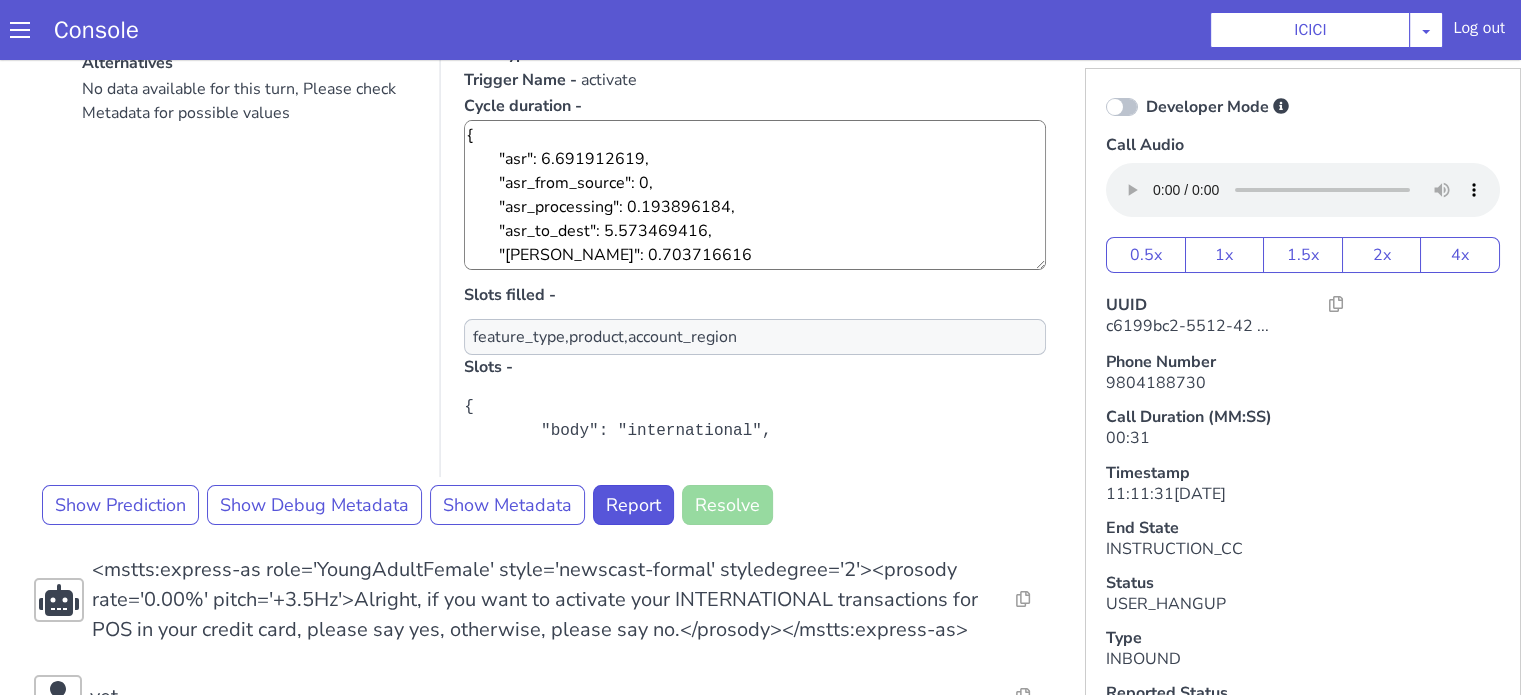 scroll, scrollTop: 400, scrollLeft: 0, axis: vertical 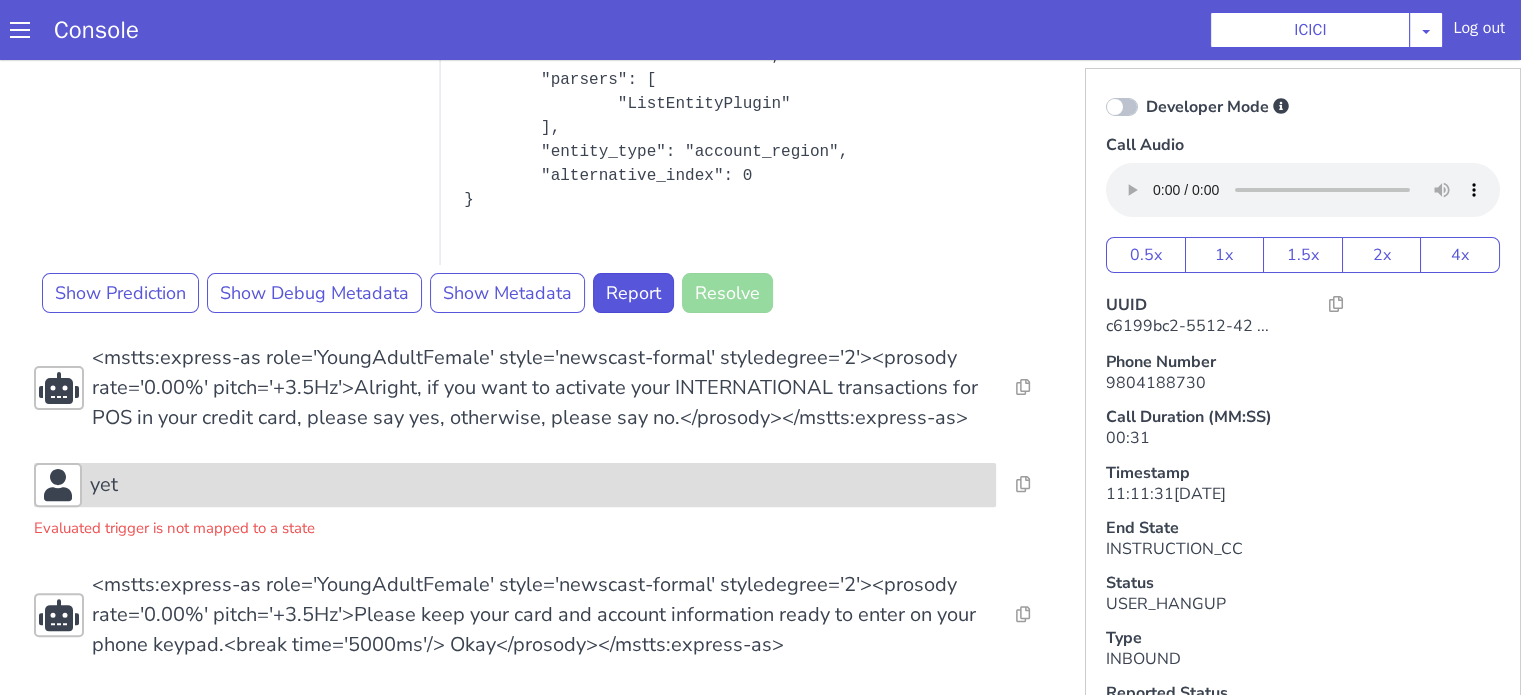 click on "yet" at bounding box center (672, 255) 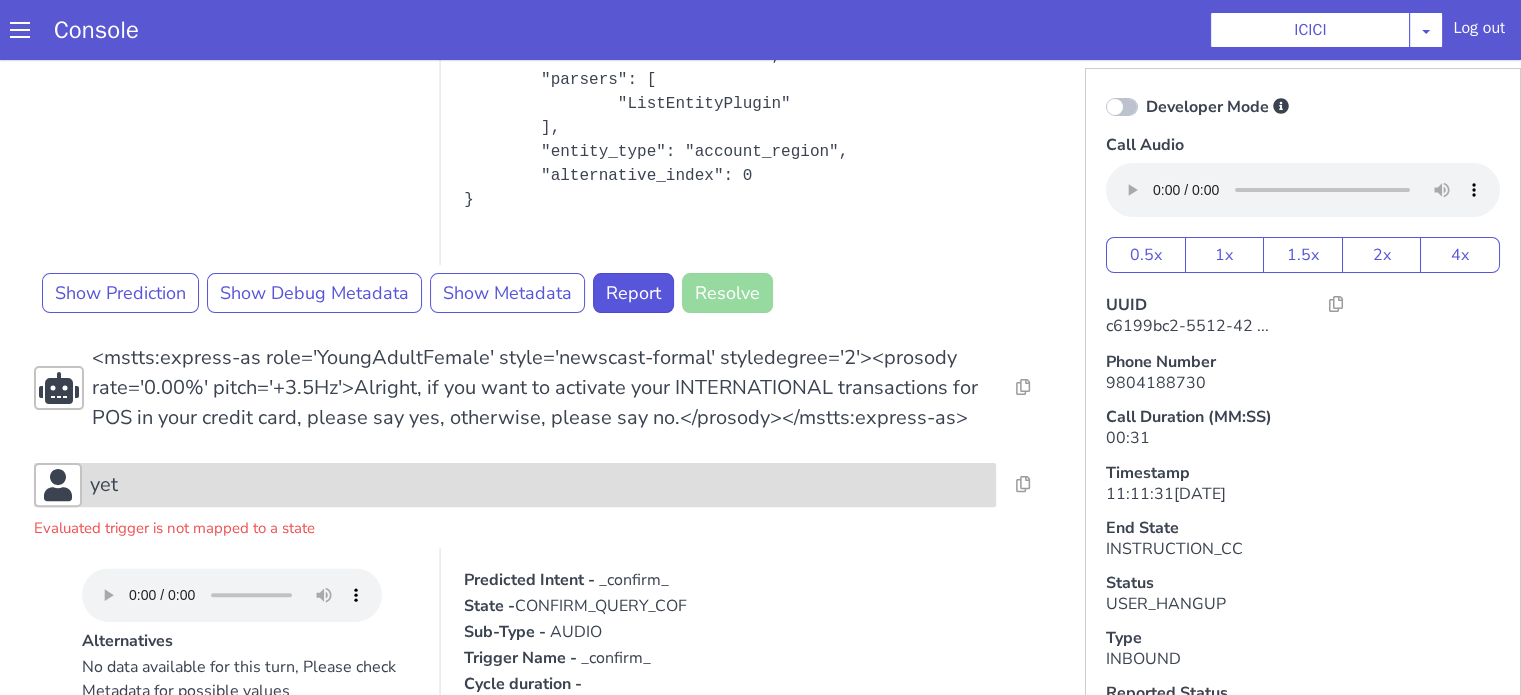 click on "yet" at bounding box center [761, 163] 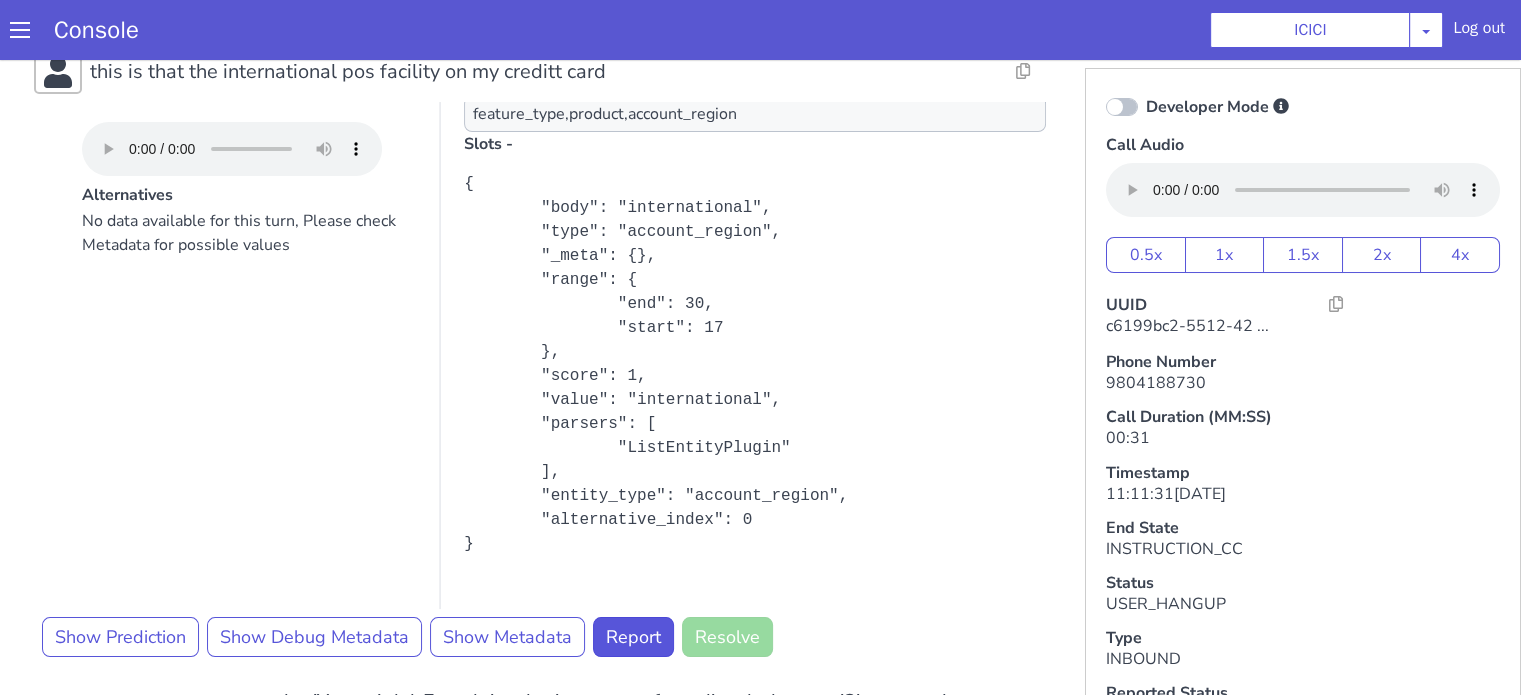 scroll, scrollTop: 128, scrollLeft: 0, axis: vertical 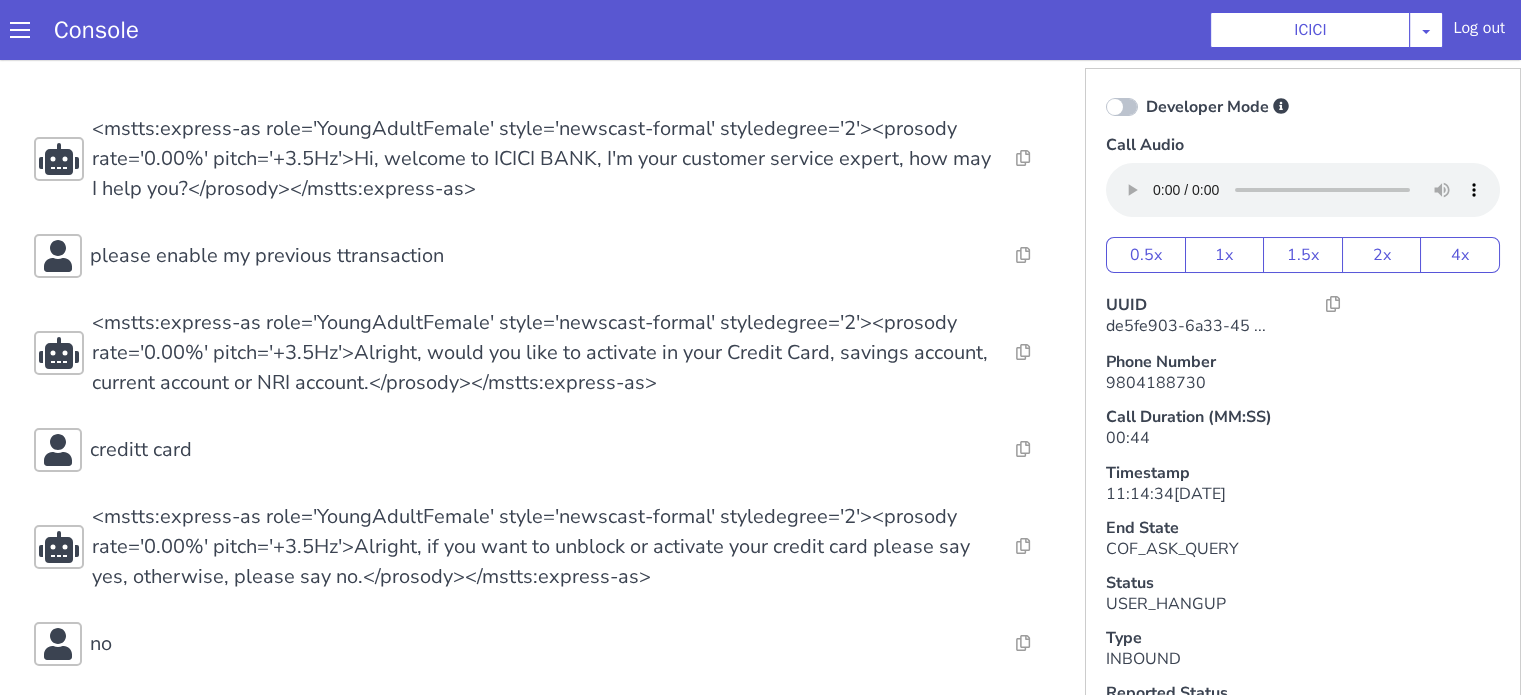click on "Console ICICI AO Smith Airtel DTH Pilot Airtel POC Alice Blue NT Aliceblue American Finance - US Apollo Apollo 24*7 Application - Collections Auto NPS feedback Avaya Devconnect Axis Axis AMC Axis Outbound BAGIC BALIC BALIC Old 2 Bajaj Autofinance Bajaj Fin Banking Demo Barbeque Nation Buy Now Pay Later Cars24 Cashe Central Bank of India Charles Tyrwhitt Cholamandalam Finance Consumer Durables Coverfox Covid19 Helpline Credgenics CreditMate DPDzero DUMMY Data collection Demo - Collections Dish TV ERCM Emeritus Eureka Forbes - LQ FFAM360 - US Familiarity Farming_Axis Finaccel Flipkart Flow Templates Fusion Microfinance Giorgos_TestBot Great Learning Grievance Bot HDB Finance HDFC HDFC Ergo HDFC Freedom CC HDFC Life Demo HDFC Securities Hathway Internet Hathway V2 Home Credit IBM IBM Banking Demo ICICI ICICI Bank Outbound ICICI Lombard Persistency ICICI Prudential ICICI securities ICICI_lombard IDFC First Bank IFFCO Tokio Insurance Iffco Tokio Indiamart Indigo IndusInd - Settlement IndusInd CC Insurance Jarvis" at bounding box center (760, 30) 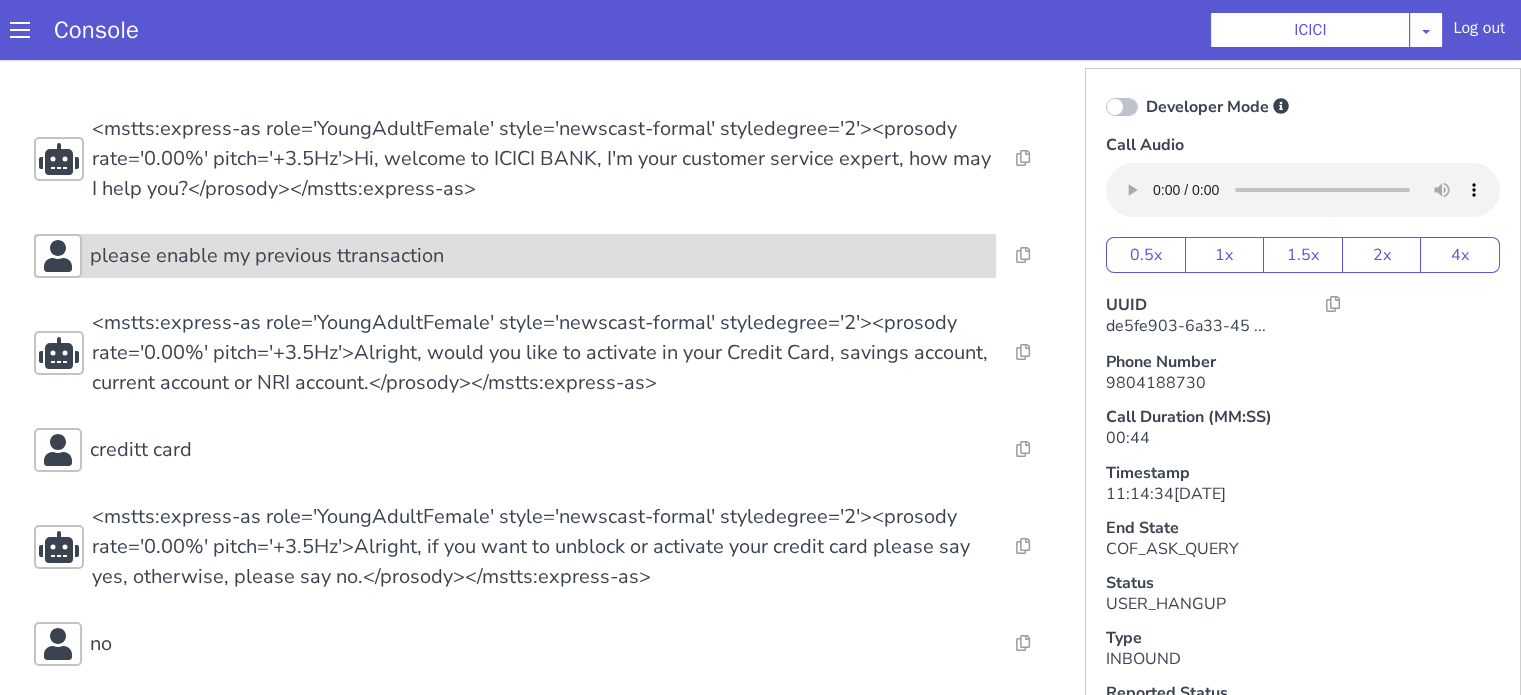 click on "please enable my previous ttransaction" at bounding box center [515, 256] 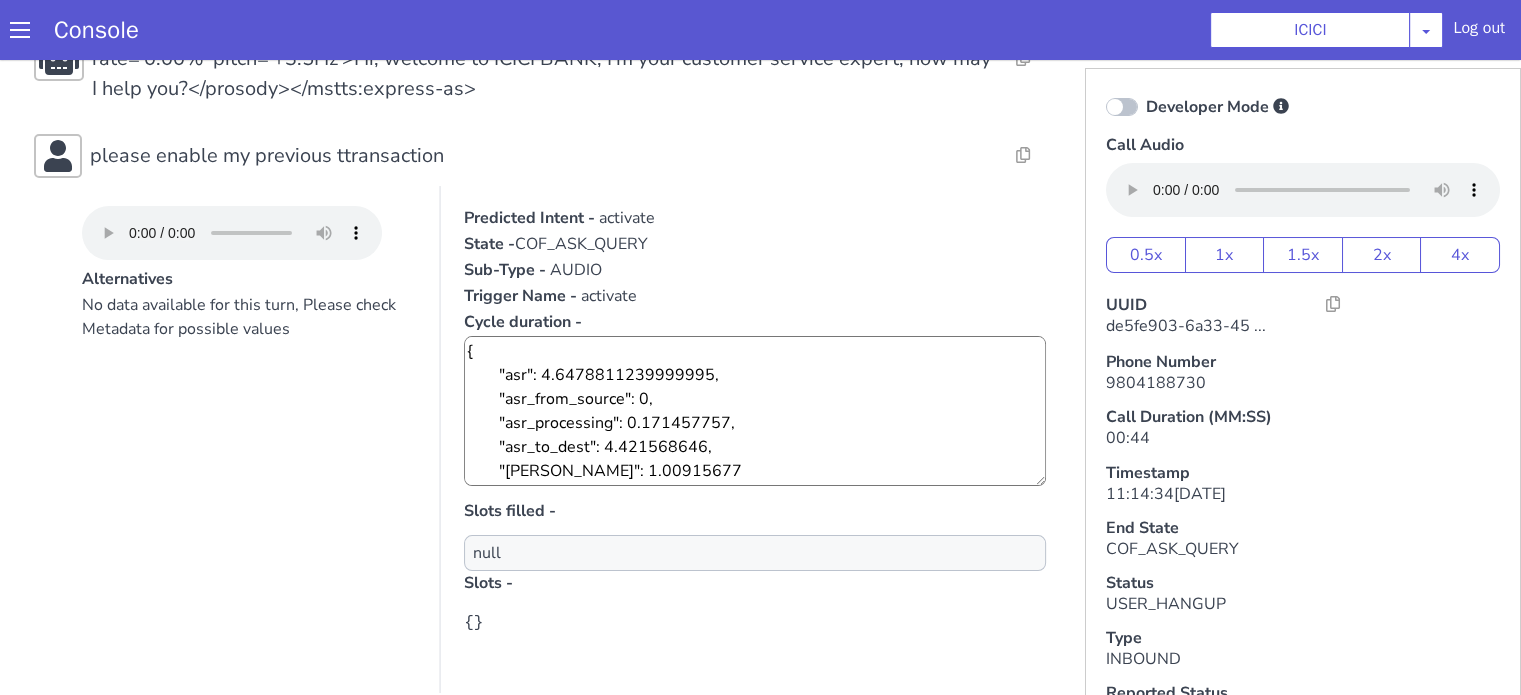 scroll, scrollTop: 300, scrollLeft: 0, axis: vertical 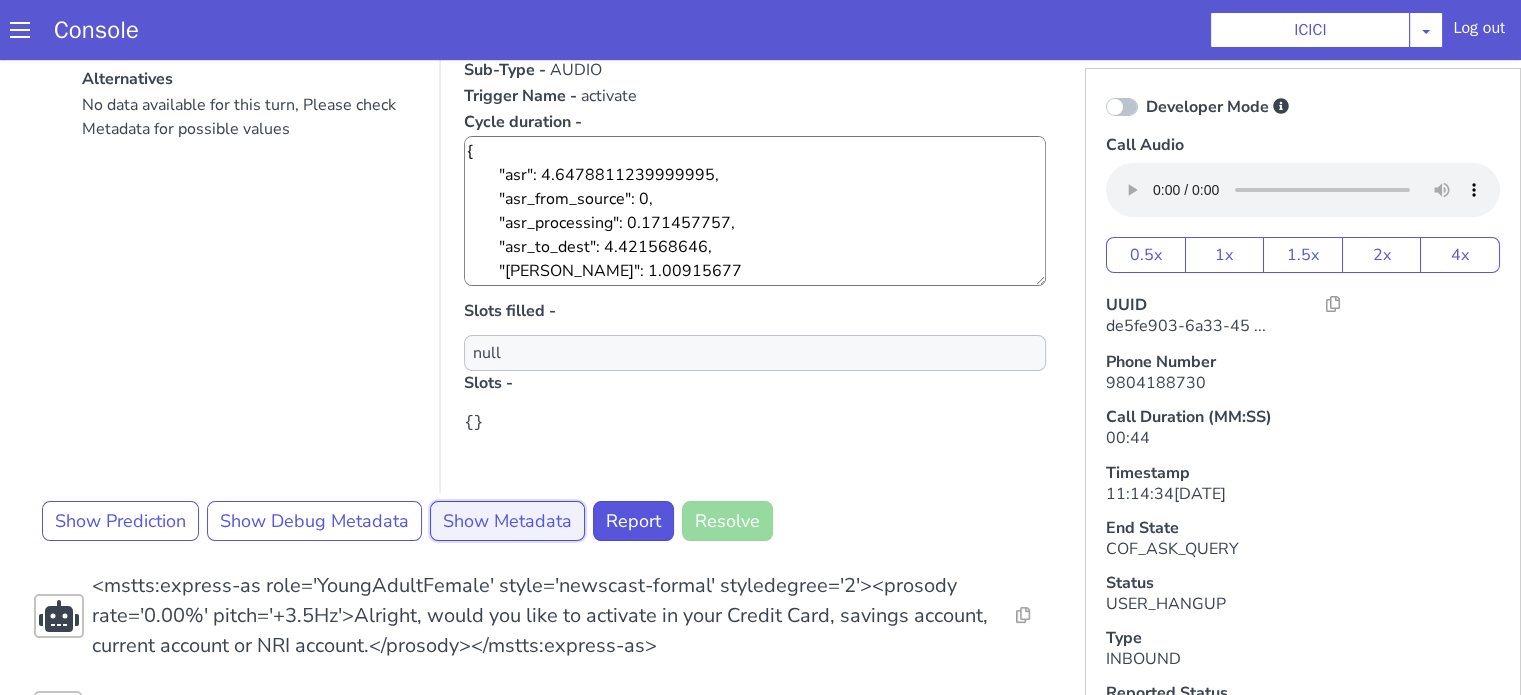 click on "Show Metadata" at bounding box center (641, 291) 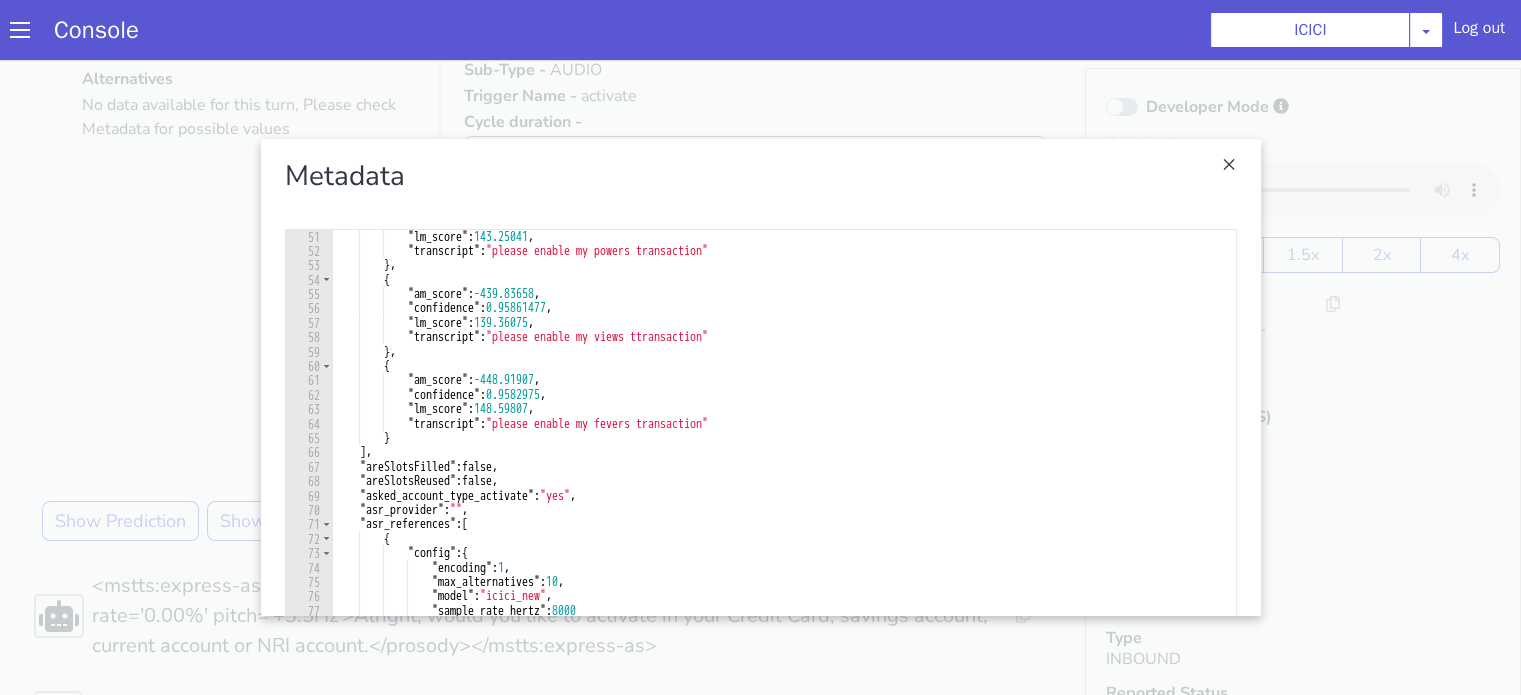 scroll, scrollTop: 720, scrollLeft: 0, axis: vertical 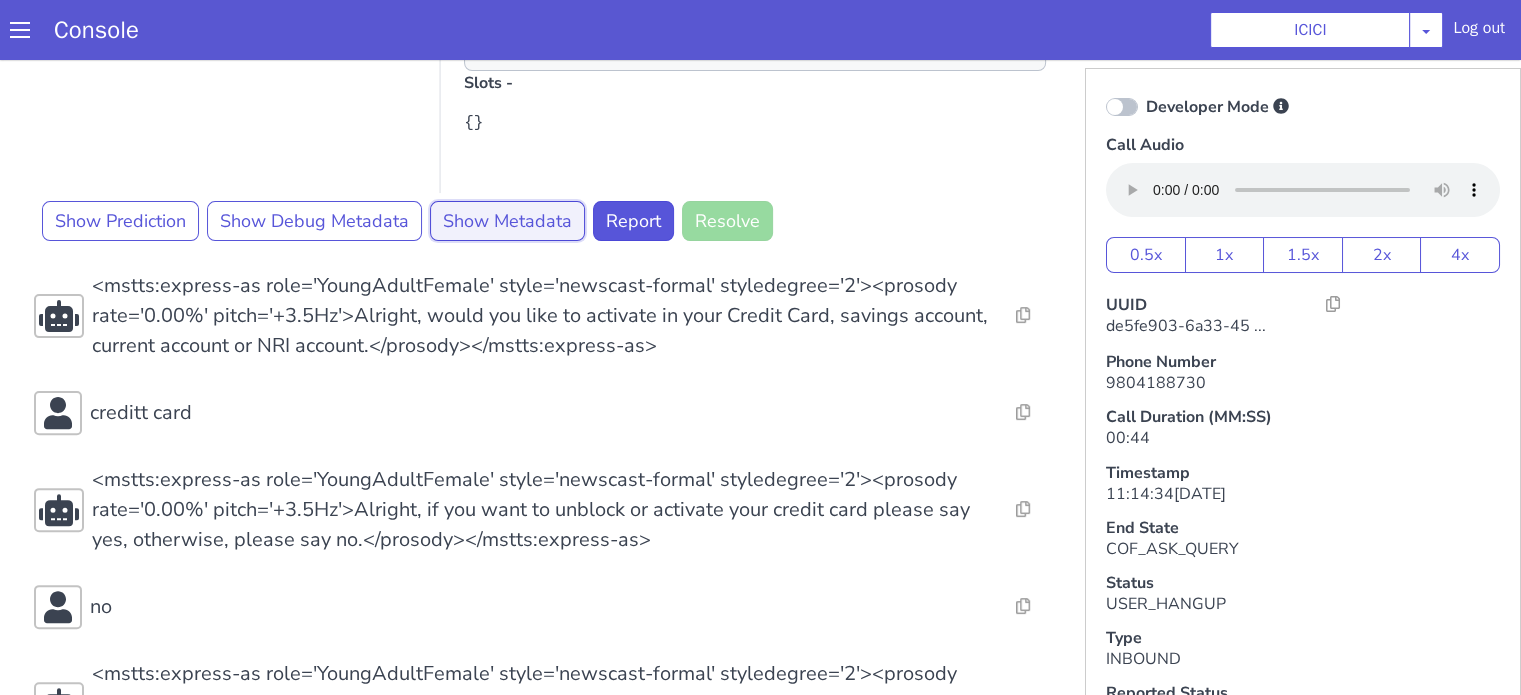click on "Show Metadata" at bounding box center (579, 75) 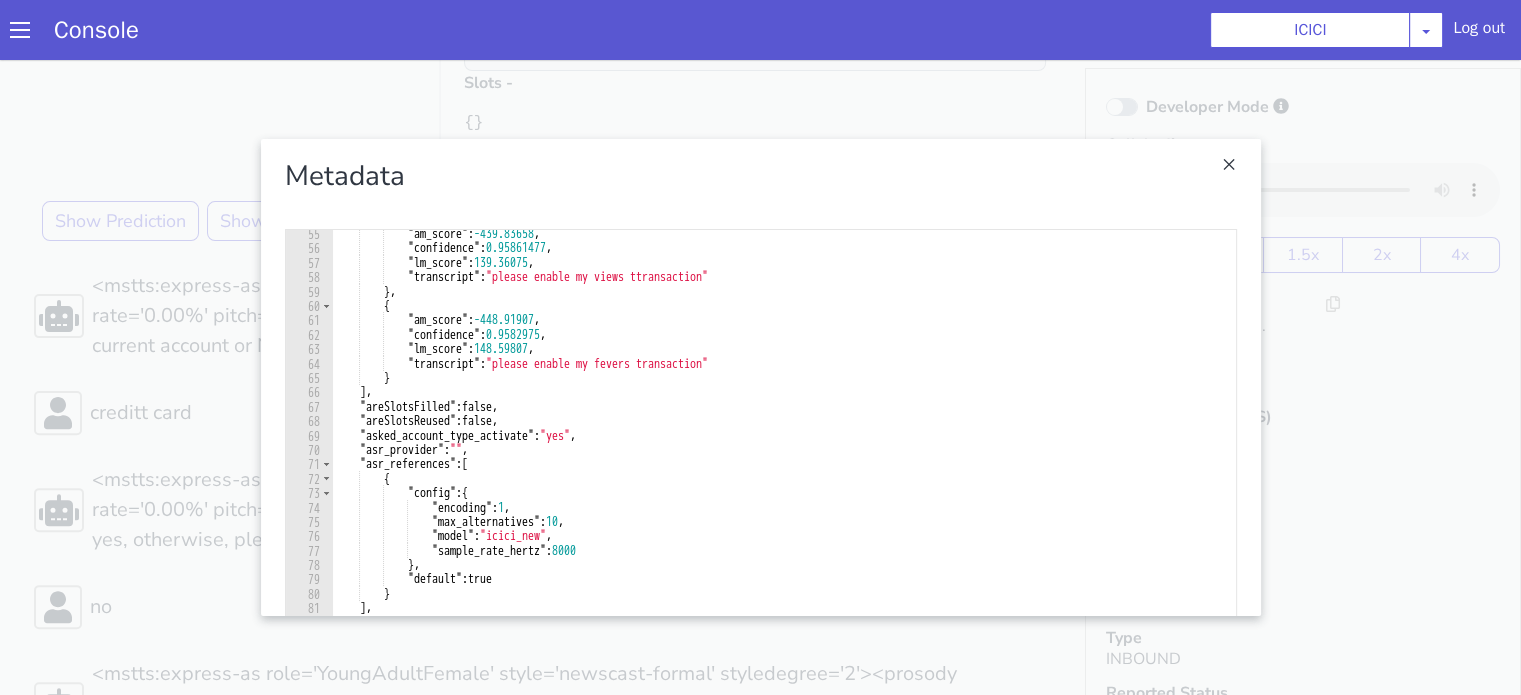 scroll, scrollTop: 780, scrollLeft: 0, axis: vertical 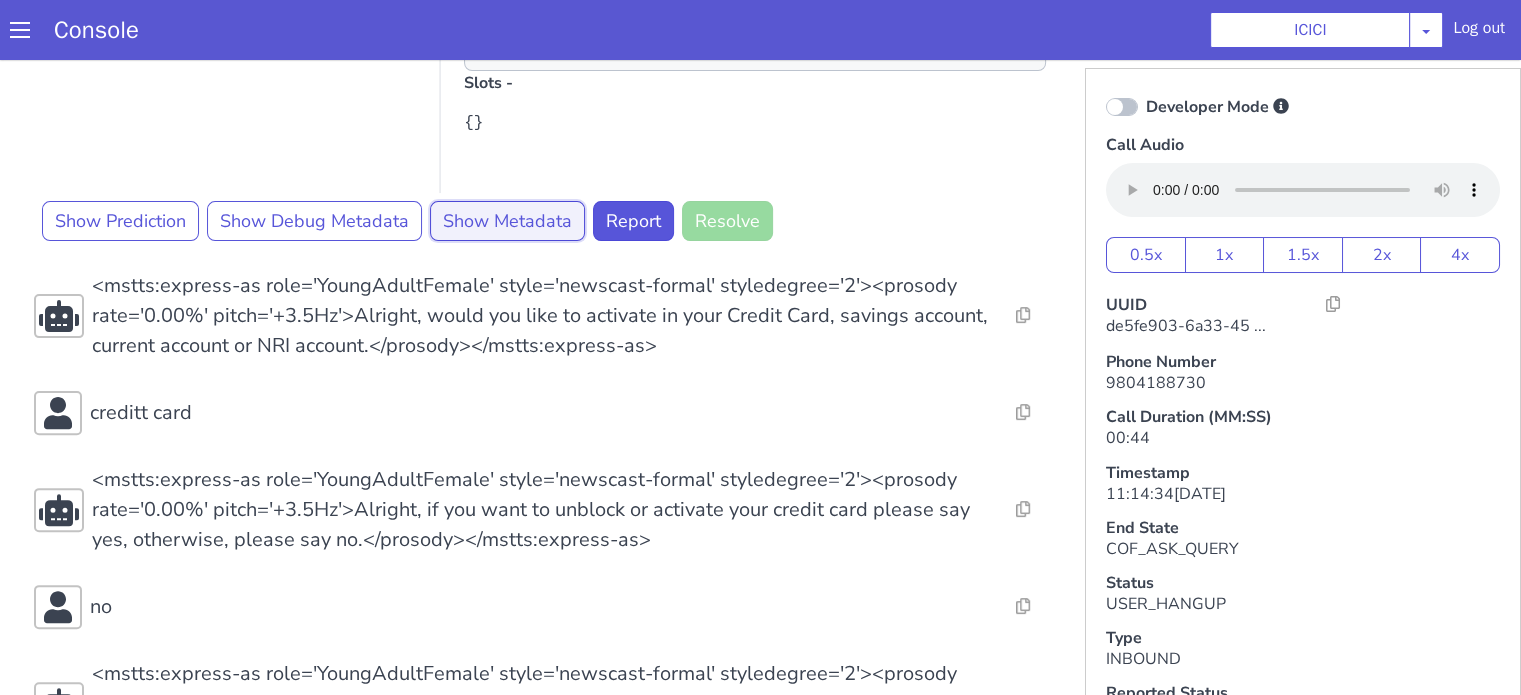 click on "Show Metadata" at bounding box center [526, 174] 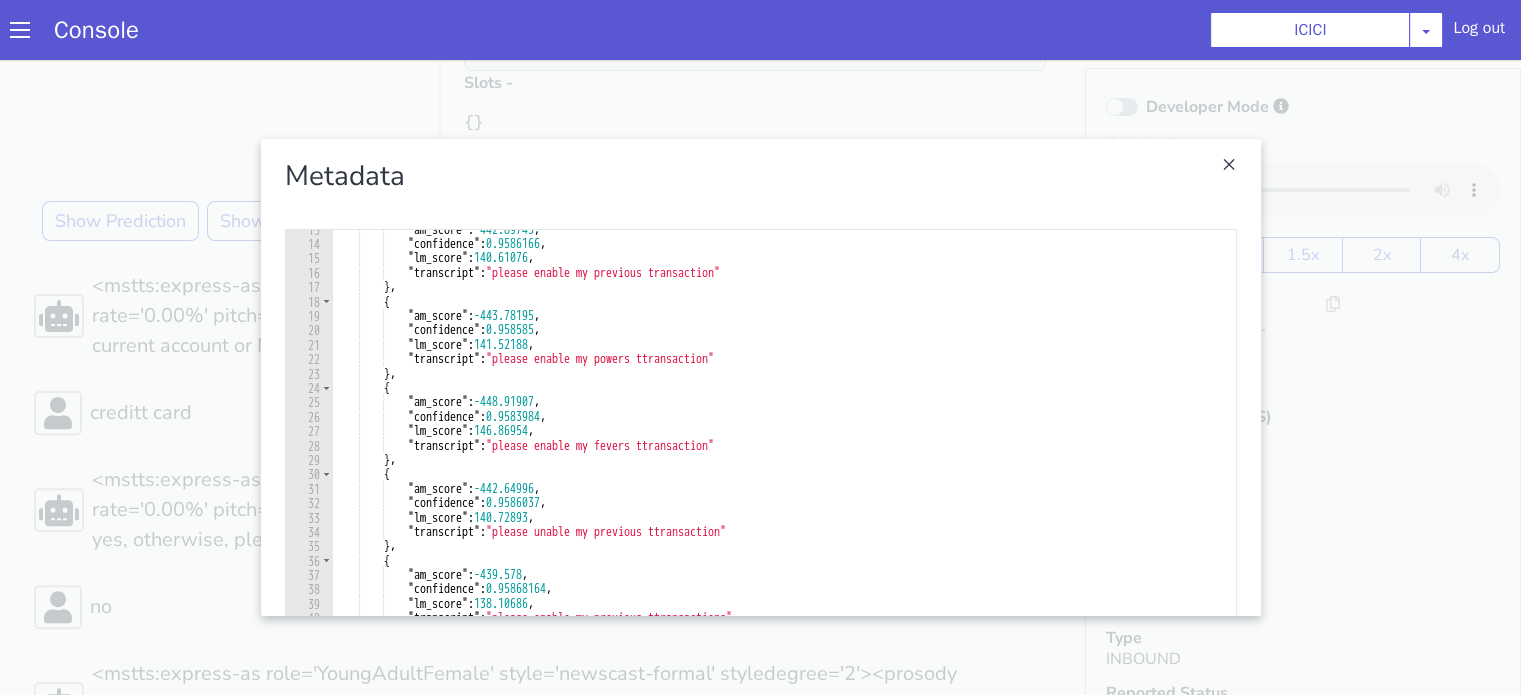 scroll, scrollTop: 0, scrollLeft: 0, axis: both 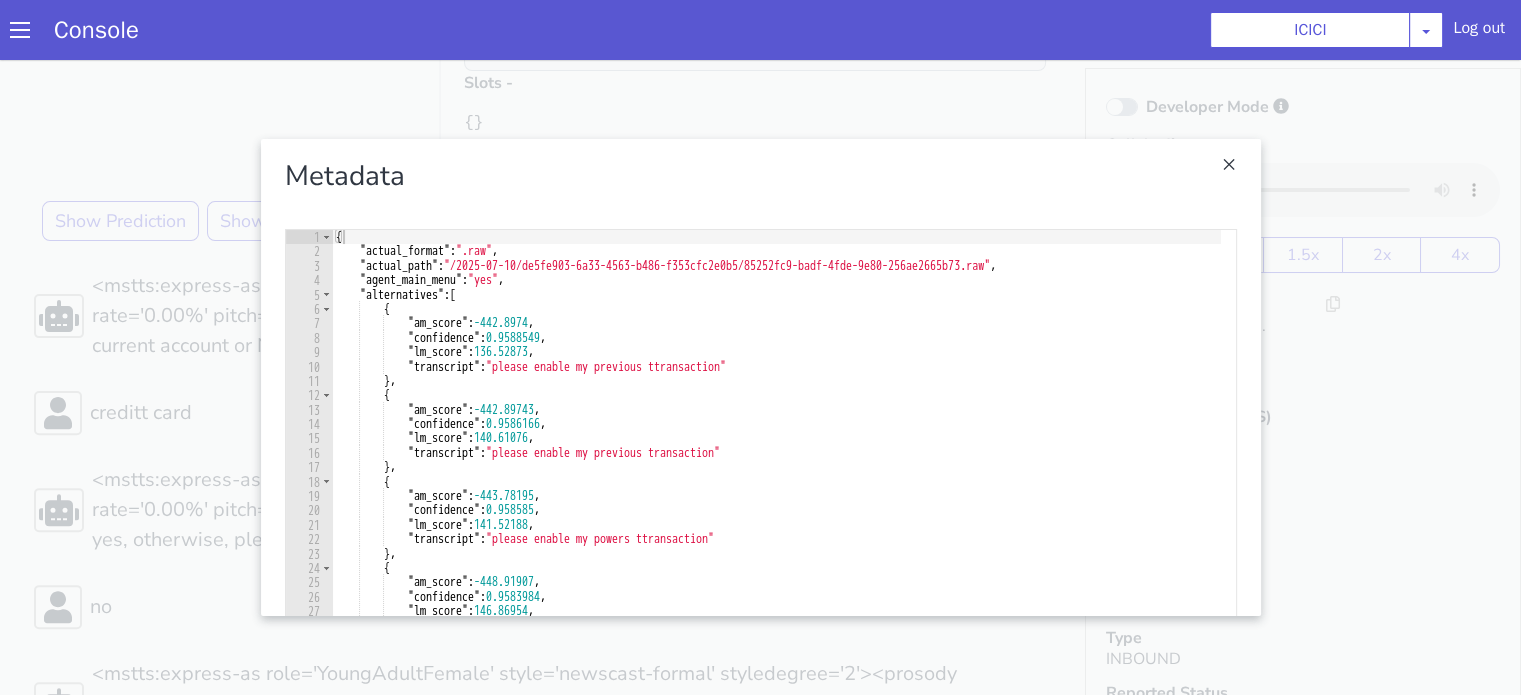 type on ""transcript": "please enable my previous ttransaction"" 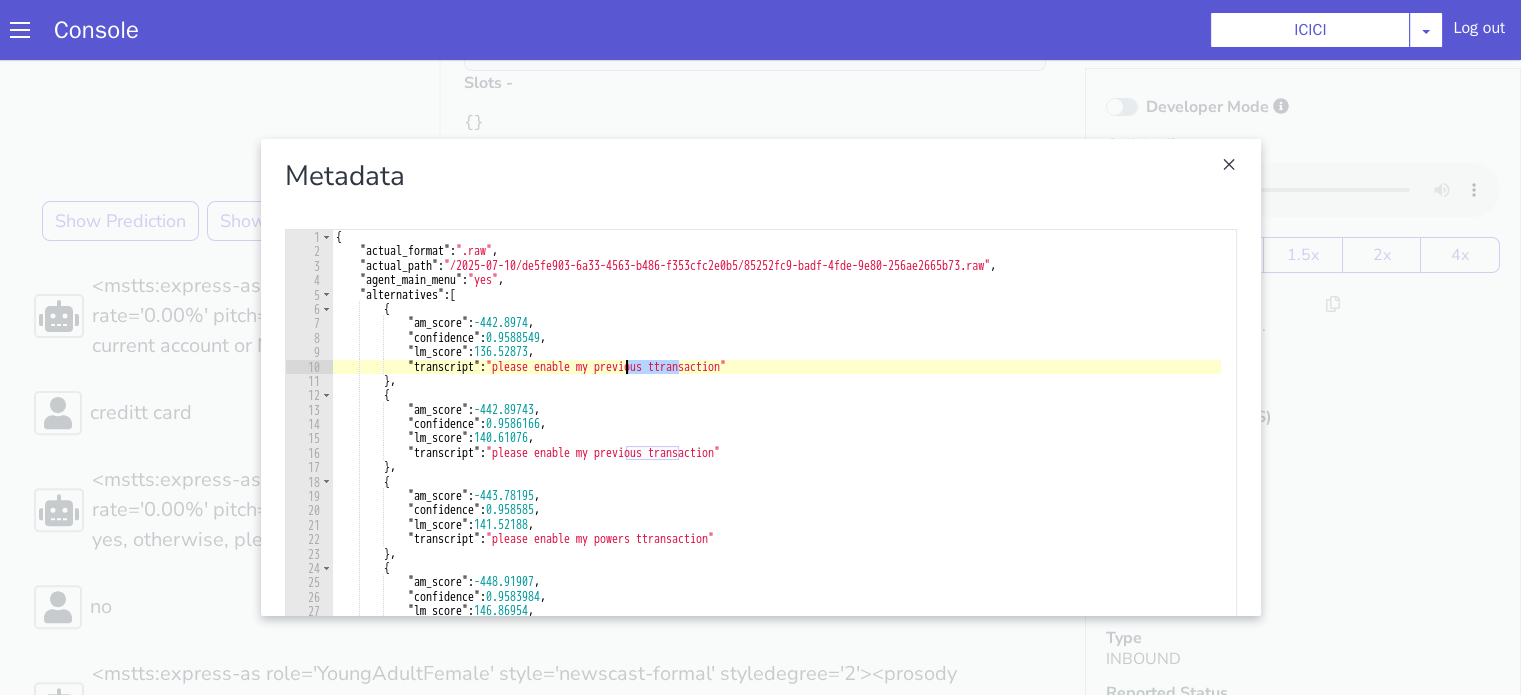 click on "{      "actual_format" :  ".raw" ,      "actual_path" :  "/2025-07-10/de5fe903-6a33-4563-b486-f353cfc2e0b5/85252fc9-badf-4fde-9e80-256ae2665b73.raw" ,      "agent_main_menu" :  "yes" ,      "alternatives" :  [           {                "am_score" :  -442.8974 ,                "confidence" :  0.9588549 ,                "lm_score" :  136.52873 ,                "transcript" :  "please enable my previous ttransaction"           } ,           {                "am_score" :  -442.89743 ,                "confidence" :  0.9586166 ,                "lm_score" :  140.61076 ,                "transcript" :  "please enable my previous transaction"           } ,           {                "am_score" :  -443.78195 ,                "confidence" :  0.958585 ,                "lm_score" :  141.52188 ,                "transcript" :  "please enable my powers ttransaction"           } ,           {                "am_score" :  -448.91907 ,                "confidence" :  0.9583984 ,                "lm_score" :  146.86954 ," at bounding box center (1371, -15) 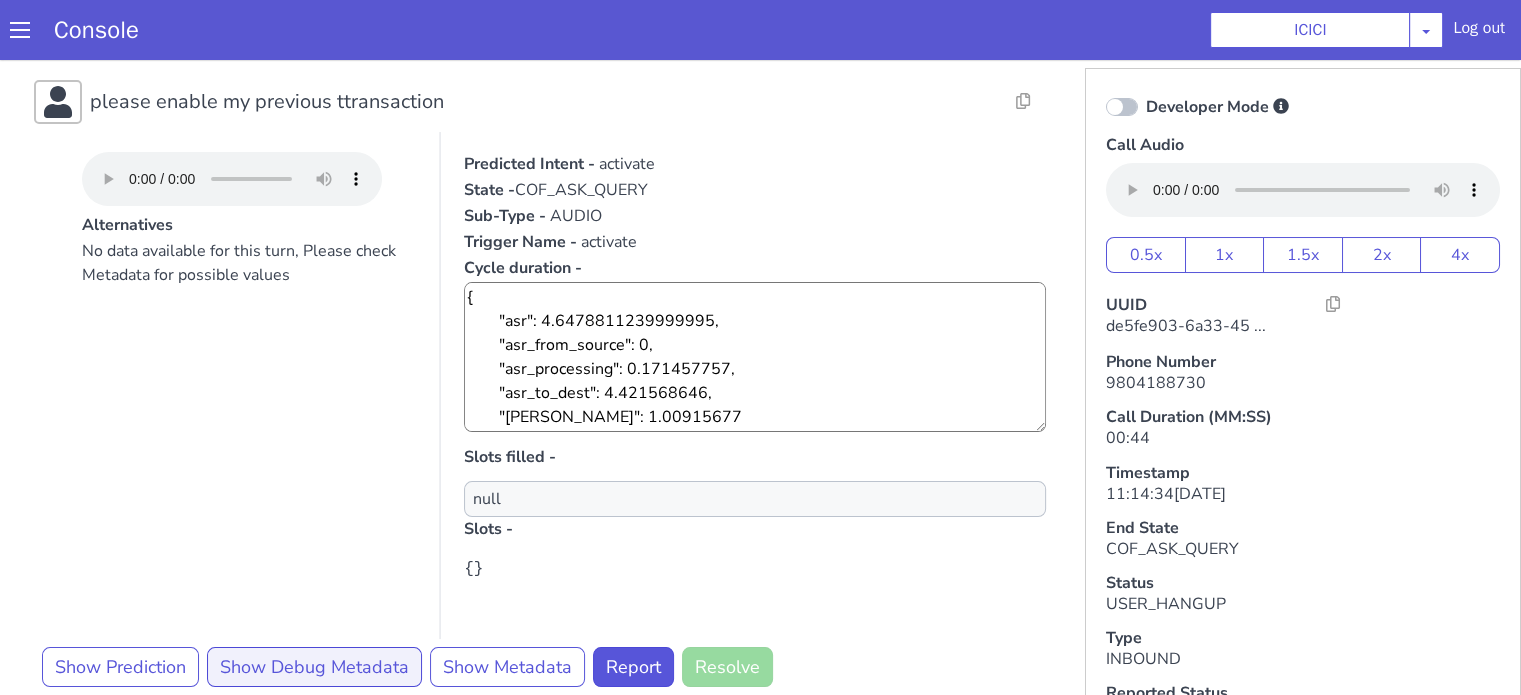 scroll, scrollTop: 0, scrollLeft: 0, axis: both 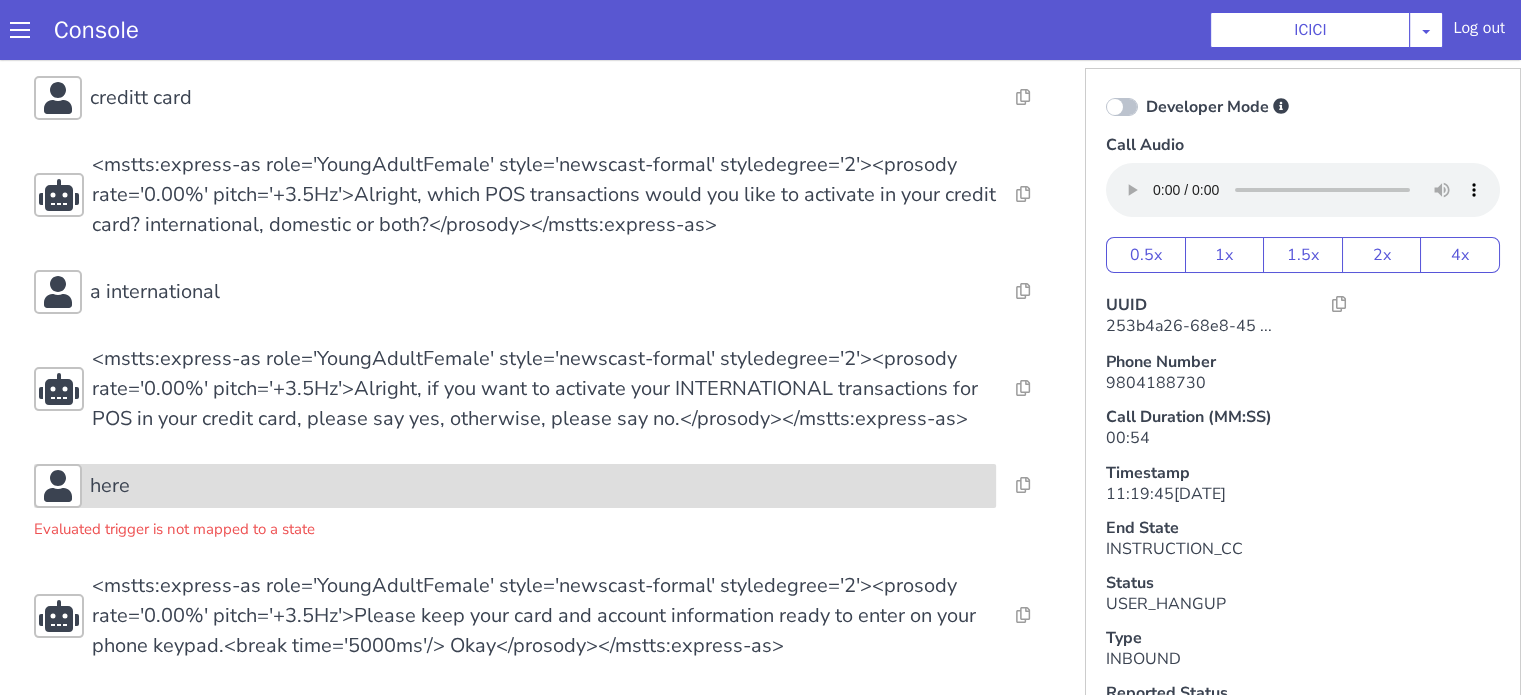 click on "here" at bounding box center [539, 486] 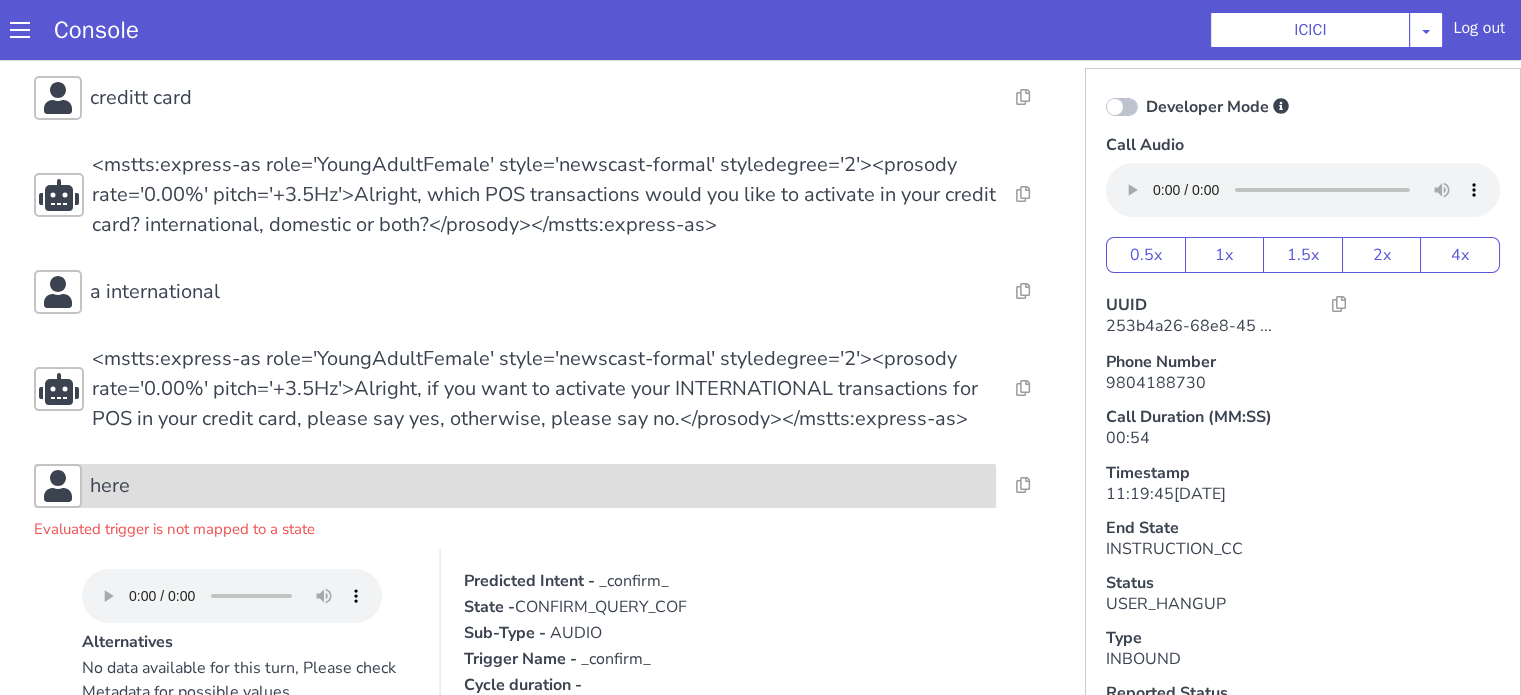 click on "here" at bounding box center [539, 486] 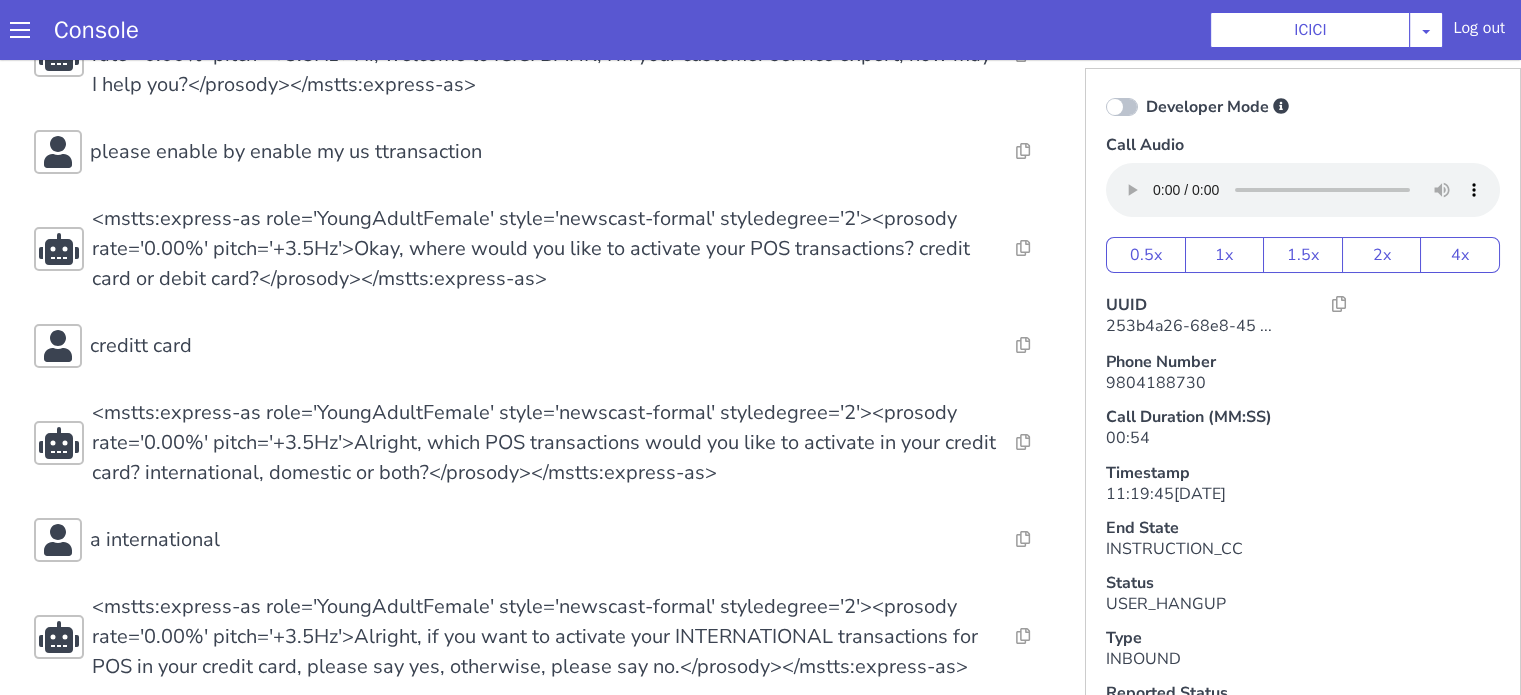 scroll, scrollTop: 0, scrollLeft: 0, axis: both 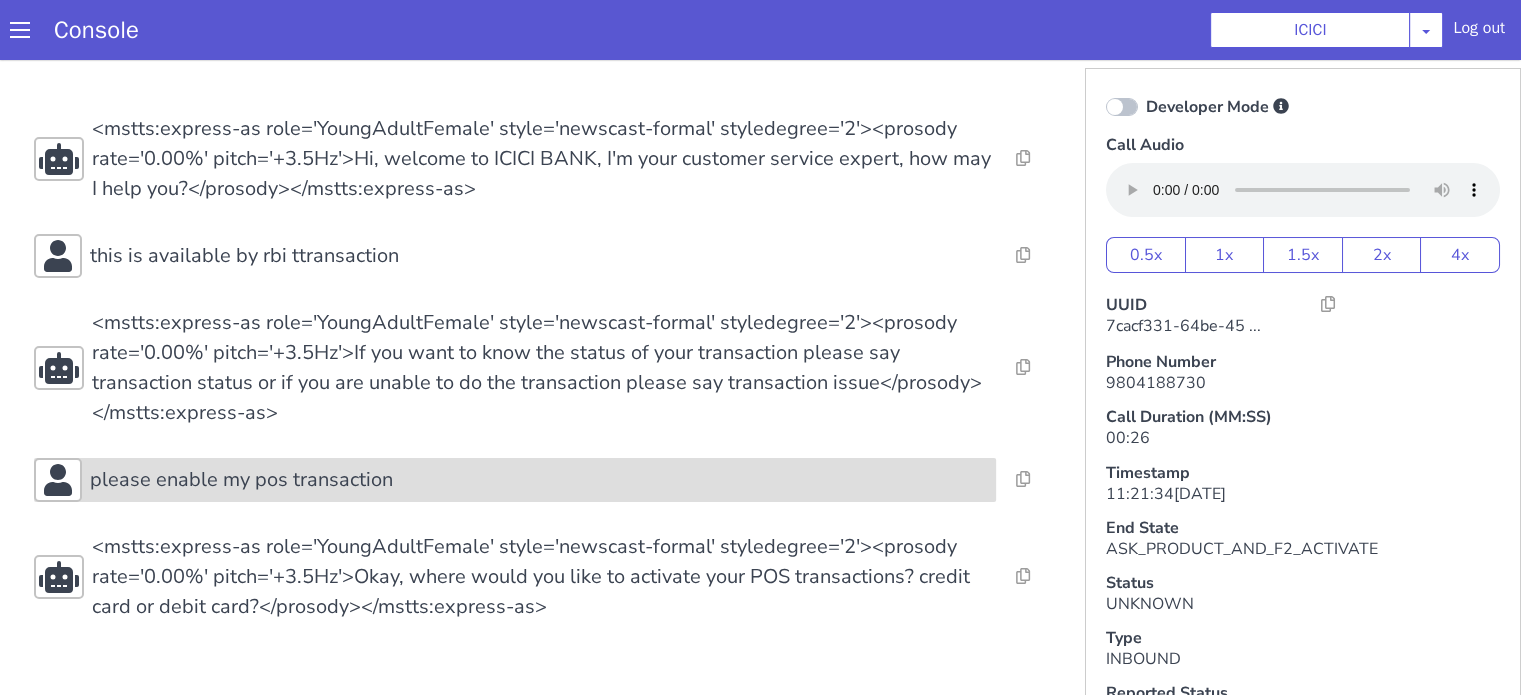 click on "please enable my pos transaction" at bounding box center [539, 480] 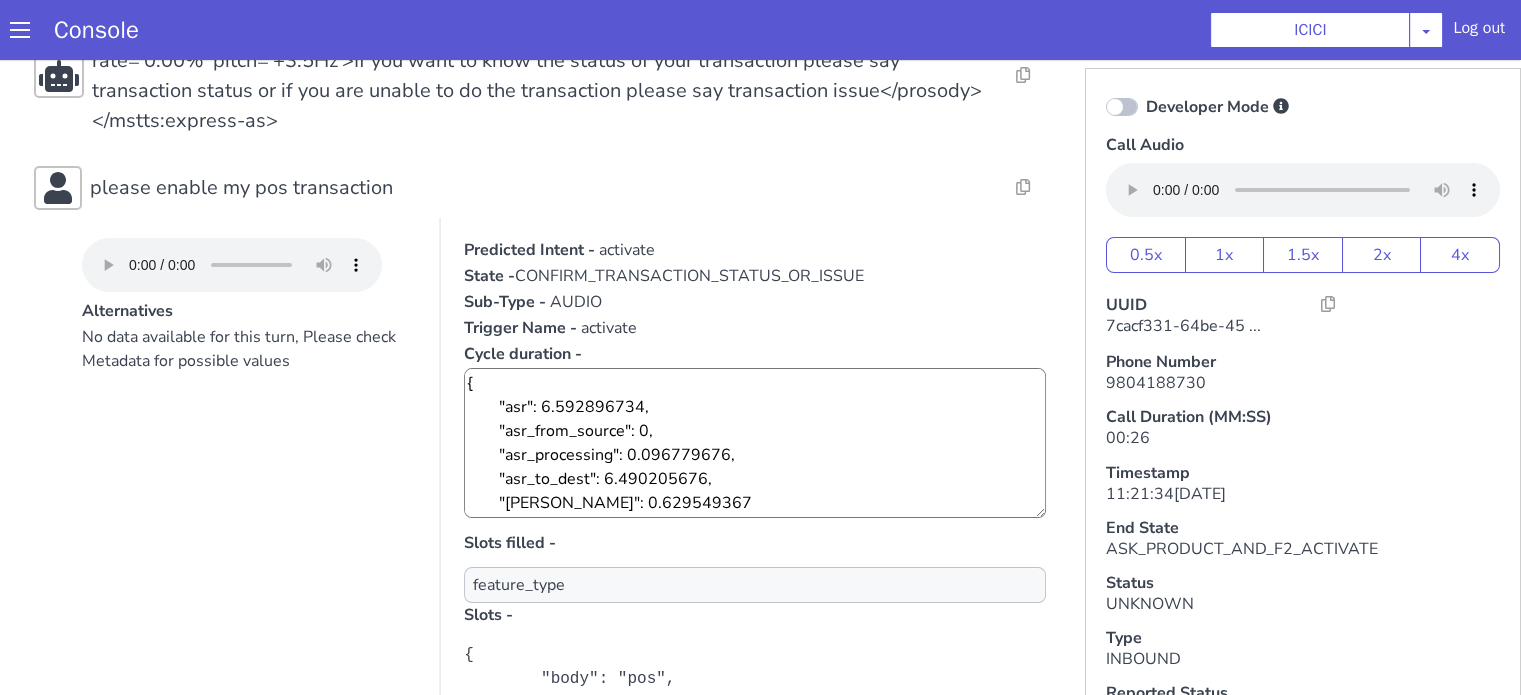 scroll, scrollTop: 400, scrollLeft: 0, axis: vertical 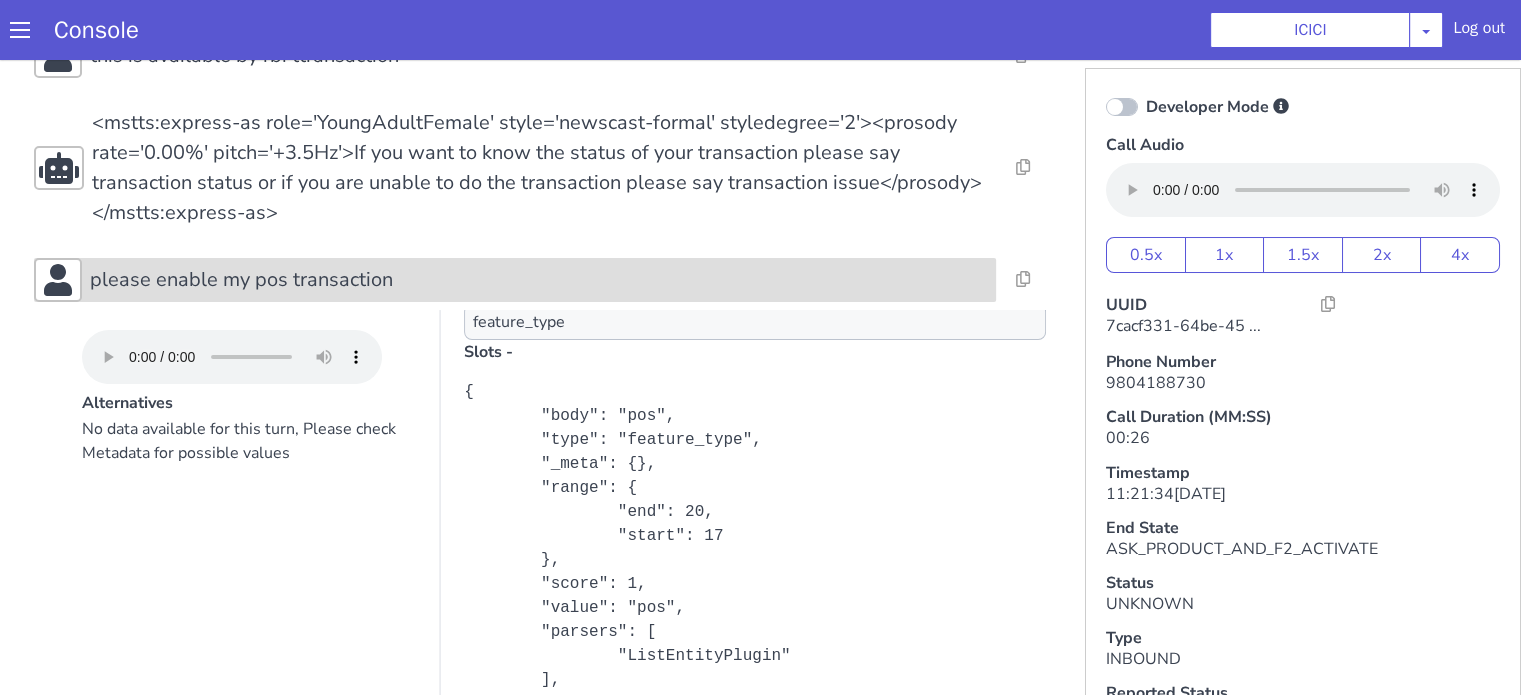 click on "please enable my pos transaction" at bounding box center (539, 280) 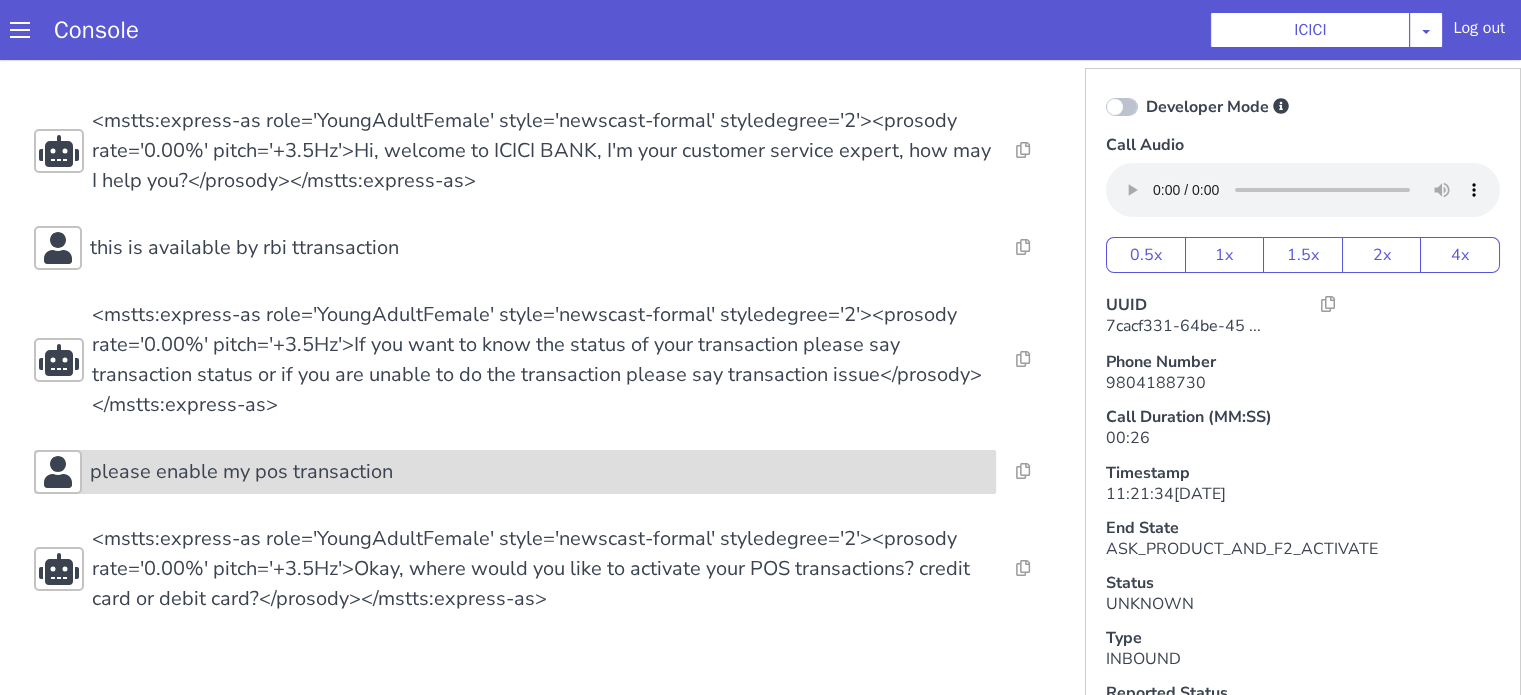 scroll, scrollTop: 8, scrollLeft: 0, axis: vertical 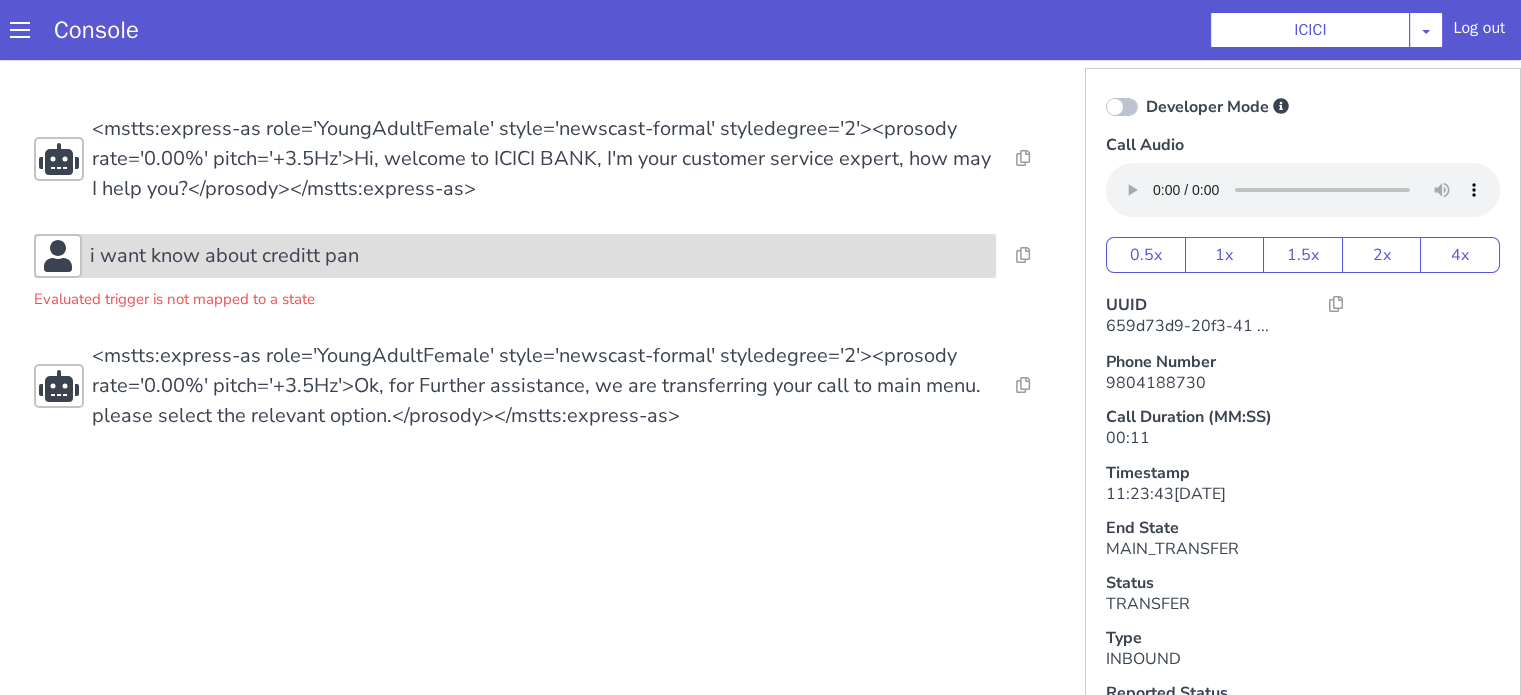 click on "i want know about creditt pan" at bounding box center [243, 210] 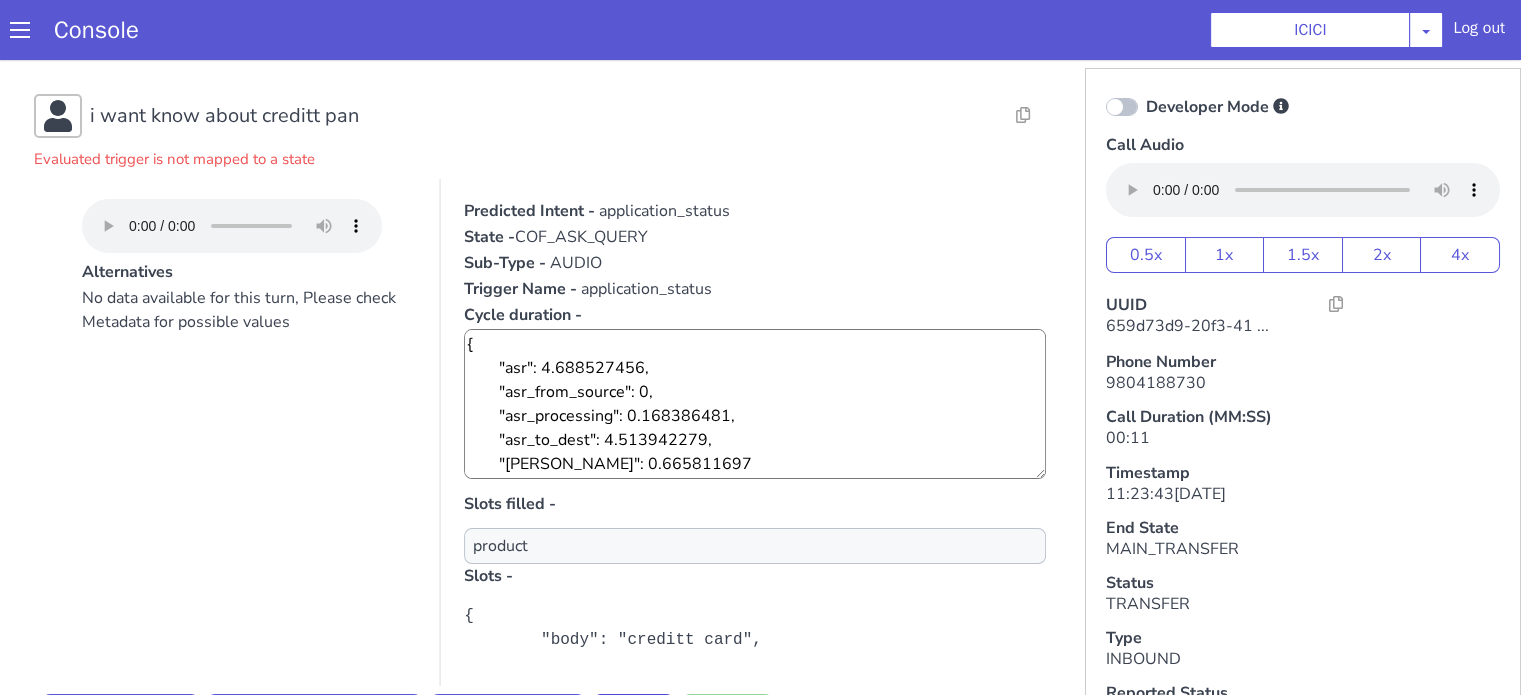 scroll, scrollTop: 300, scrollLeft: 0, axis: vertical 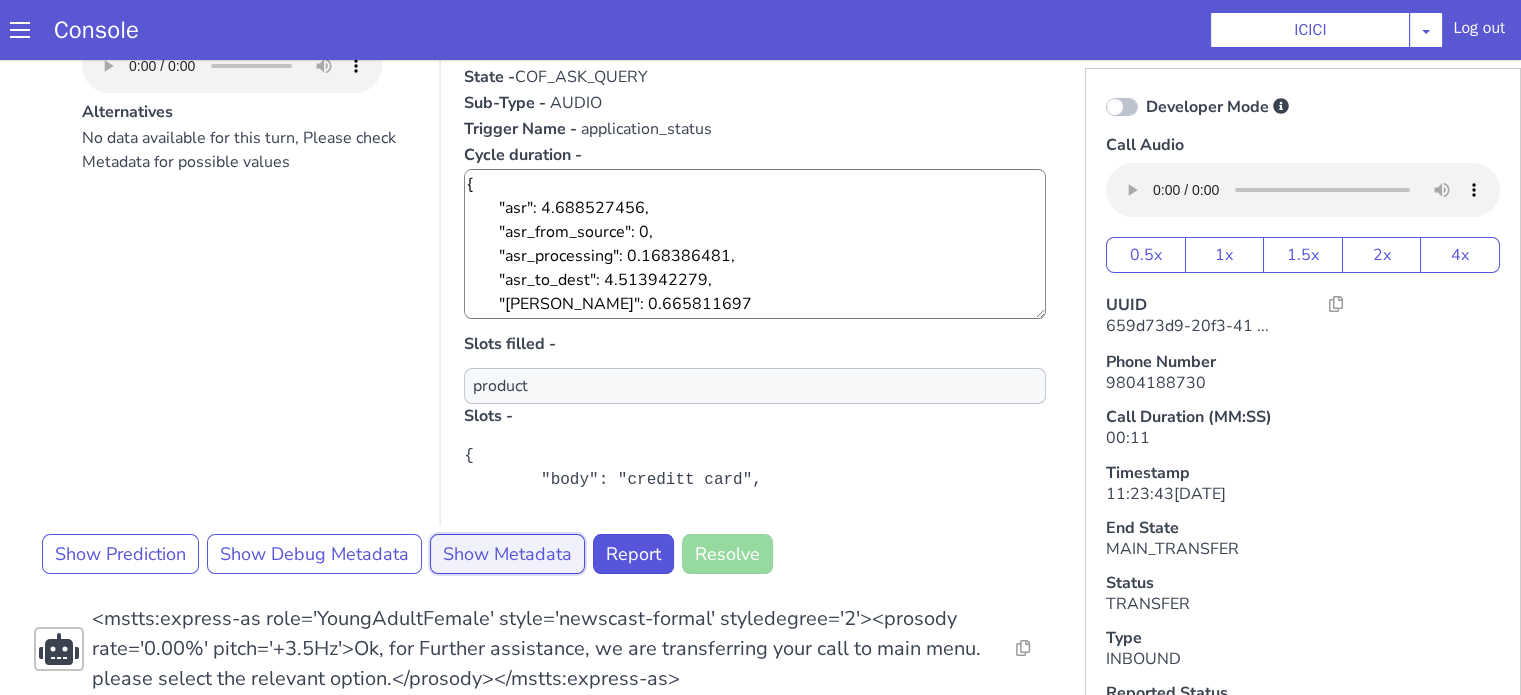 click on "Show Metadata" at bounding box center [455, 837] 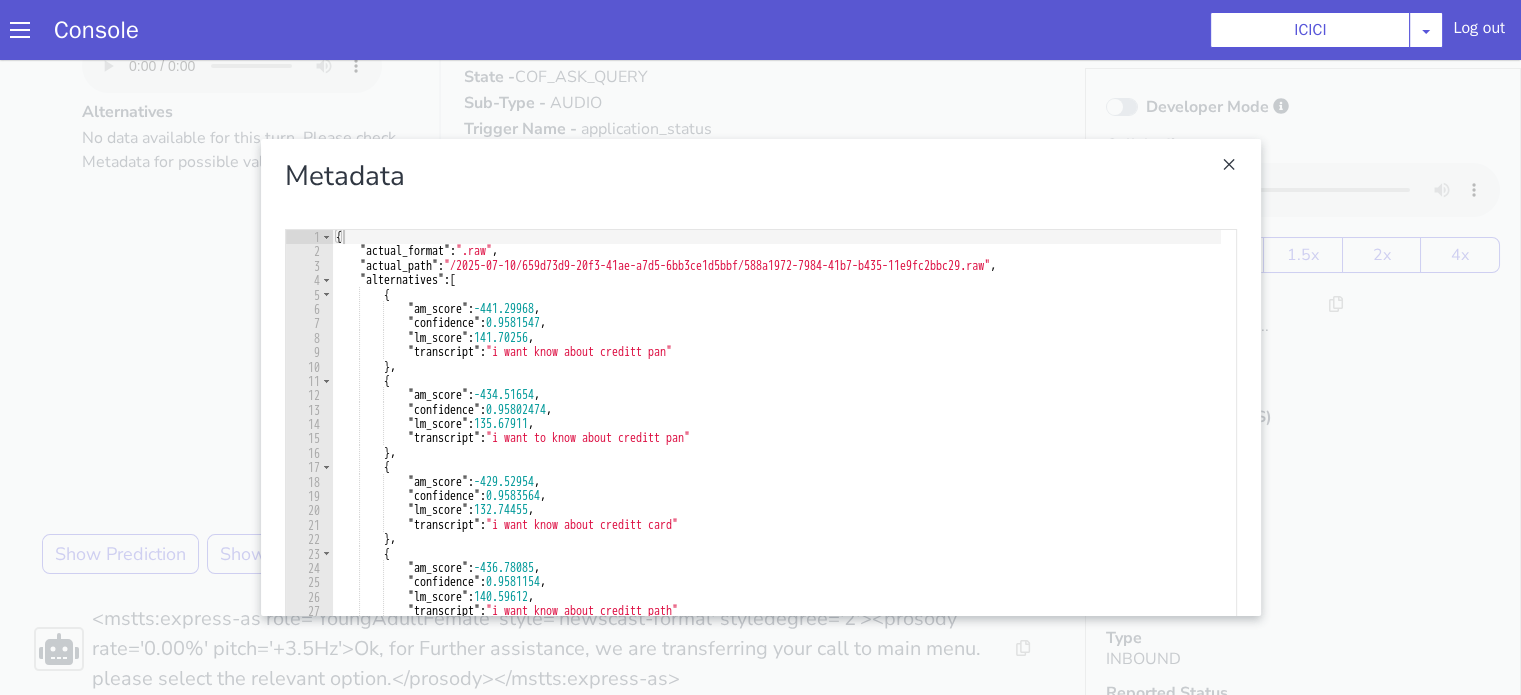 click at bounding box center (1663, -136) 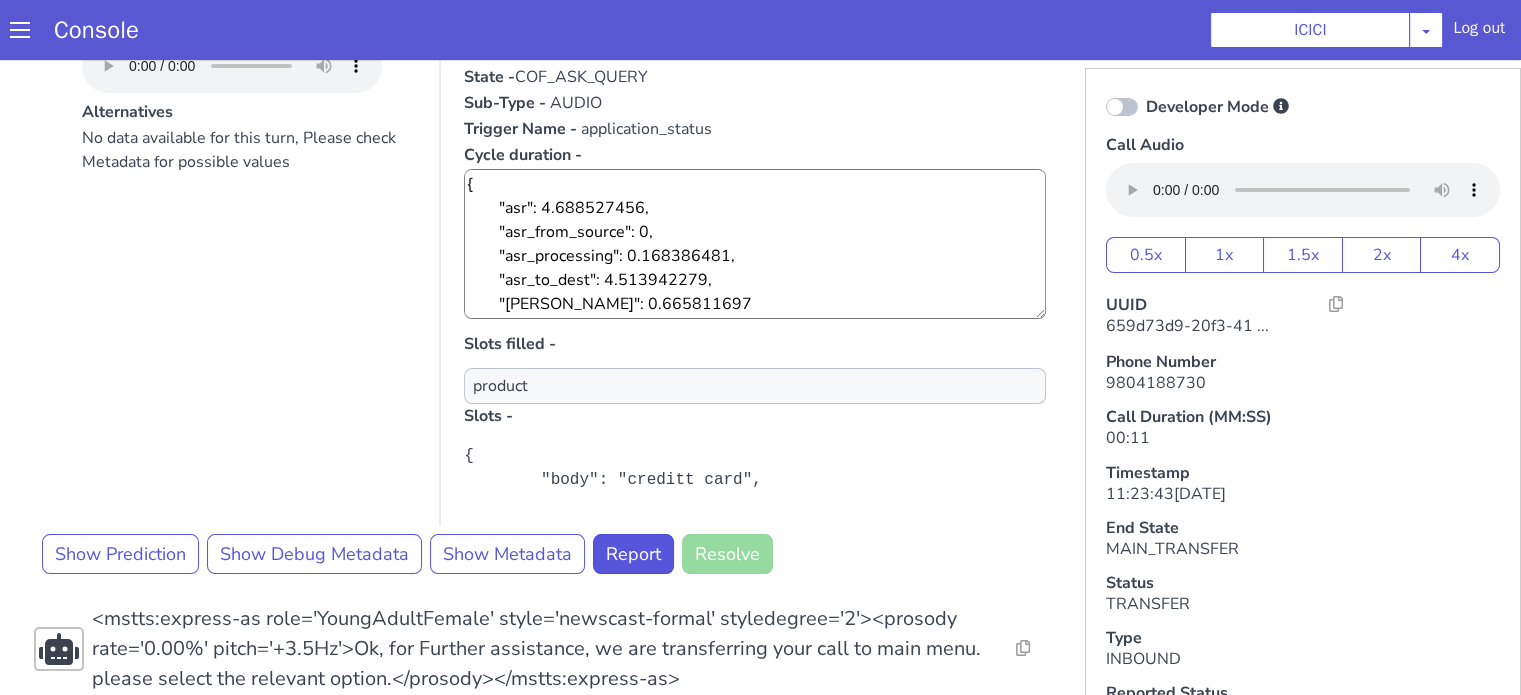 scroll, scrollTop: 0, scrollLeft: 0, axis: both 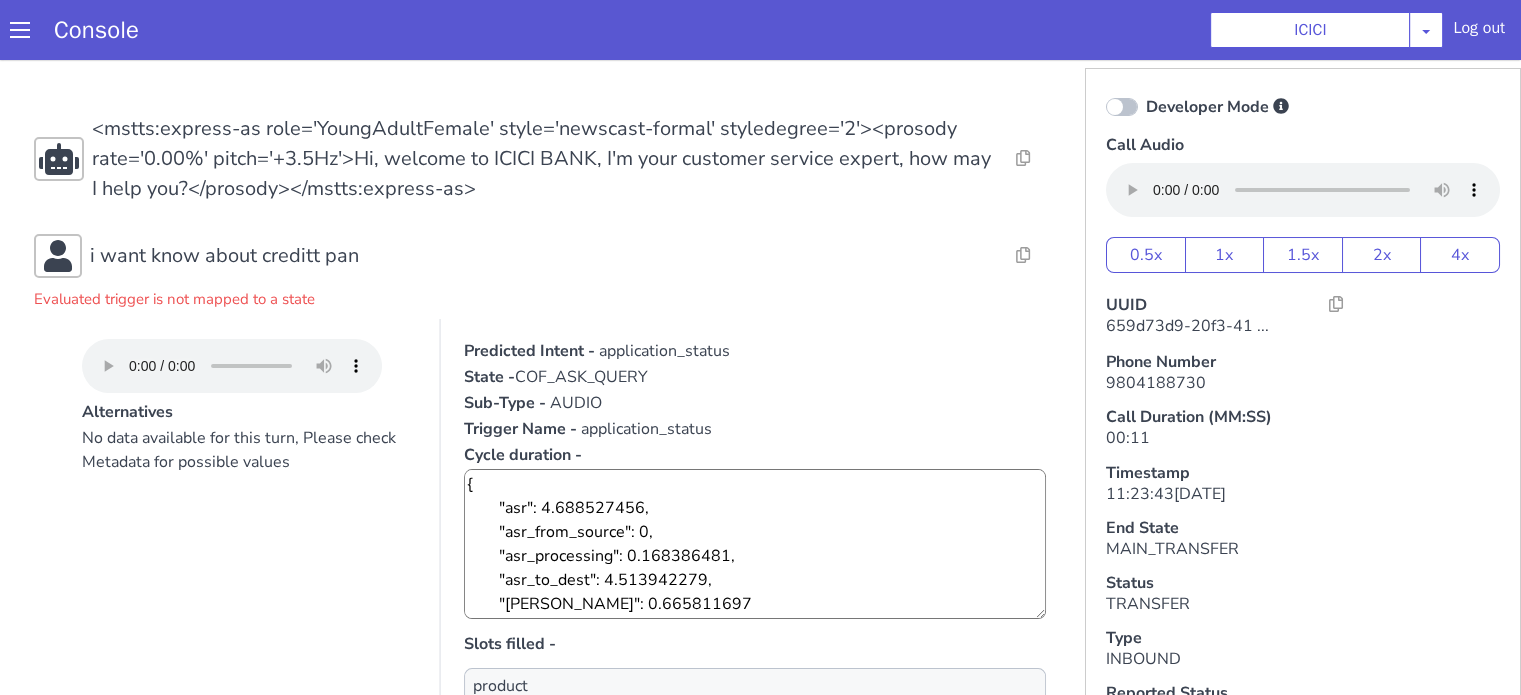 click on "application_status" at bounding box center (679, 963) 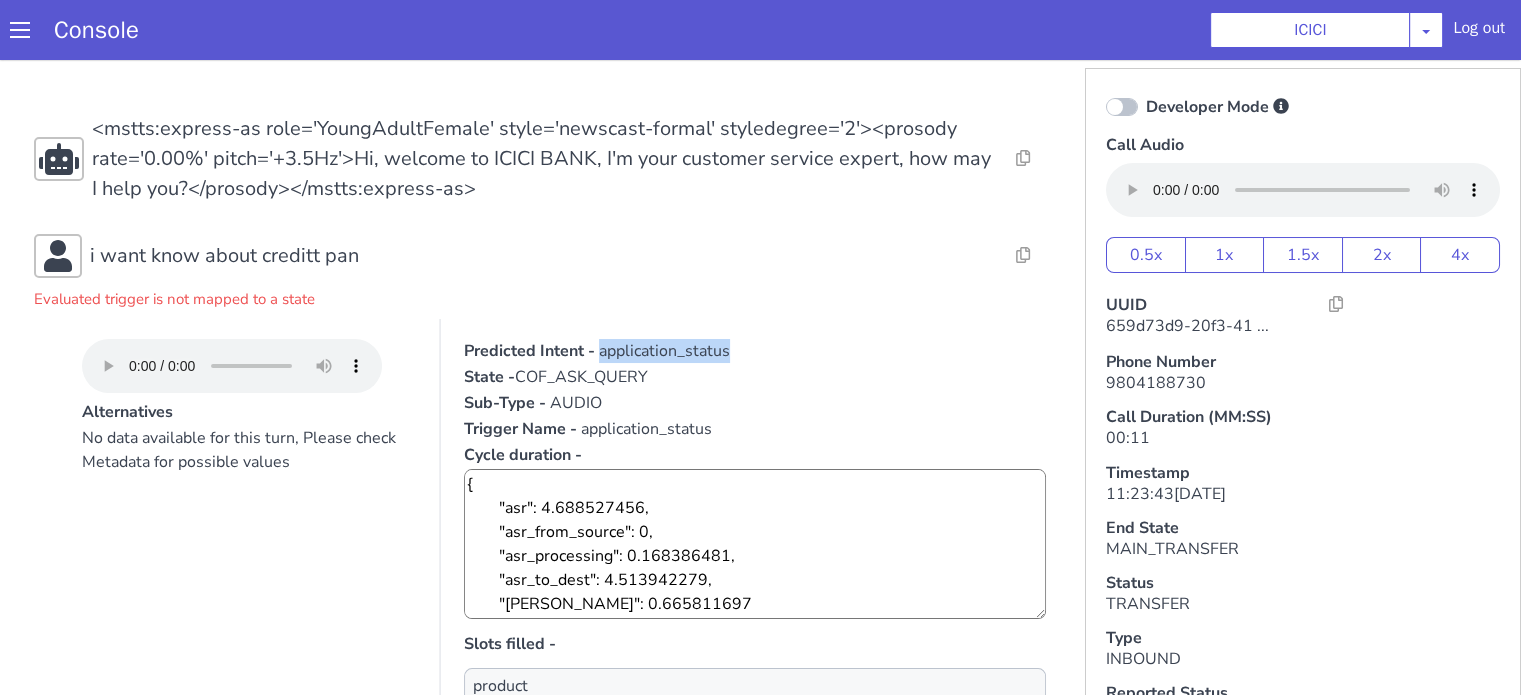click on "application_status" at bounding box center [1324, 1445] 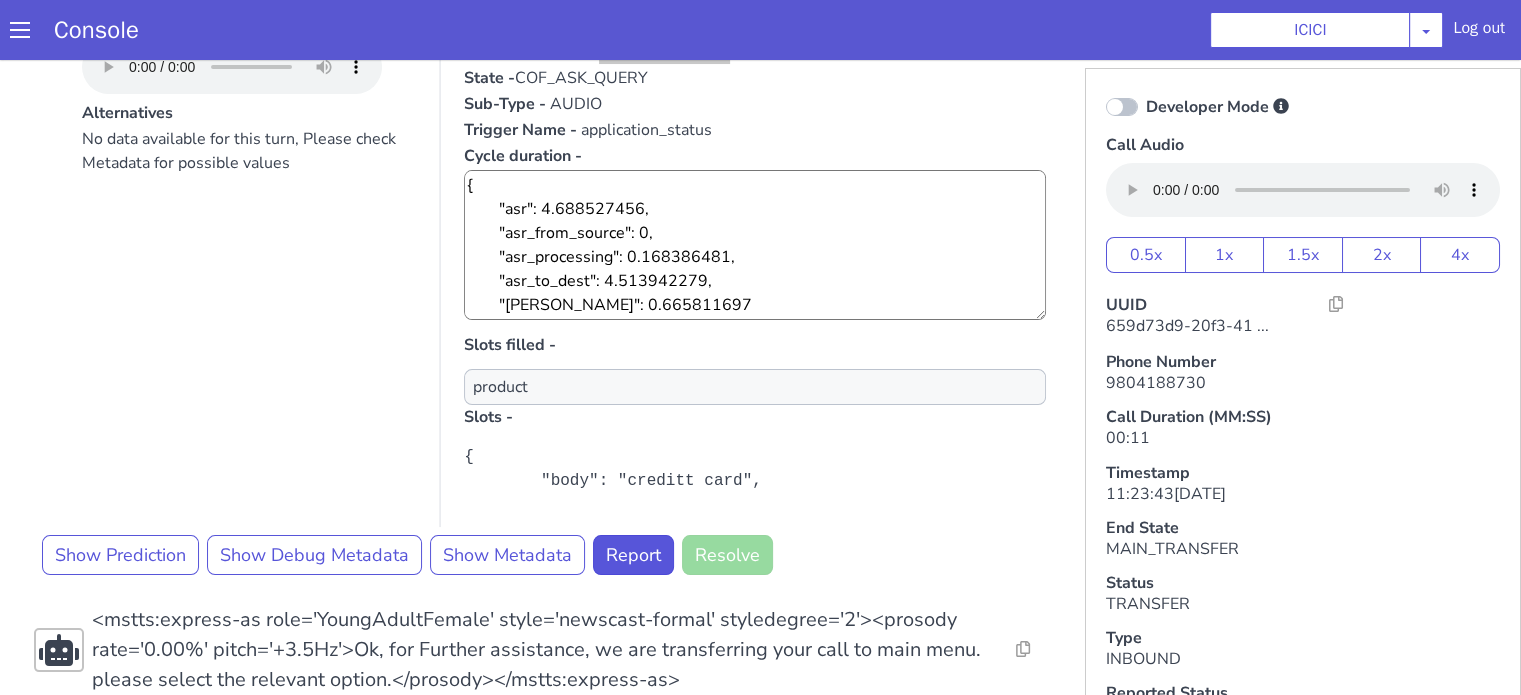 scroll, scrollTop: 300, scrollLeft: 0, axis: vertical 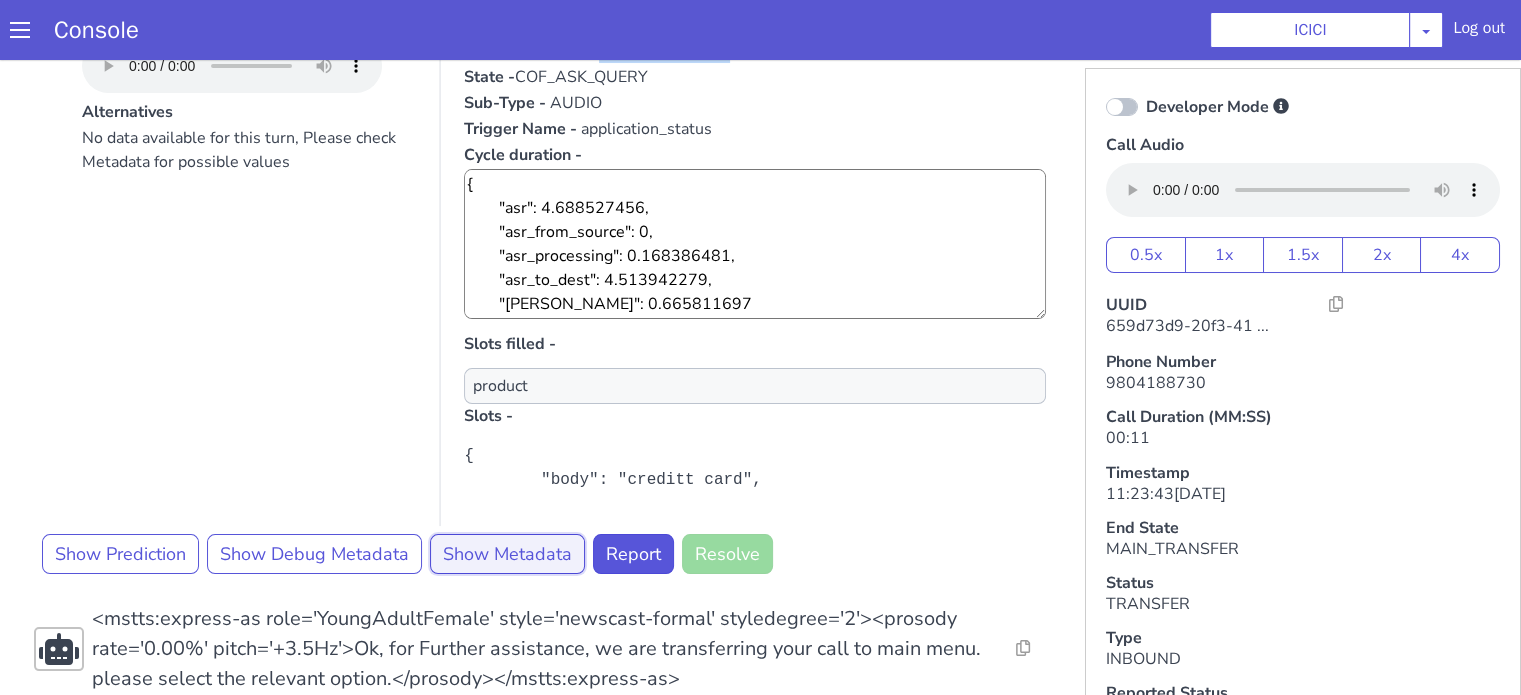 click on "Show Metadata" at bounding box center (1956, 411) 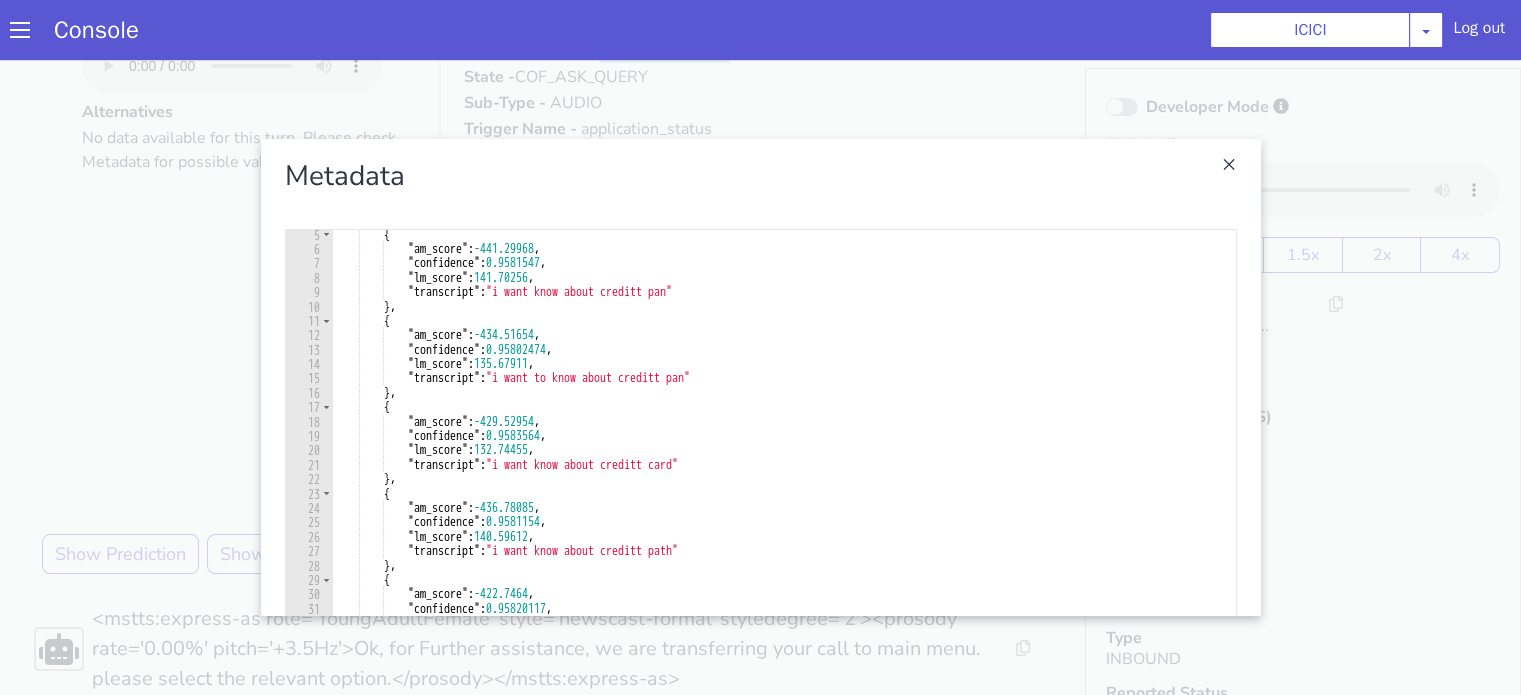 scroll, scrollTop: 60, scrollLeft: 0, axis: vertical 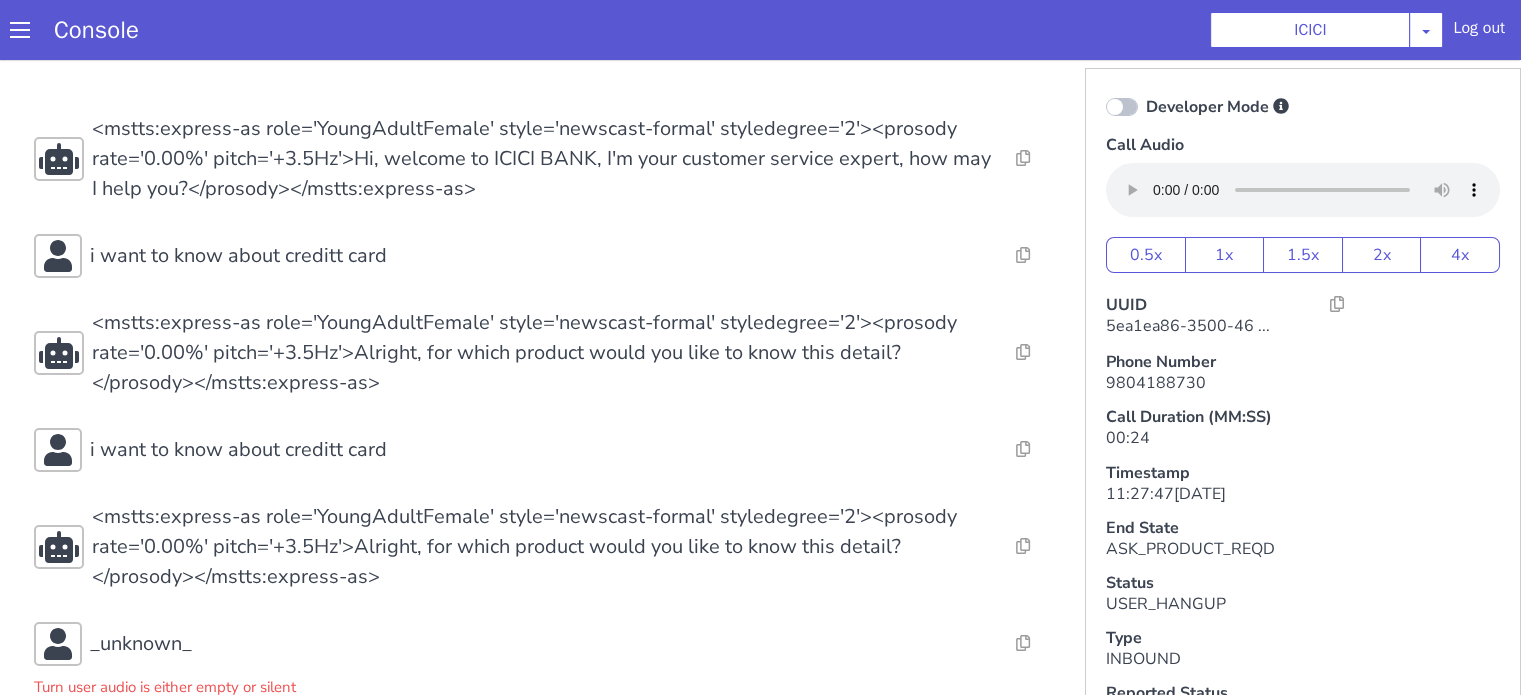 click on "Resolve  Intent Error  Entity Error  Transcription Error  Miscellaneous Submit Resolve  Intent Error  Entity Error  Transcription Error  Miscellaneous Submit Resolve  Intent Error  Entity Error  Transcription Error  Miscellaneous Submit <mstts:express-as role='YoungAdultFemale' style='newscast-formal' styledegree='2'><prosody rate='0.00%' pitch='+3.5Hz'>Hi, welcome to ICICI BANK, I'm your customer service expert, how may I help you?</prosody></mstts:express-as> Resolve  Intent Error  Entity Error  Transcription Error  Miscellaneous Submit i want to know about creditt card Resolve  Intent Error  Entity Error  Transcription Error  Miscellaneous Submit <mstts:express-as role='YoungAdultFemale' style='newscast-formal' styledegree='2'><prosody rate='0.00%' pitch='+3.5Hz'>Alright, for which product would you like to know this detail?</prosody></mstts:express-as> Resolve  Intent Error  Entity Error  Transcription Error  Miscellaneous Submit i want to know about creditt card Resolve  Intent Error  Entity Error Submit" at bounding box center [1341, -58] 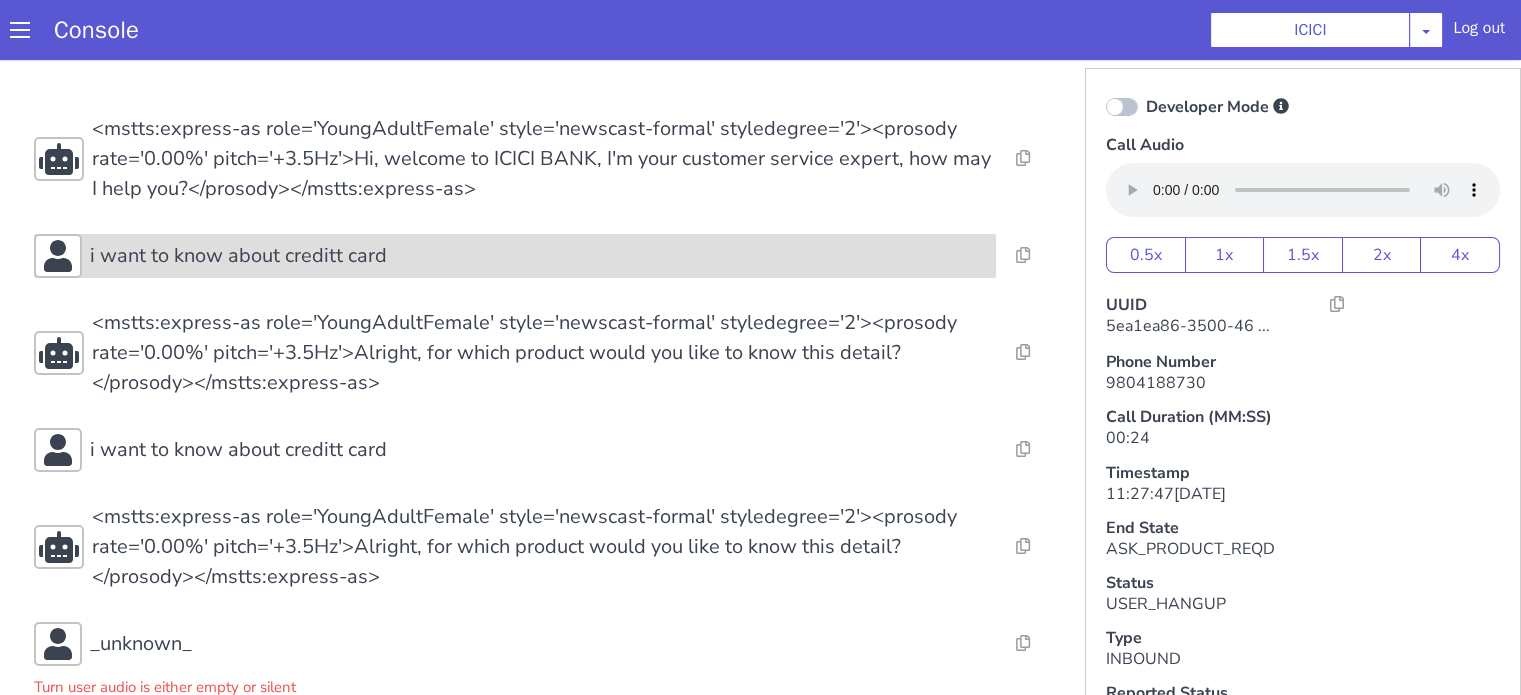 click on "i want to know about creditt card" at bounding box center (1035, -268) 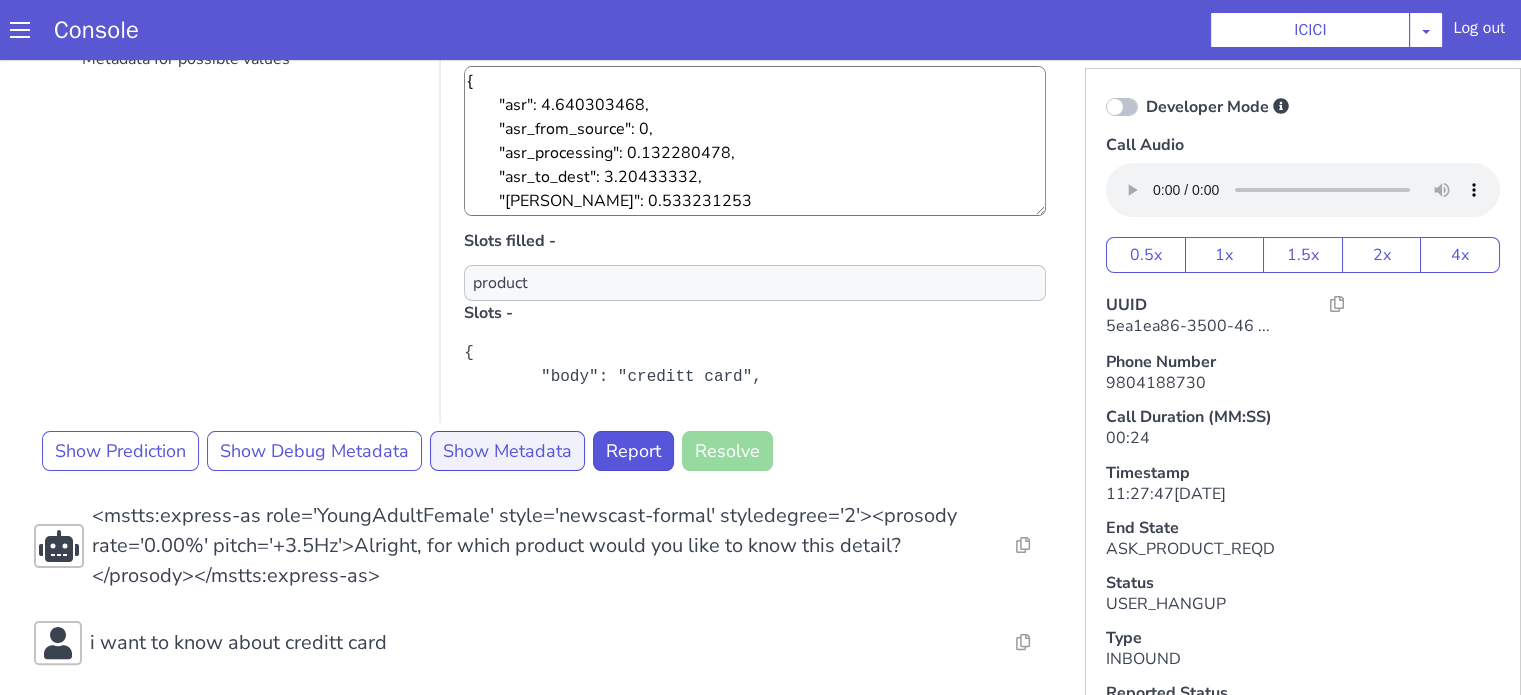 scroll, scrollTop: 400, scrollLeft: 0, axis: vertical 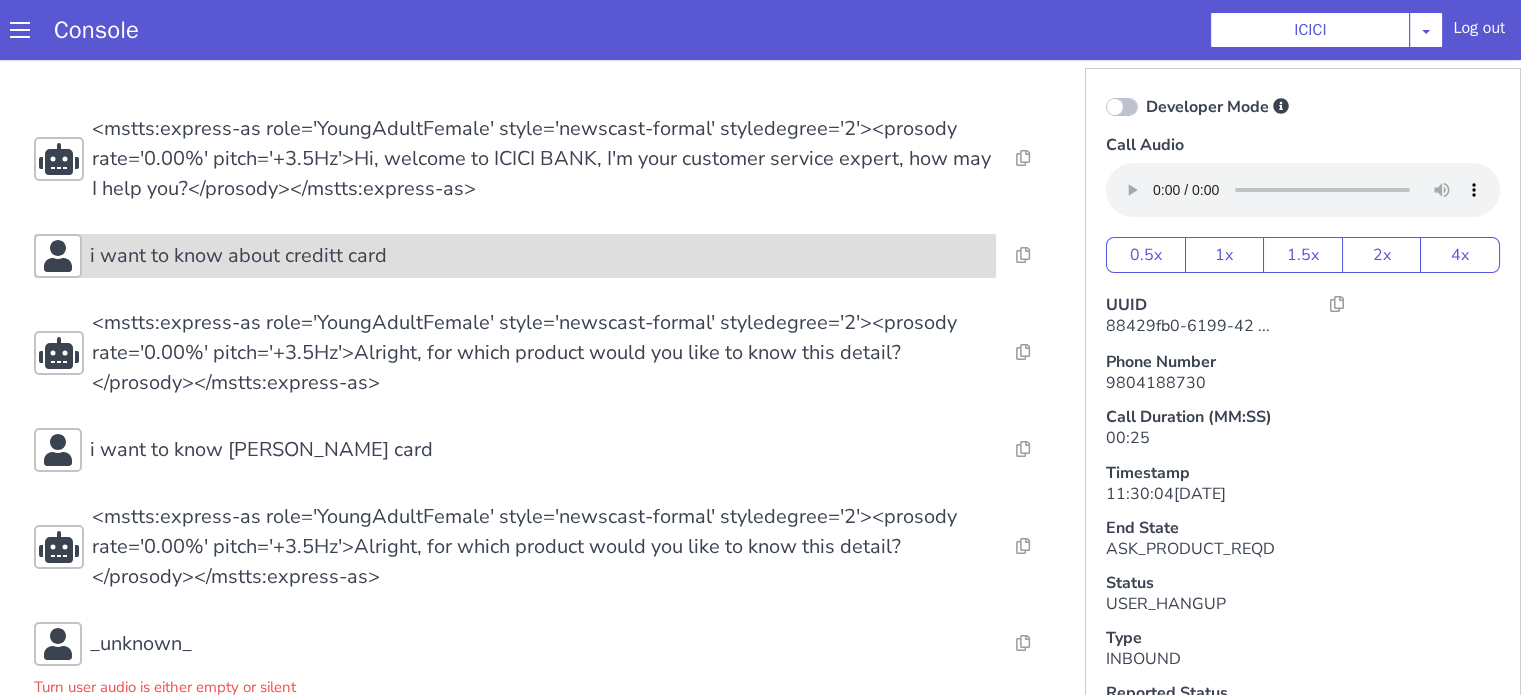click on "i want to know about creditt card" at bounding box center [238, 256] 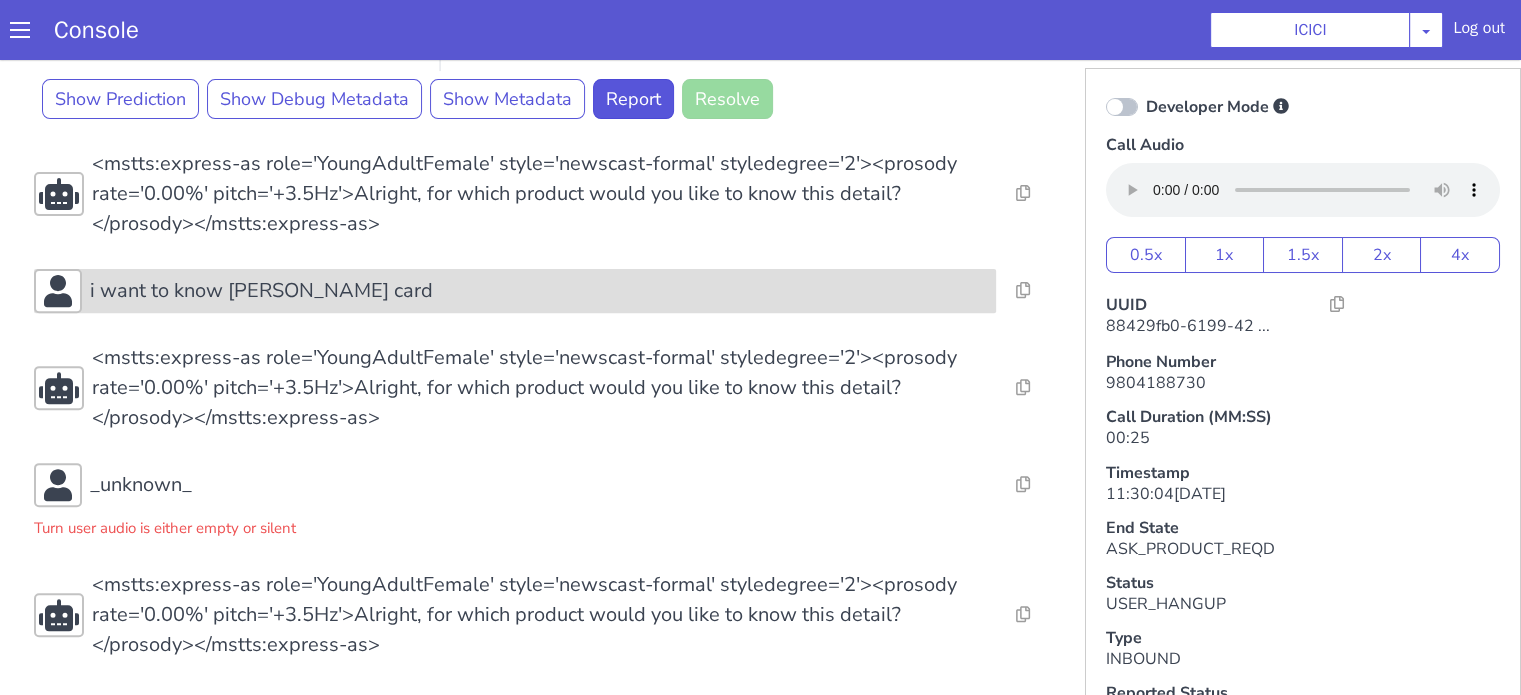 click on "i want to know bg creditt card" at bounding box center (539, 291) 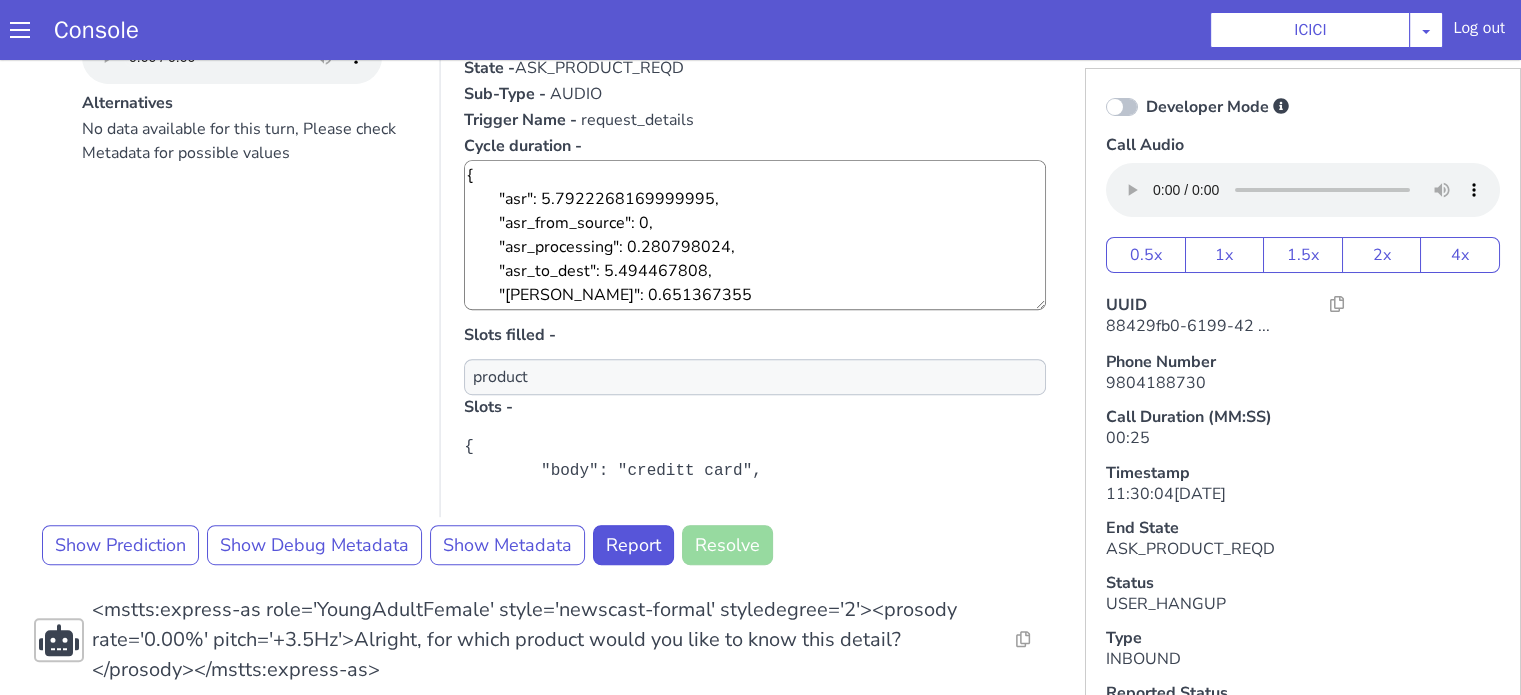 scroll, scrollTop: 1122, scrollLeft: 0, axis: vertical 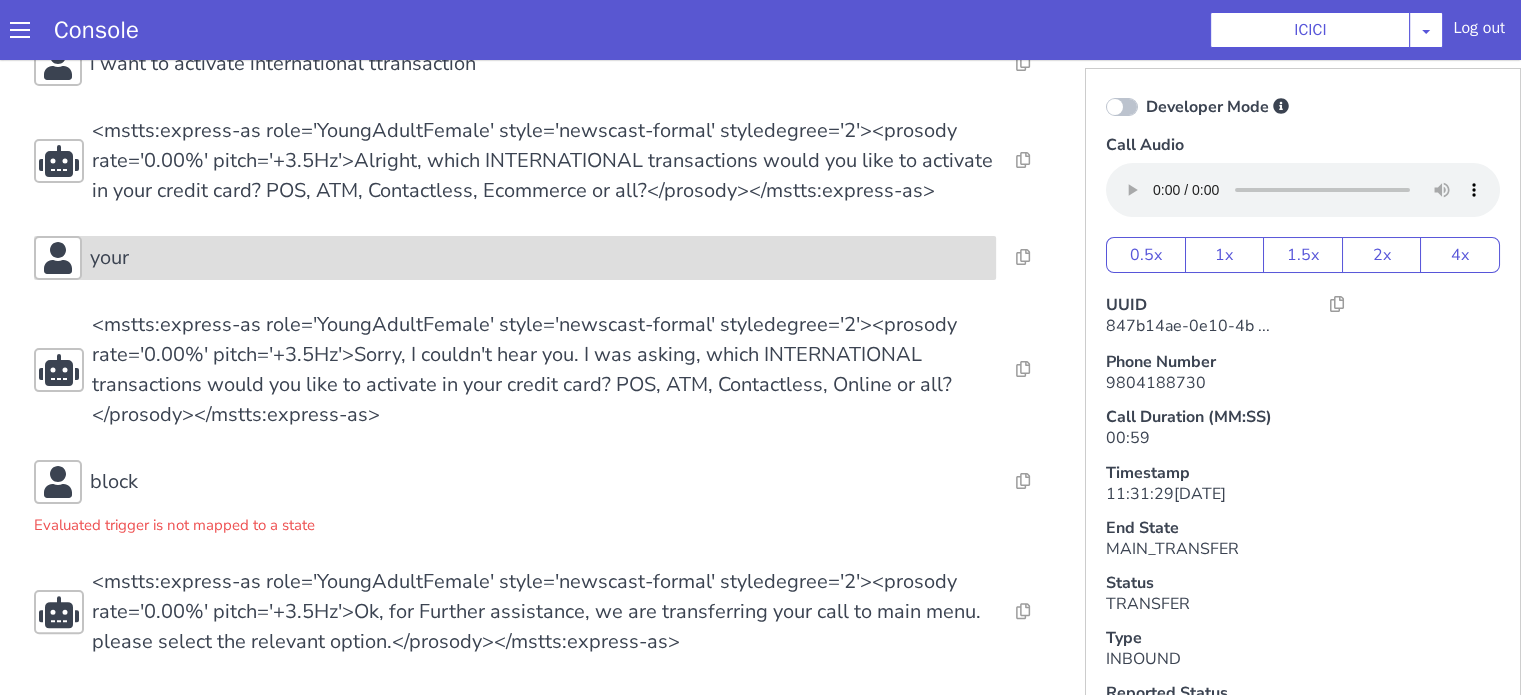 click on "your" at bounding box center (539, 258) 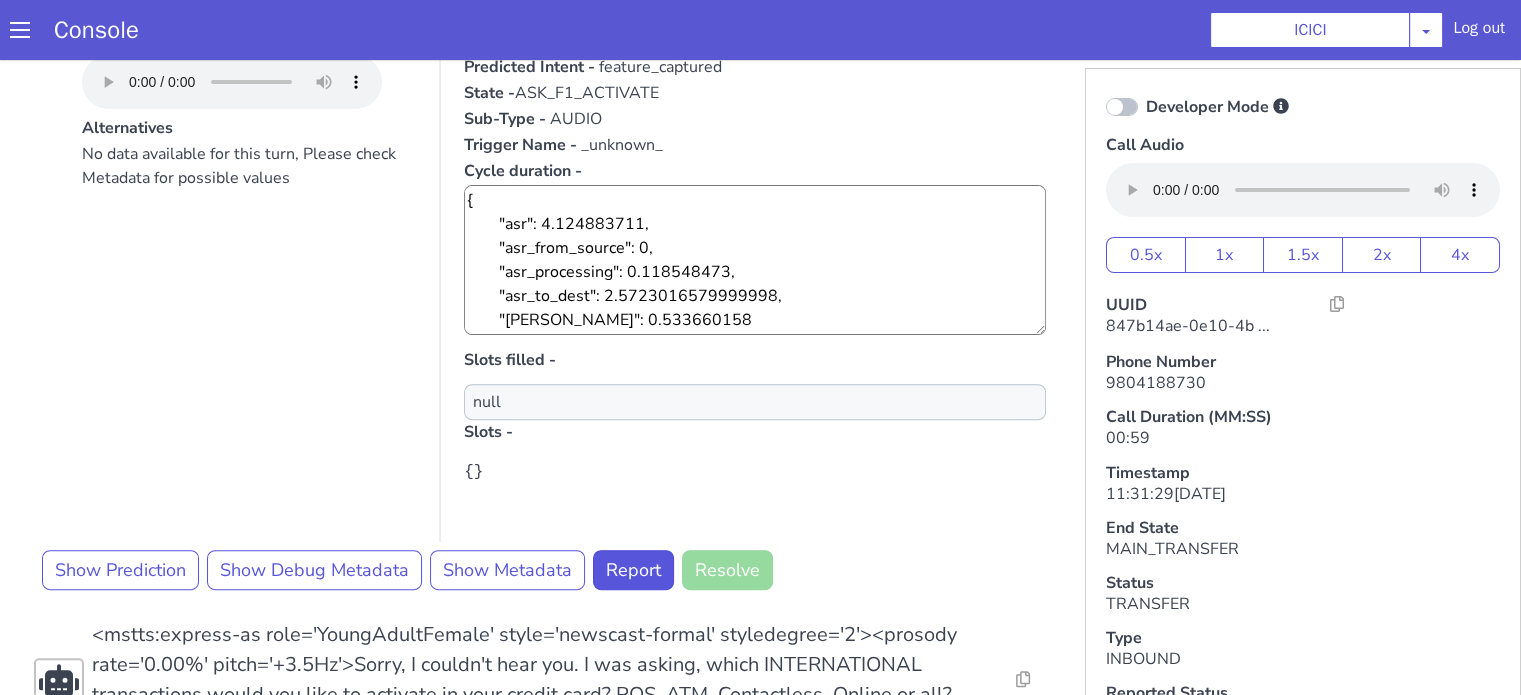 scroll, scrollTop: 742, scrollLeft: 0, axis: vertical 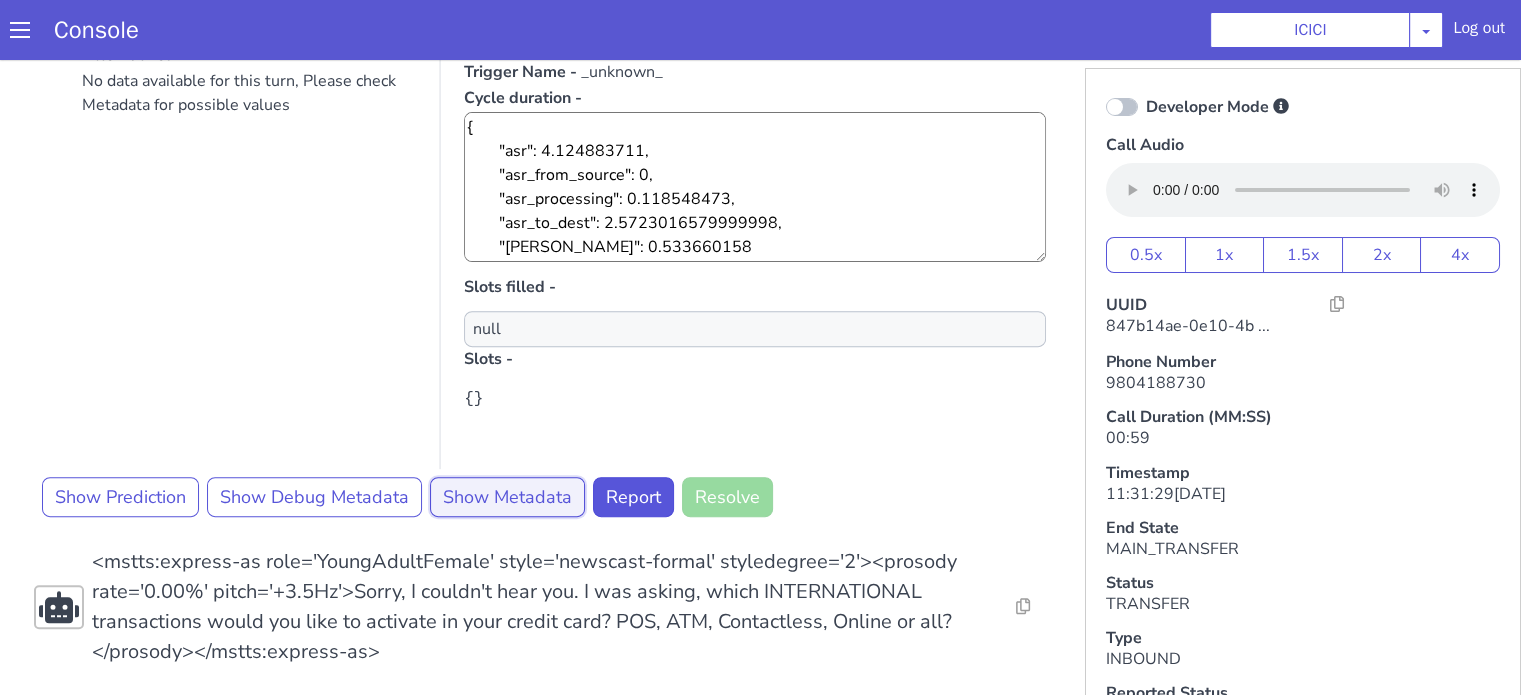 click on "Show Metadata" at bounding box center (507, 497) 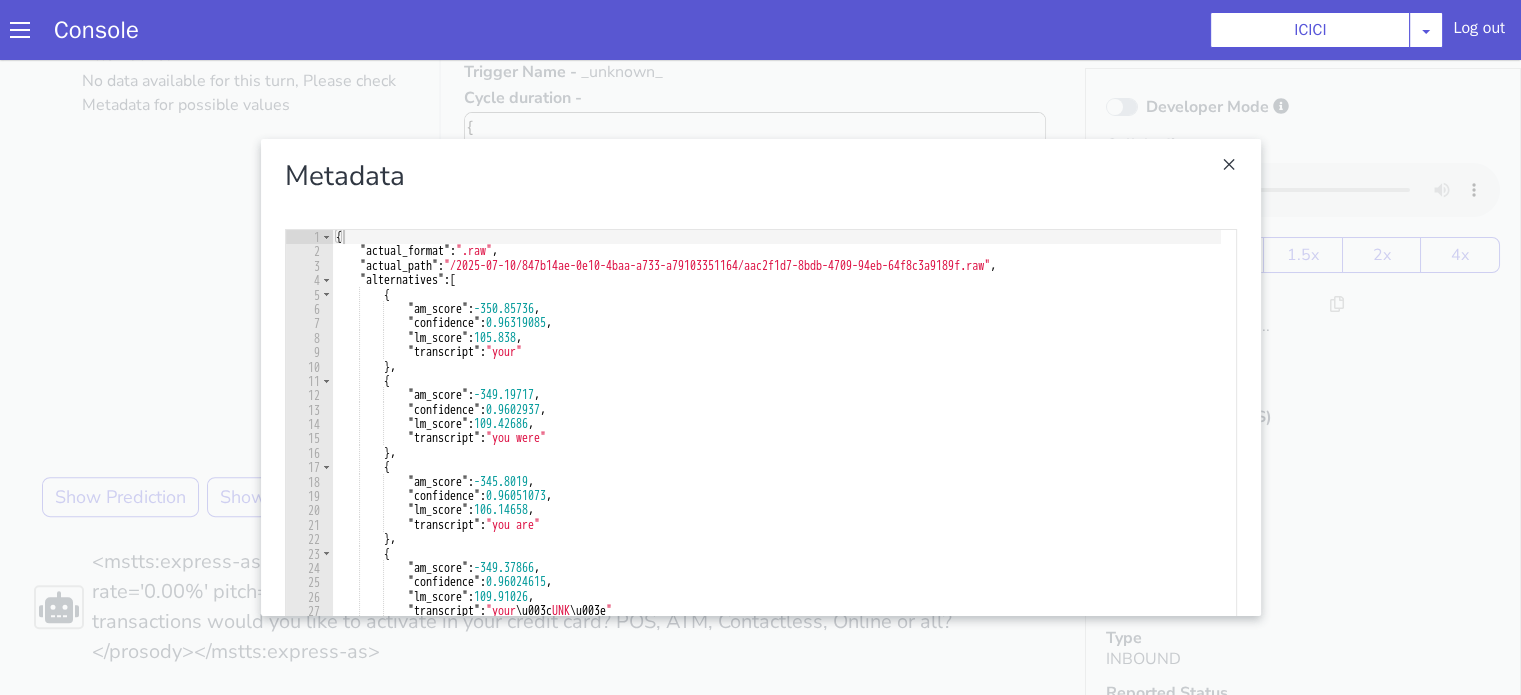scroll, scrollTop: 0, scrollLeft: 0, axis: both 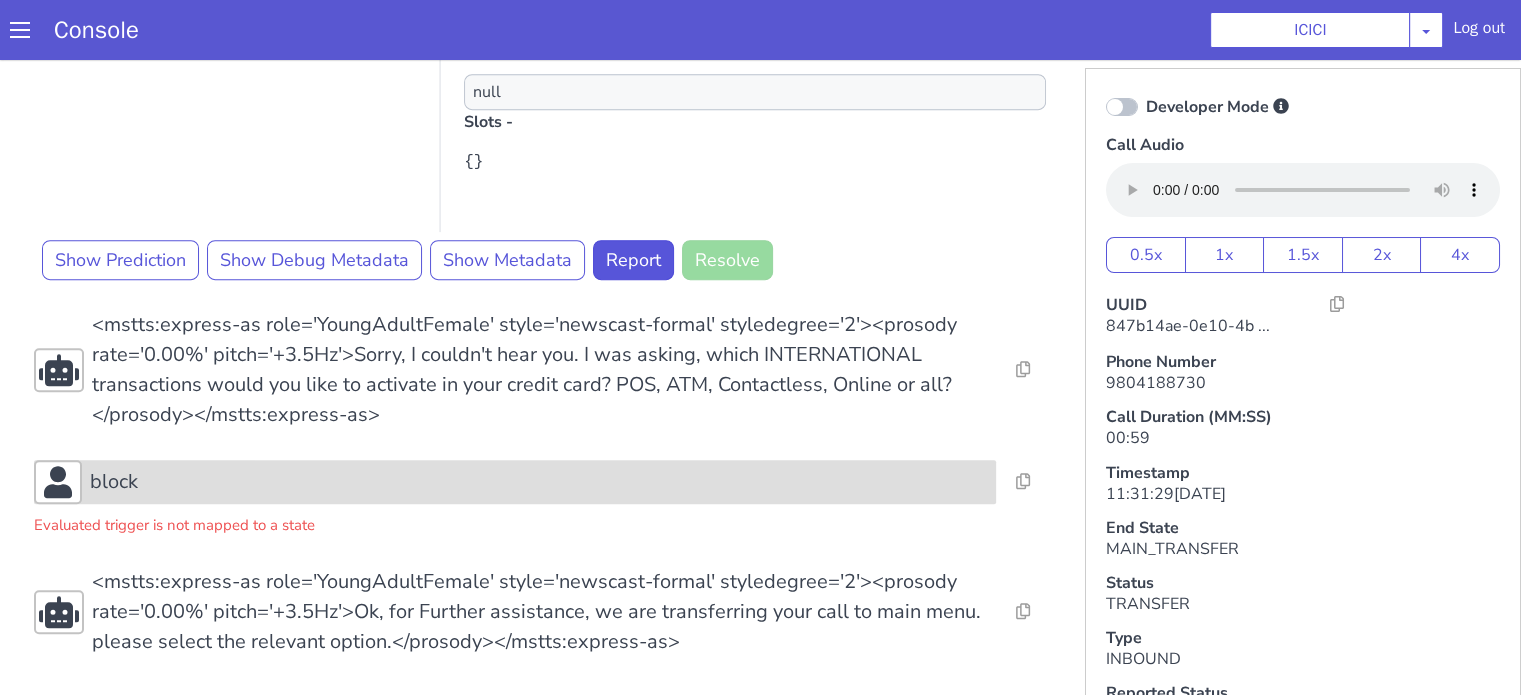 click on "block" at bounding box center [539, 482] 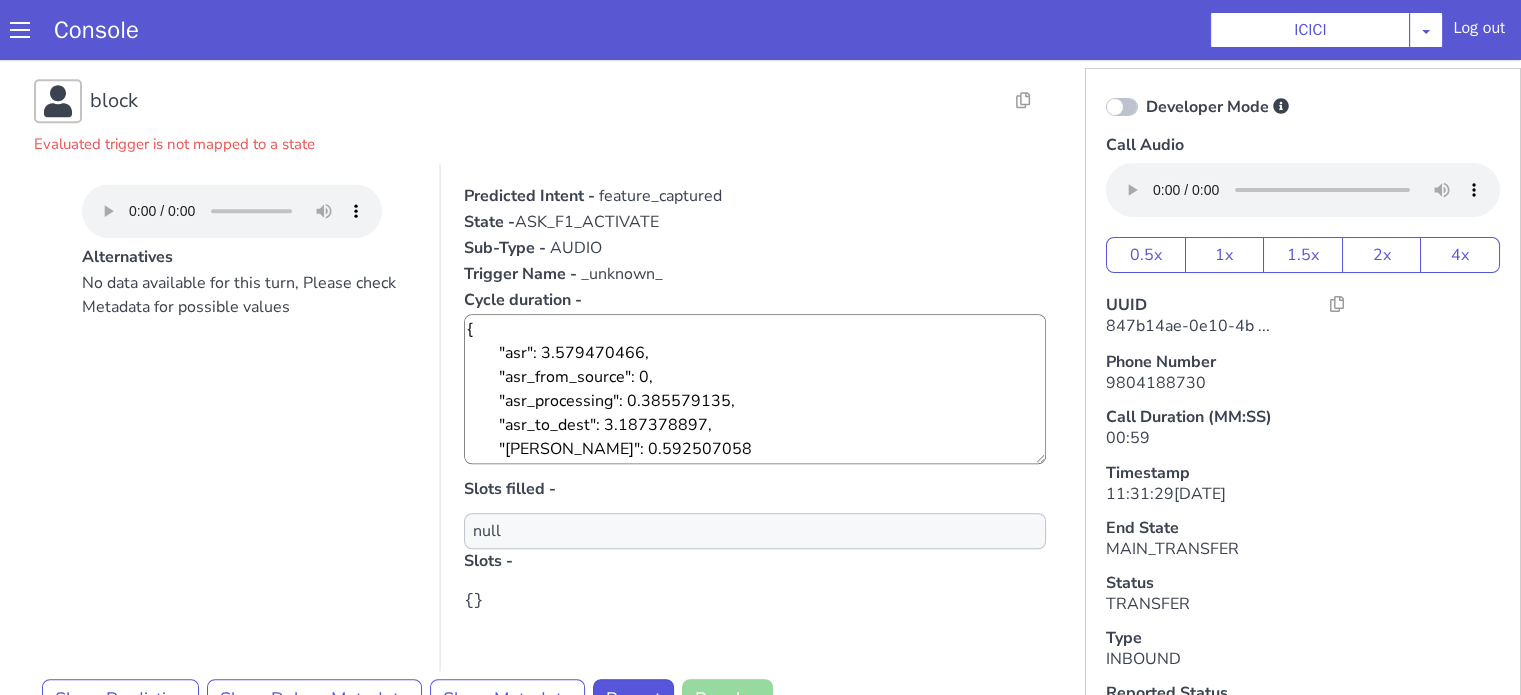 scroll, scrollTop: 1405, scrollLeft: 0, axis: vertical 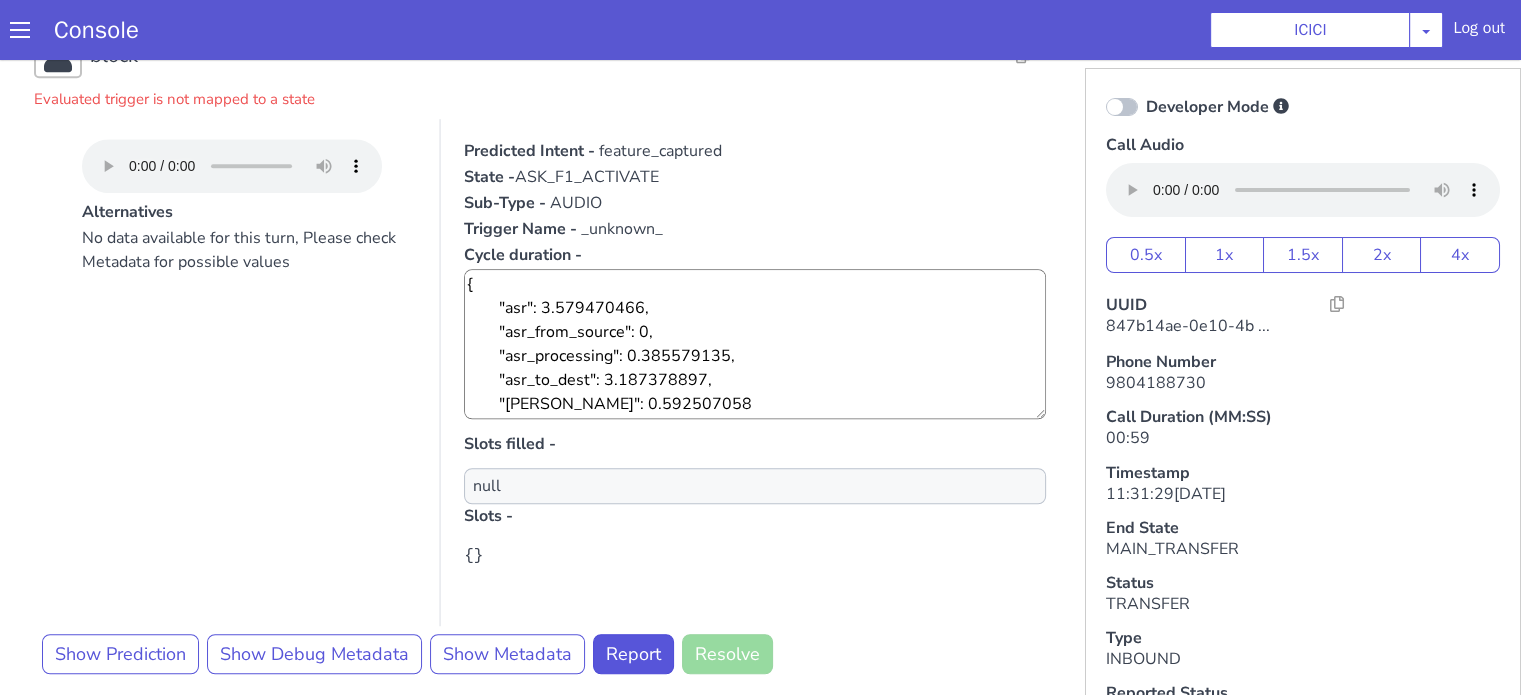 click on "Alternatives" at bounding box center (249, 212) 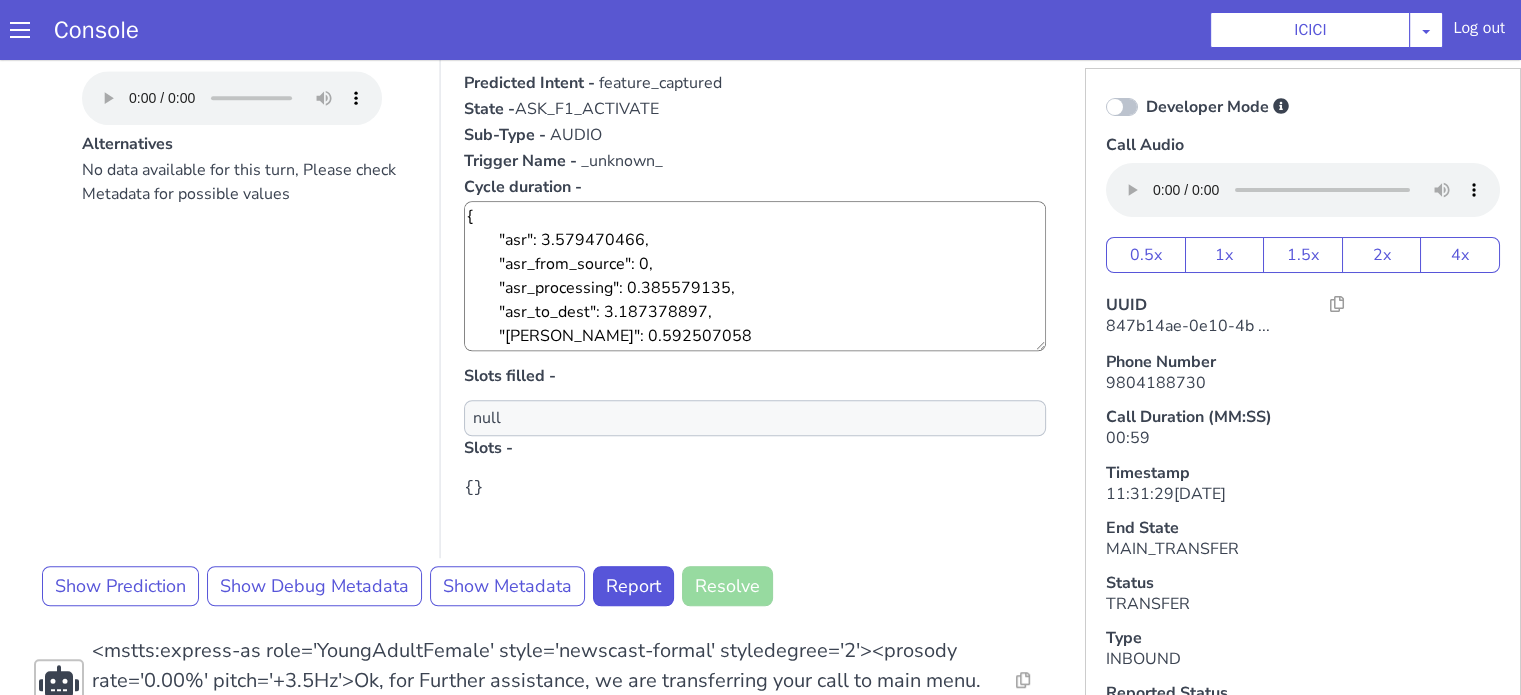 scroll, scrollTop: 1568, scrollLeft: 0, axis: vertical 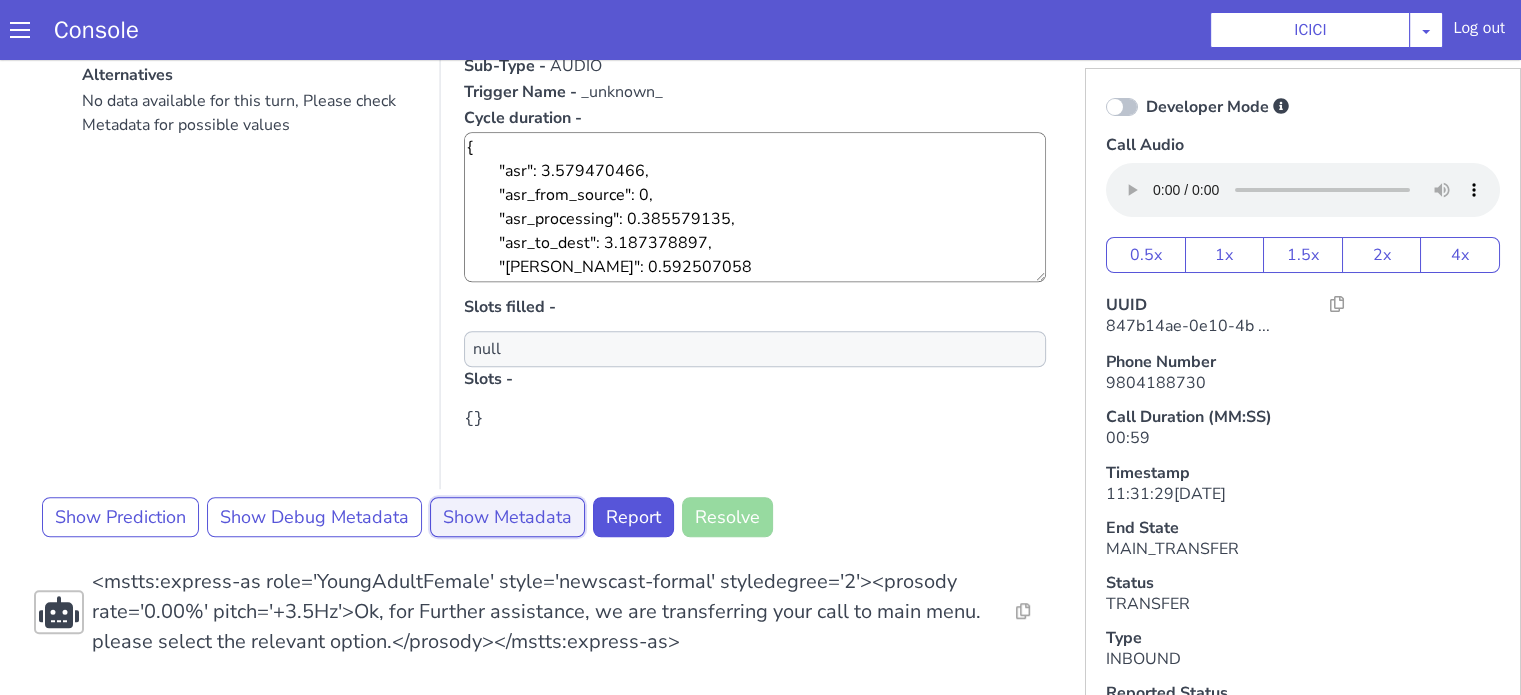 click on "Show Metadata" at bounding box center (507, 517) 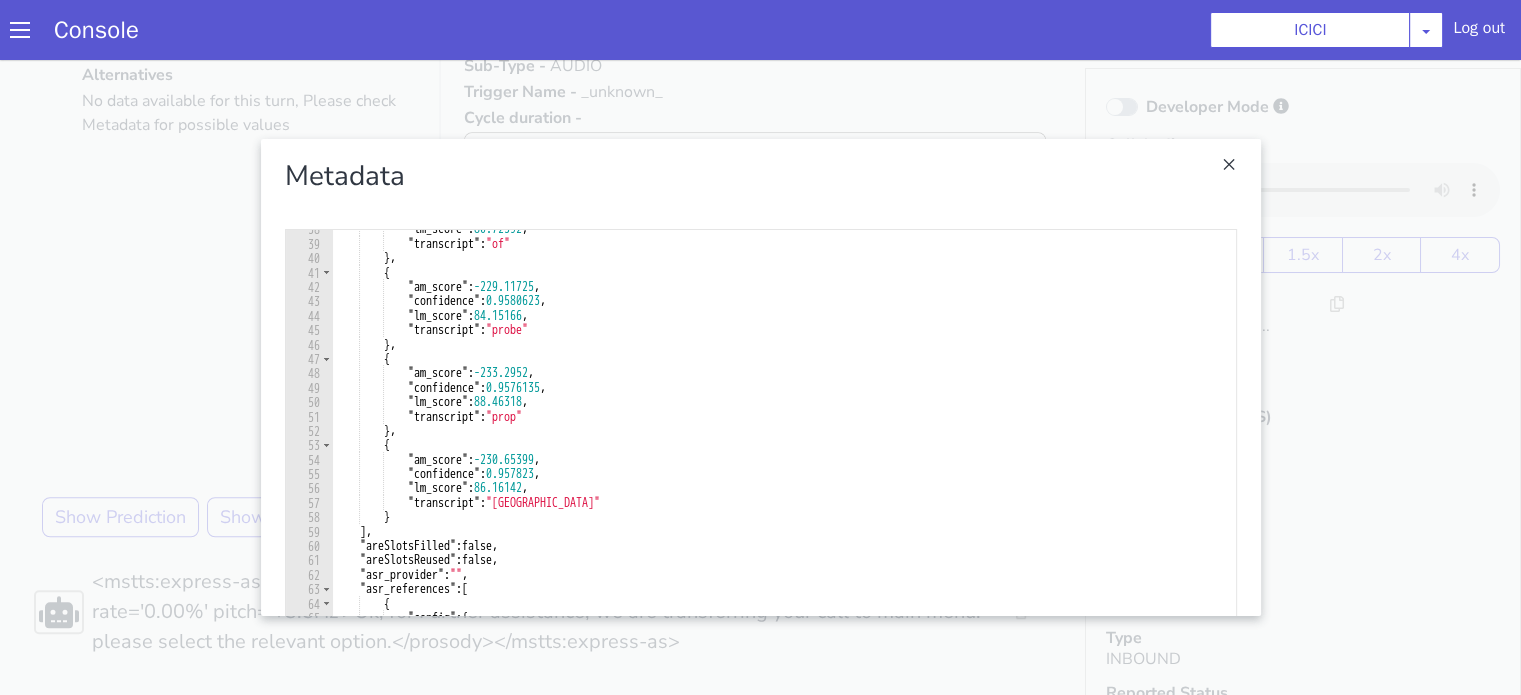 scroll, scrollTop: 600, scrollLeft: 0, axis: vertical 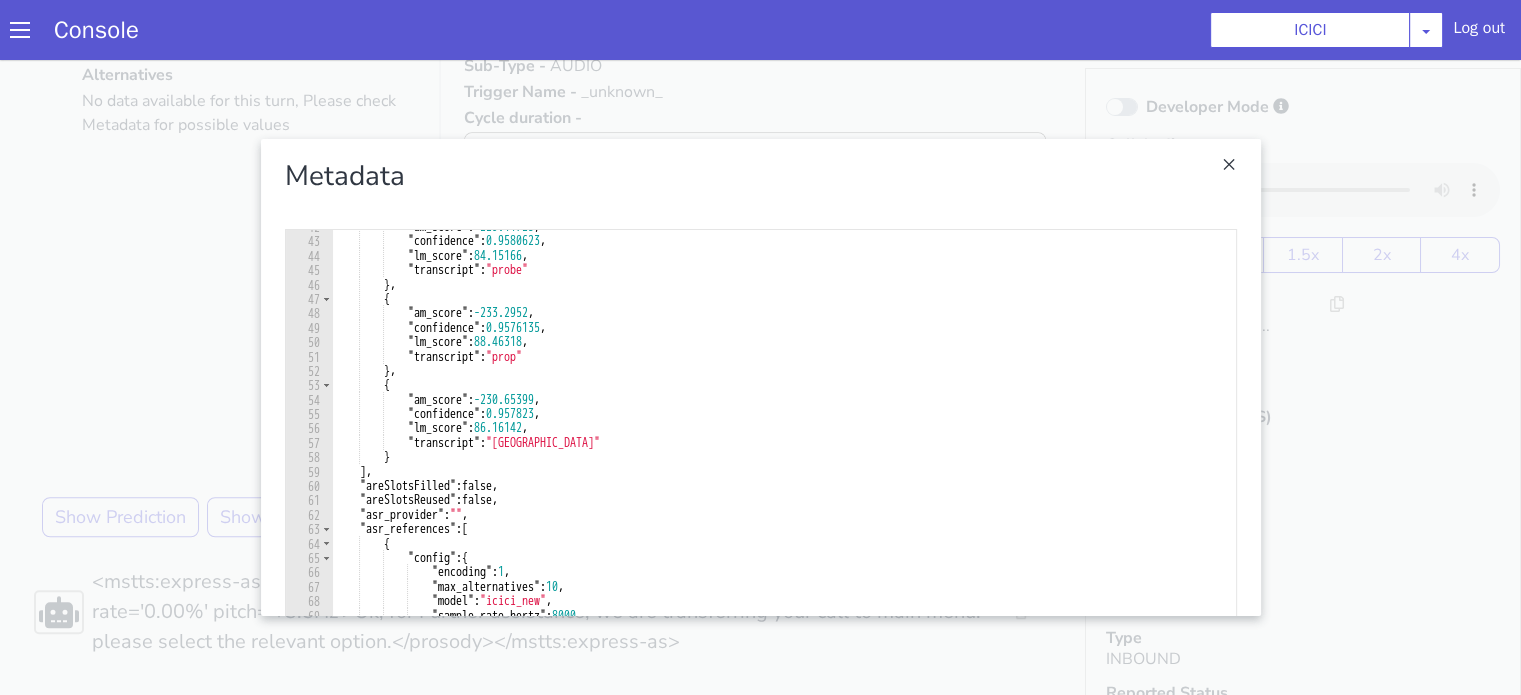 click at bounding box center [760, 377] 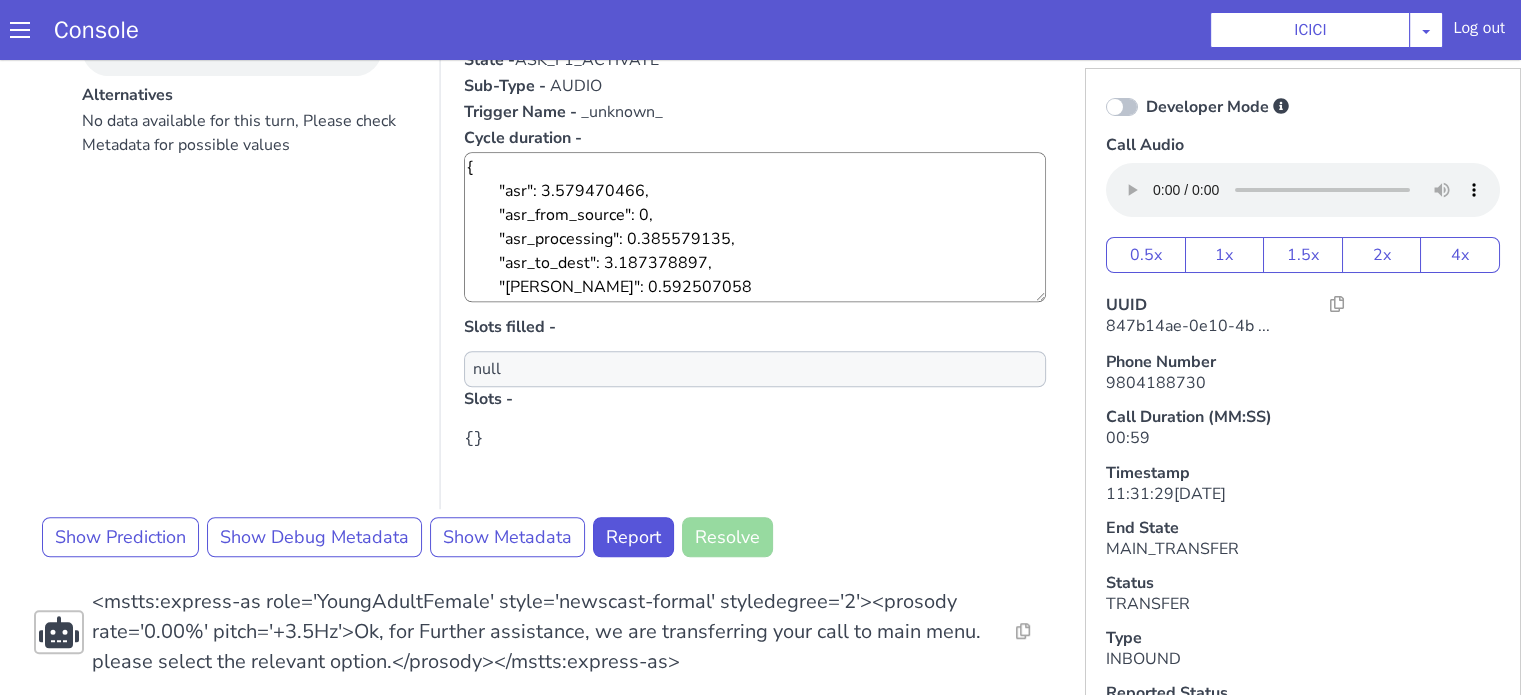 scroll, scrollTop: 1068, scrollLeft: 0, axis: vertical 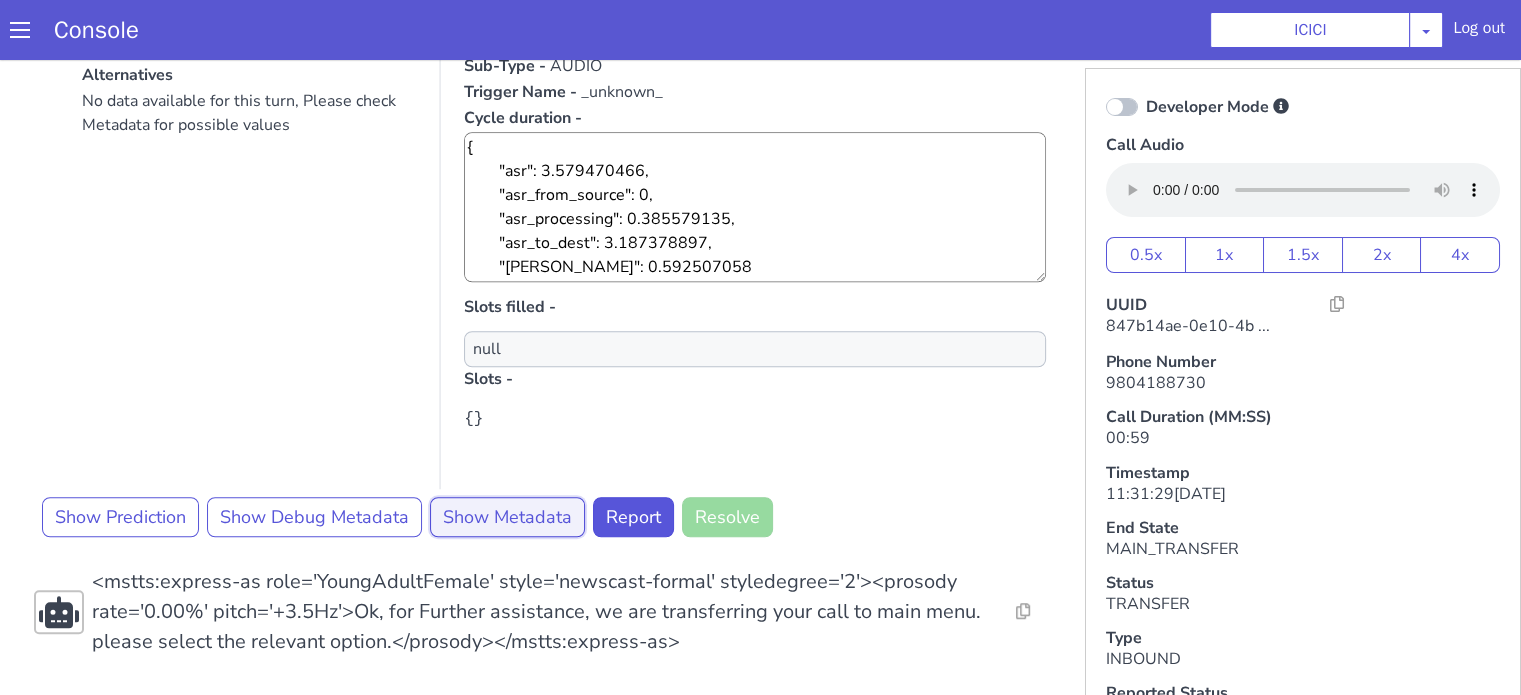 click on "Show Metadata" at bounding box center (507, 517) 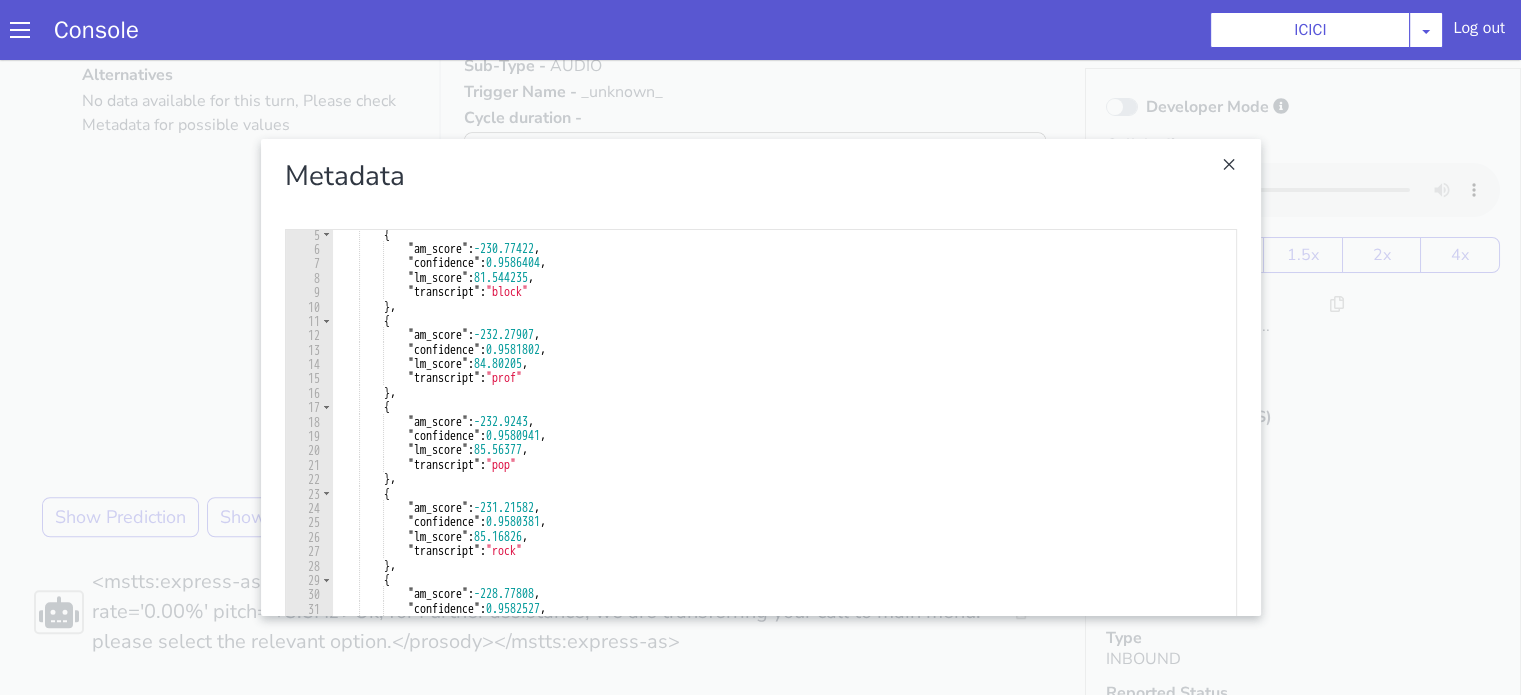 scroll, scrollTop: 0, scrollLeft: 0, axis: both 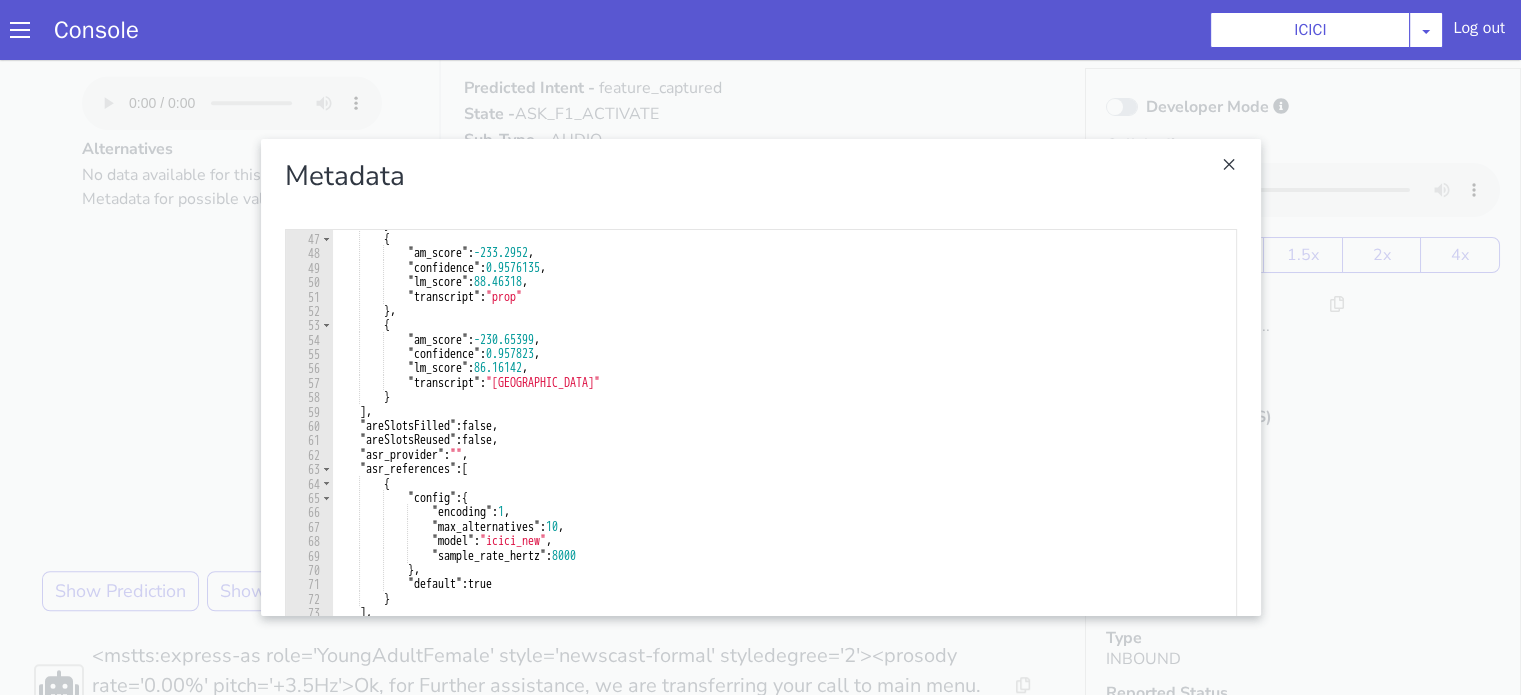 click at bounding box center (760, 377) 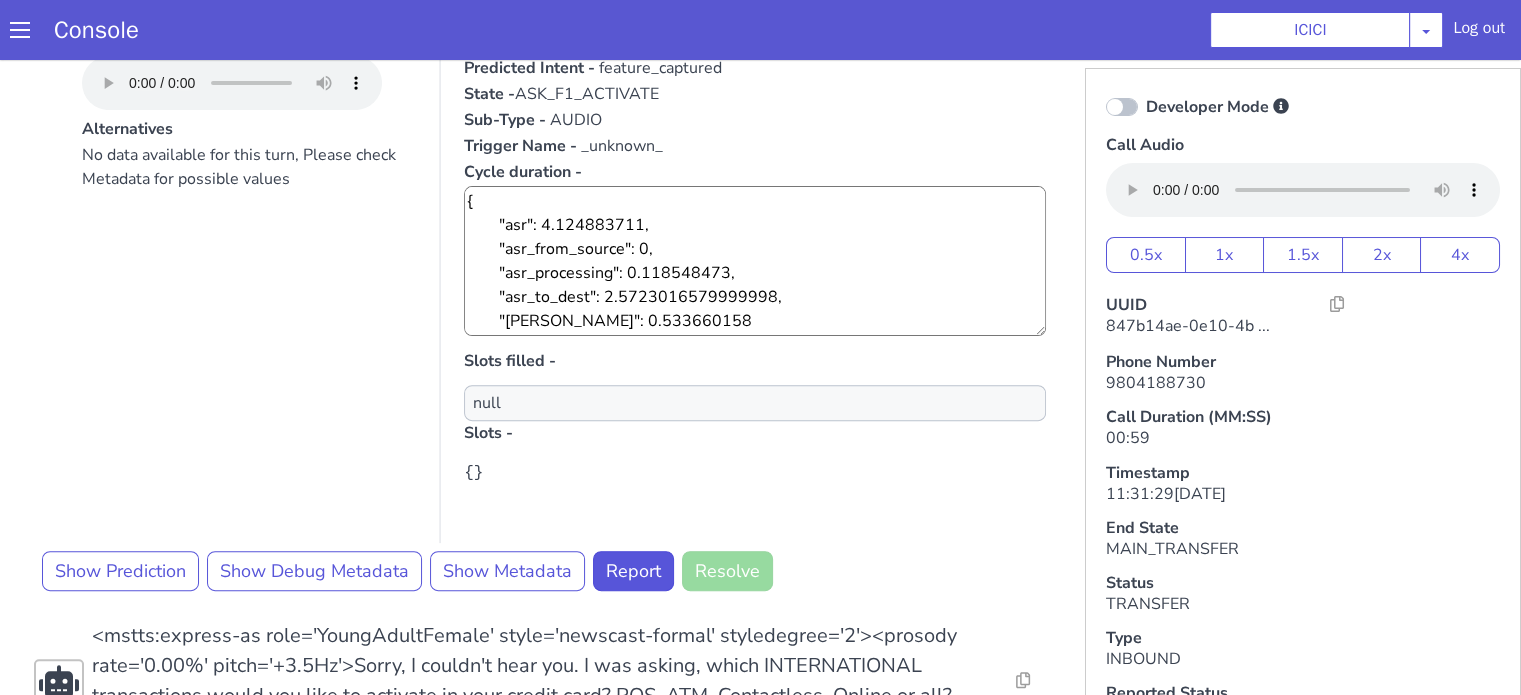 scroll, scrollTop: 568, scrollLeft: 0, axis: vertical 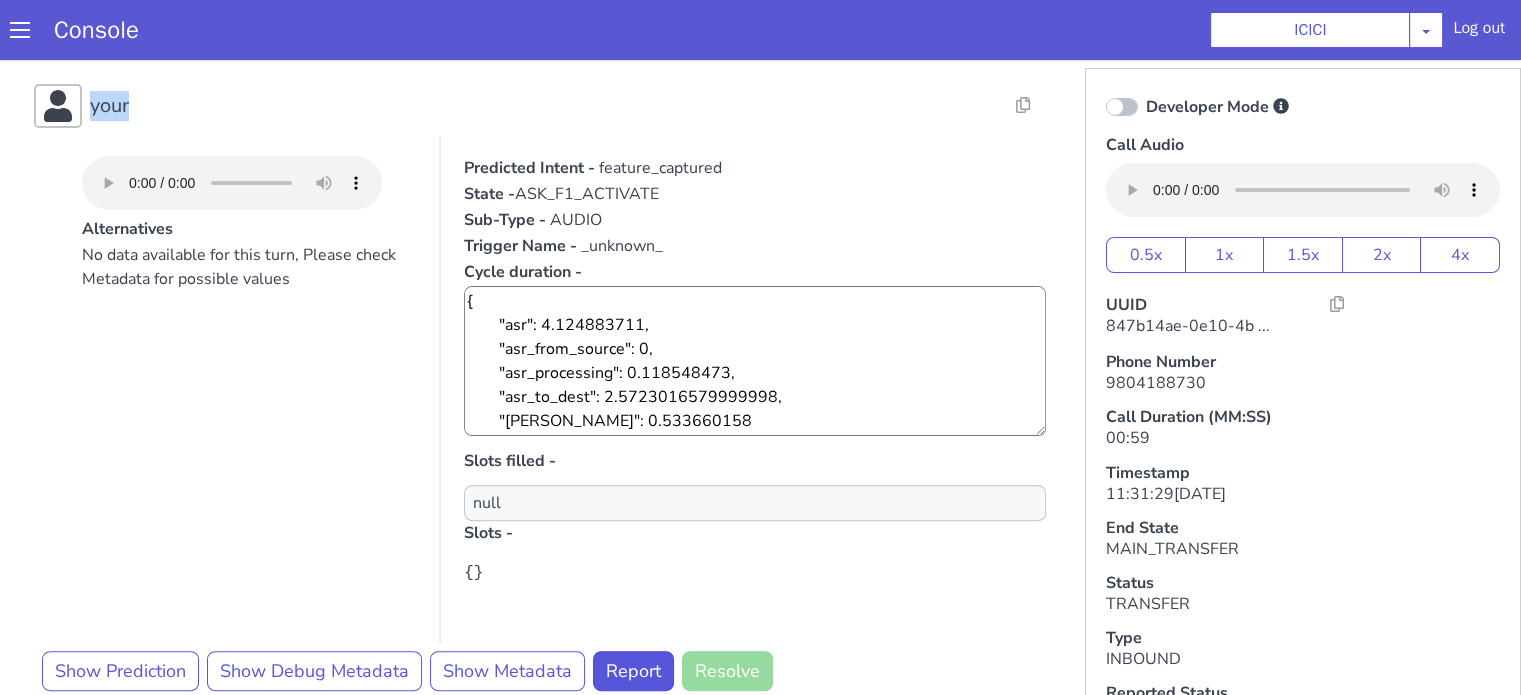 drag, startPoint x: 154, startPoint y: 136, endPoint x: 4, endPoint y: 129, distance: 150.16324 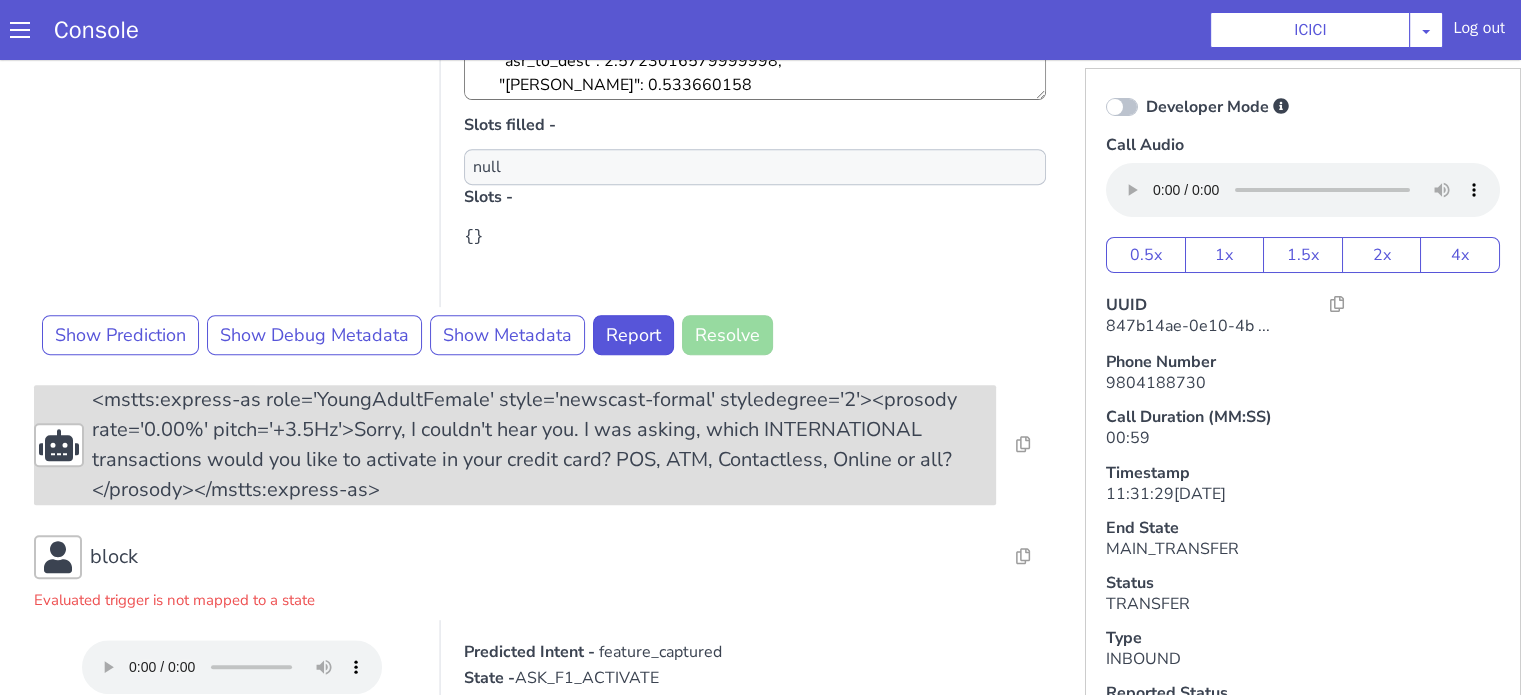 scroll, scrollTop: 1068, scrollLeft: 0, axis: vertical 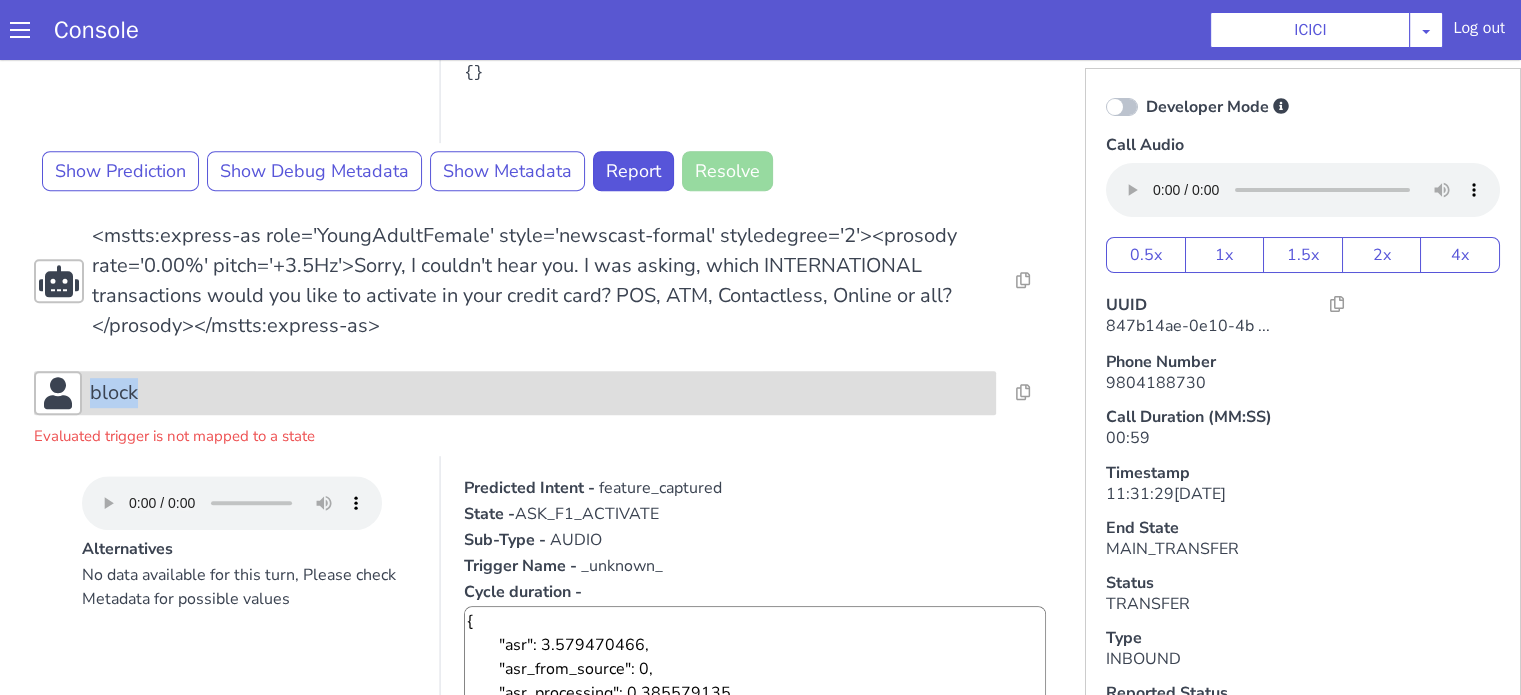 drag, startPoint x: 182, startPoint y: 428, endPoint x: 45, endPoint y: 429, distance: 137.00365 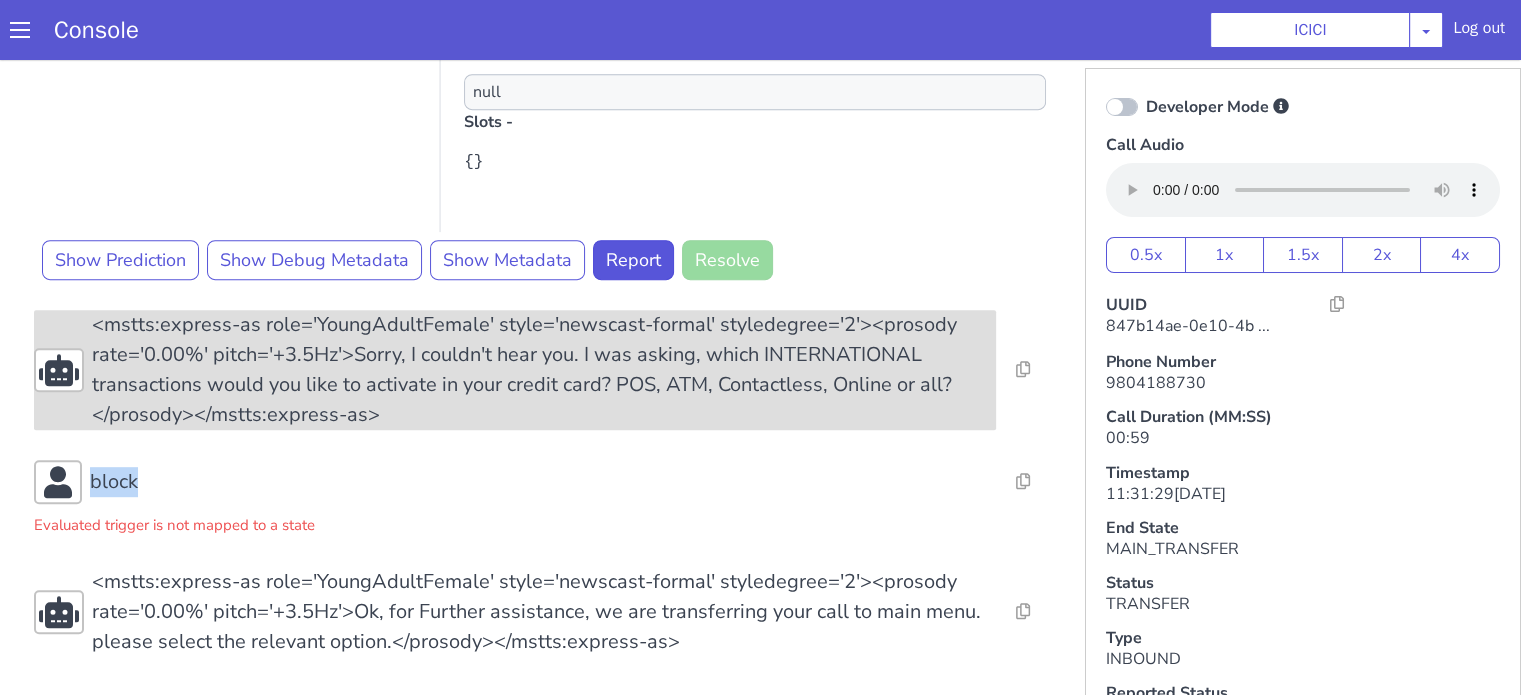 scroll, scrollTop: 1005, scrollLeft: 0, axis: vertical 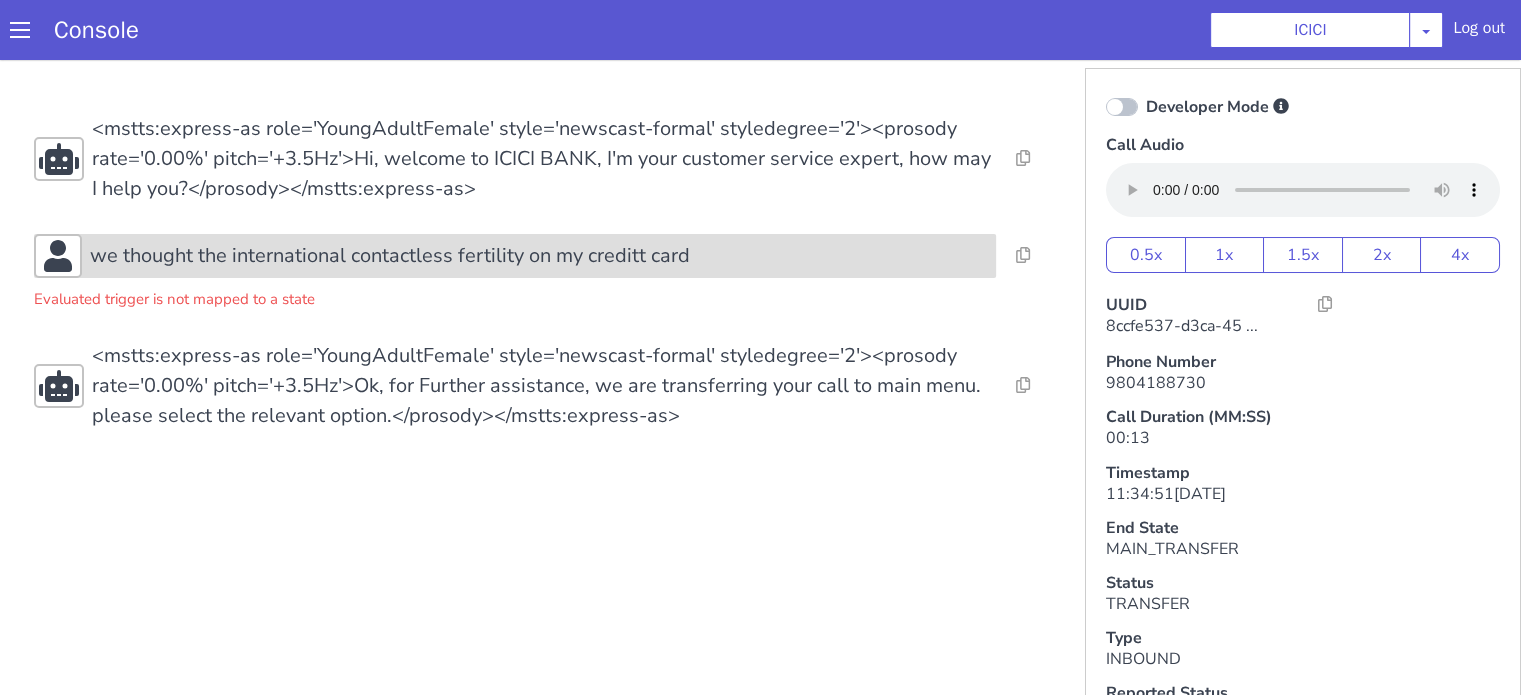 click on "we thought the international contactless fertility on my creditt card" at bounding box center [562, 934] 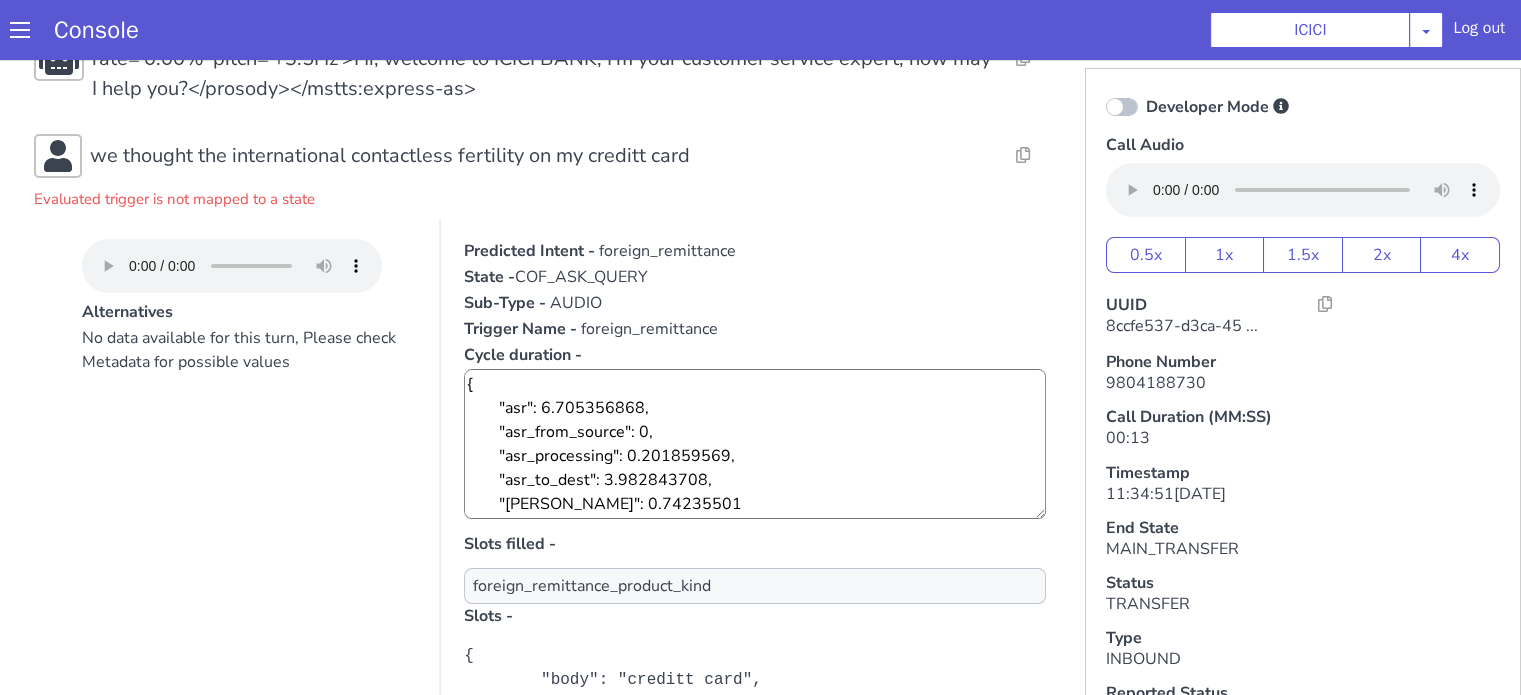 scroll, scrollTop: 200, scrollLeft: 0, axis: vertical 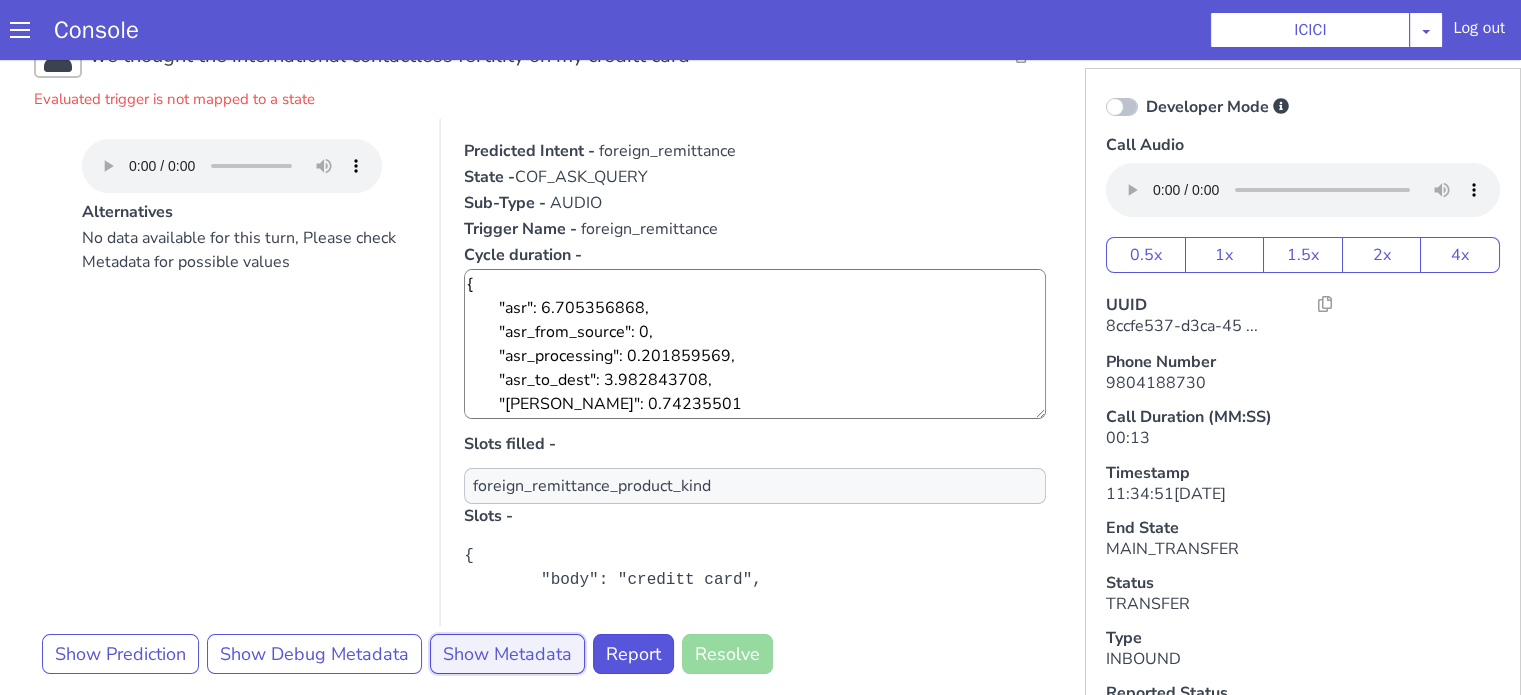 click on "Show Metadata" at bounding box center [488, 1171] 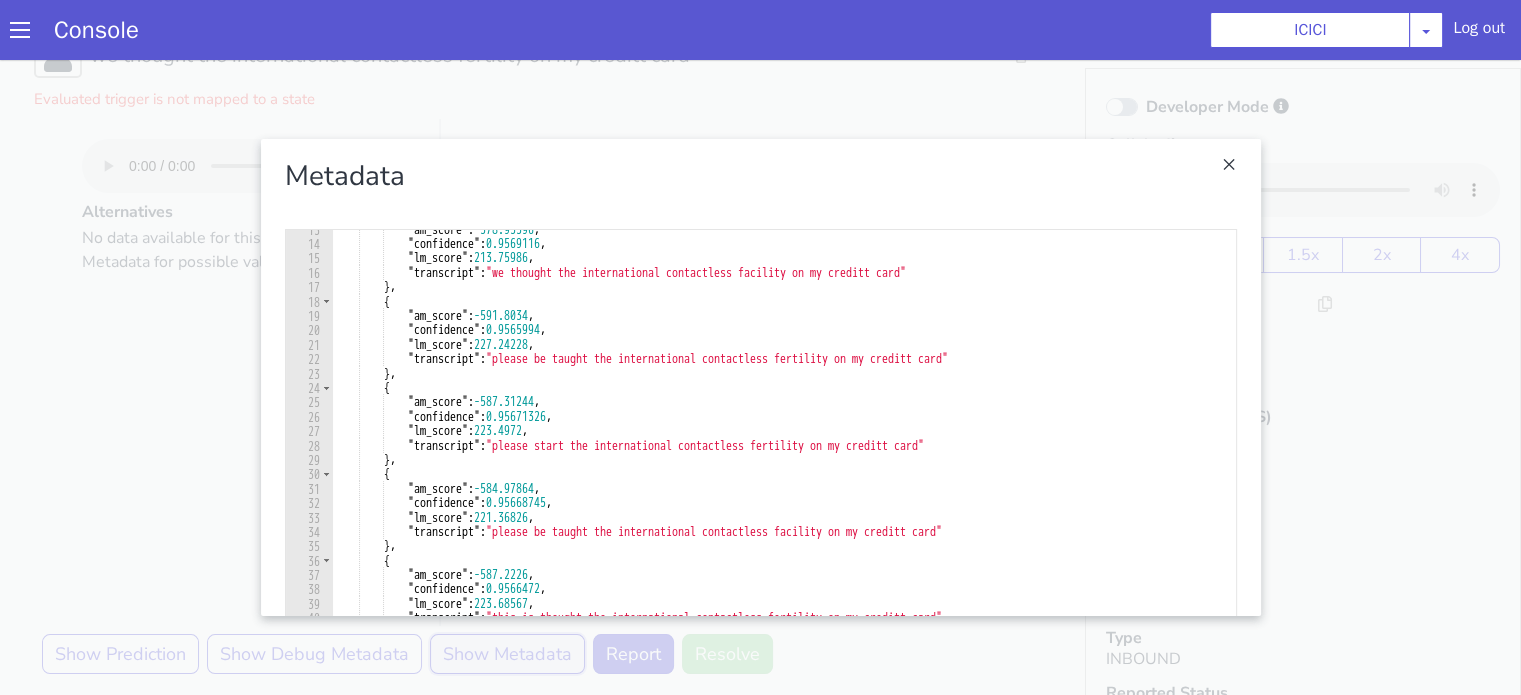 scroll, scrollTop: 300, scrollLeft: 0, axis: vertical 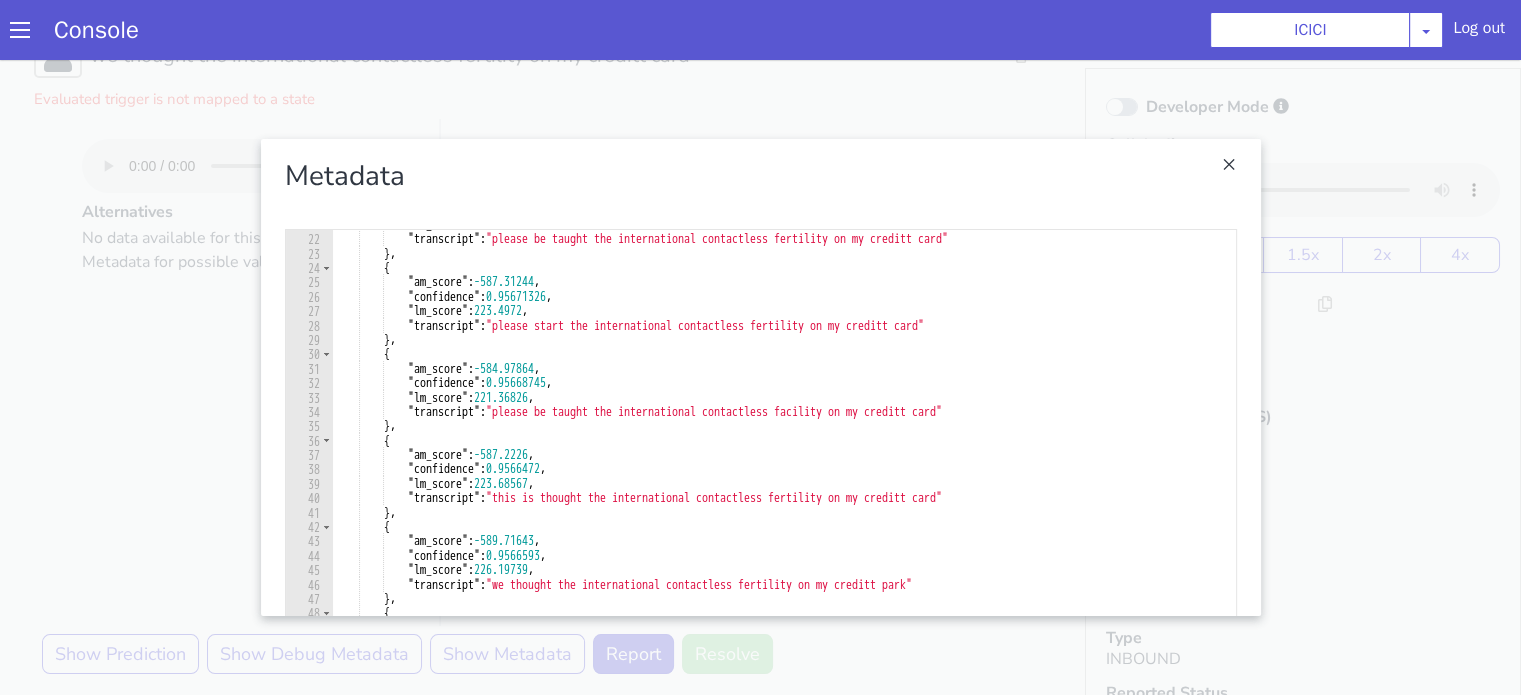 click at bounding box center [721, 807] 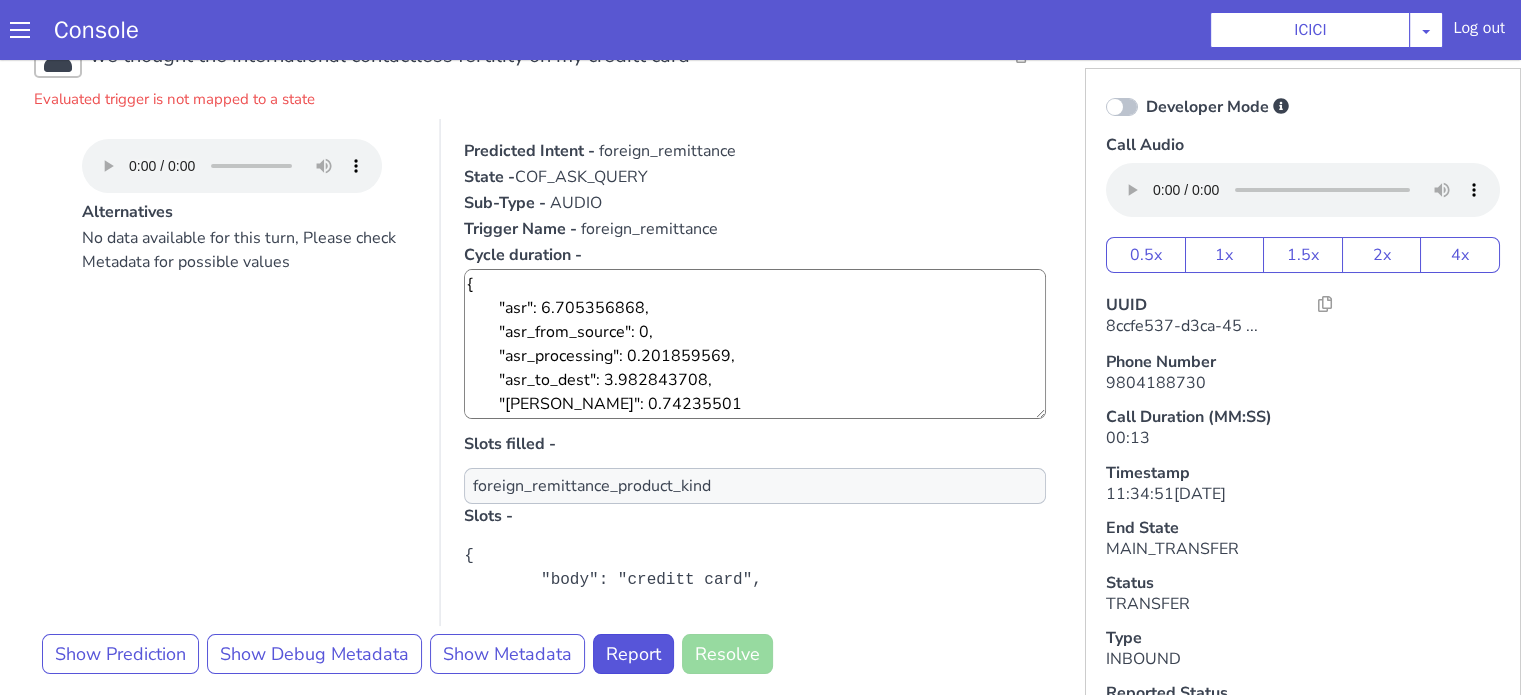 click on "foreign_remittance" at bounding box center (2143, 823) 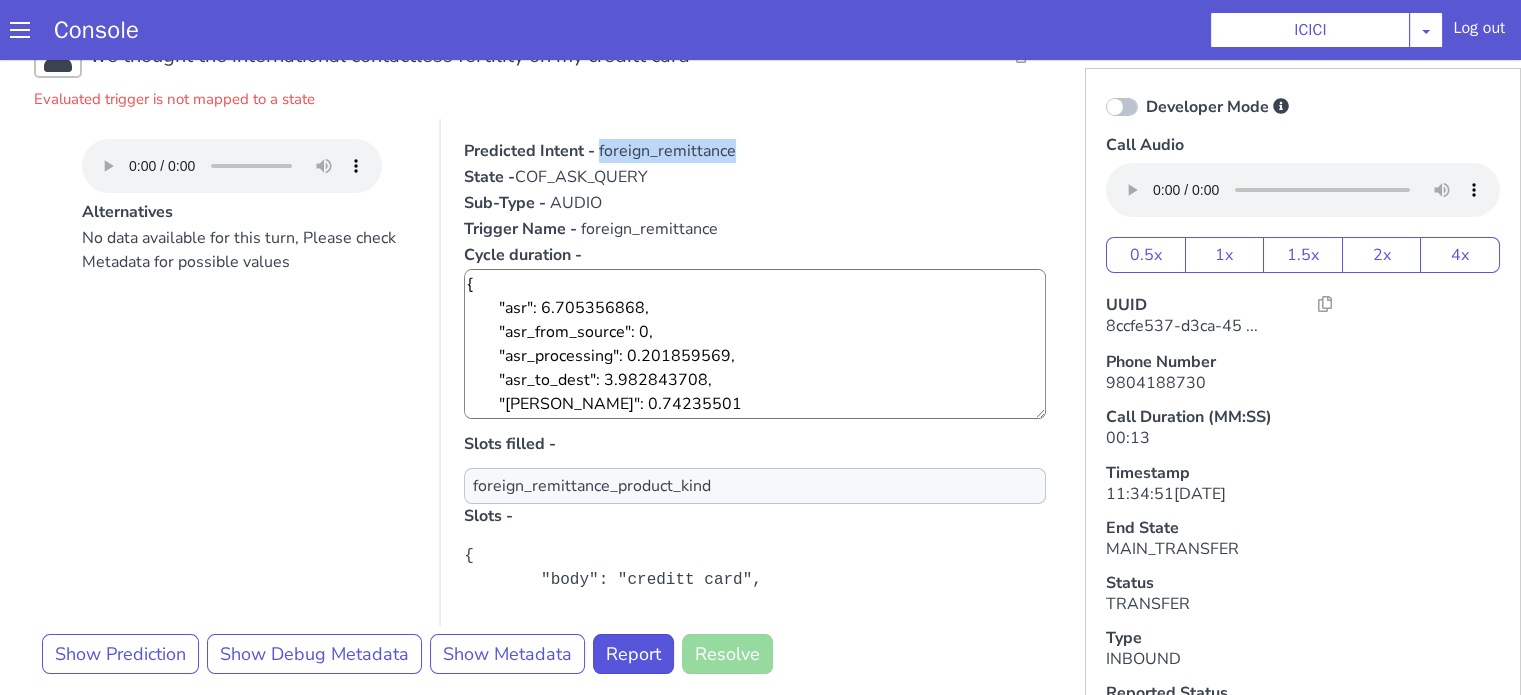 click on "foreign_remittance" at bounding box center [1903, 1098] 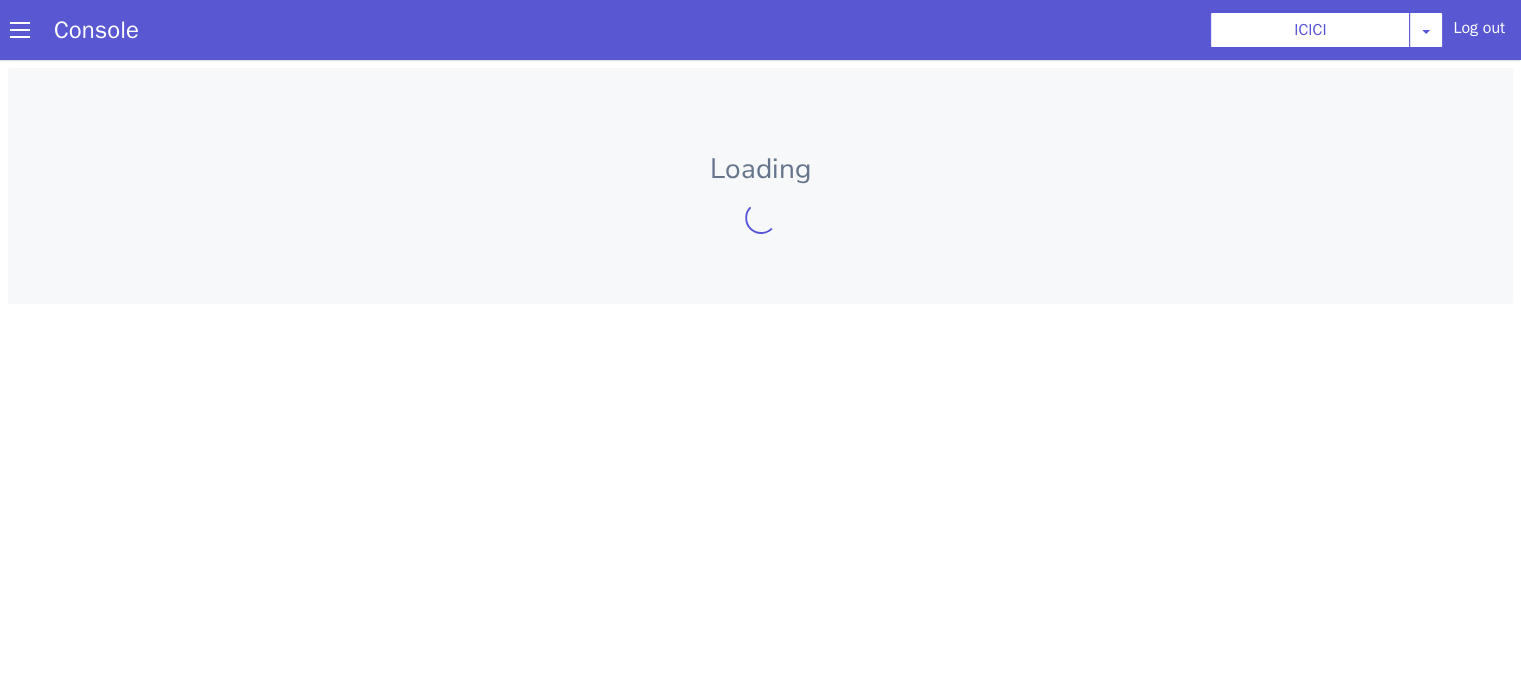 scroll, scrollTop: 0, scrollLeft: 0, axis: both 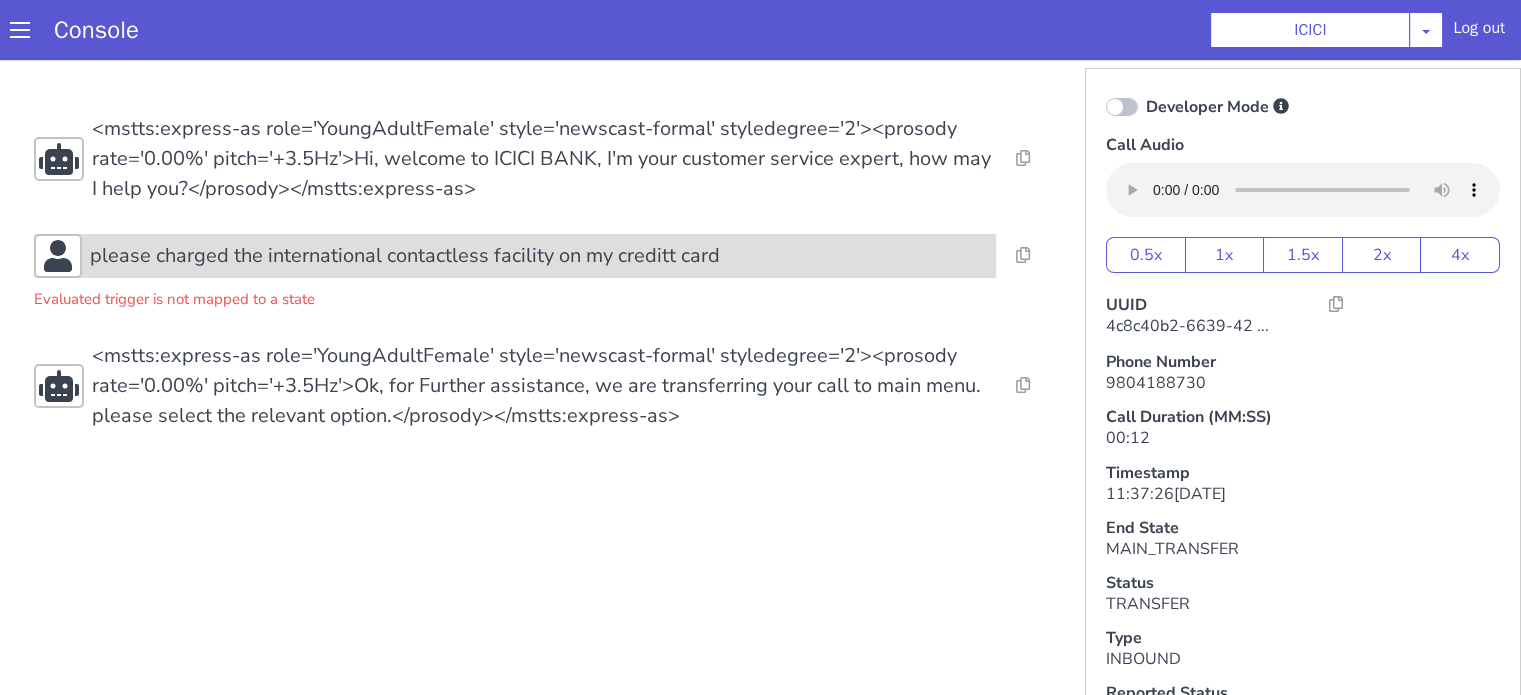 click on "please charged the international contactless facility on my creditt card" at bounding box center (405, 256) 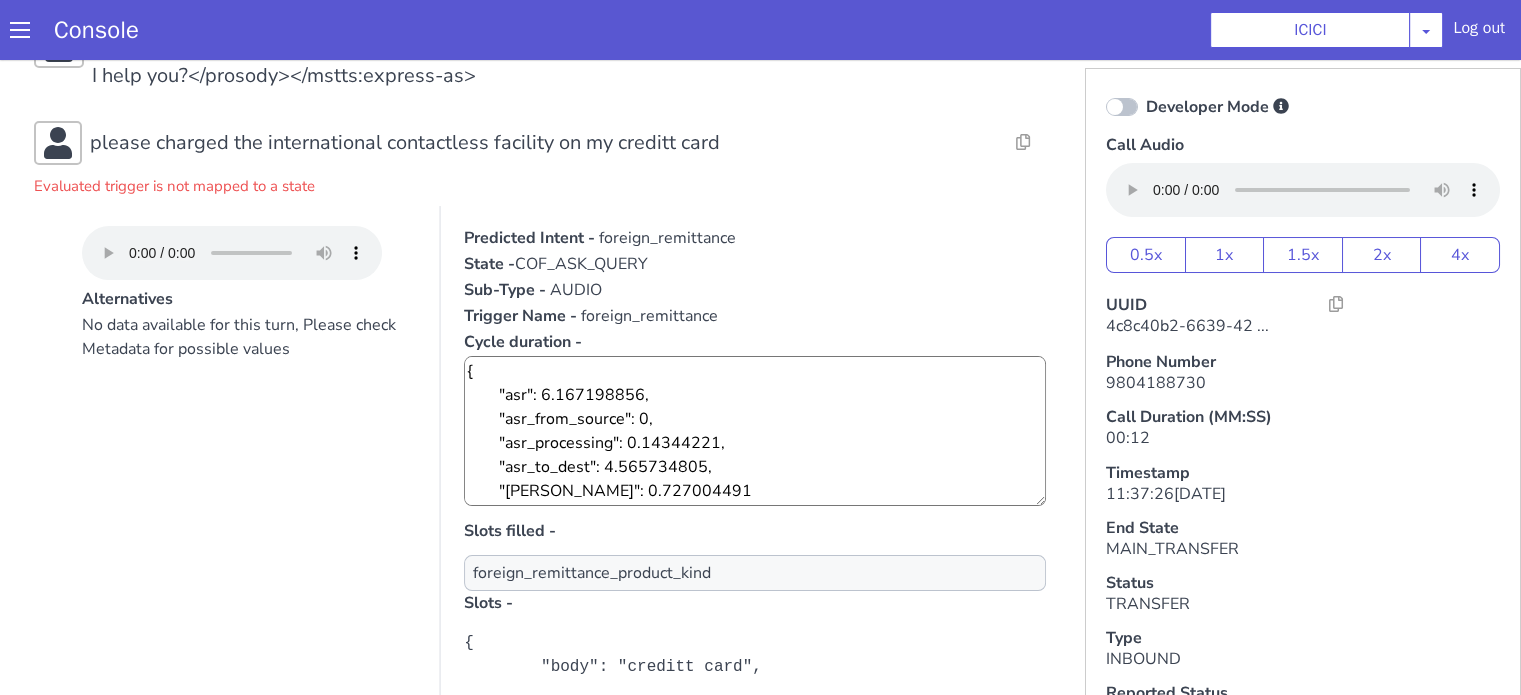 scroll, scrollTop: 200, scrollLeft: 0, axis: vertical 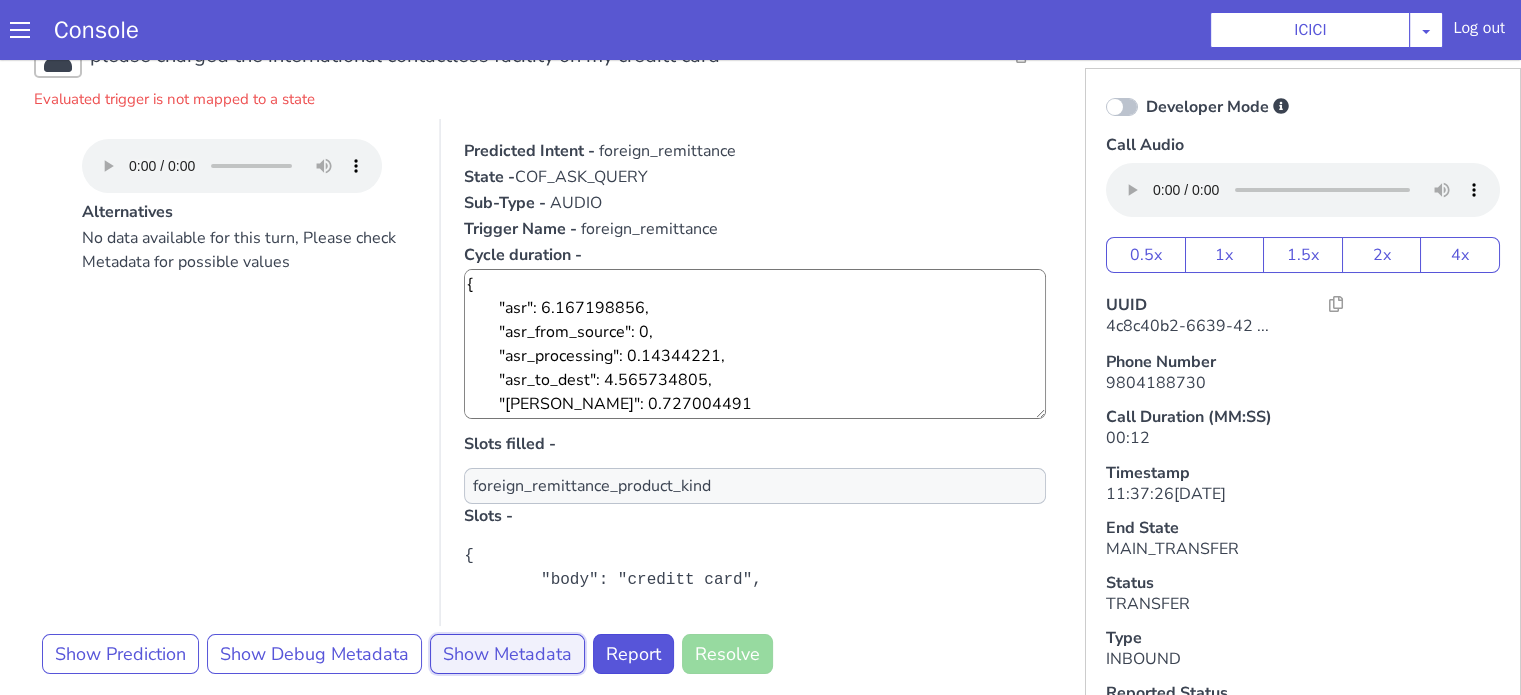 click on "Show Metadata" at bounding box center (507, 654) 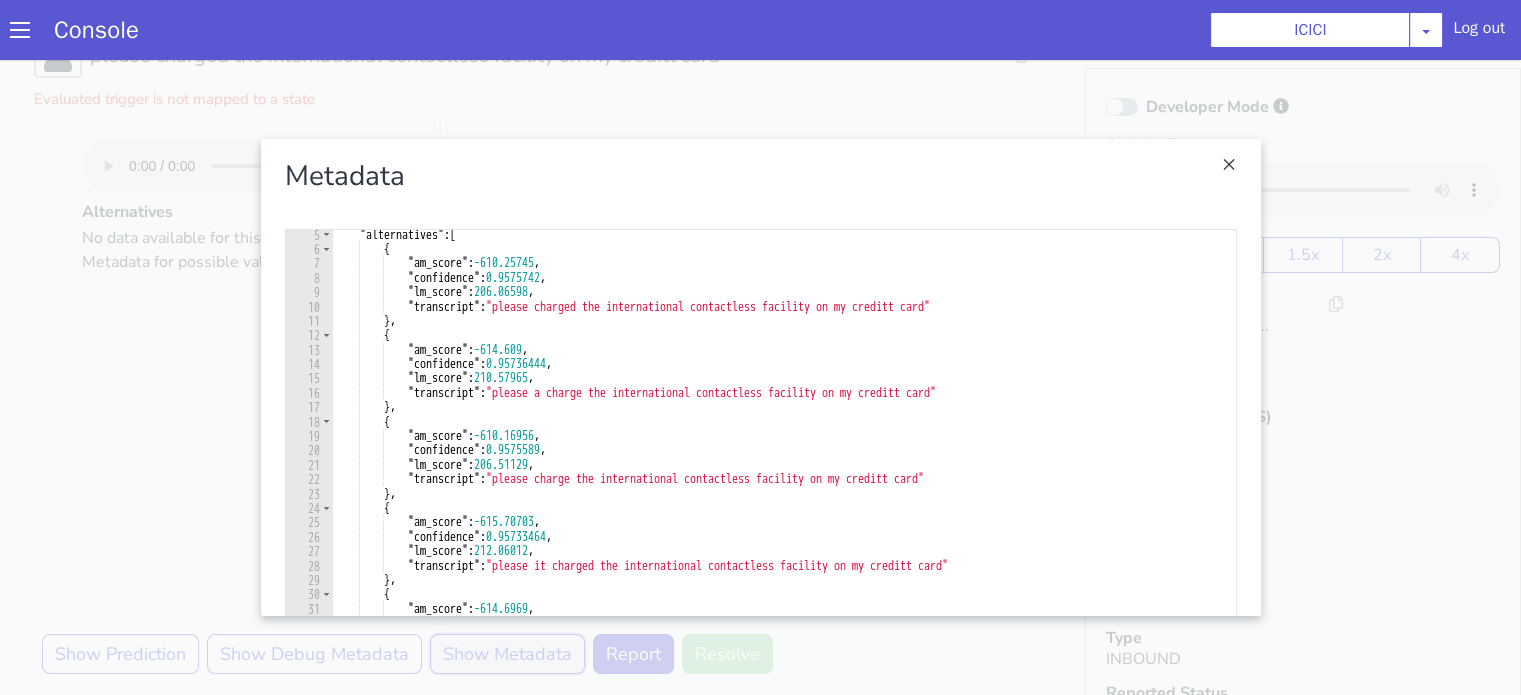 scroll, scrollTop: 0, scrollLeft: 0, axis: both 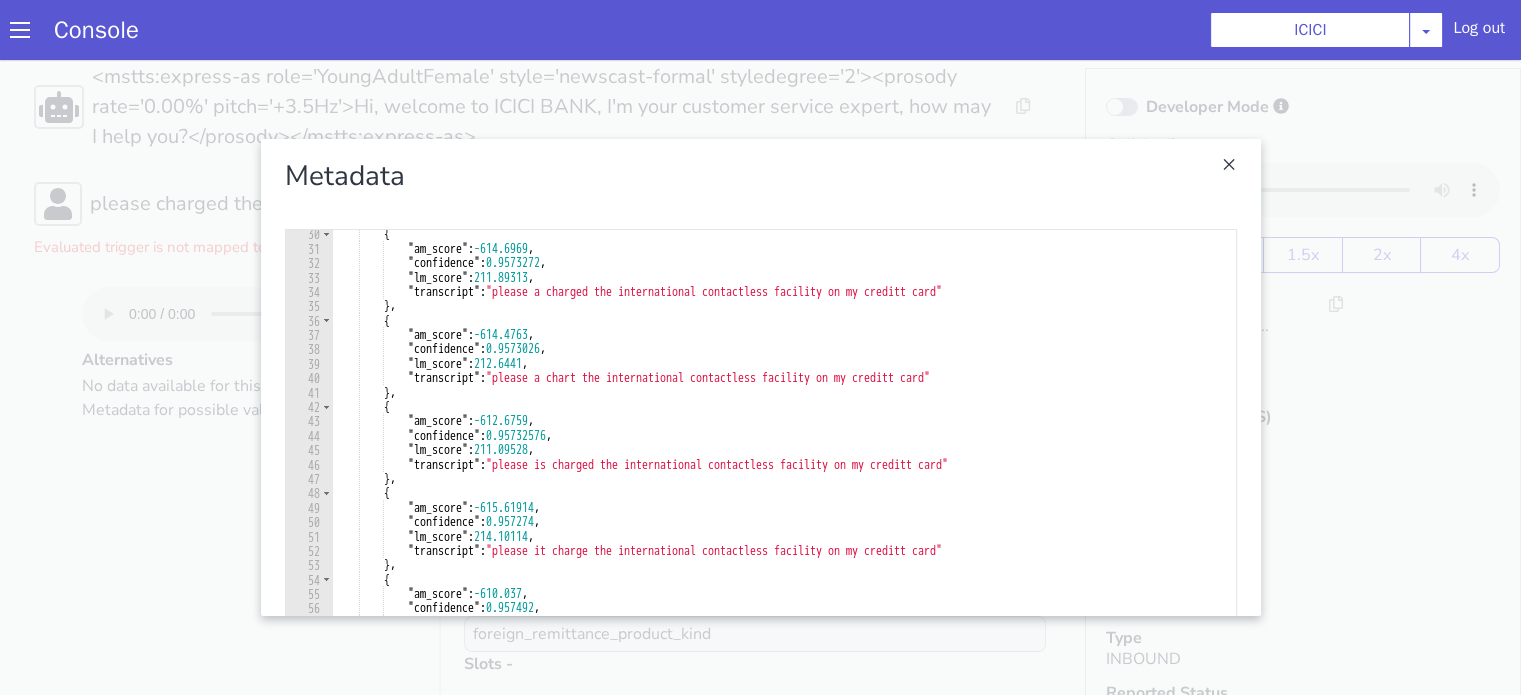 click at bounding box center [760, 377] 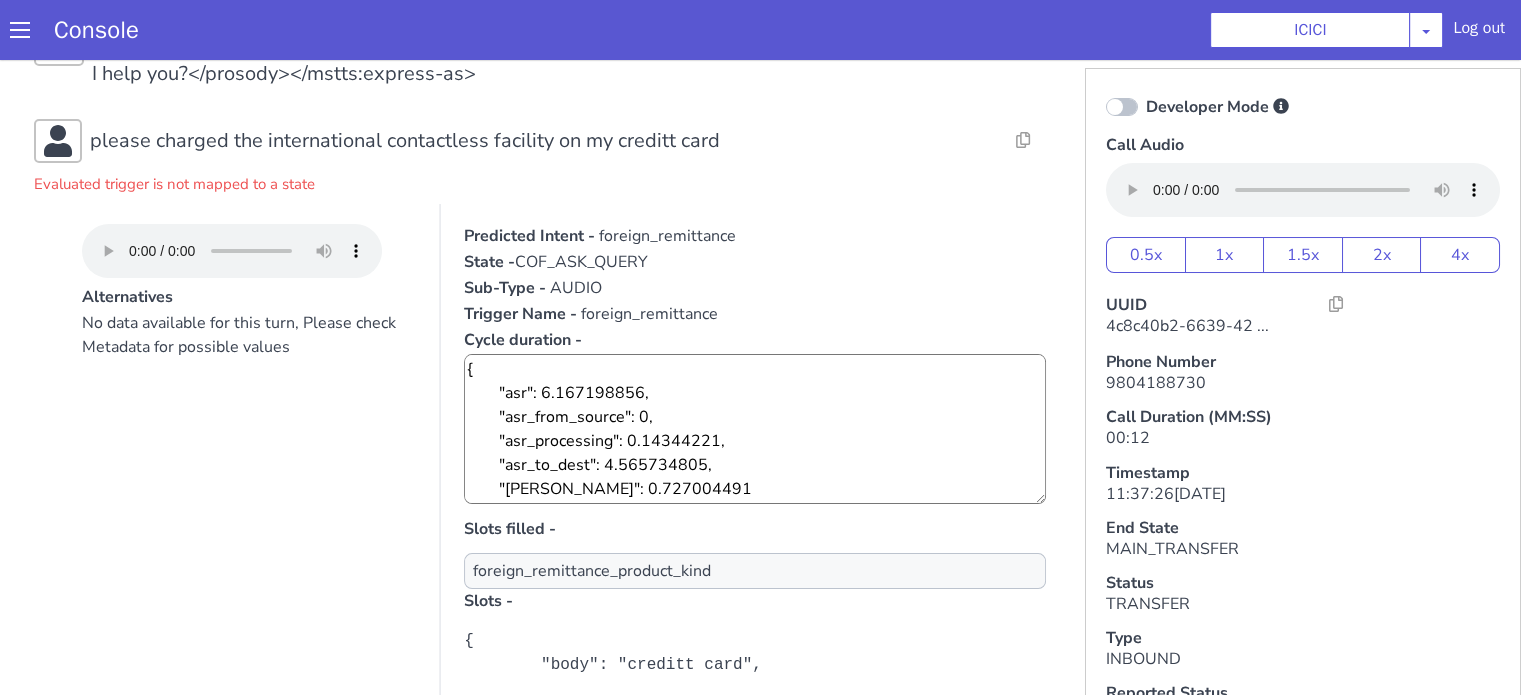 scroll, scrollTop: 200, scrollLeft: 0, axis: vertical 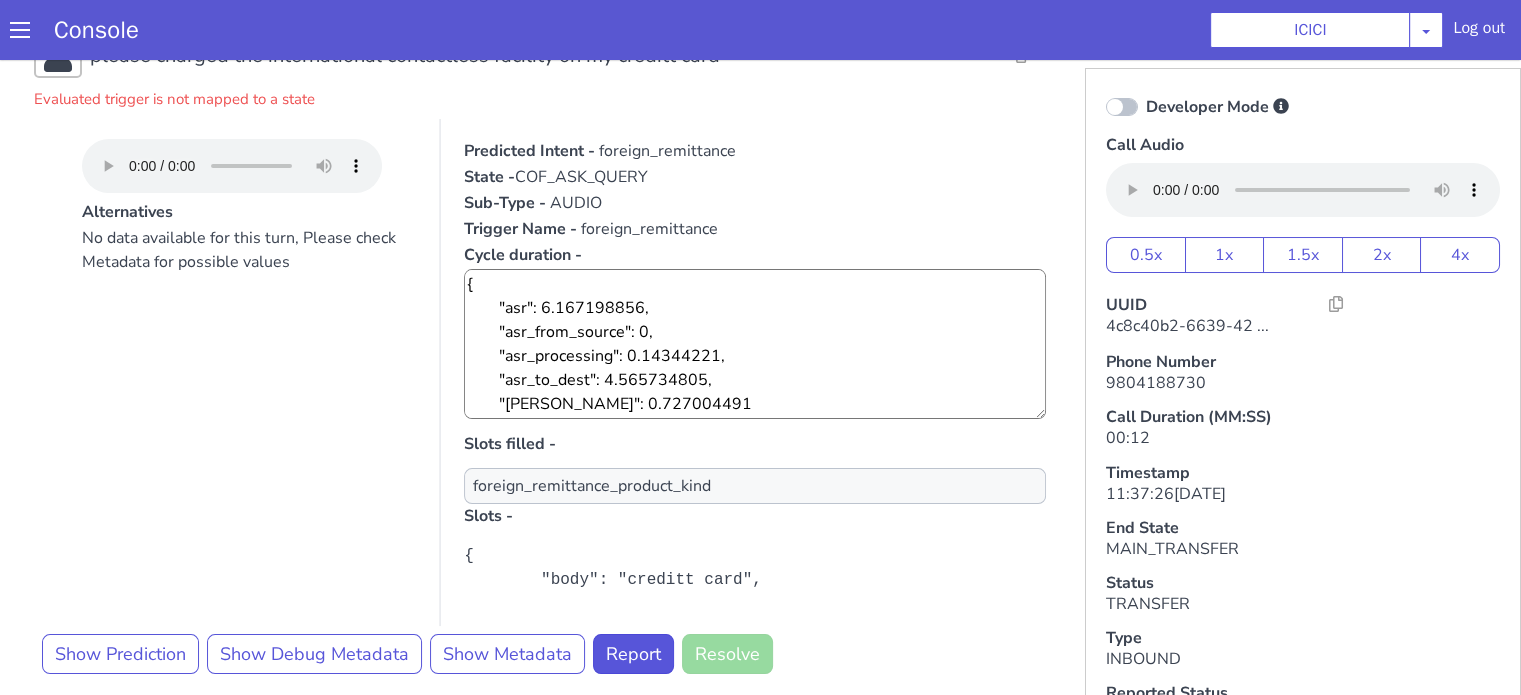 click on "Alternatives No data available for this turn, Please check Metadata for possible values Predicted Intent -   foreign_remittance State -  COF_ASK_QUERY Sub-Type -   AUDIO Trigger Name -   foreign_remittance Cycle duration -  {
"asr": 6.167198856,
"asr_from_source": 0,
"asr_processing": 0.14344221,
"asr_to_dest": 4.565734805,
"[PERSON_NAME]": 0.727004491
} Slots filled - foreign_remittance_product_kind Slots -   {
"body": "creditt card",
"type": "product_kind",
"_meta": {},
"range": {
"end": 72,
"start": 60
},
"score": 1,
"value": "credit_card",
"parsers": [
"ListEntityPlugin"
],
"entity_type": "product_kind",
"alternative_index": 0
}" at bounding box center (544, 372) 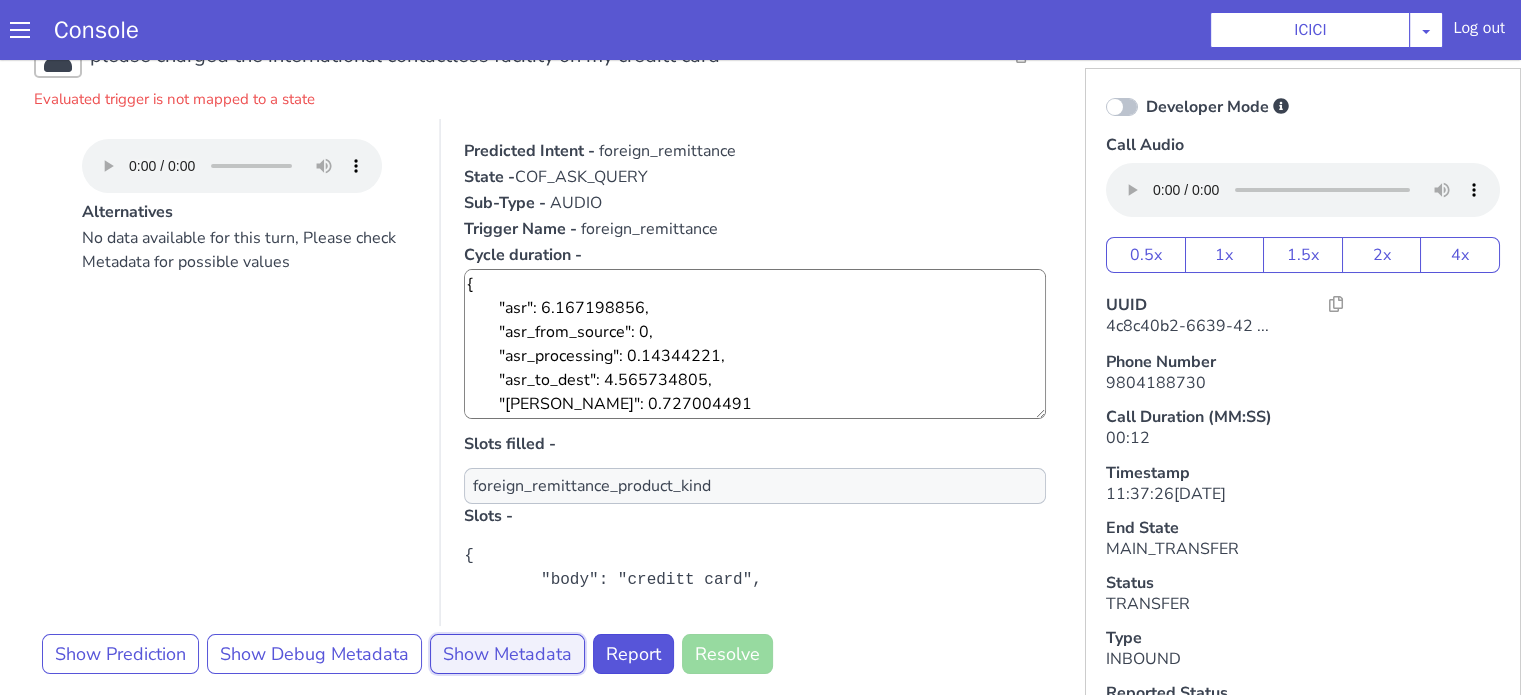 click on "Show Metadata" at bounding box center (507, 654) 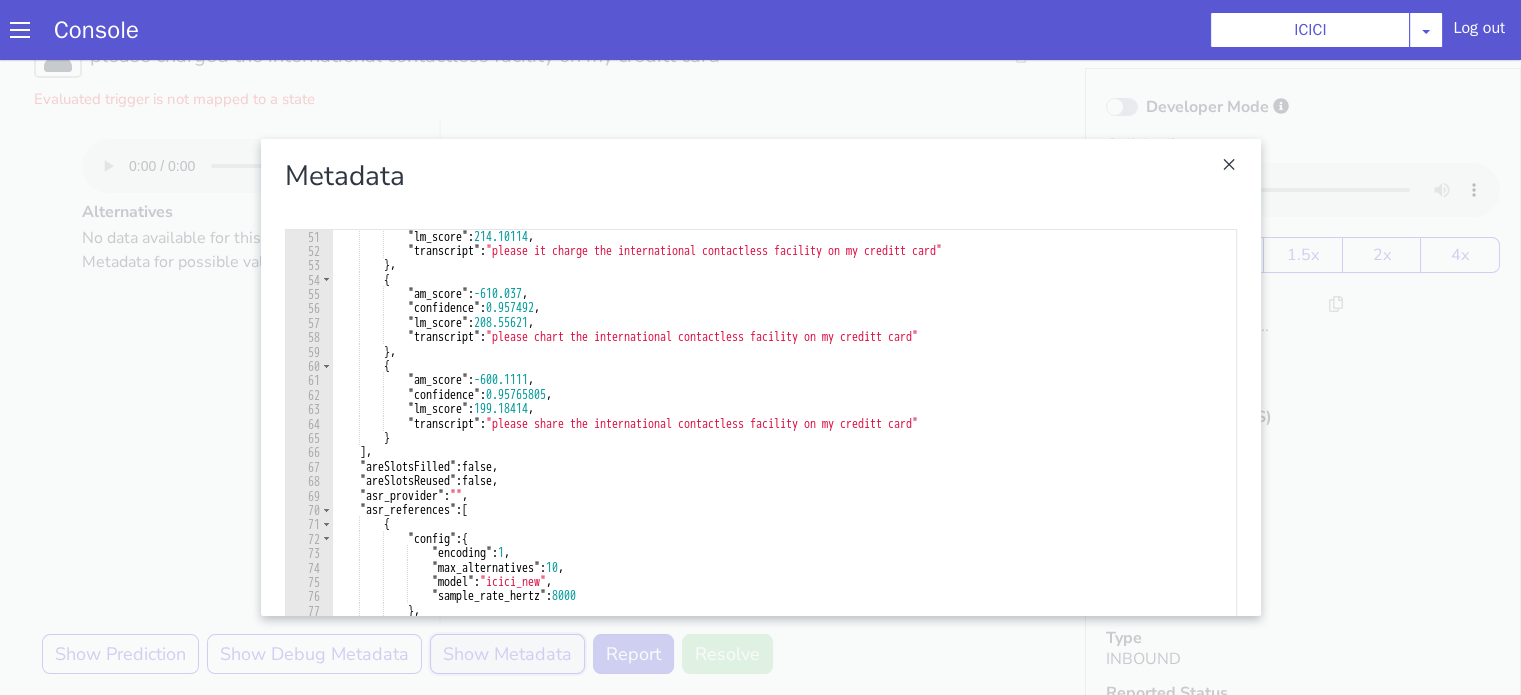 scroll, scrollTop: 780, scrollLeft: 0, axis: vertical 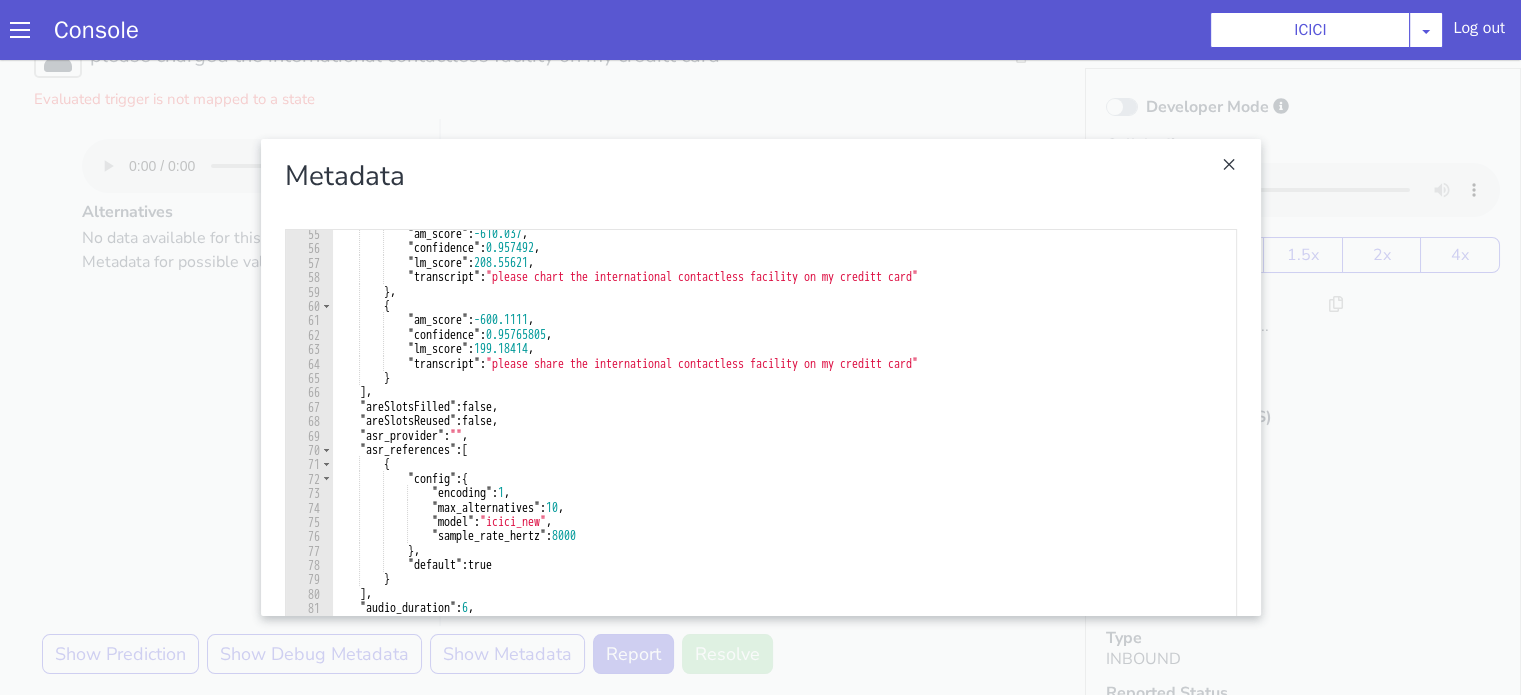 click at bounding box center [760, 377] 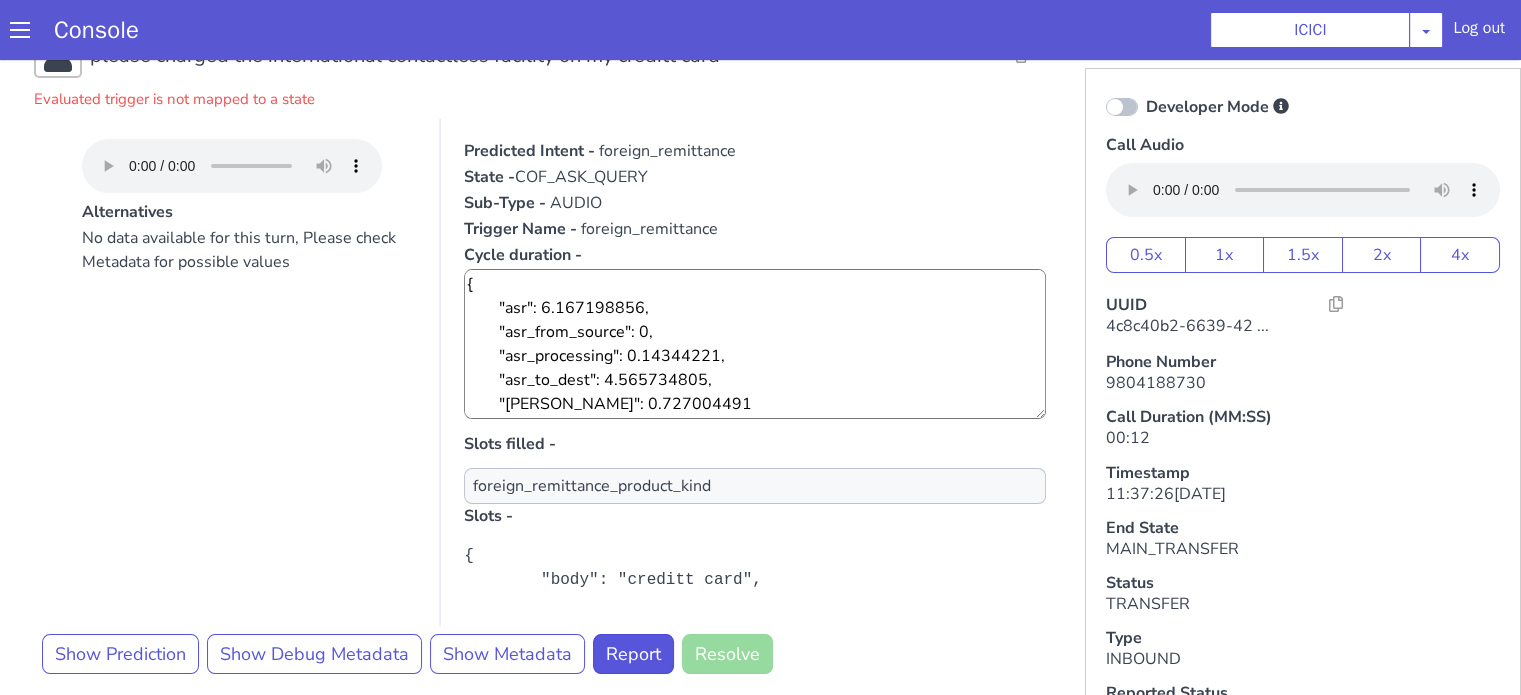 click on "foreign_remittance" at bounding box center [667, 151] 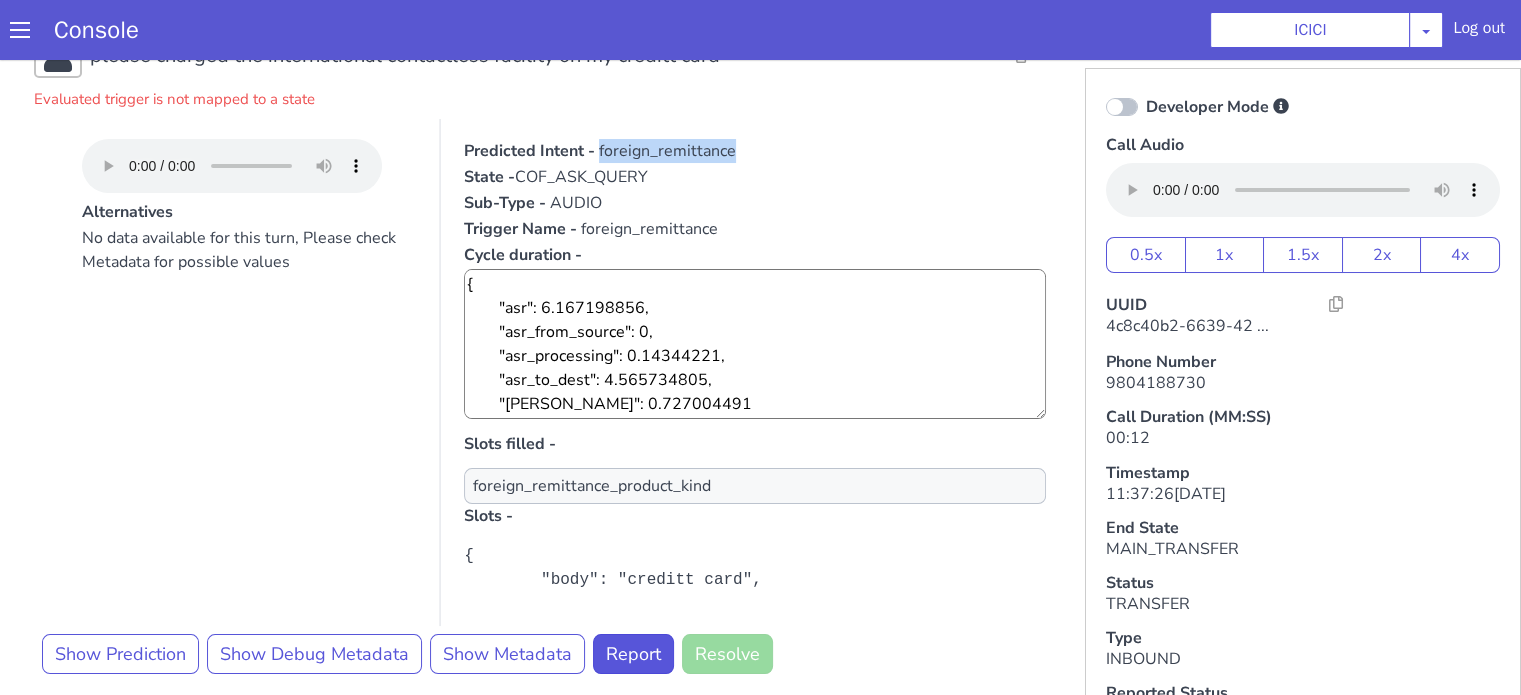 click on "foreign_remittance" at bounding box center (667, 151) 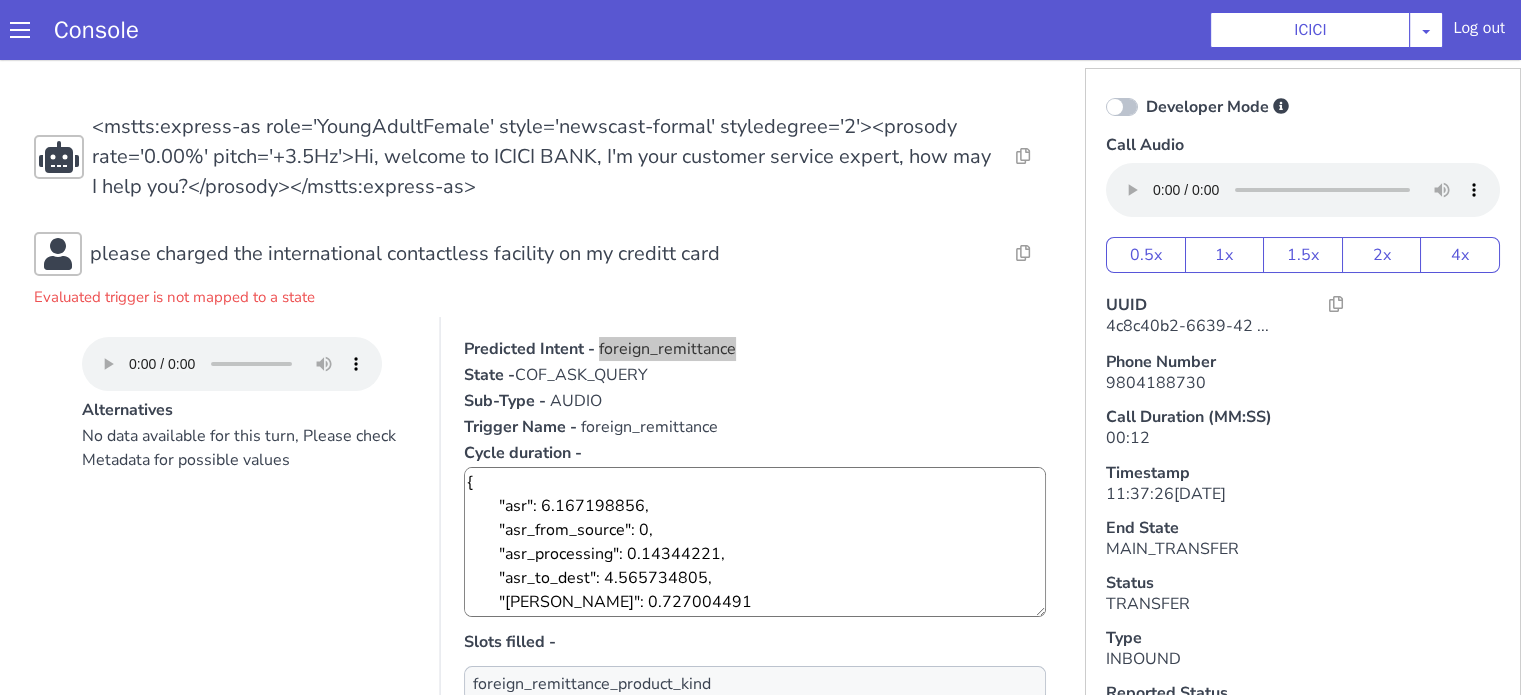 scroll, scrollTop: 0, scrollLeft: 0, axis: both 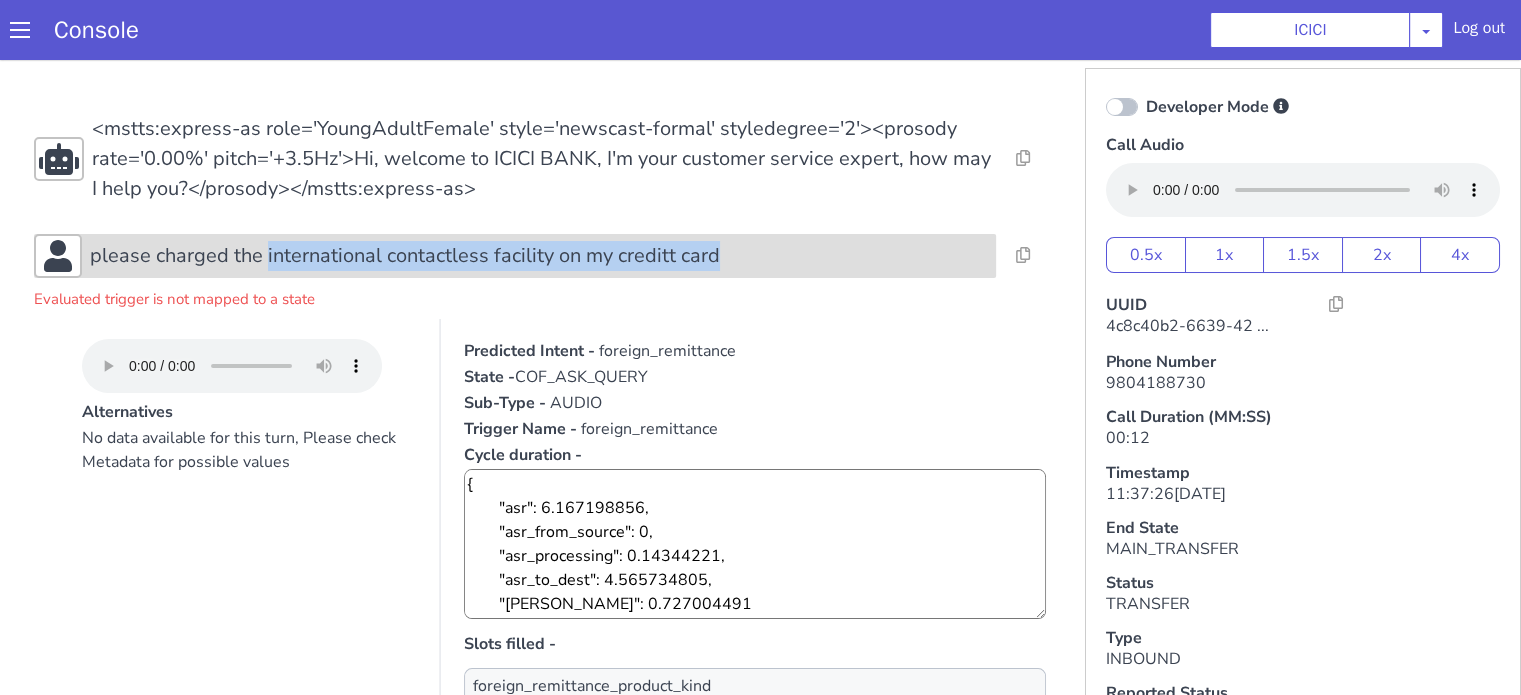drag, startPoint x: 264, startPoint y: 261, endPoint x: 758, endPoint y: 251, distance: 494.1012 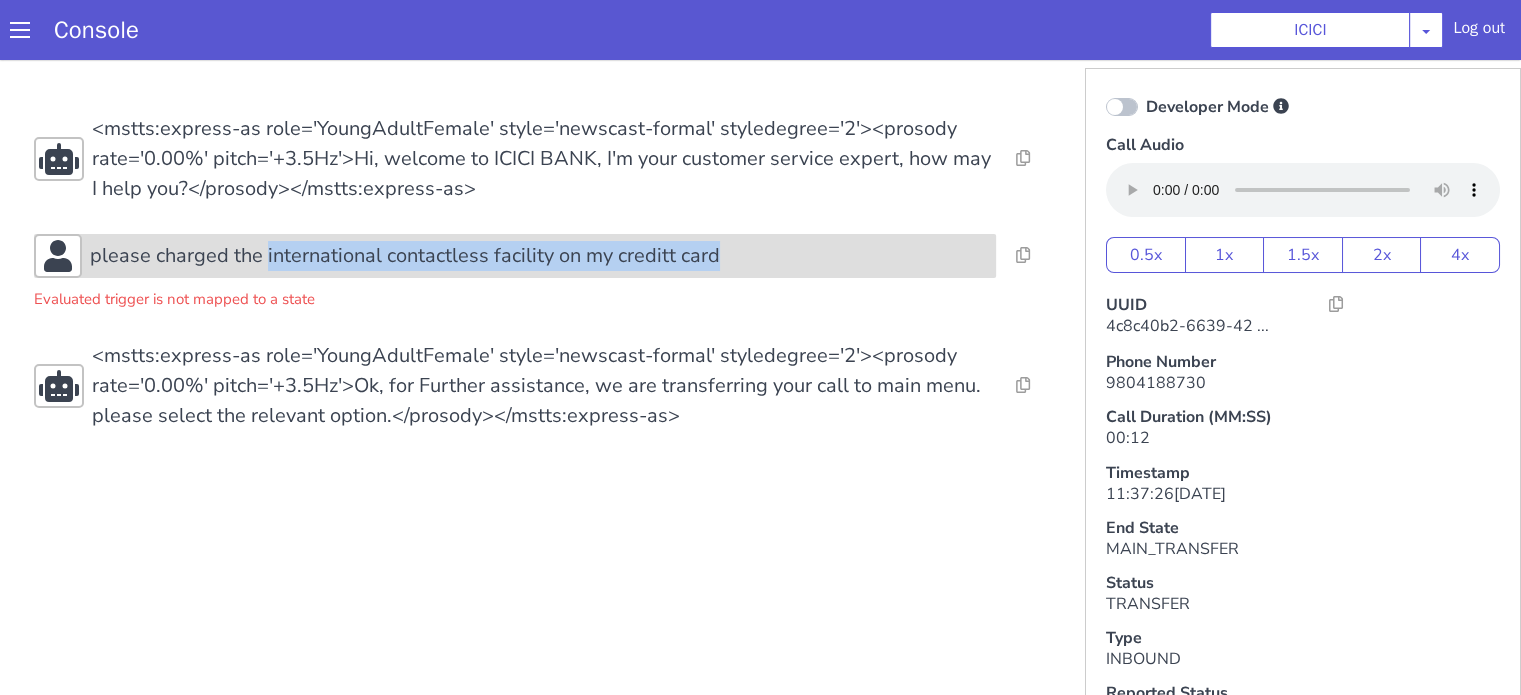 copy on "international contactless facility on my creditt card" 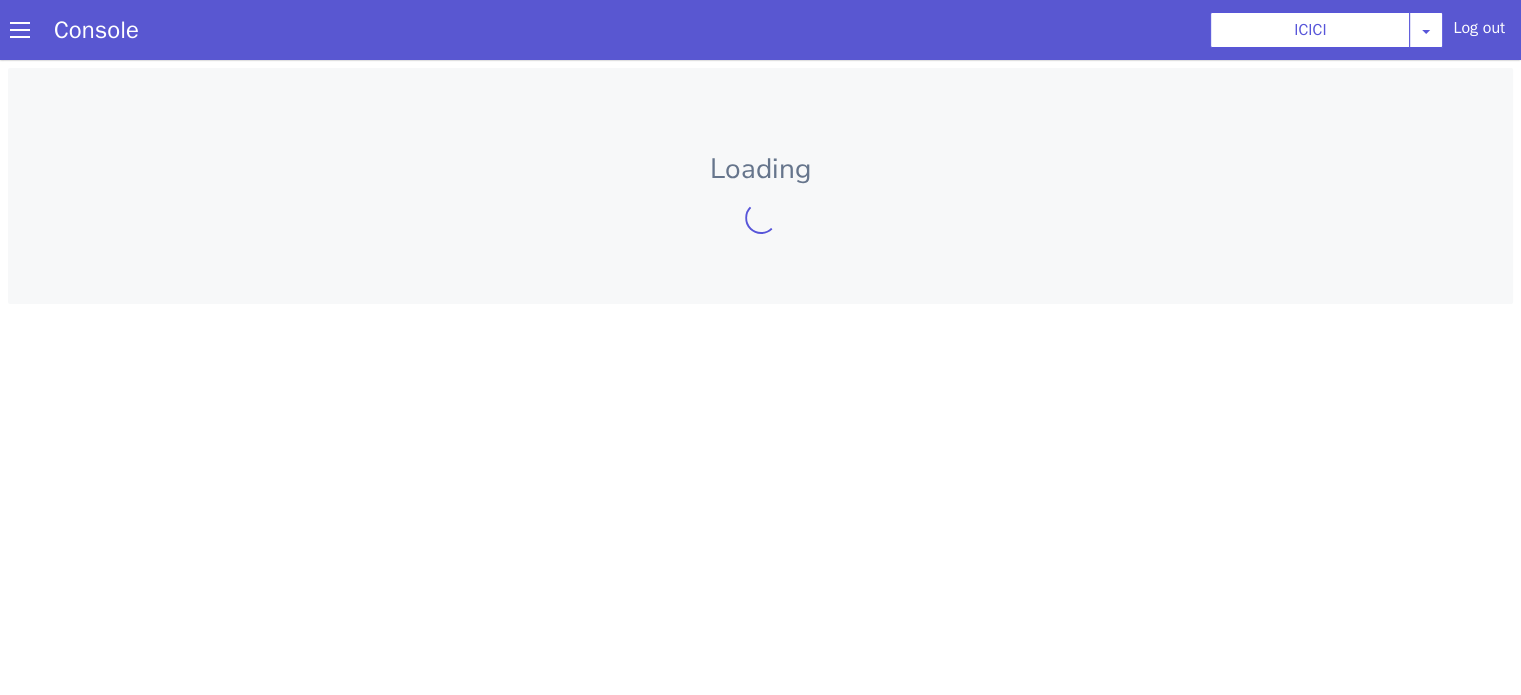 scroll, scrollTop: 0, scrollLeft: 0, axis: both 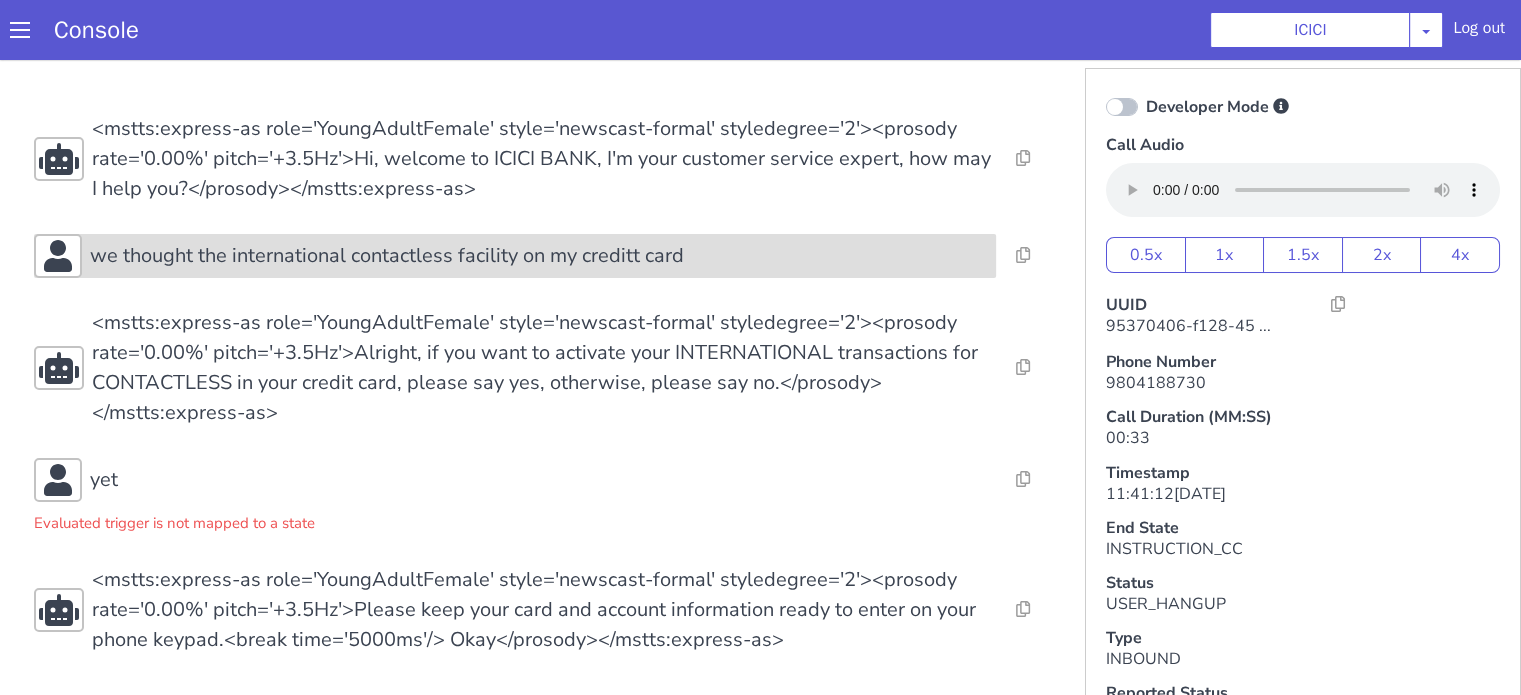 click on "we thought the international contactless facility on my creditt card" at bounding box center (360, 743) 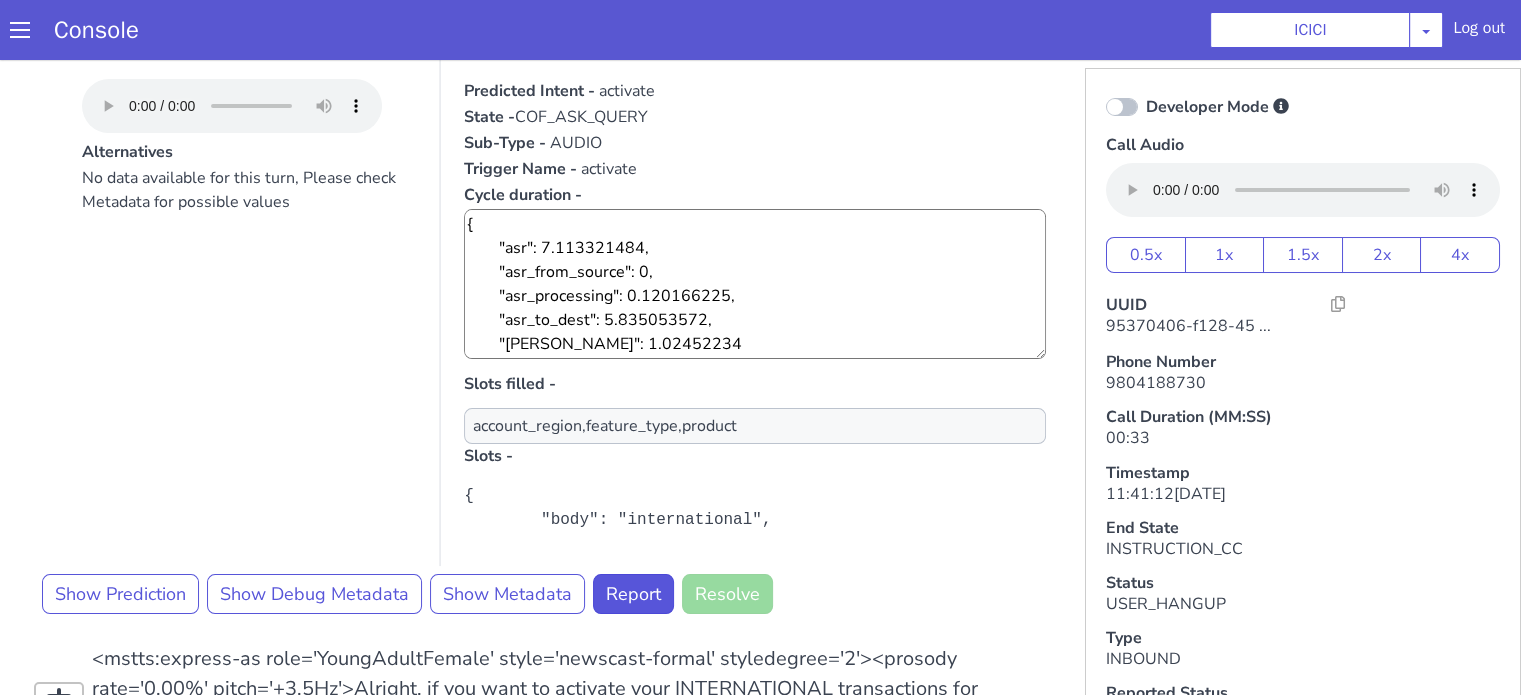 scroll, scrollTop: 300, scrollLeft: 0, axis: vertical 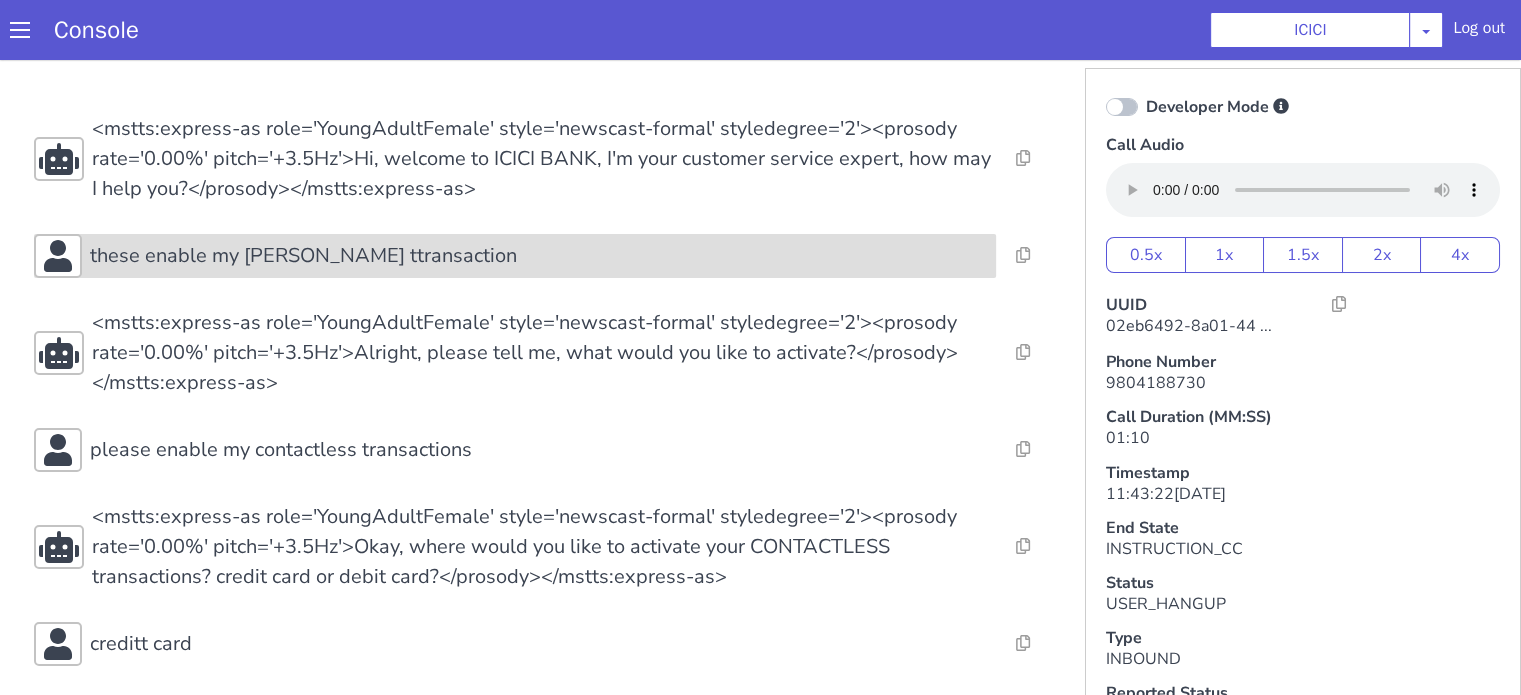 click on "these enable my douglas ttransaction" at bounding box center [539, 256] 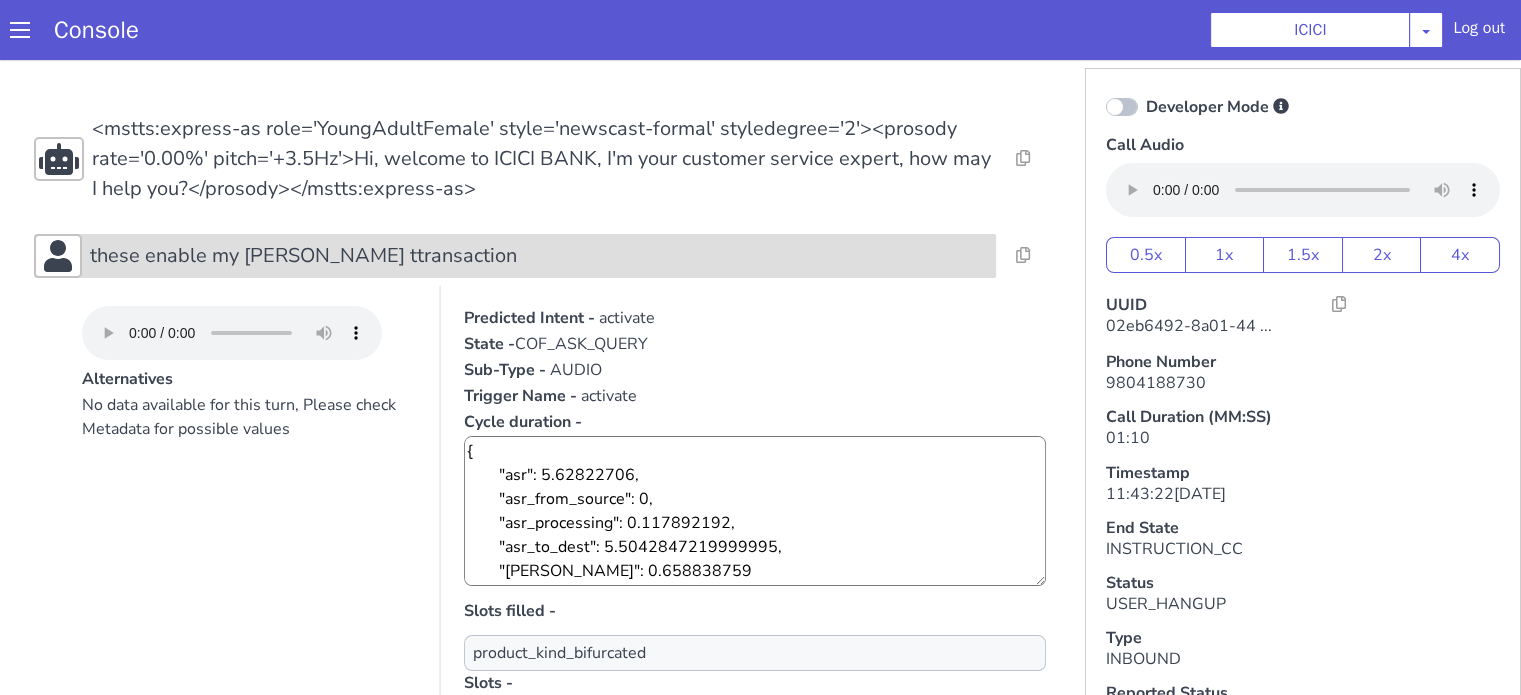 click on "these enable my douglas ttransaction" at bounding box center [539, 256] 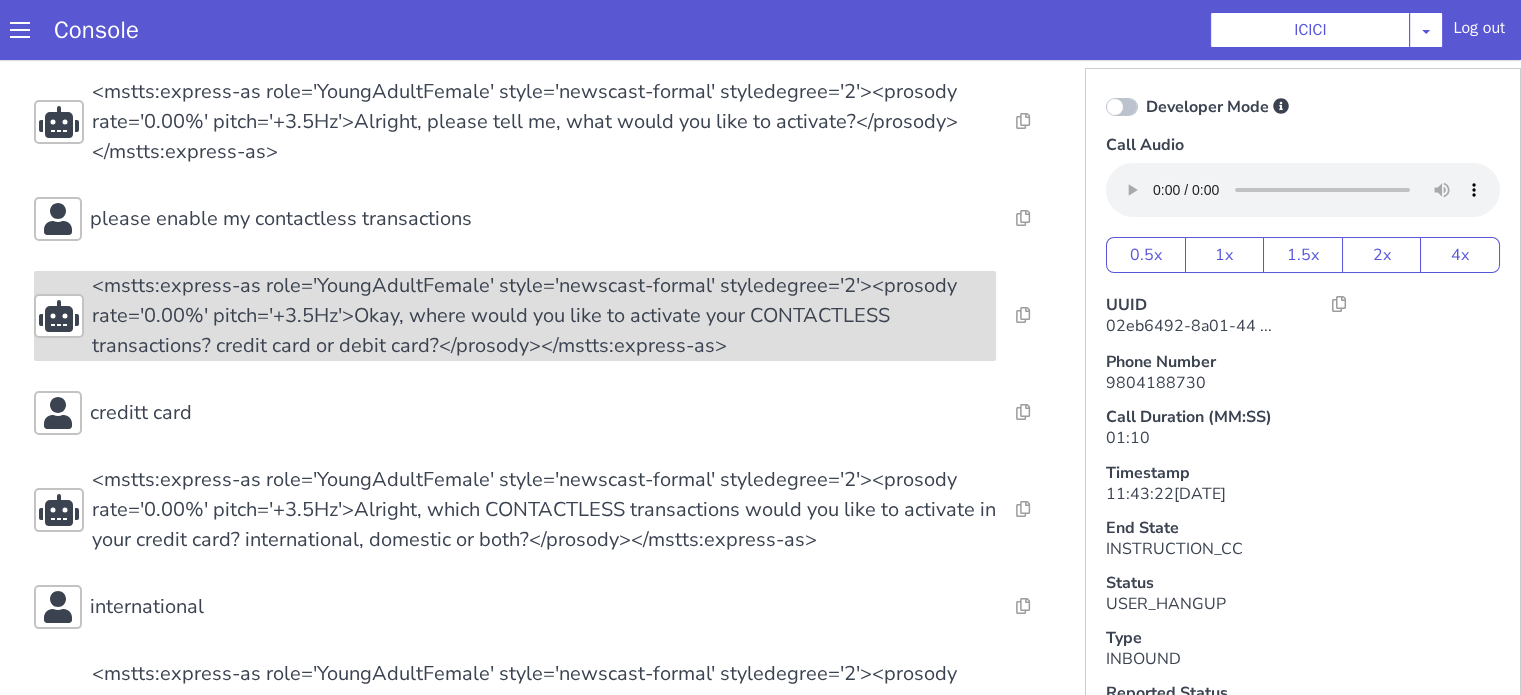 scroll, scrollTop: 100, scrollLeft: 0, axis: vertical 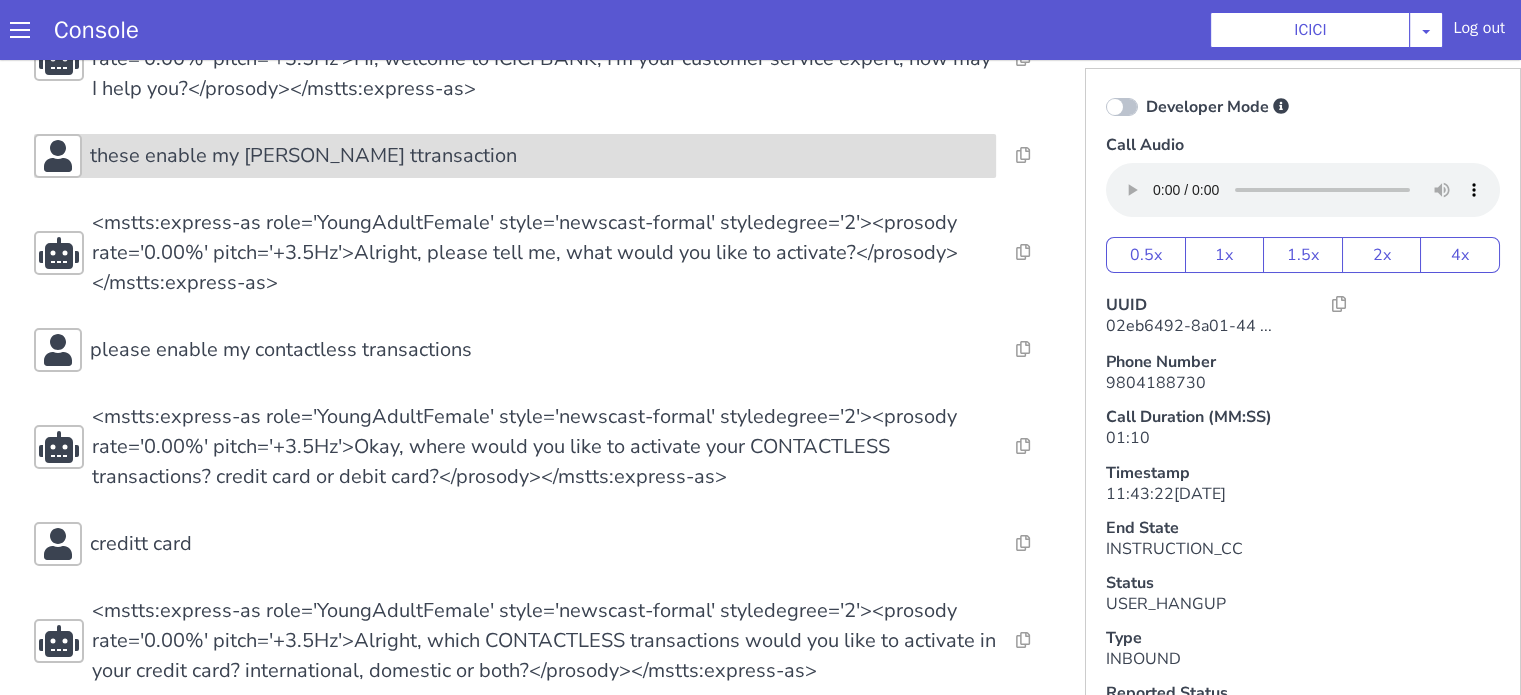 click on "these enable my douglas ttransaction" at bounding box center (539, 156) 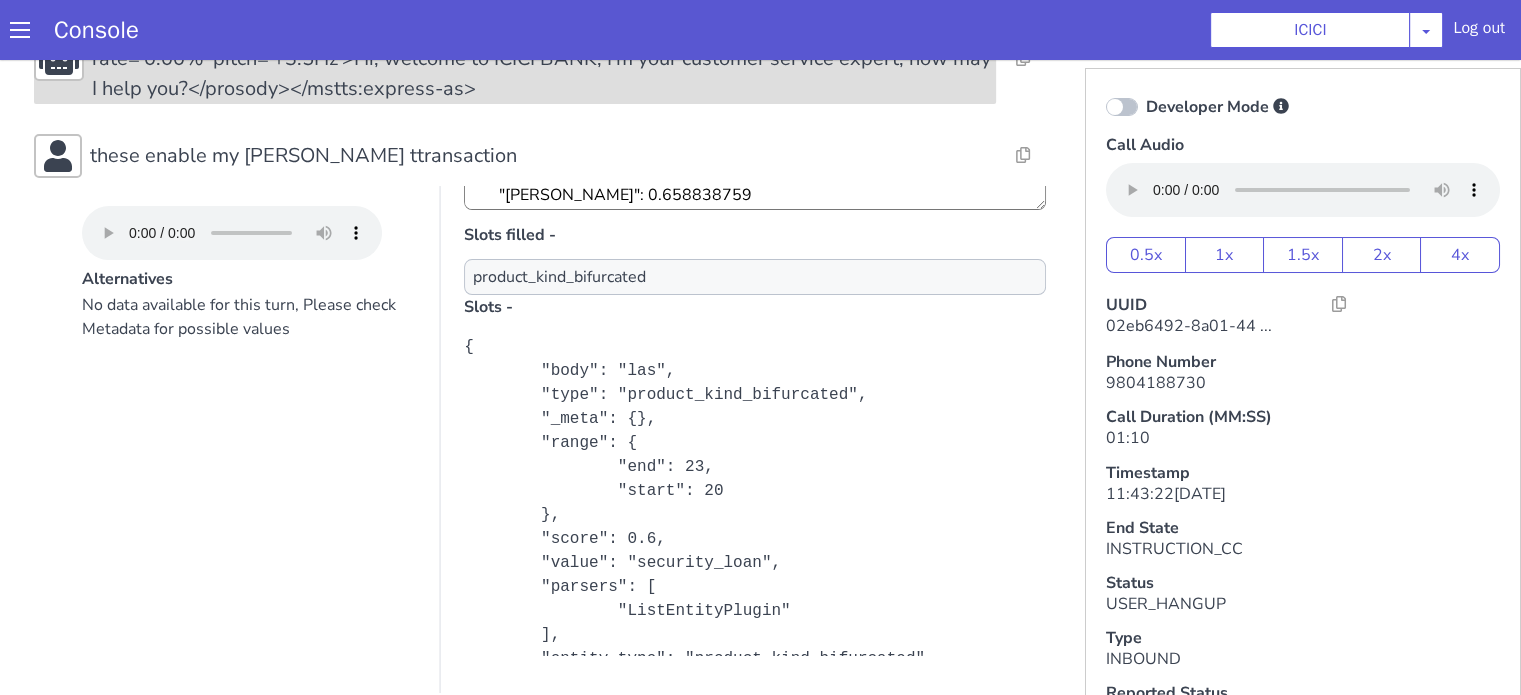 scroll, scrollTop: 170, scrollLeft: 0, axis: vertical 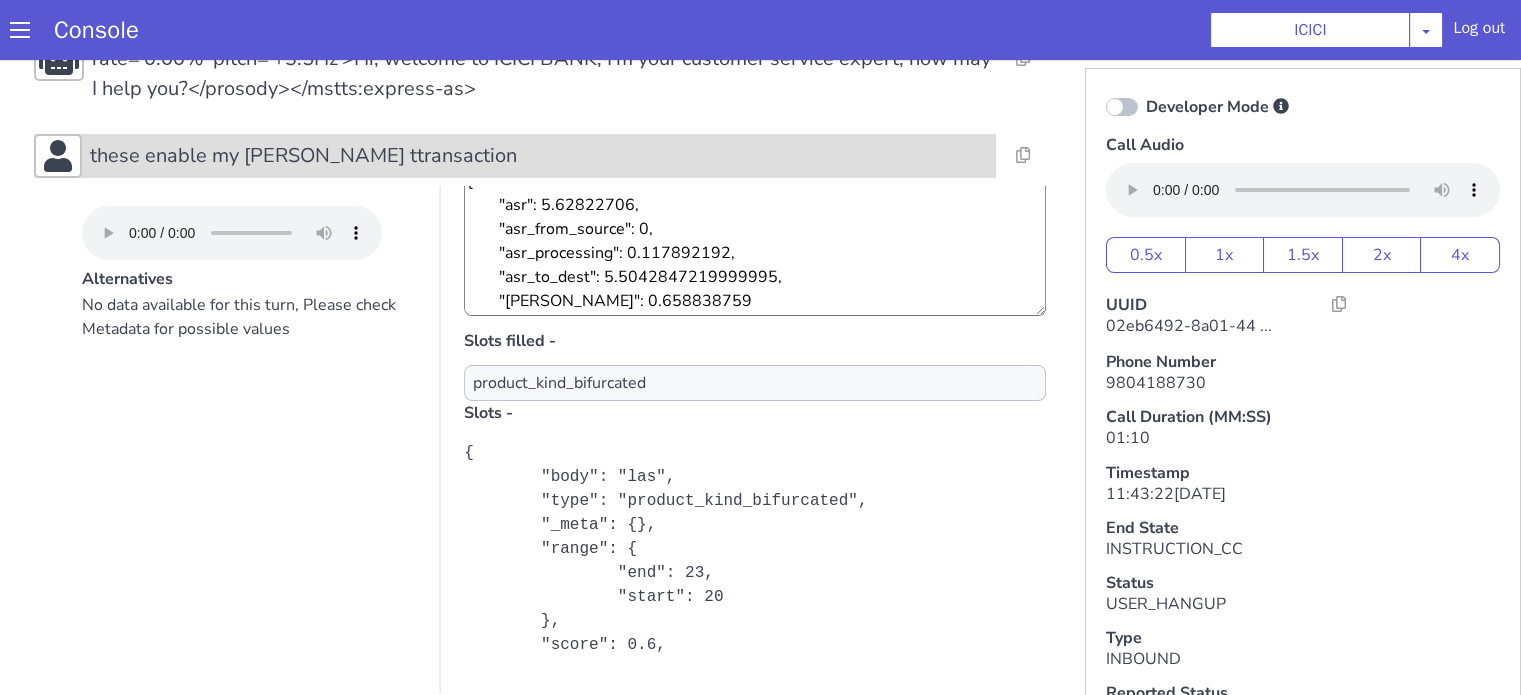 click on "these enable my douglas ttransaction" at bounding box center (303, 156) 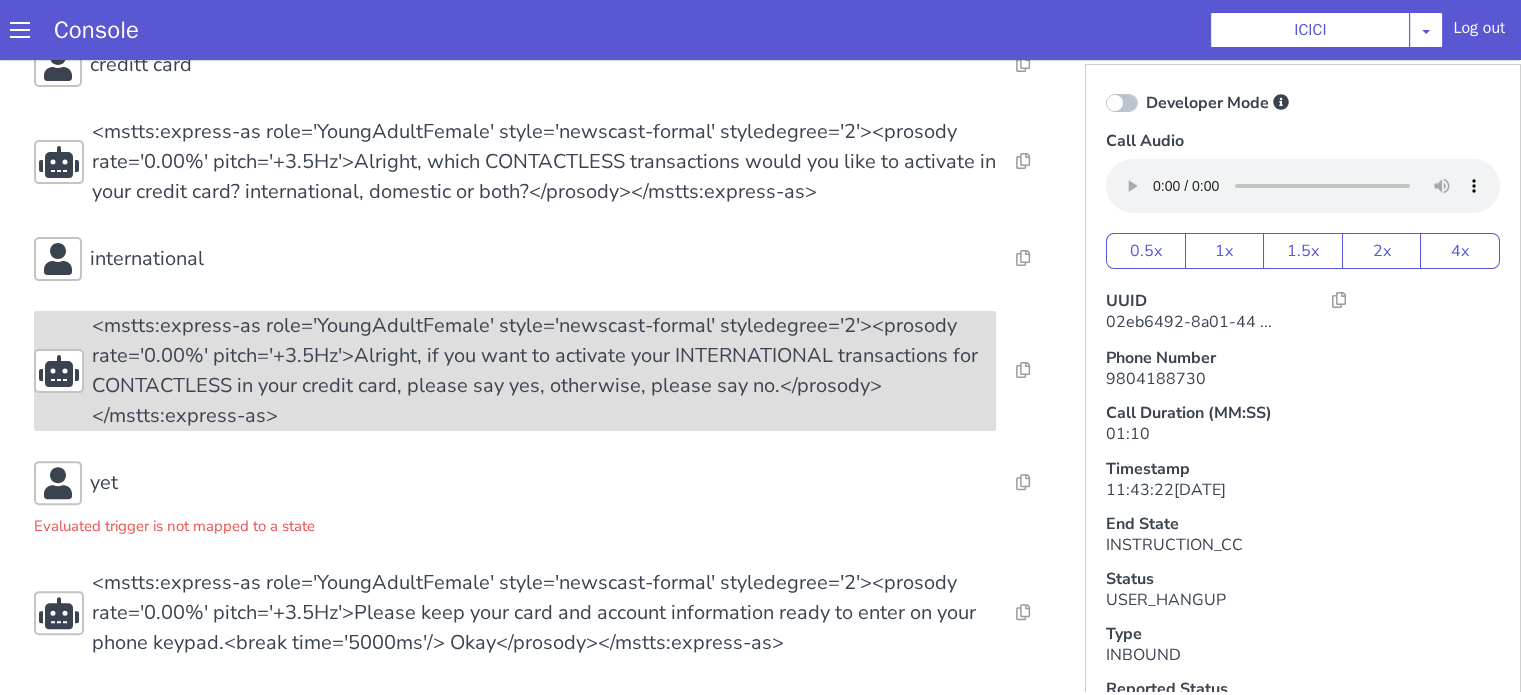 scroll, scrollTop: 5, scrollLeft: 0, axis: vertical 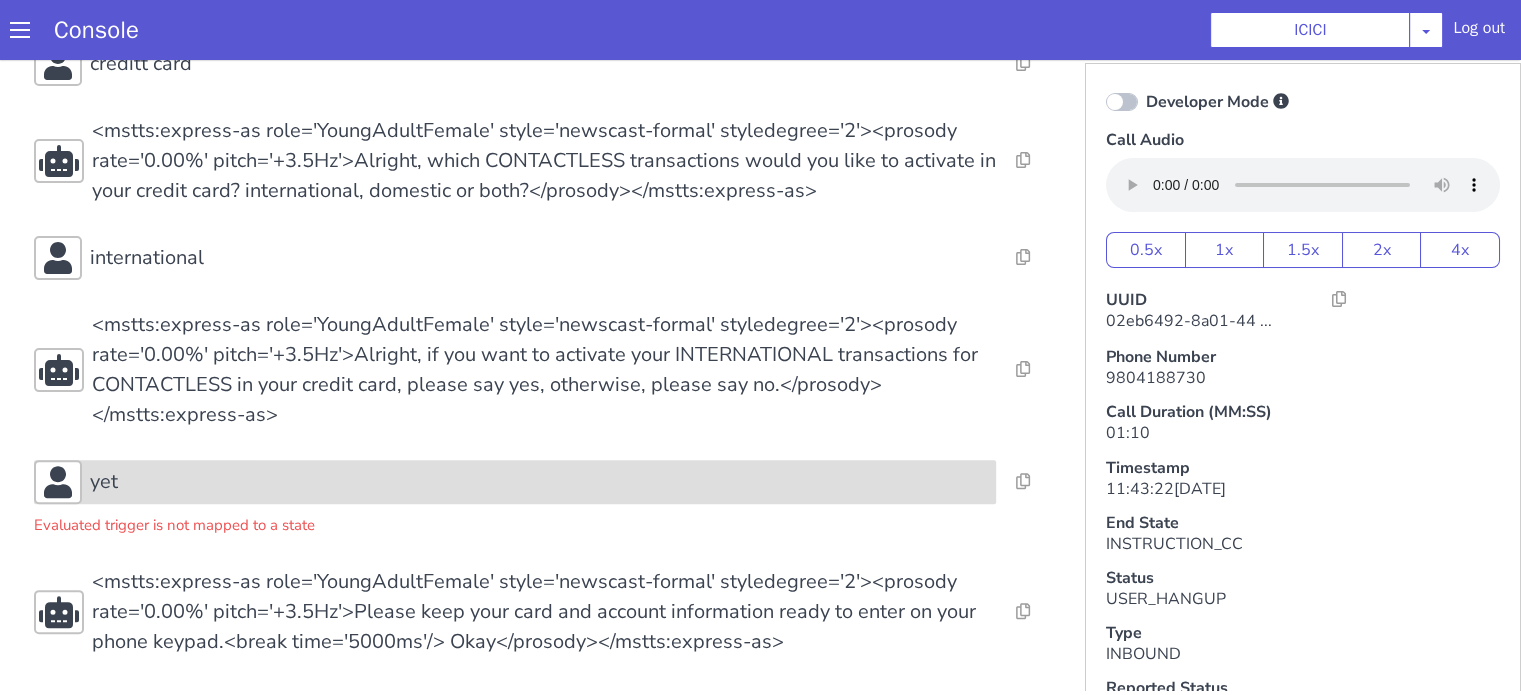 click on "yet" at bounding box center [515, 482] 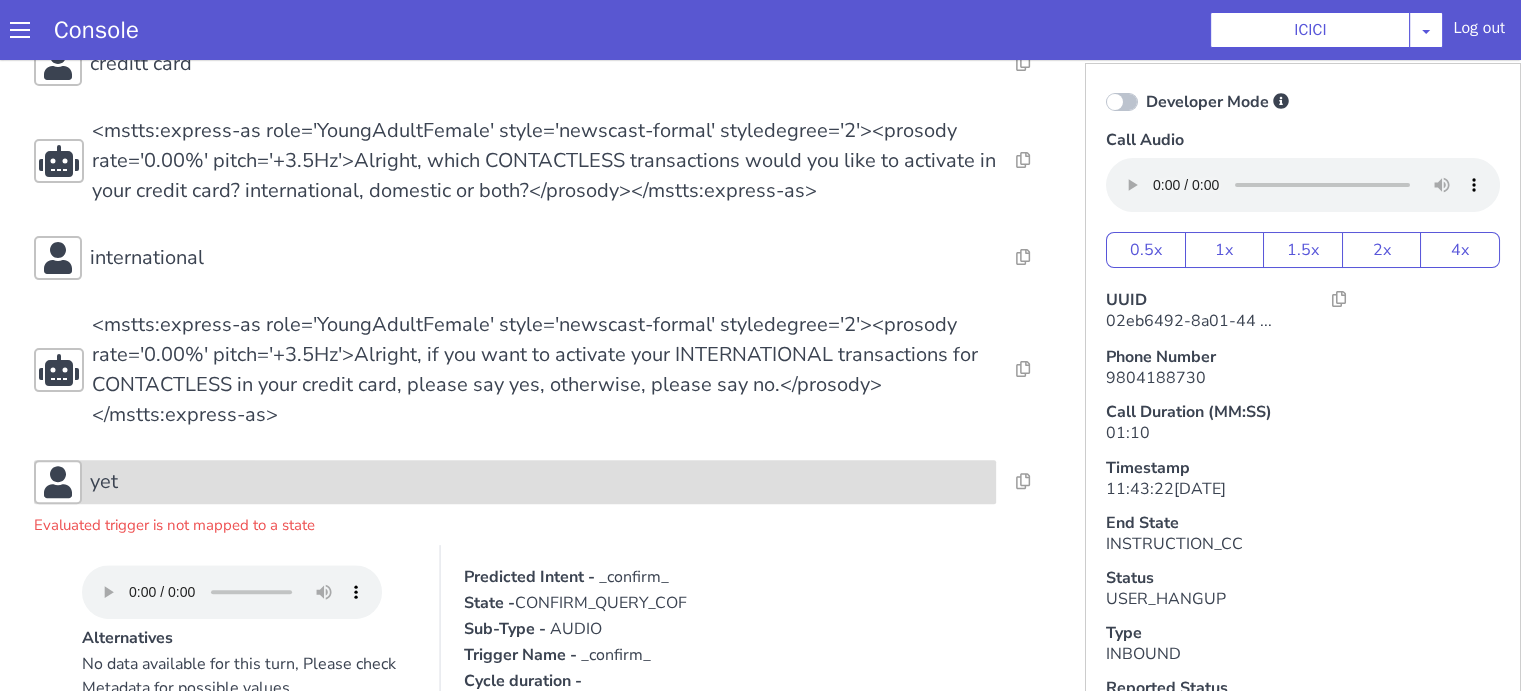 click on "yet" at bounding box center (515, 482) 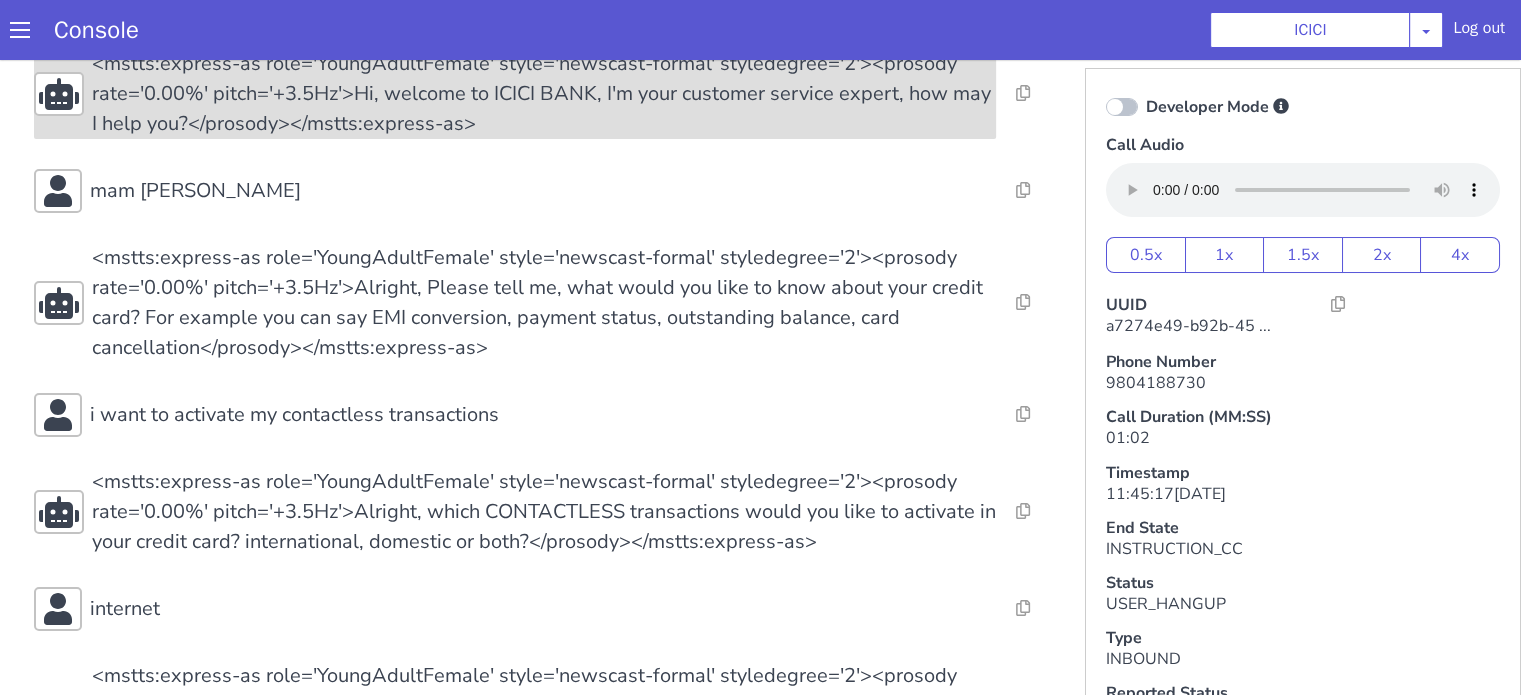 scroll, scrollTop: 100, scrollLeft: 0, axis: vertical 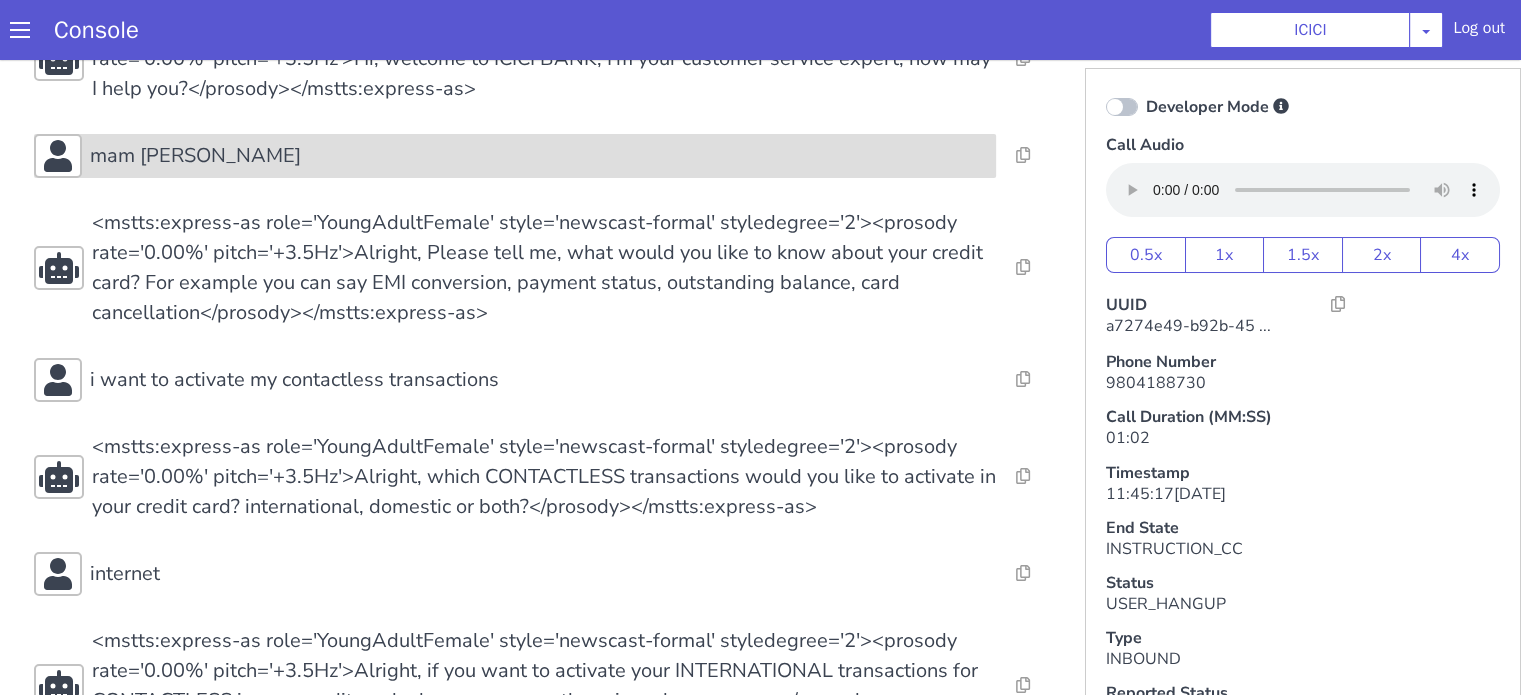 click on "mam creditt ka" at bounding box center (1042, -327) 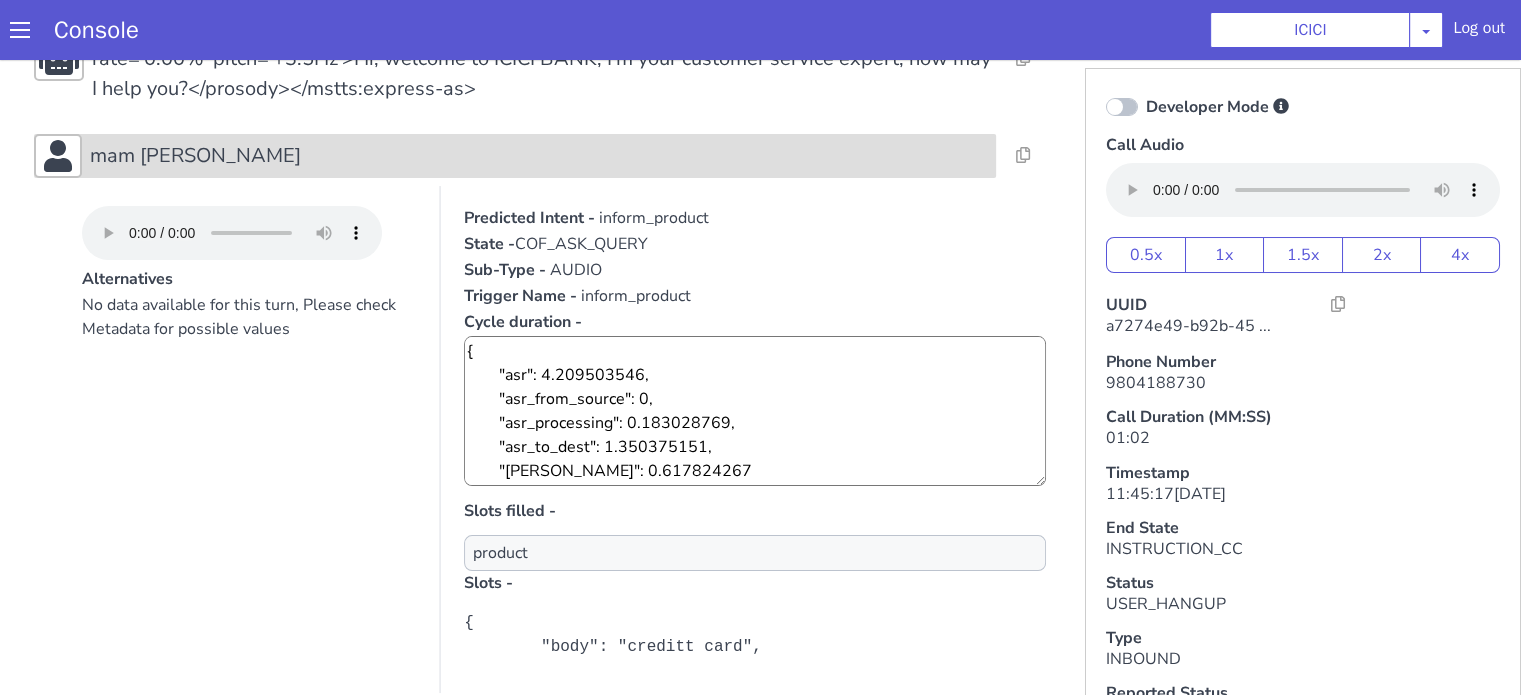 click on "mam creditt ka" at bounding box center (2057, 738) 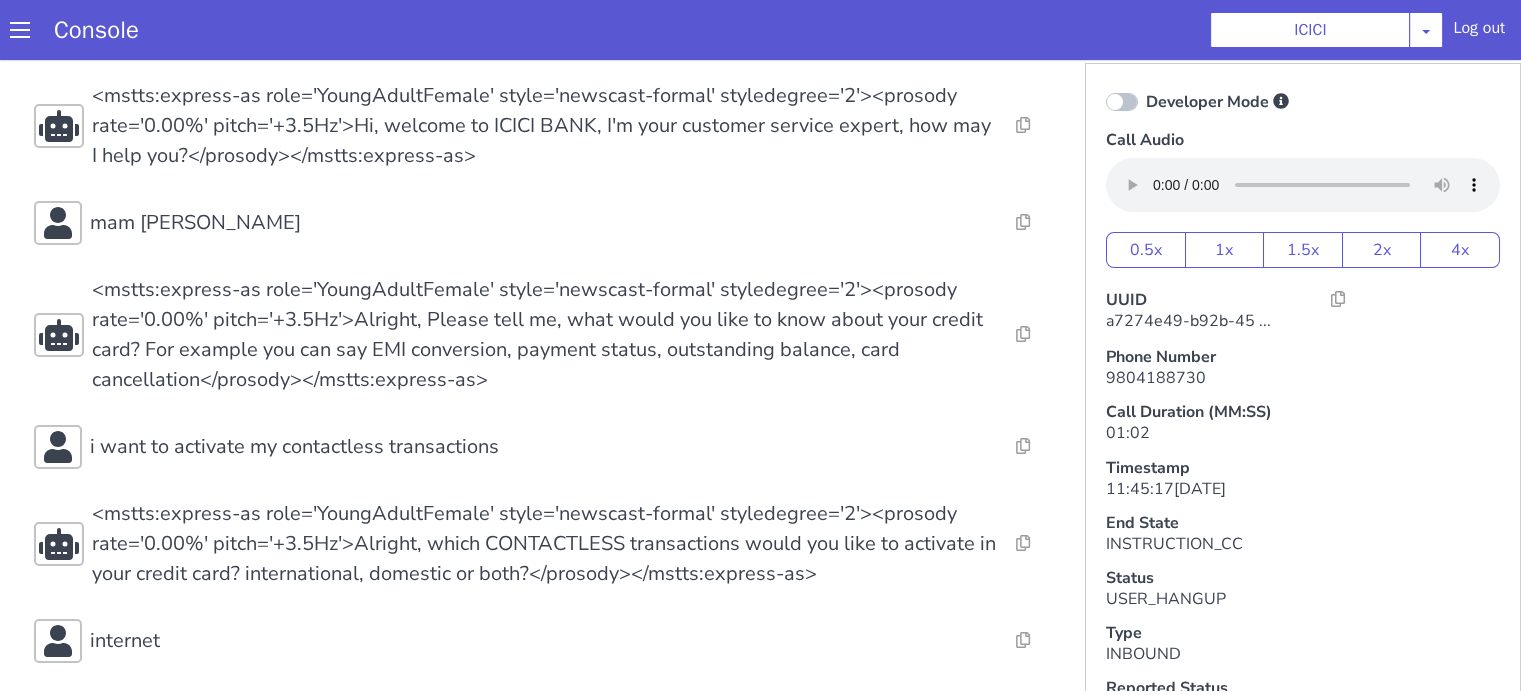 scroll, scrollTop: 212, scrollLeft: 0, axis: vertical 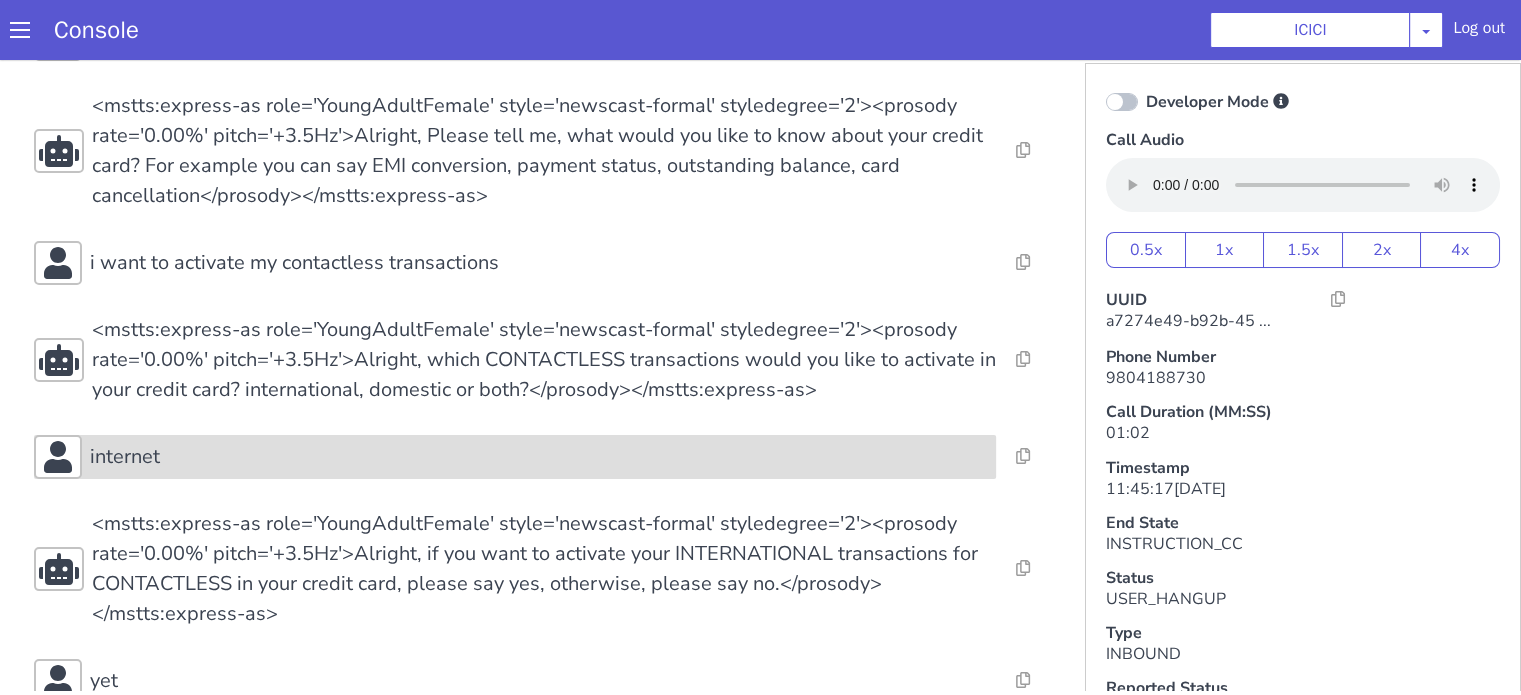 click on "internet" at bounding box center [563, 1136] 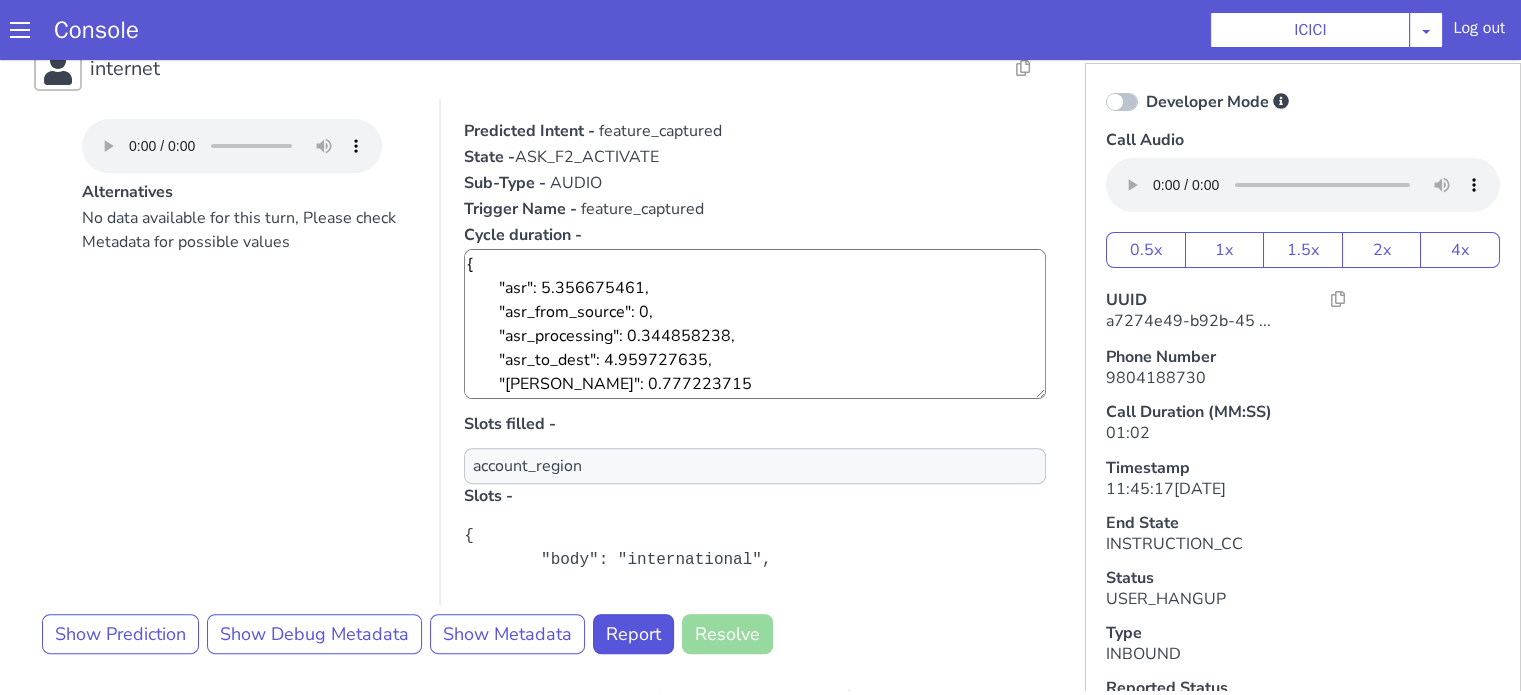 scroll, scrollTop: 712, scrollLeft: 0, axis: vertical 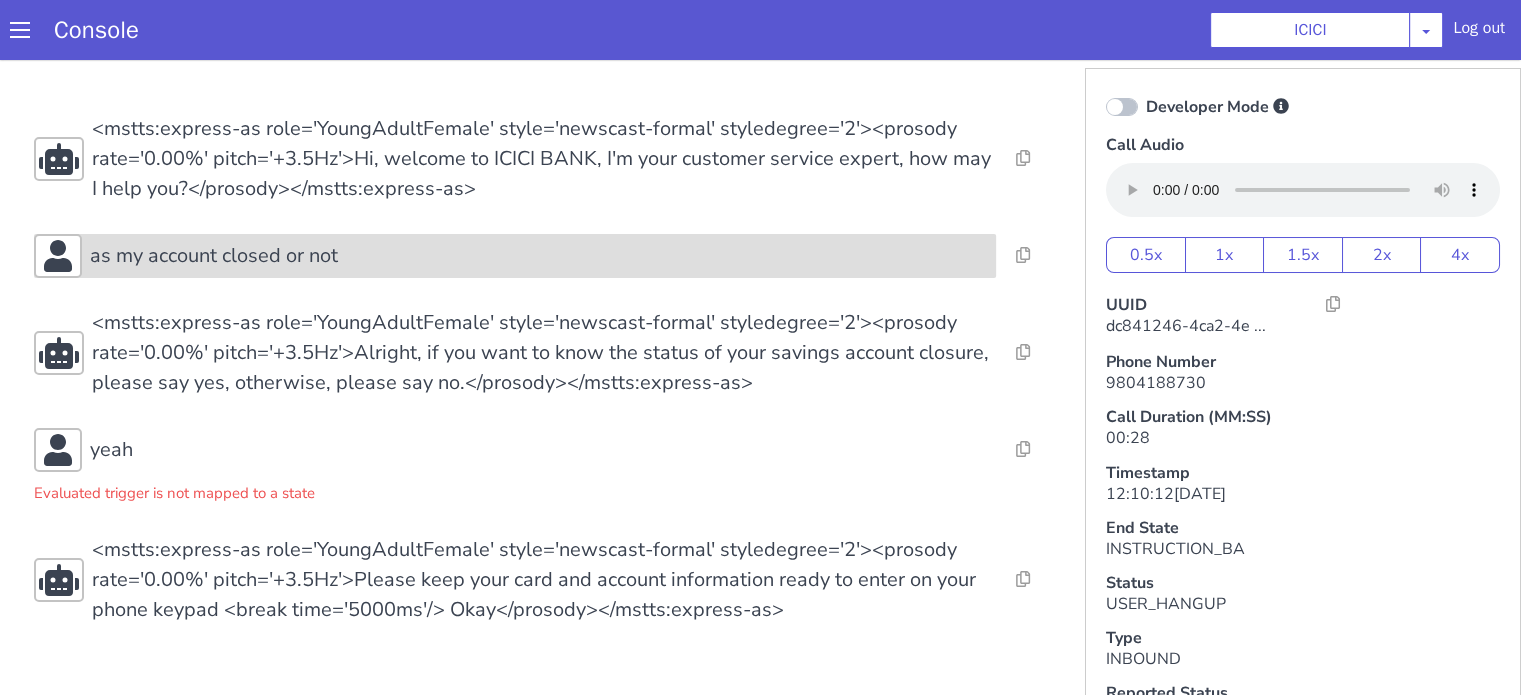 click on "as my account closed or not" at bounding box center [539, 256] 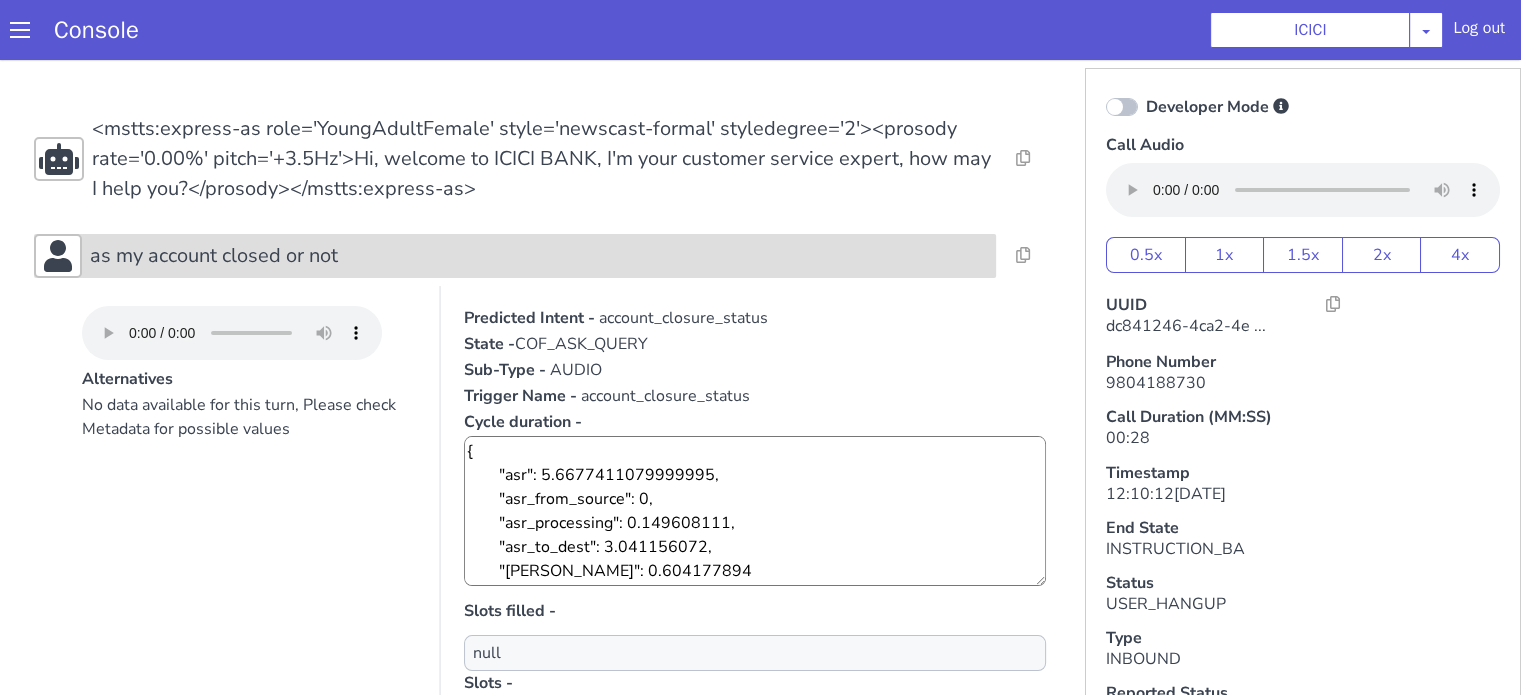 click on "as my account closed or not" at bounding box center (539, 256) 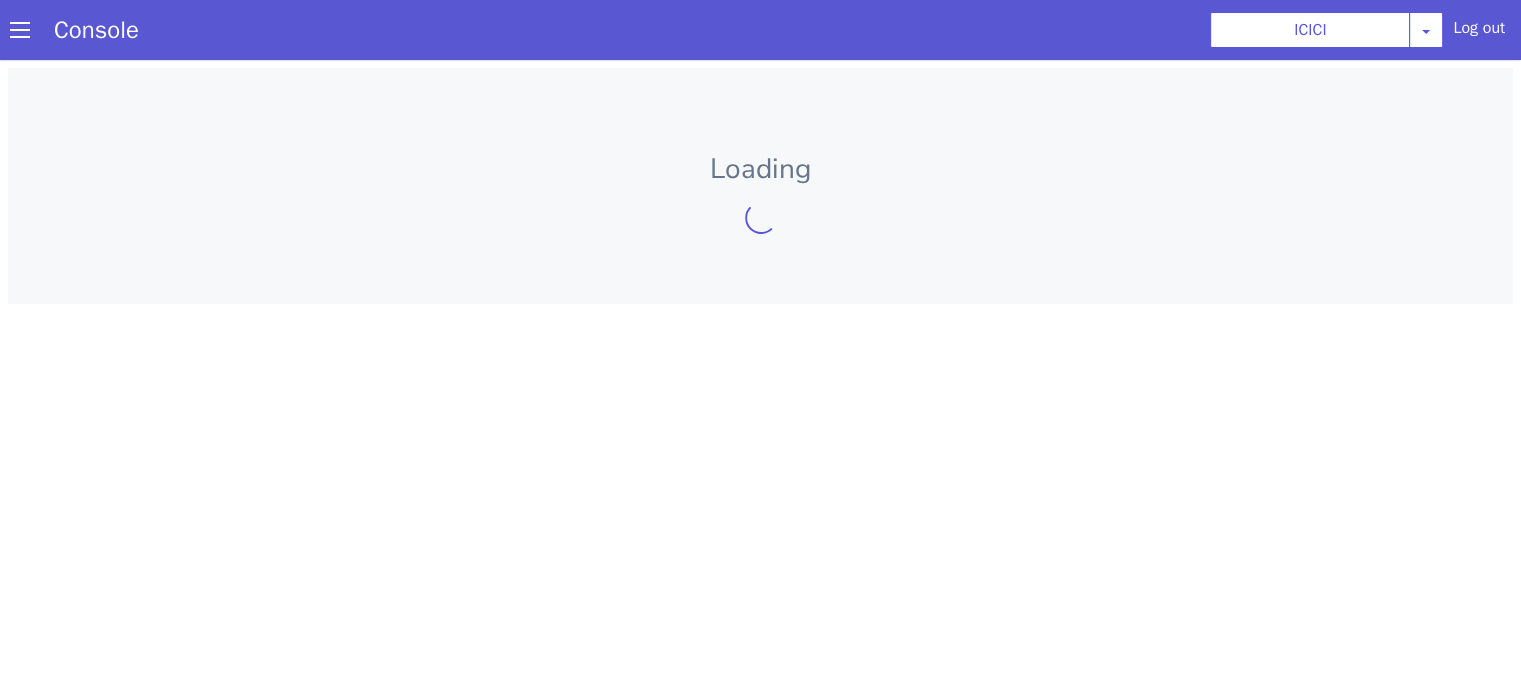 scroll, scrollTop: 0, scrollLeft: 0, axis: both 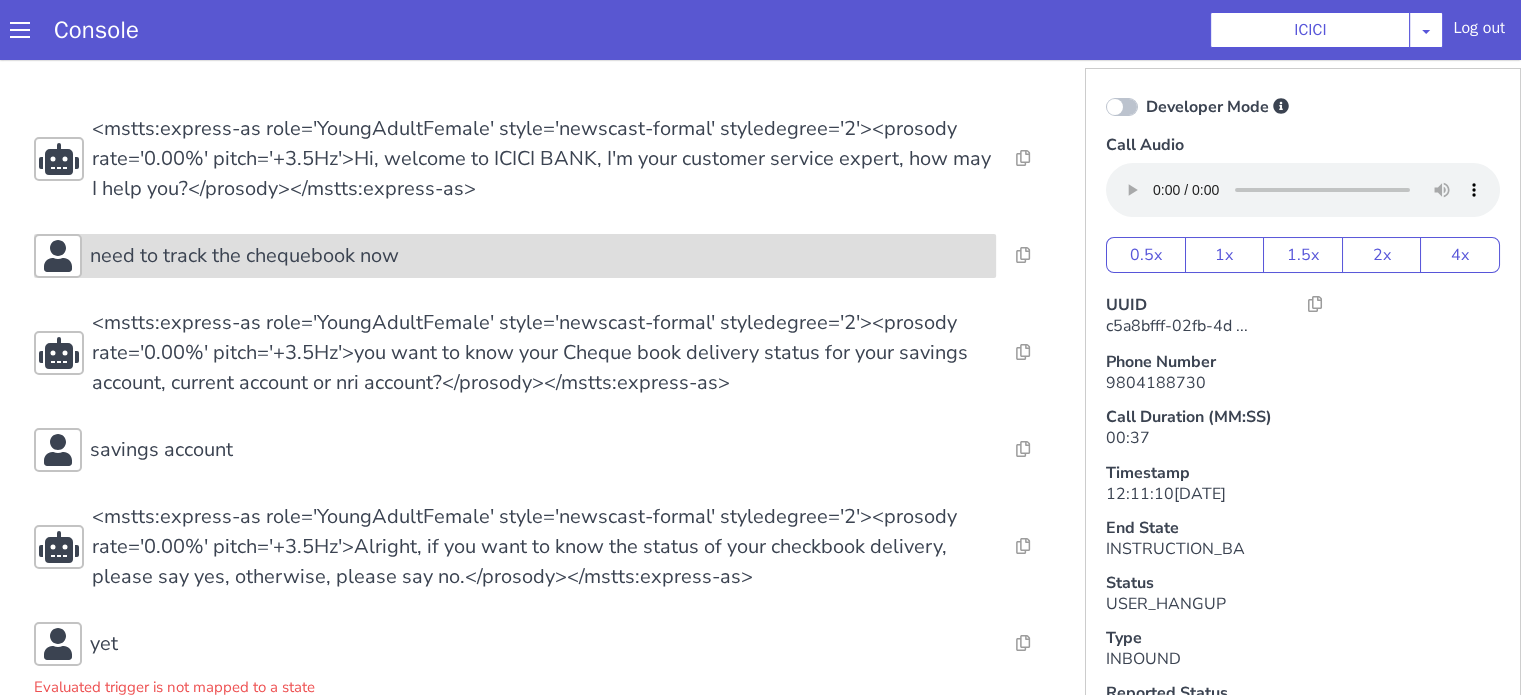 click on "need to track the chequebook now" at bounding box center (1442, -256) 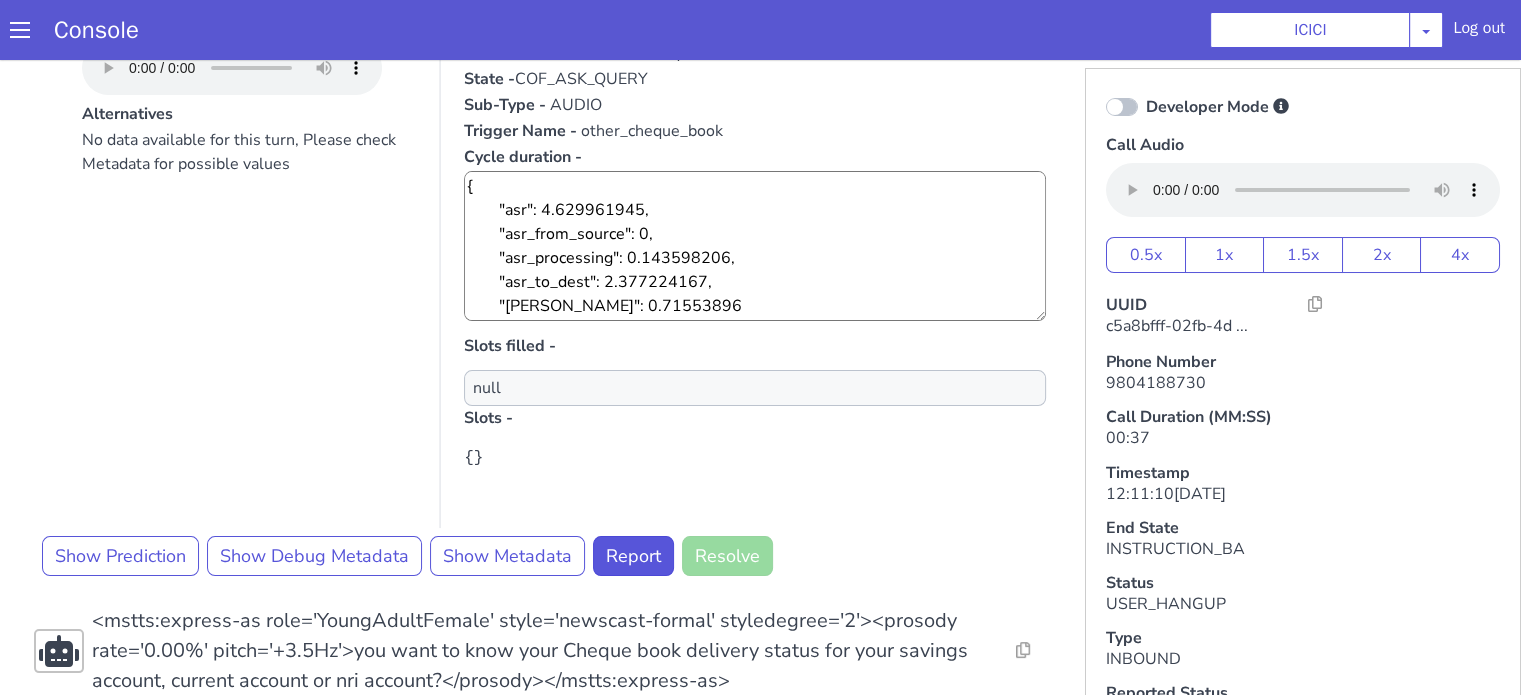 scroll, scrollTop: 100, scrollLeft: 0, axis: vertical 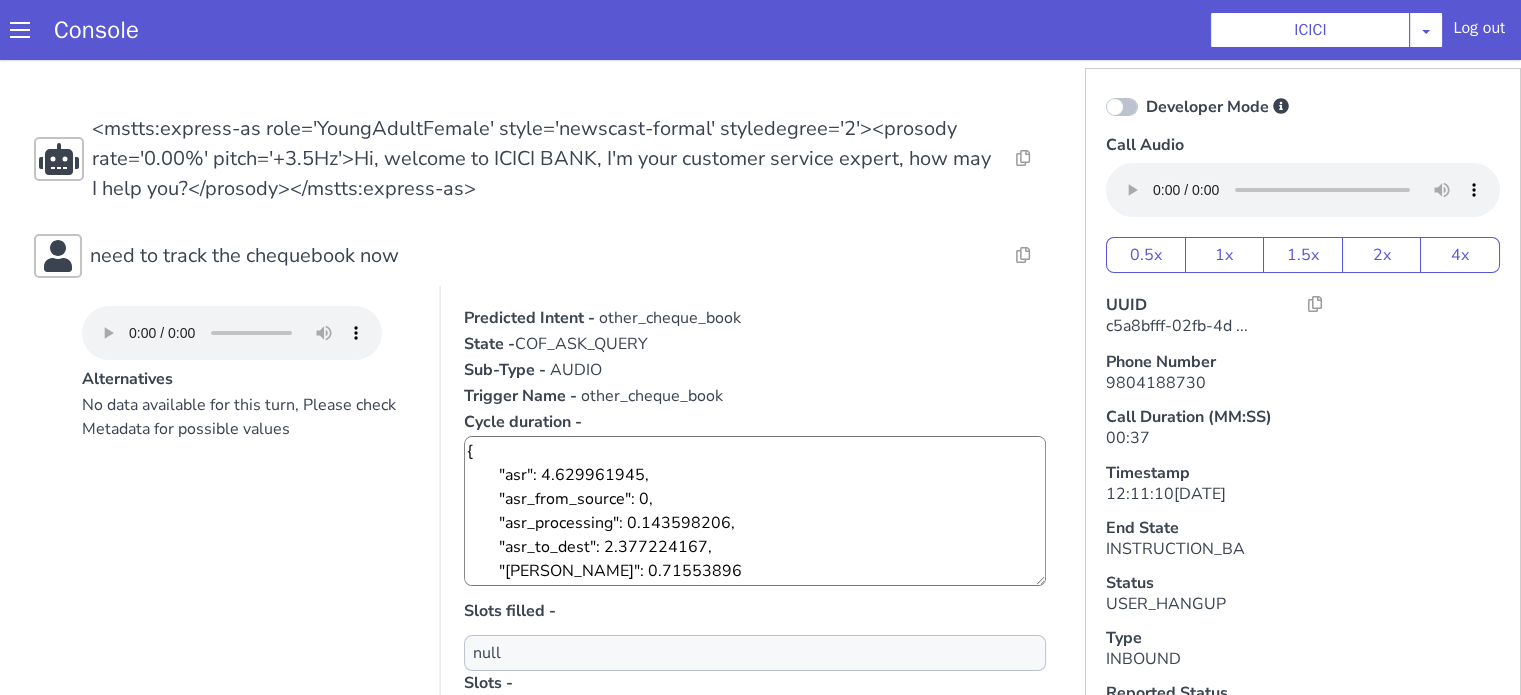 drag, startPoint x: 203, startPoint y: 1186, endPoint x: 219, endPoint y: 1174, distance: 20 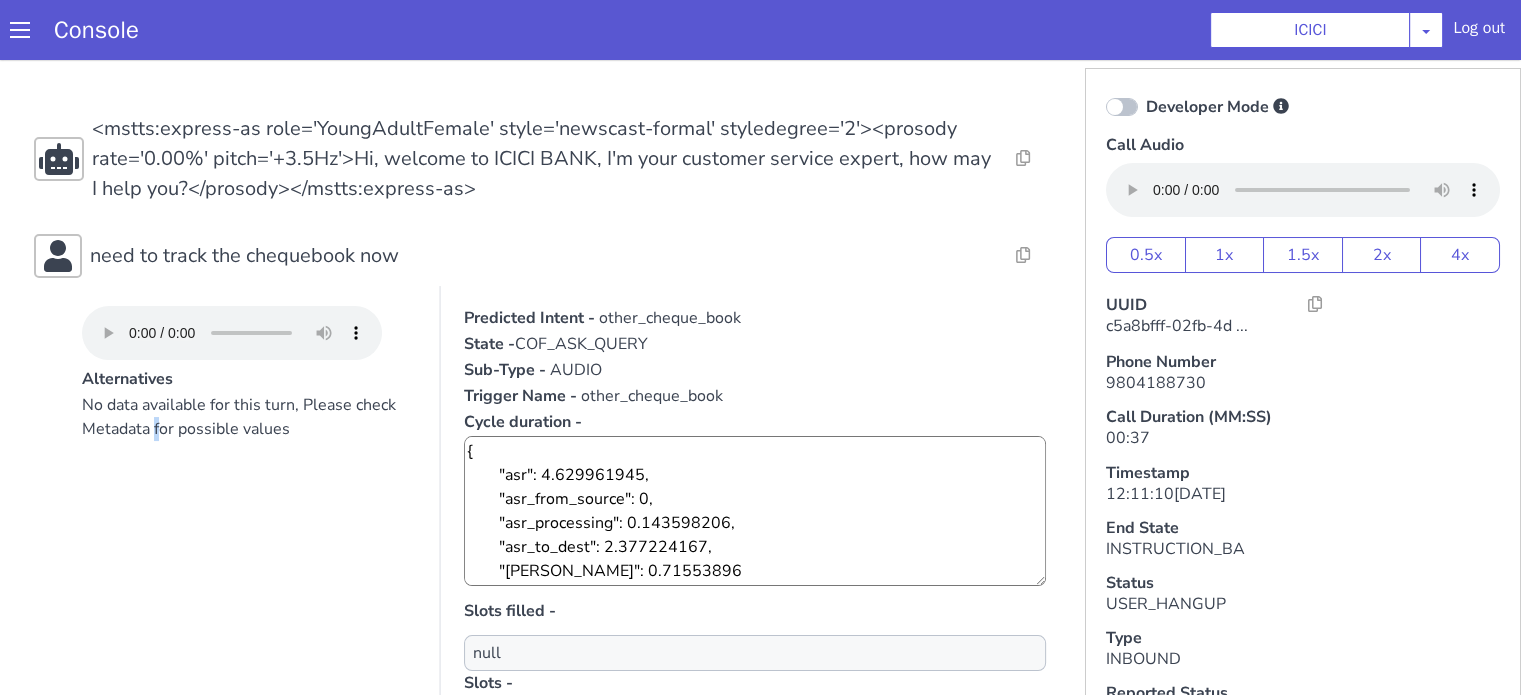 scroll, scrollTop: 200, scrollLeft: 0, axis: vertical 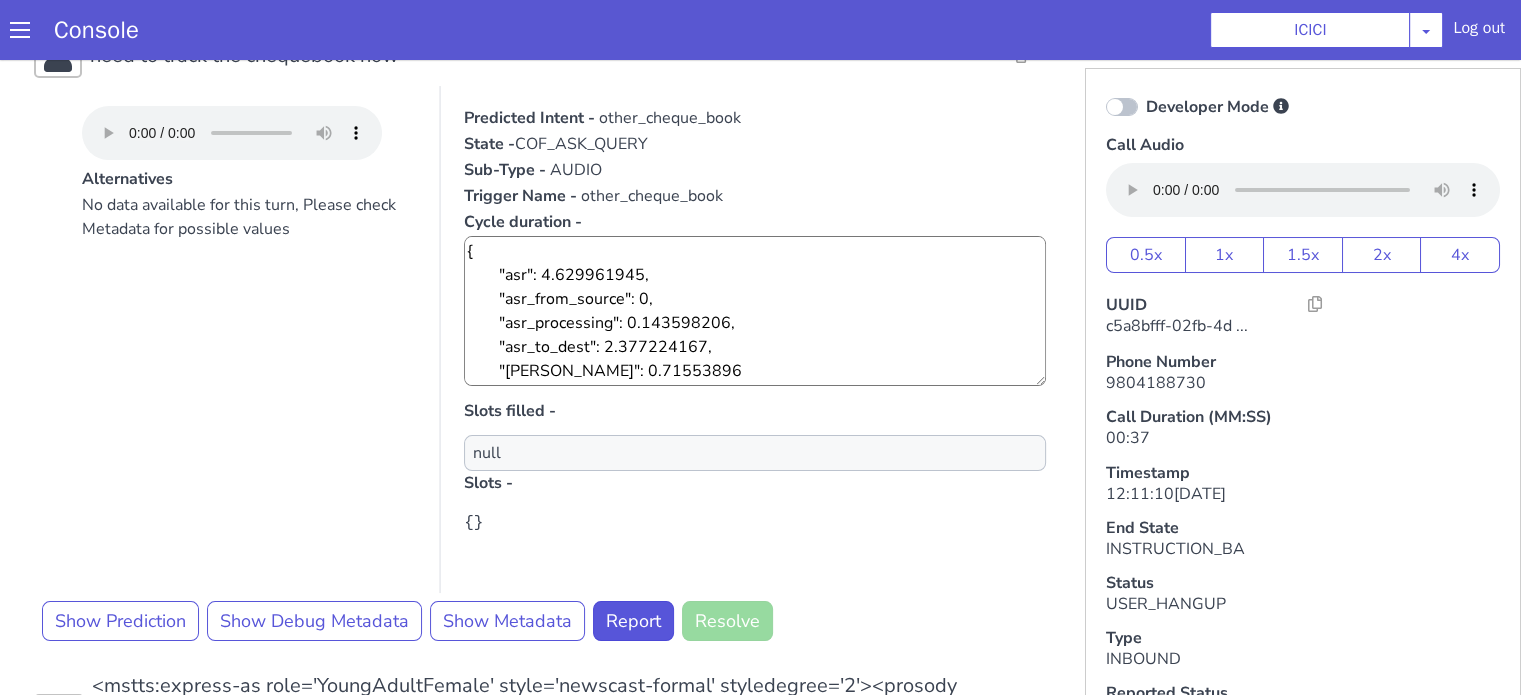click on "other_cheque_book" at bounding box center [2220, 579] 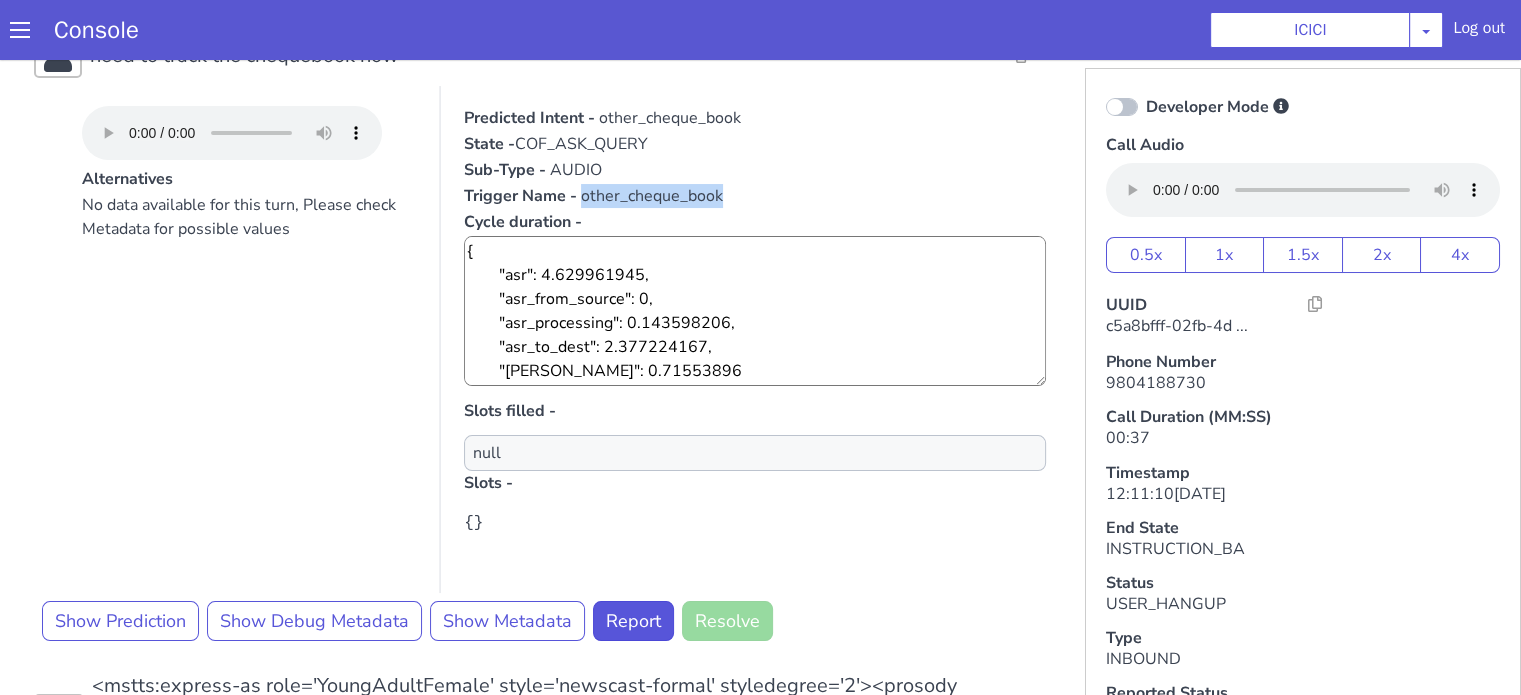 click on "other_cheque_book" at bounding box center [1956, 1087] 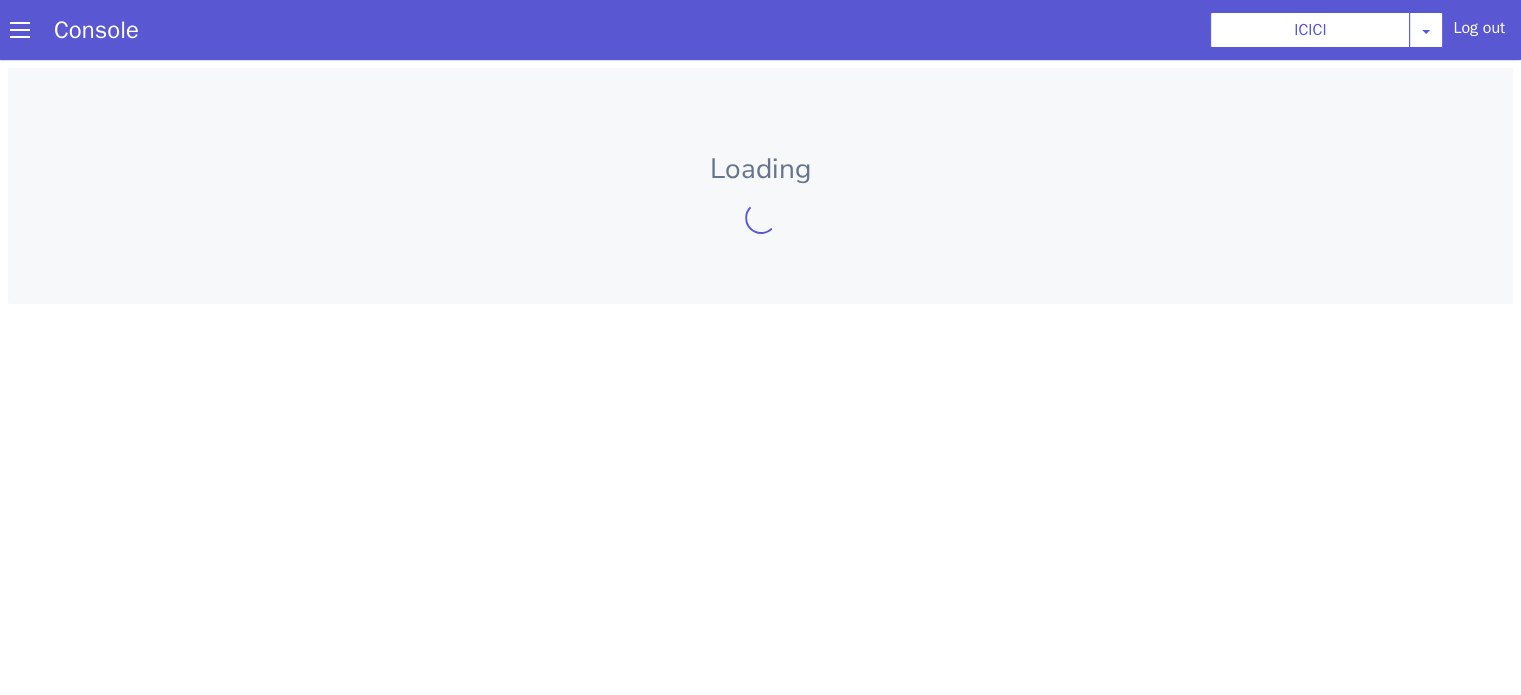 scroll, scrollTop: 0, scrollLeft: 0, axis: both 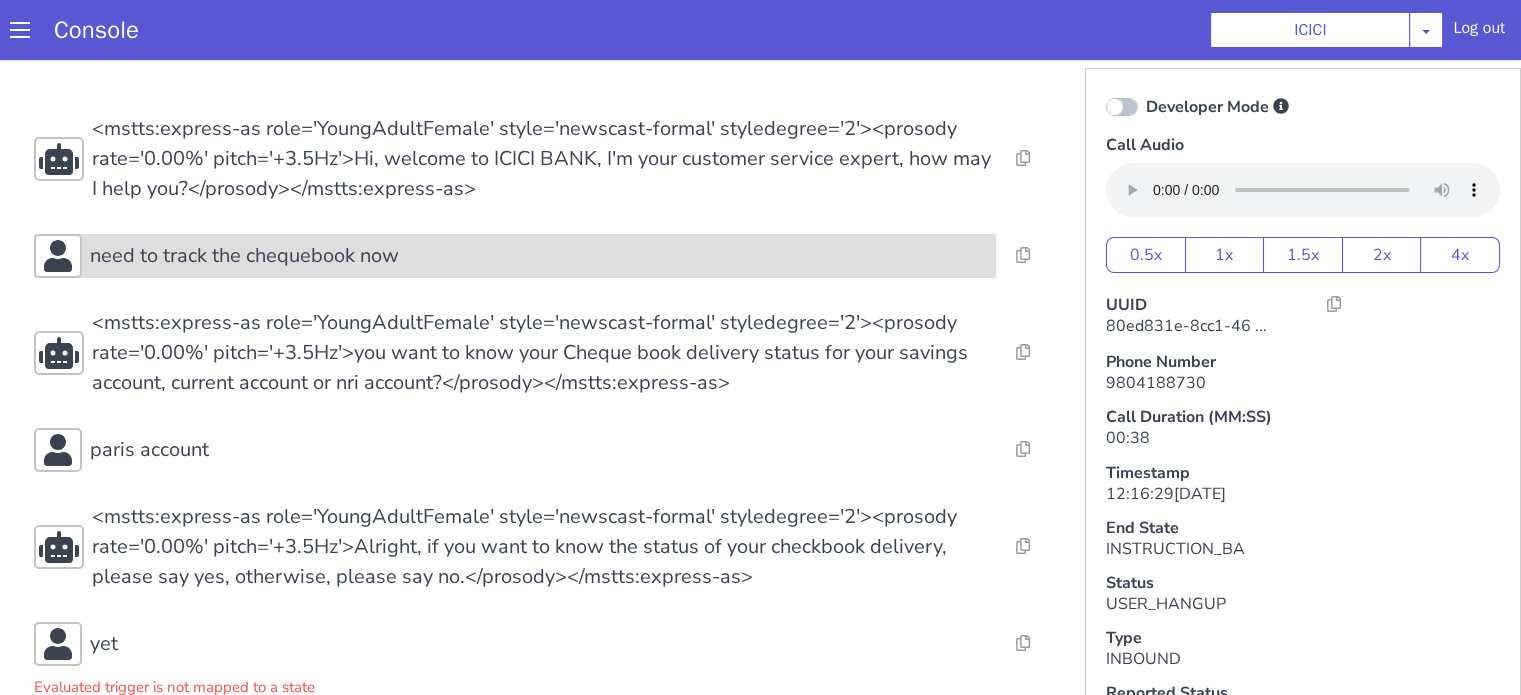 click on "need to track the chequebook now" at bounding box center (860, -155) 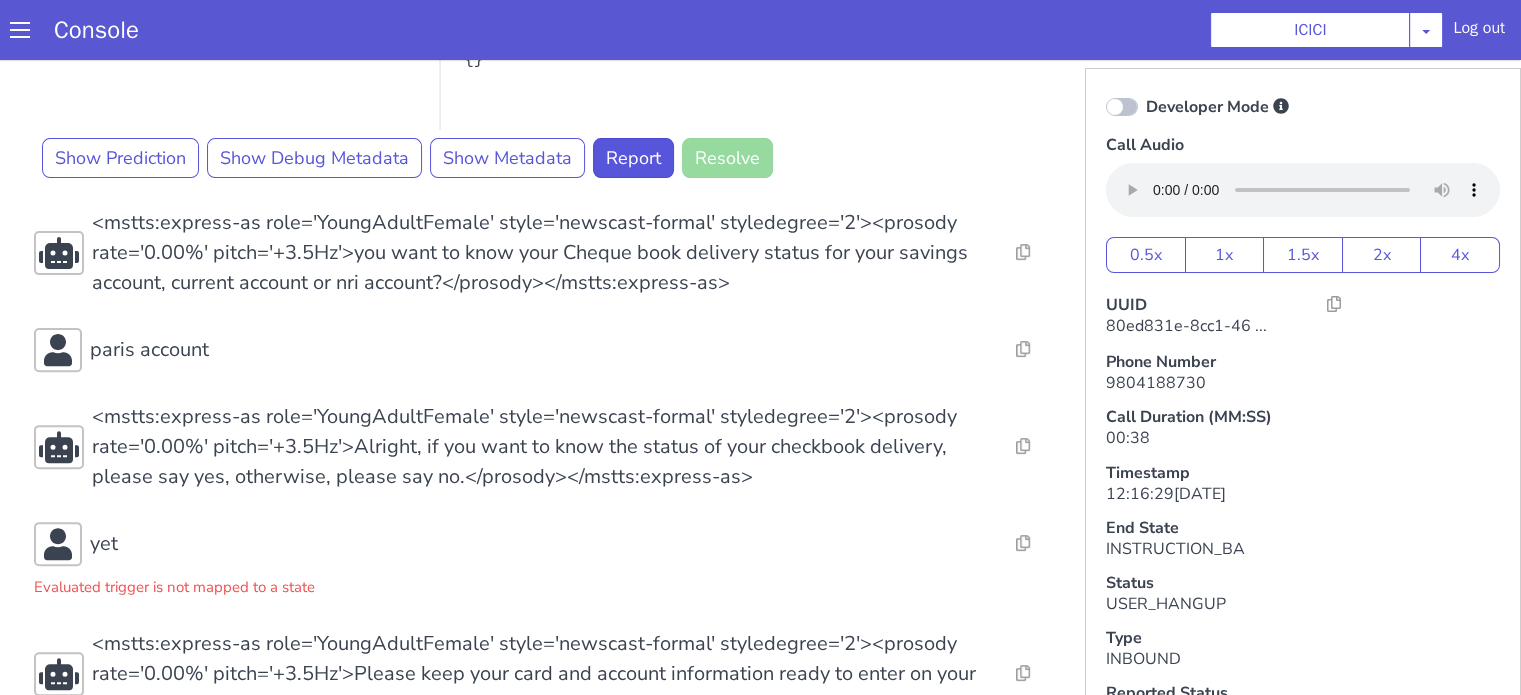 scroll, scrollTop: 722, scrollLeft: 0, axis: vertical 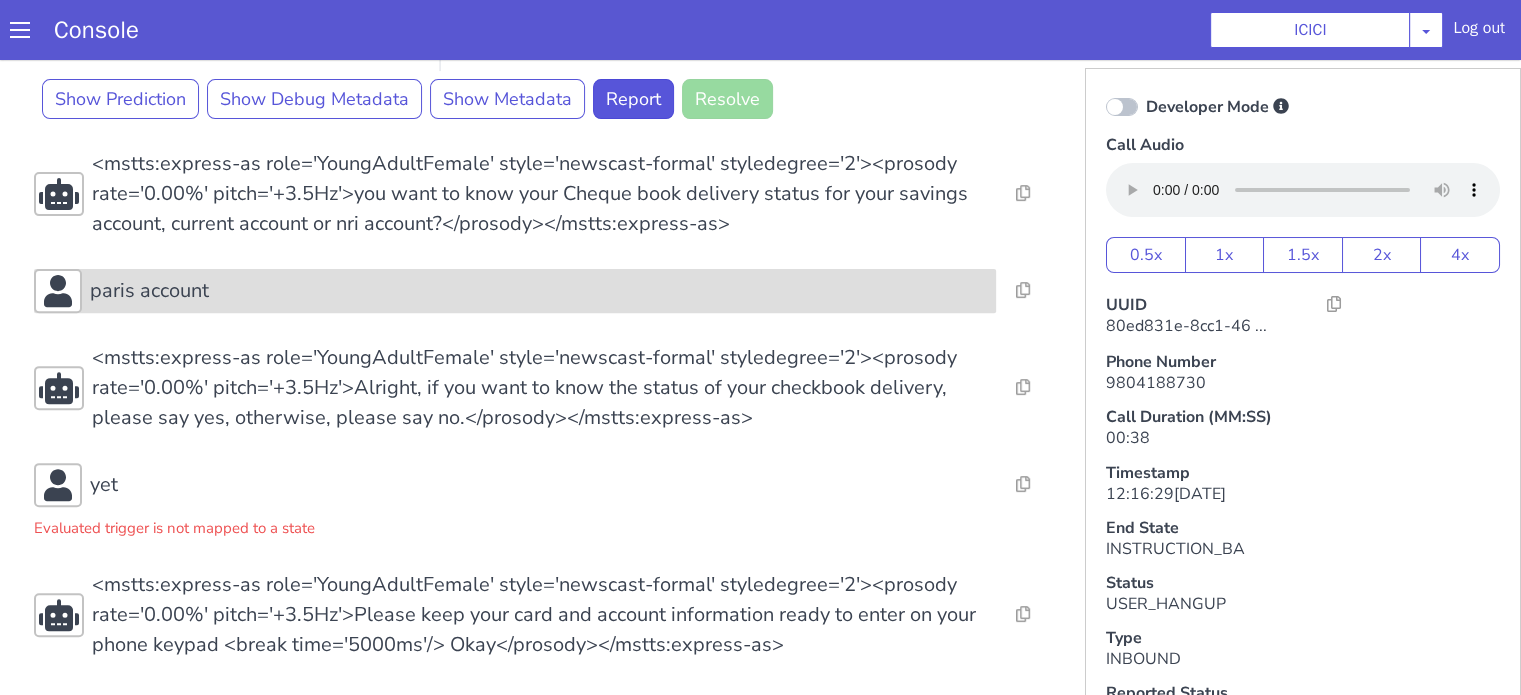 click on "paris account" at bounding box center (2104, 460) 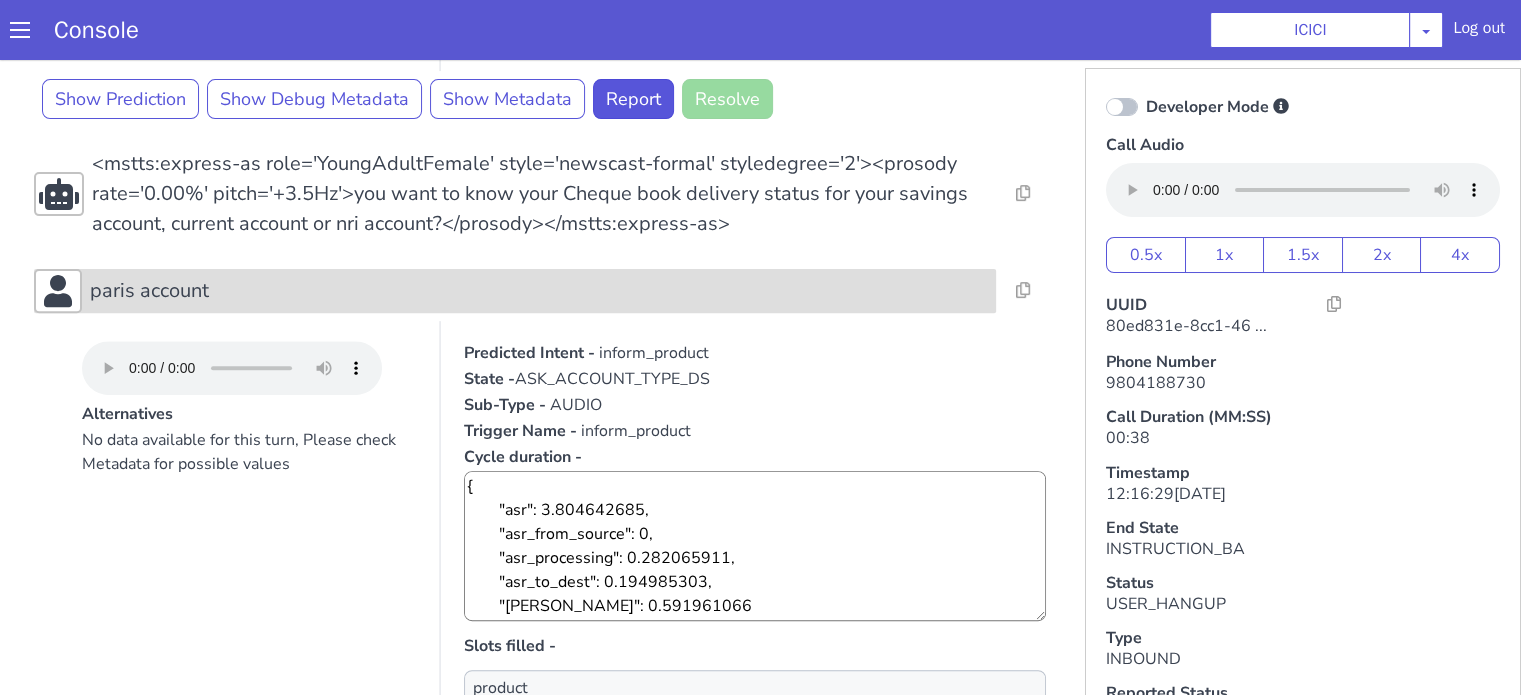 click on "paris account" at bounding box center [1336, -233] 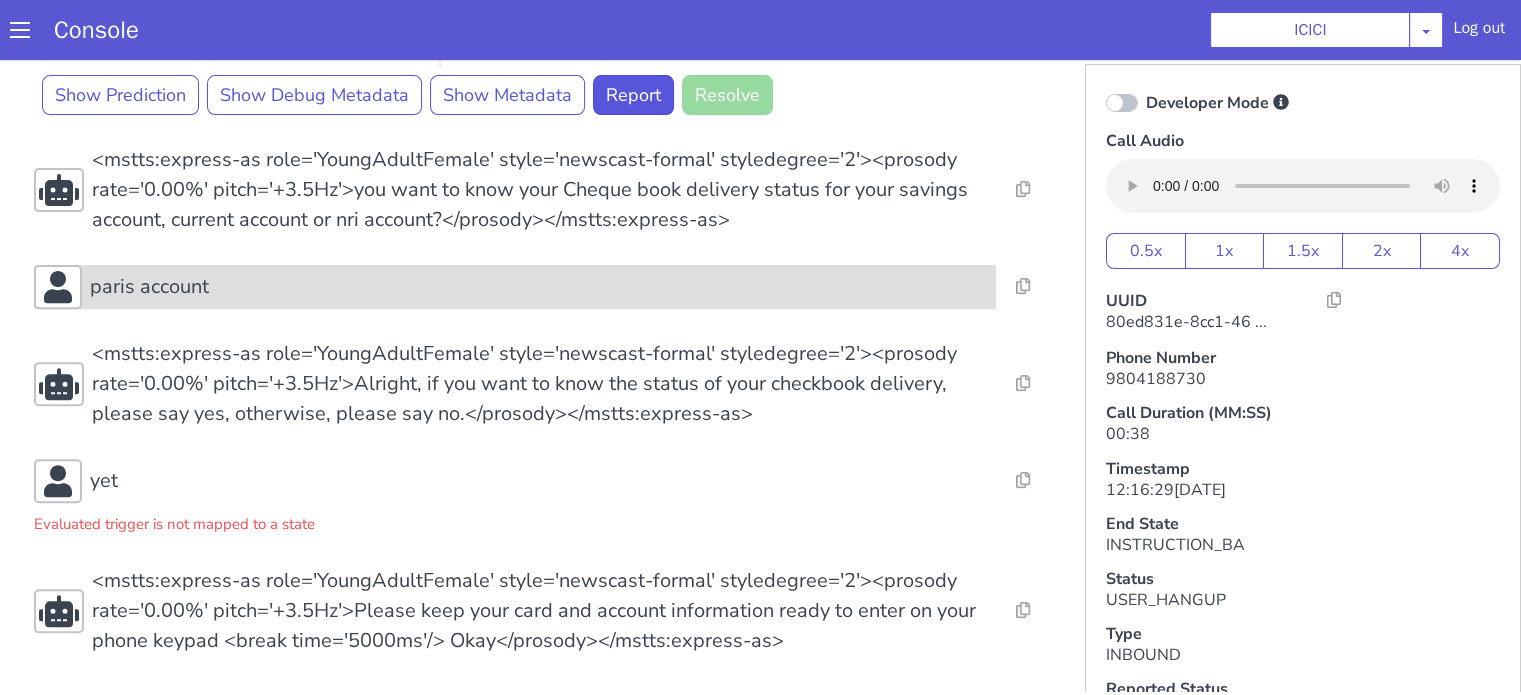 scroll, scrollTop: 5, scrollLeft: 0, axis: vertical 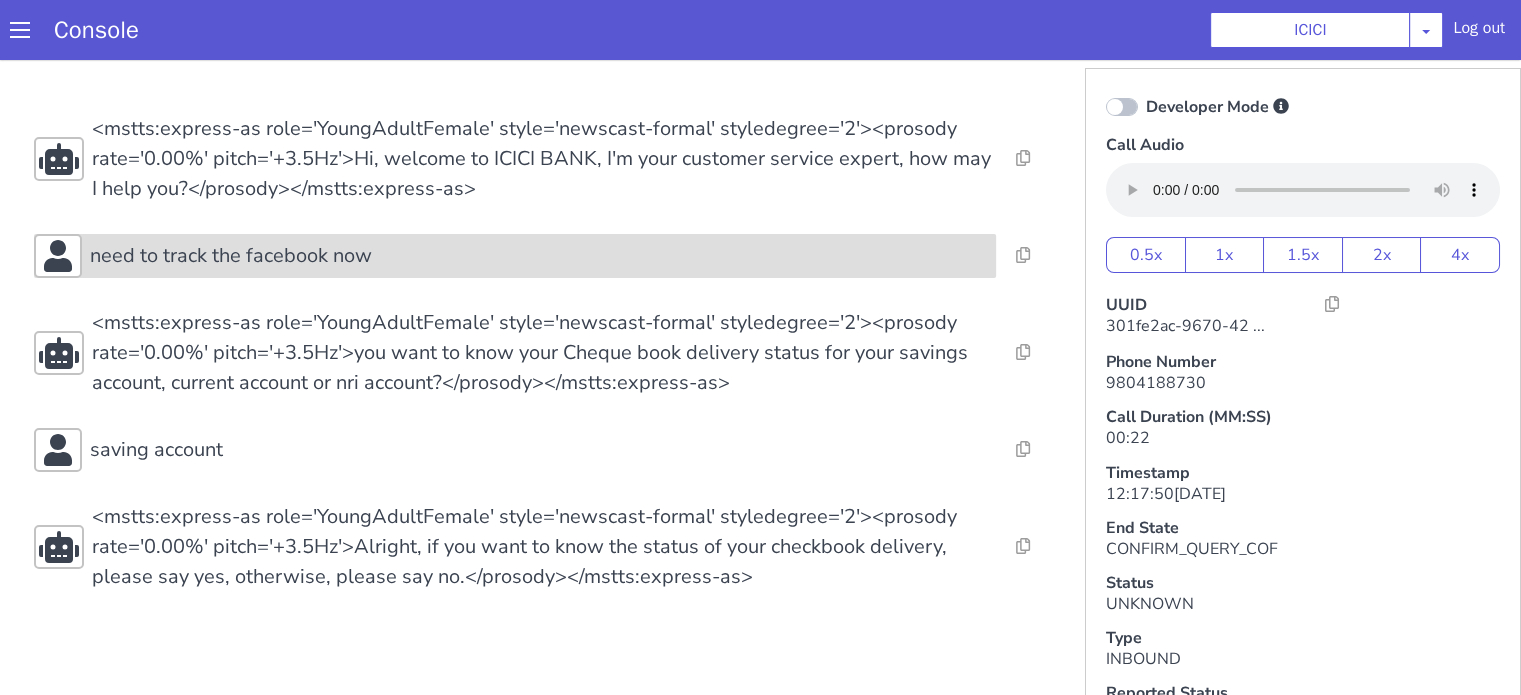 click on "need to track the facebook now" at bounding box center [539, 256] 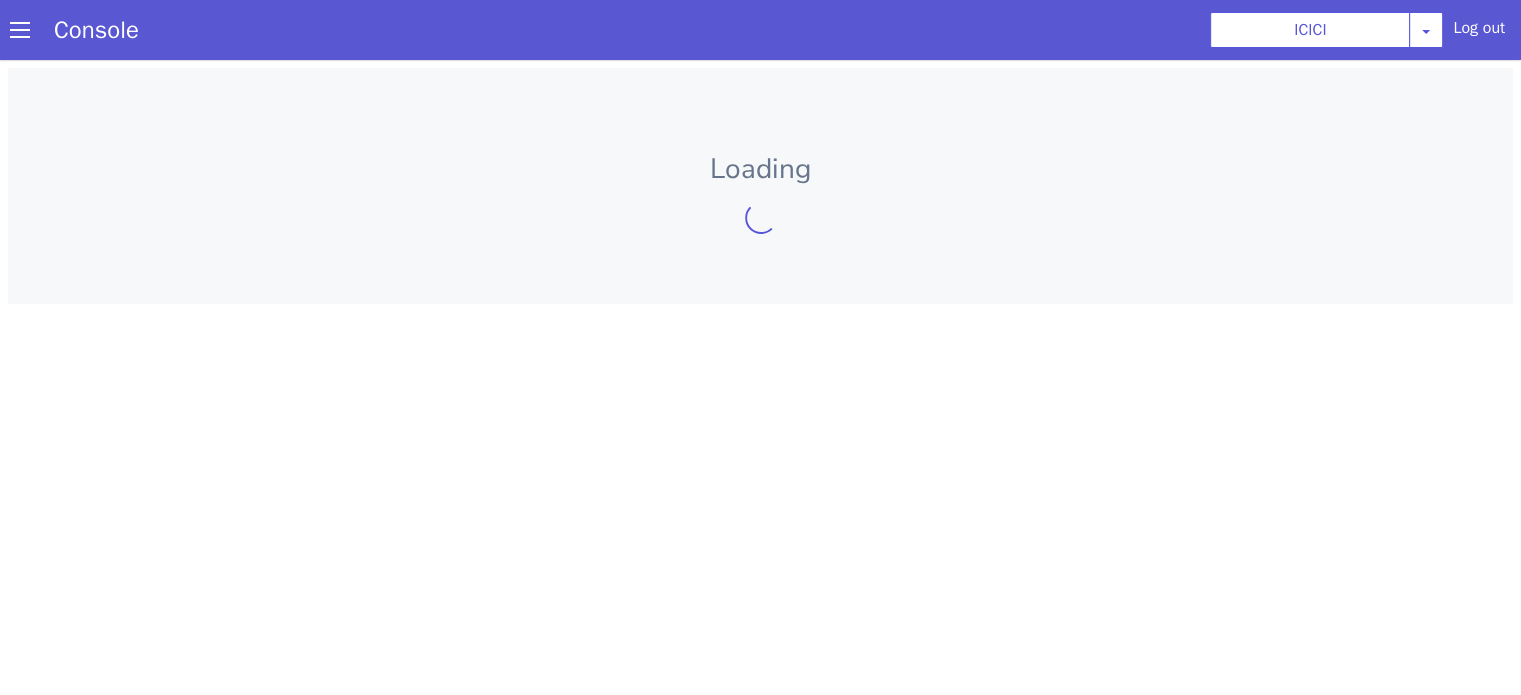 scroll, scrollTop: 0, scrollLeft: 0, axis: both 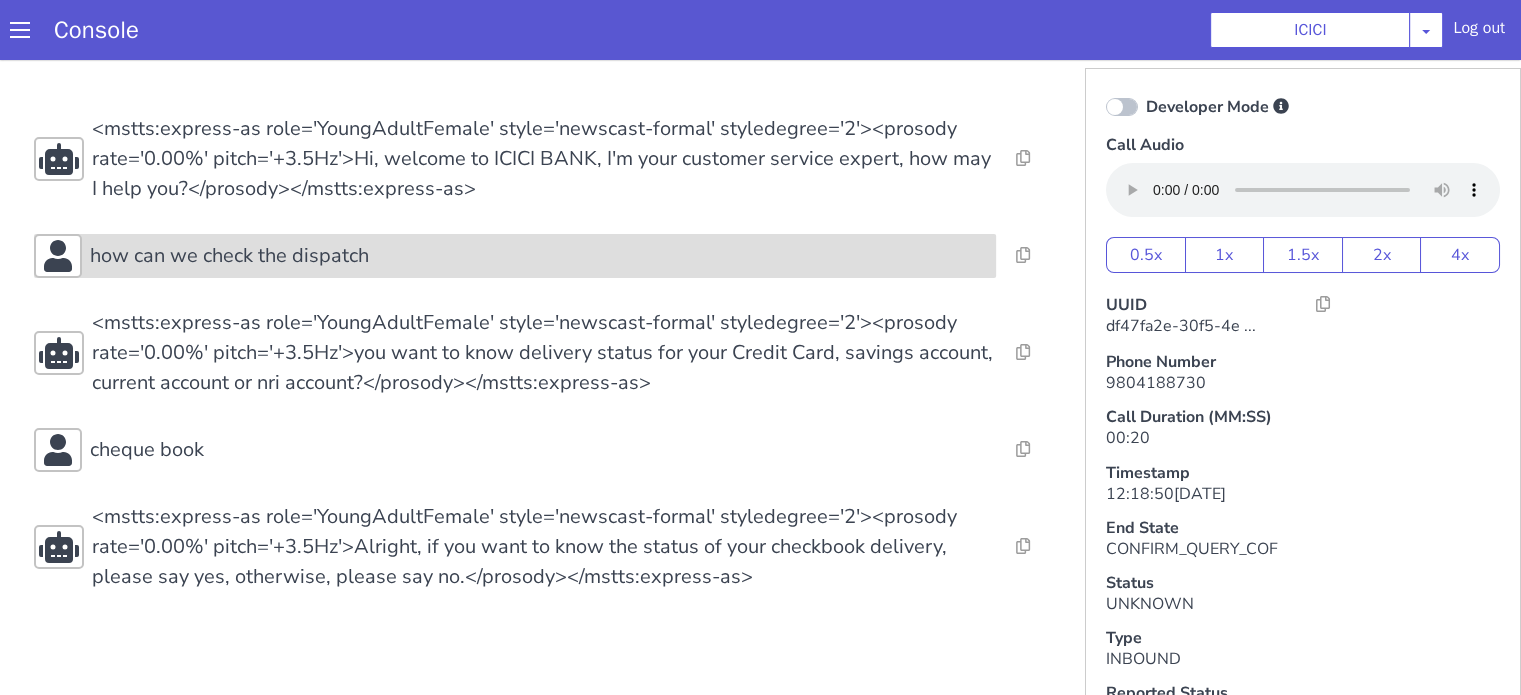 click on "how can we check the dispatch" at bounding box center [515, 256] 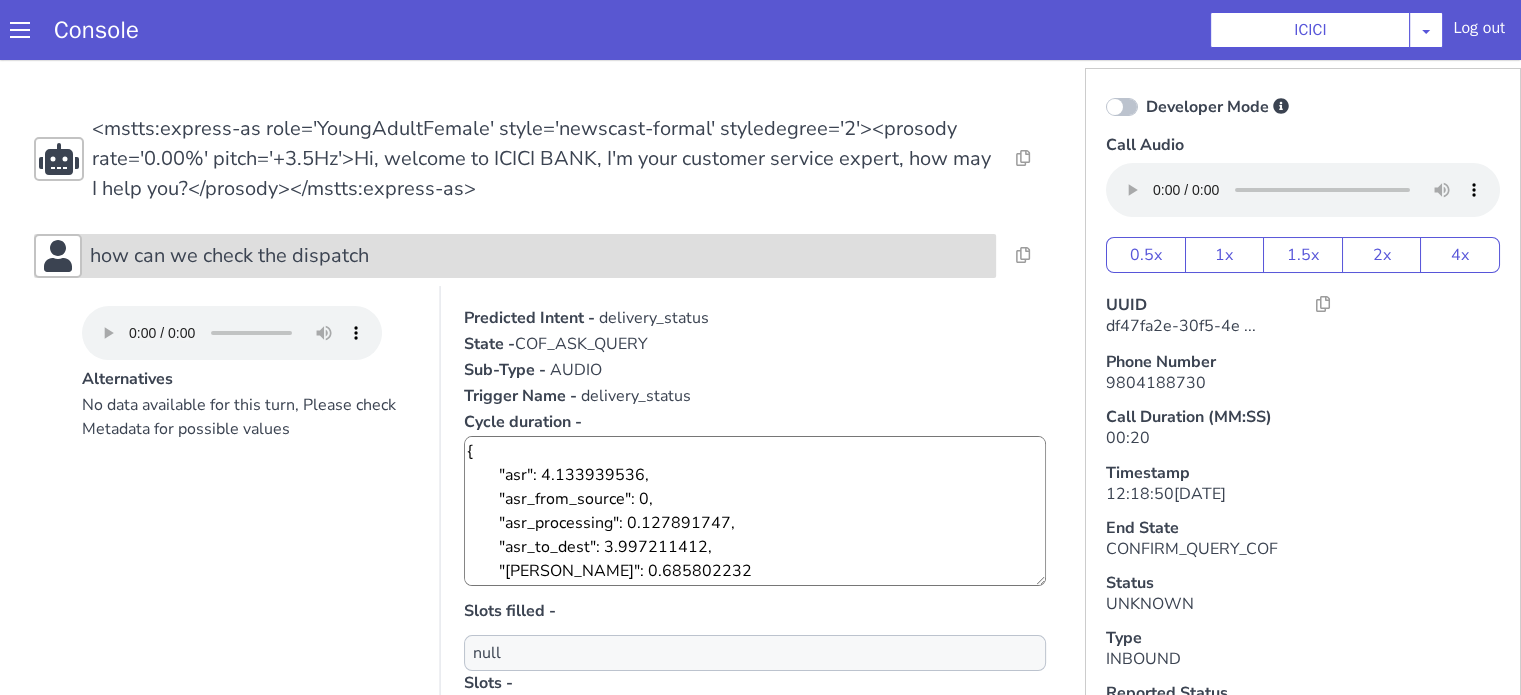 click on "how can we check the dispatch" at bounding box center (515, 256) 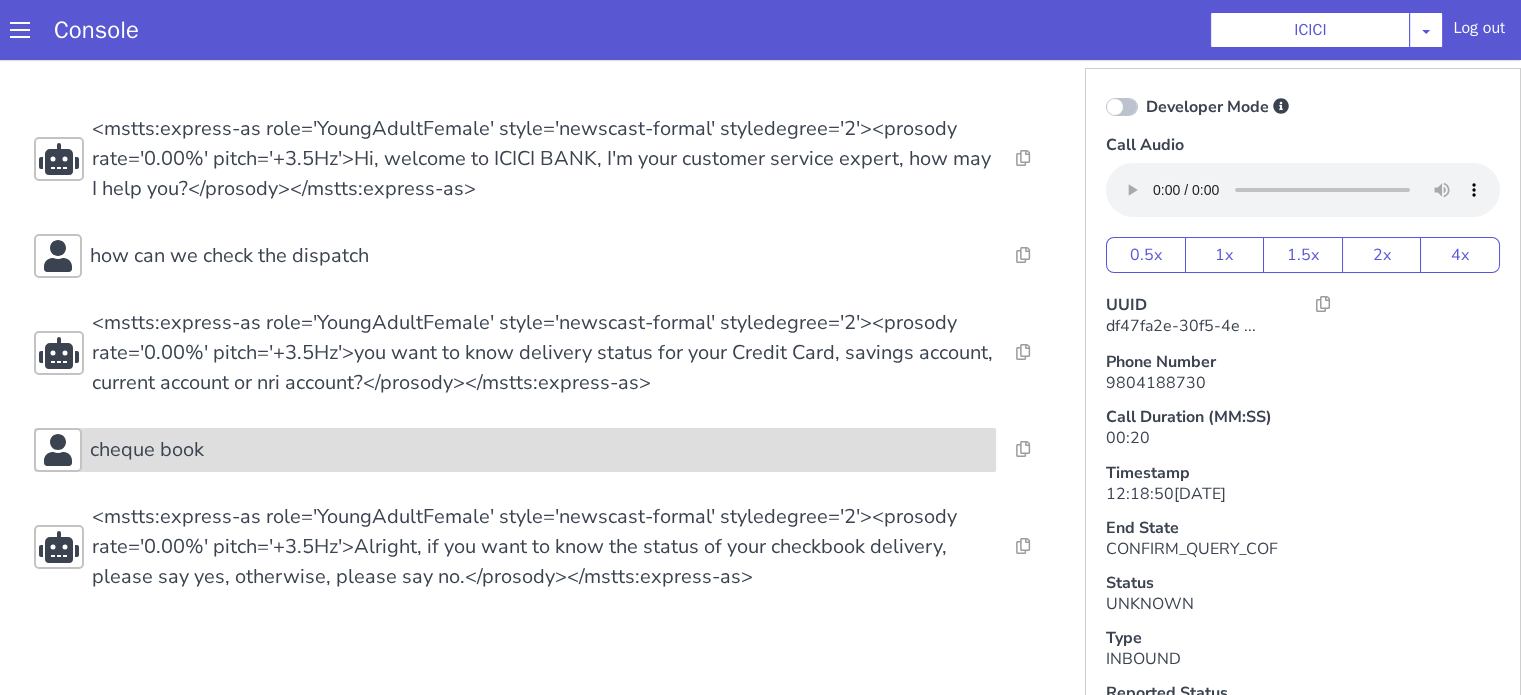 click on "cheque book" at bounding box center [539, 450] 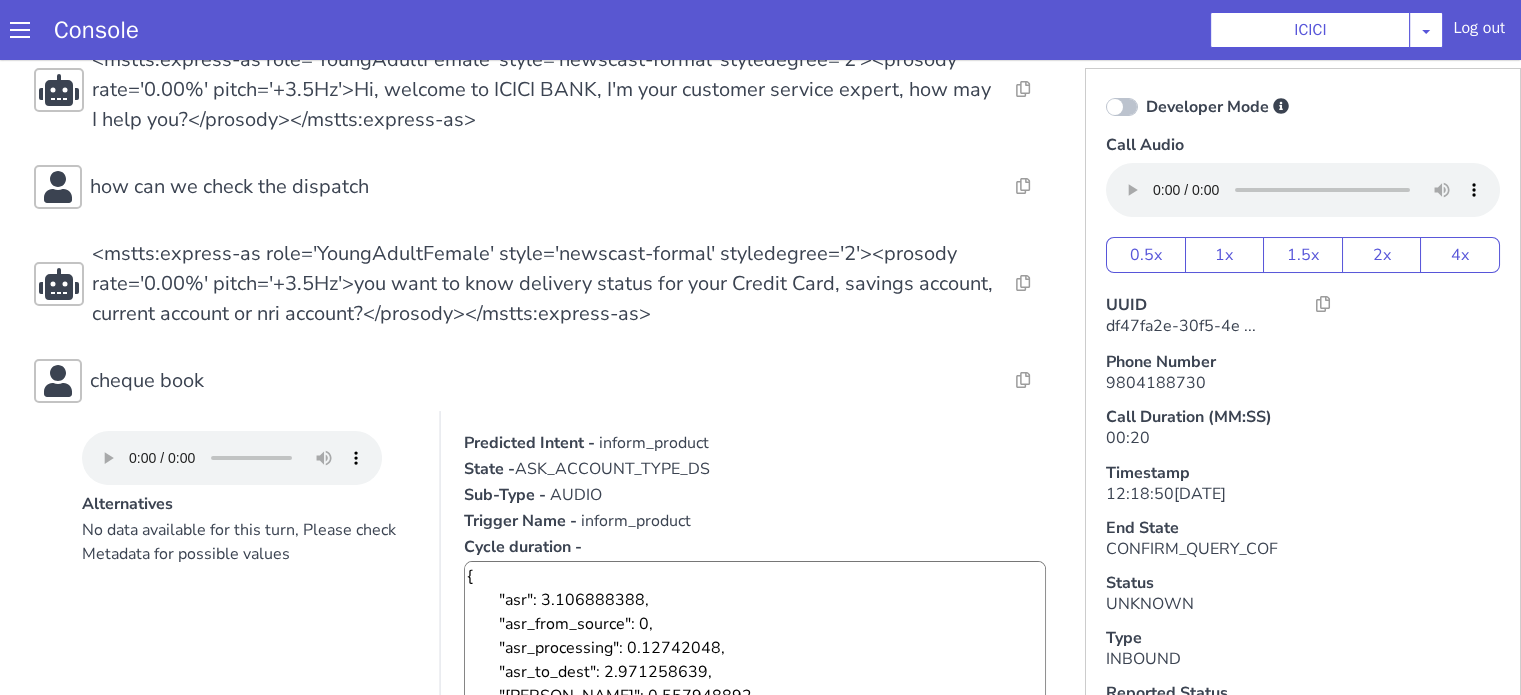 scroll, scrollTop: 300, scrollLeft: 0, axis: vertical 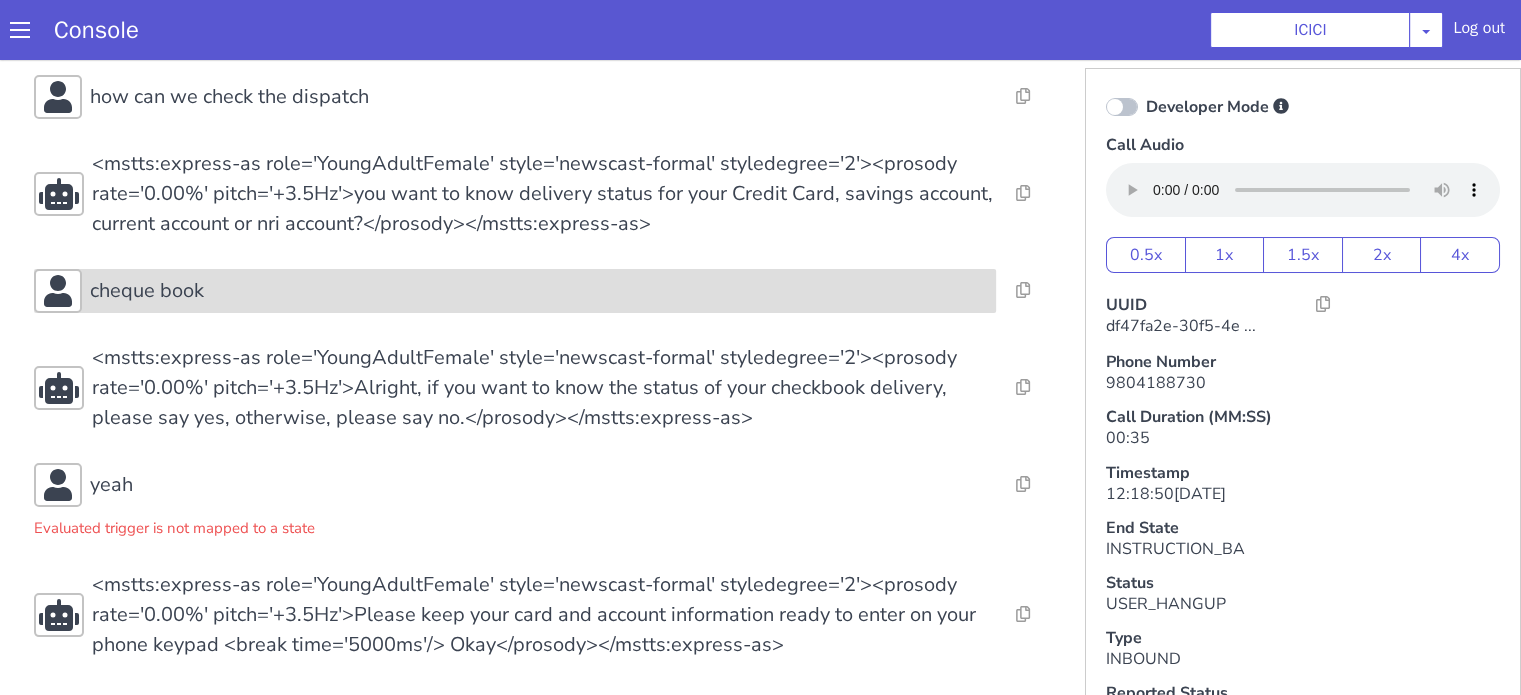 click on "cheque book" at bounding box center [515, 291] 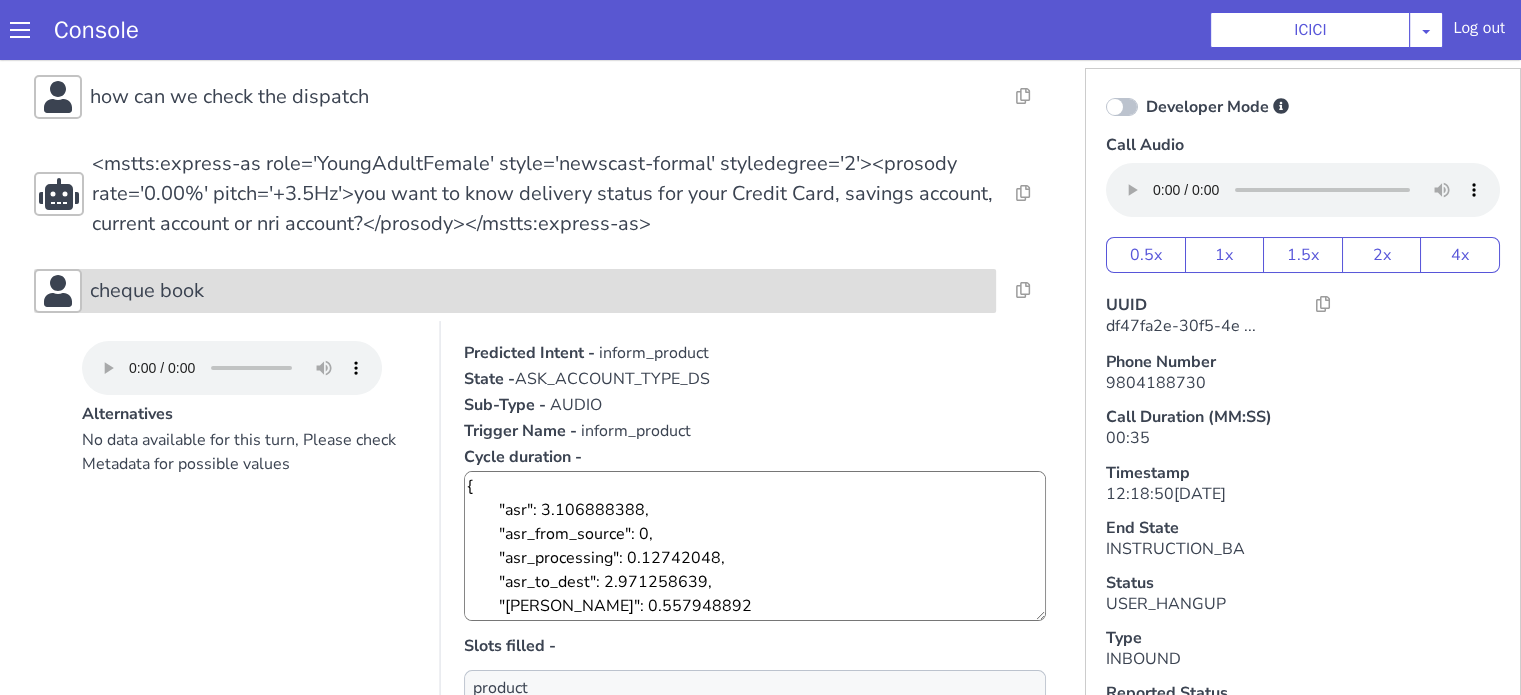 click on "cheque book" at bounding box center (539, 291) 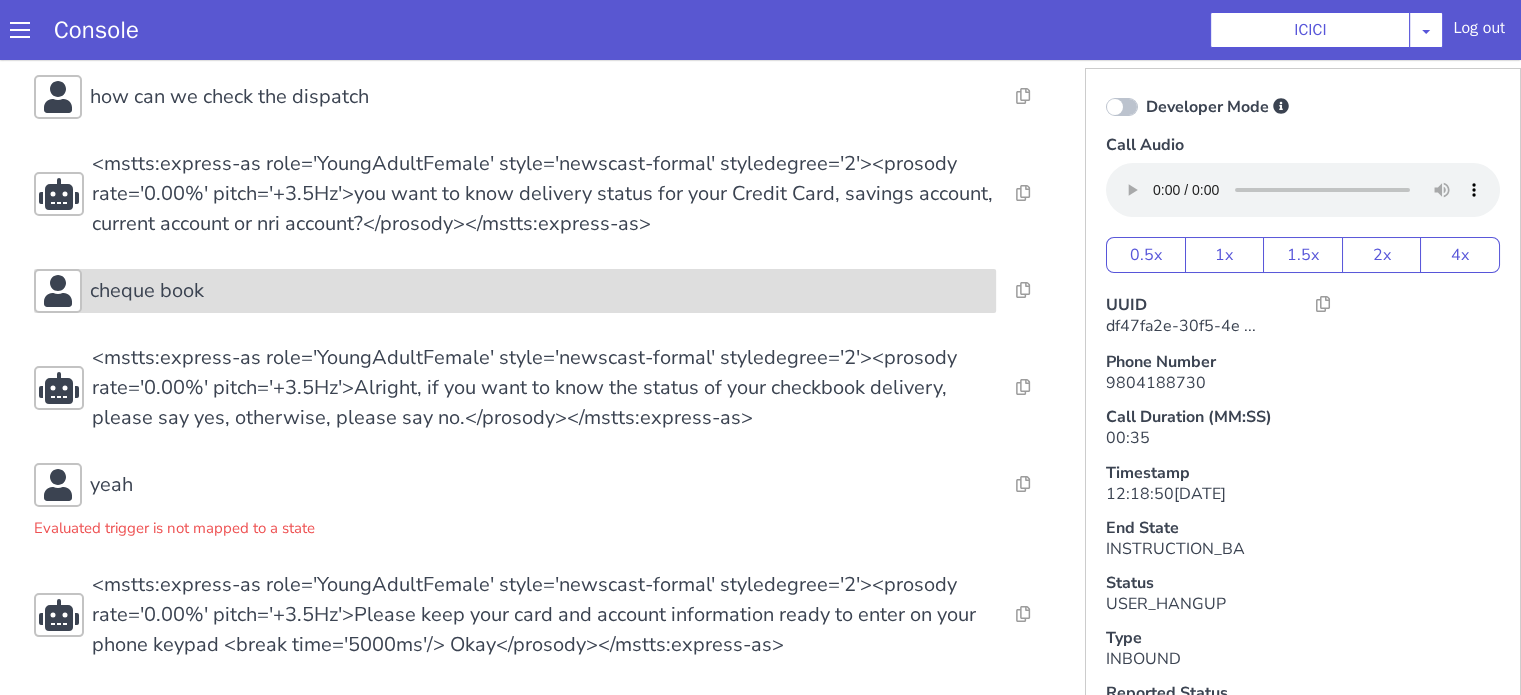 click on "cheque book" at bounding box center (539, 291) 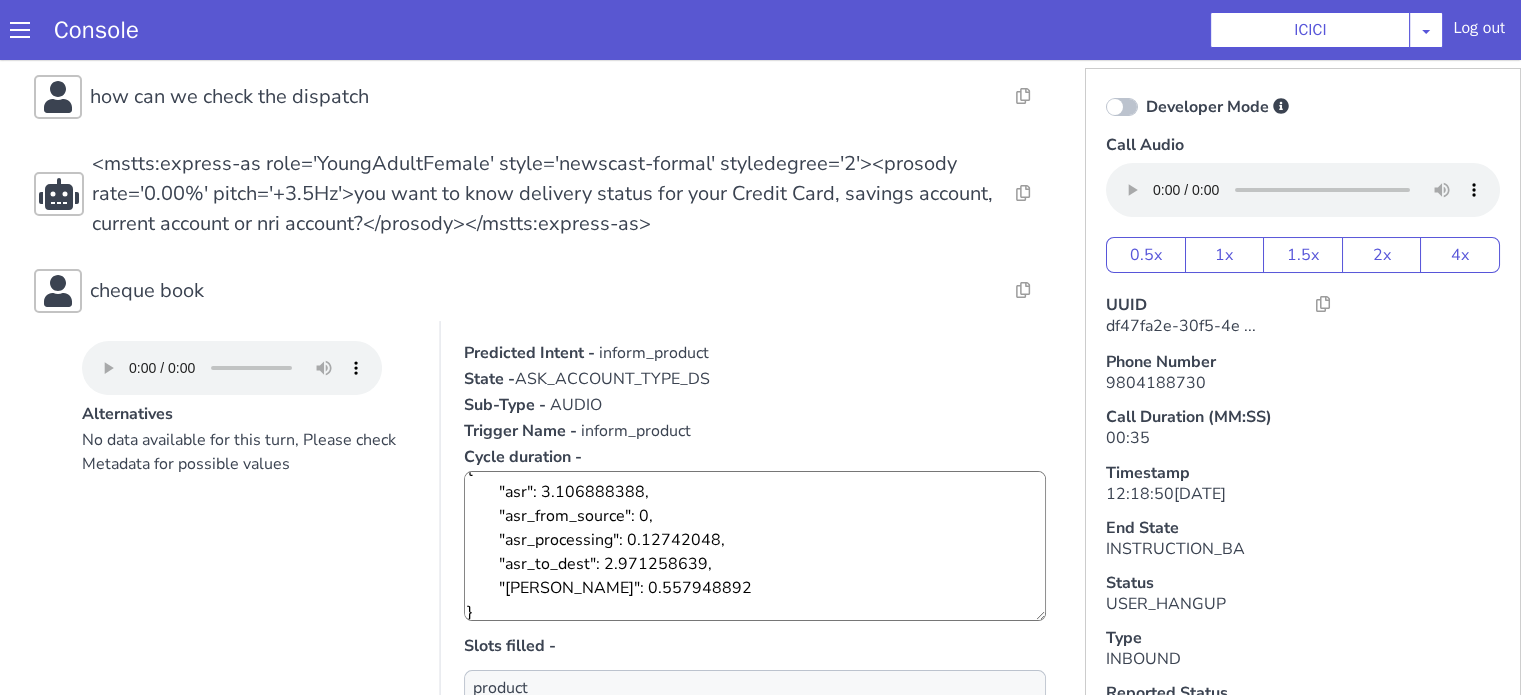 scroll, scrollTop: 24, scrollLeft: 0, axis: vertical 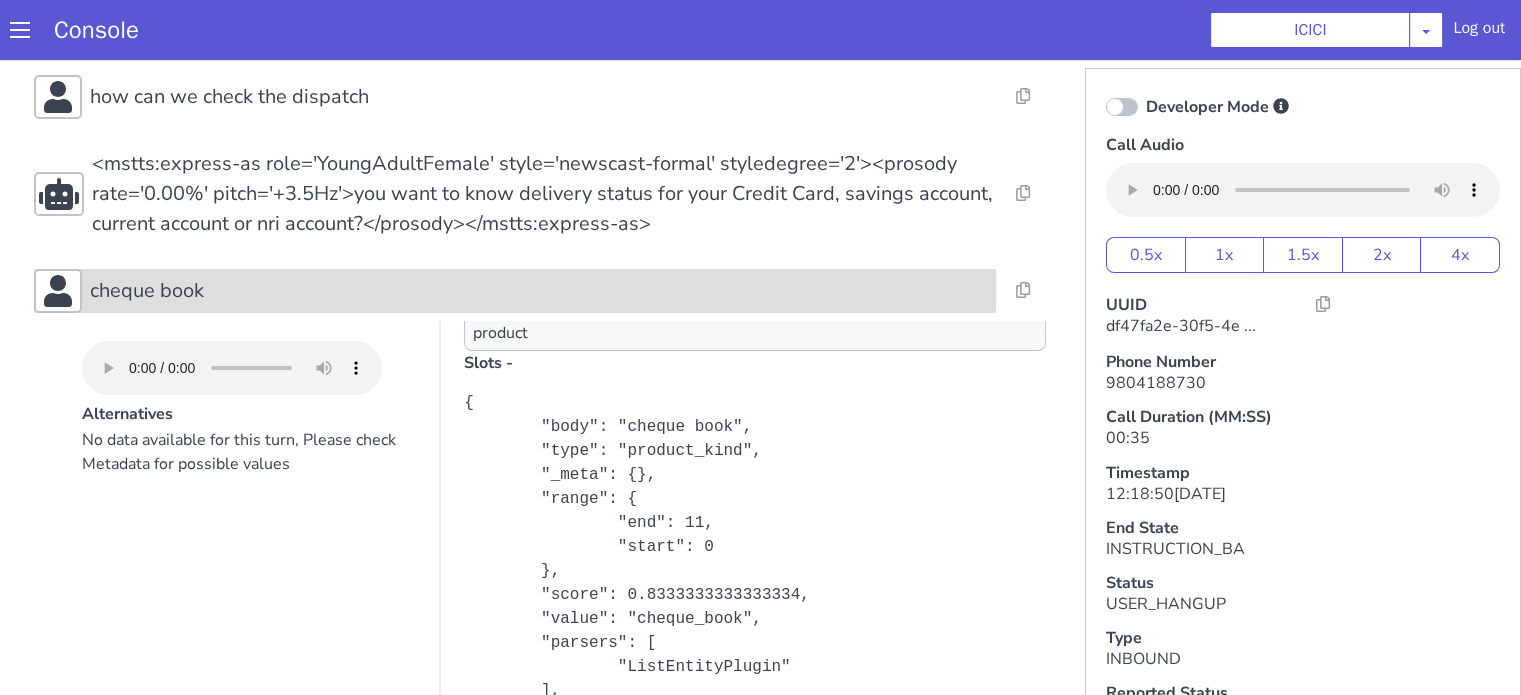 click on "cheque book" at bounding box center [539, 291] 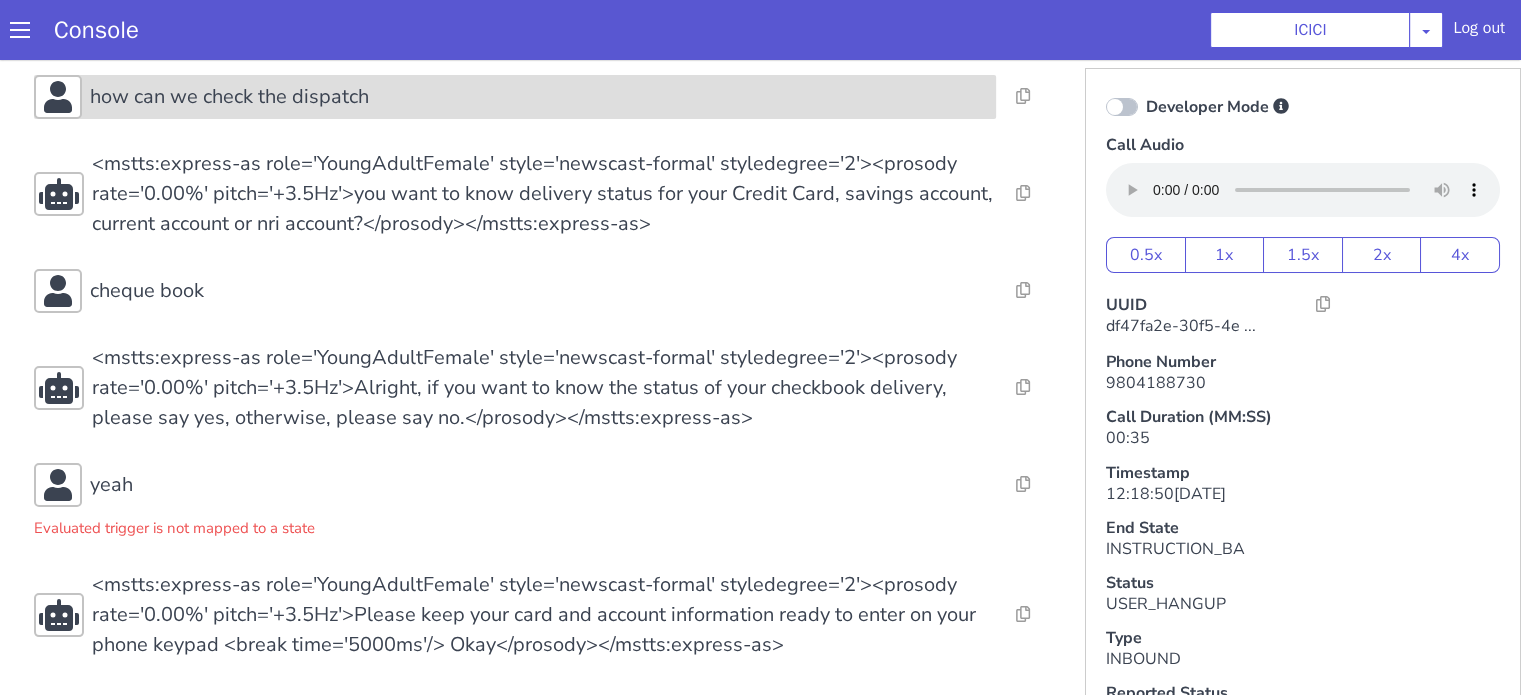 click on "how can we check the dispatch" at bounding box center (539, 97) 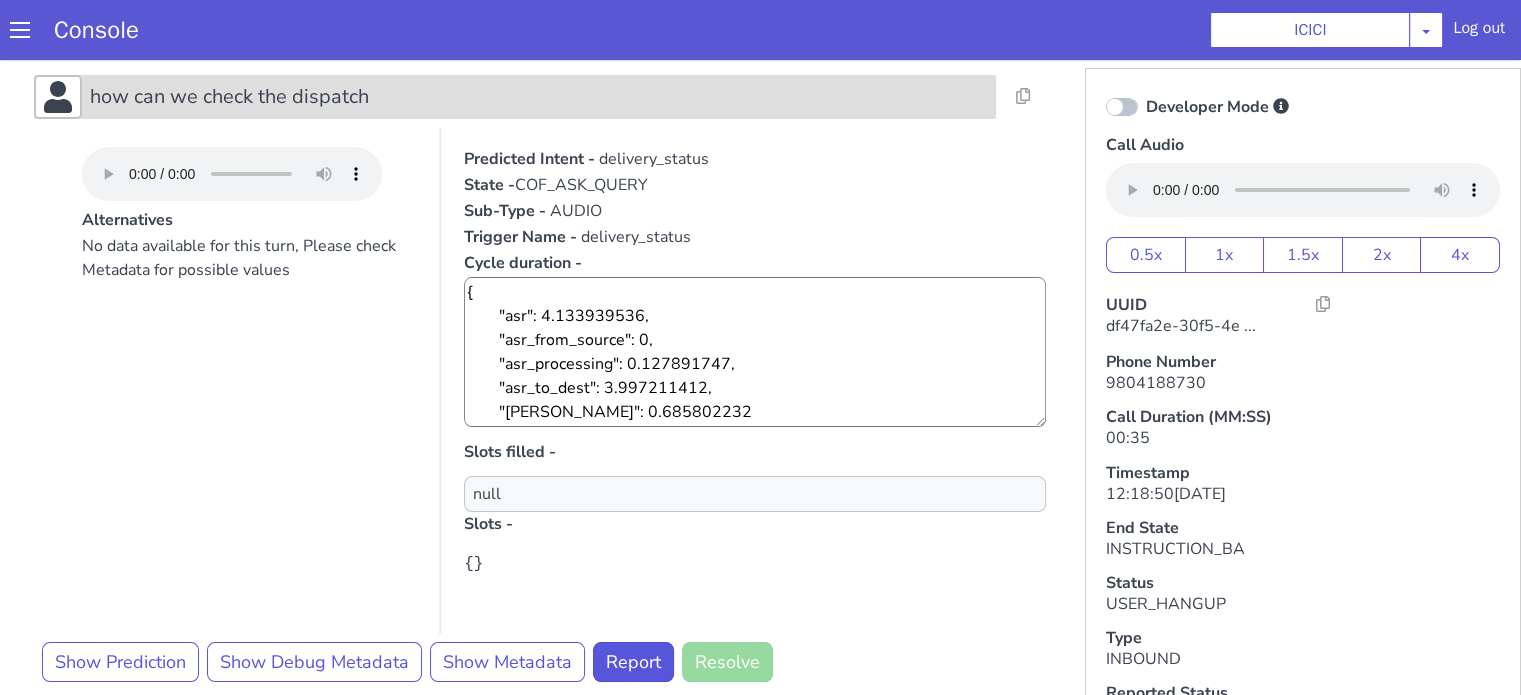 click on "how can we check the dispatch" at bounding box center (539, 97) 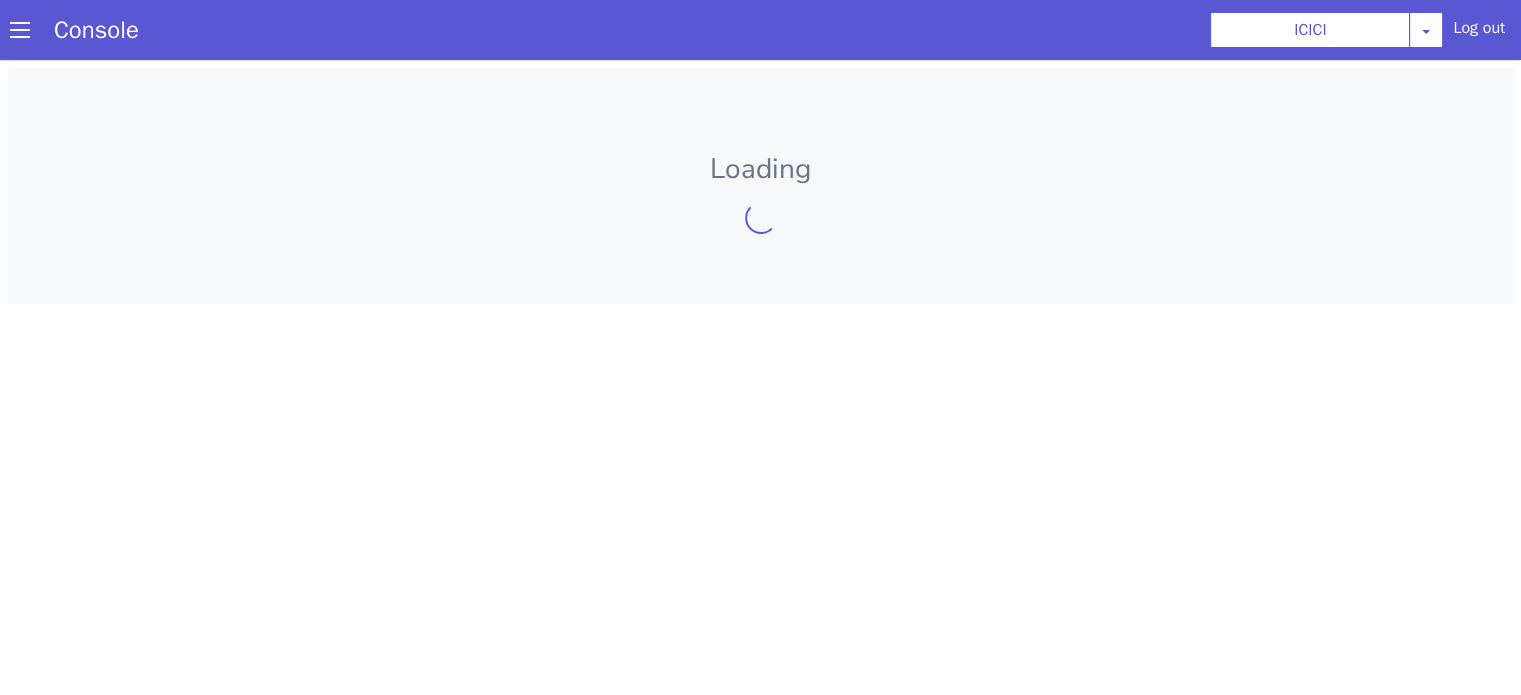 scroll, scrollTop: 0, scrollLeft: 0, axis: both 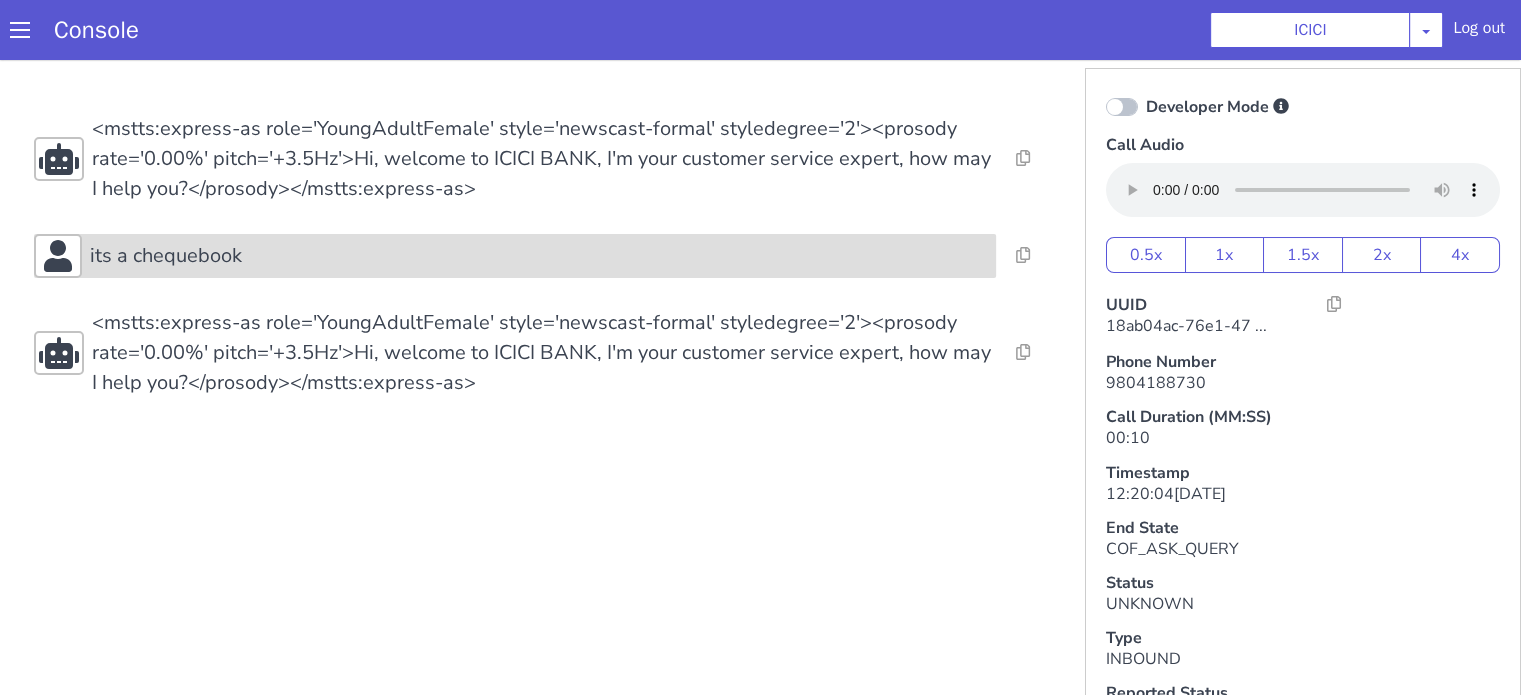 click on "its a chequebook" at bounding box center [547, 235] 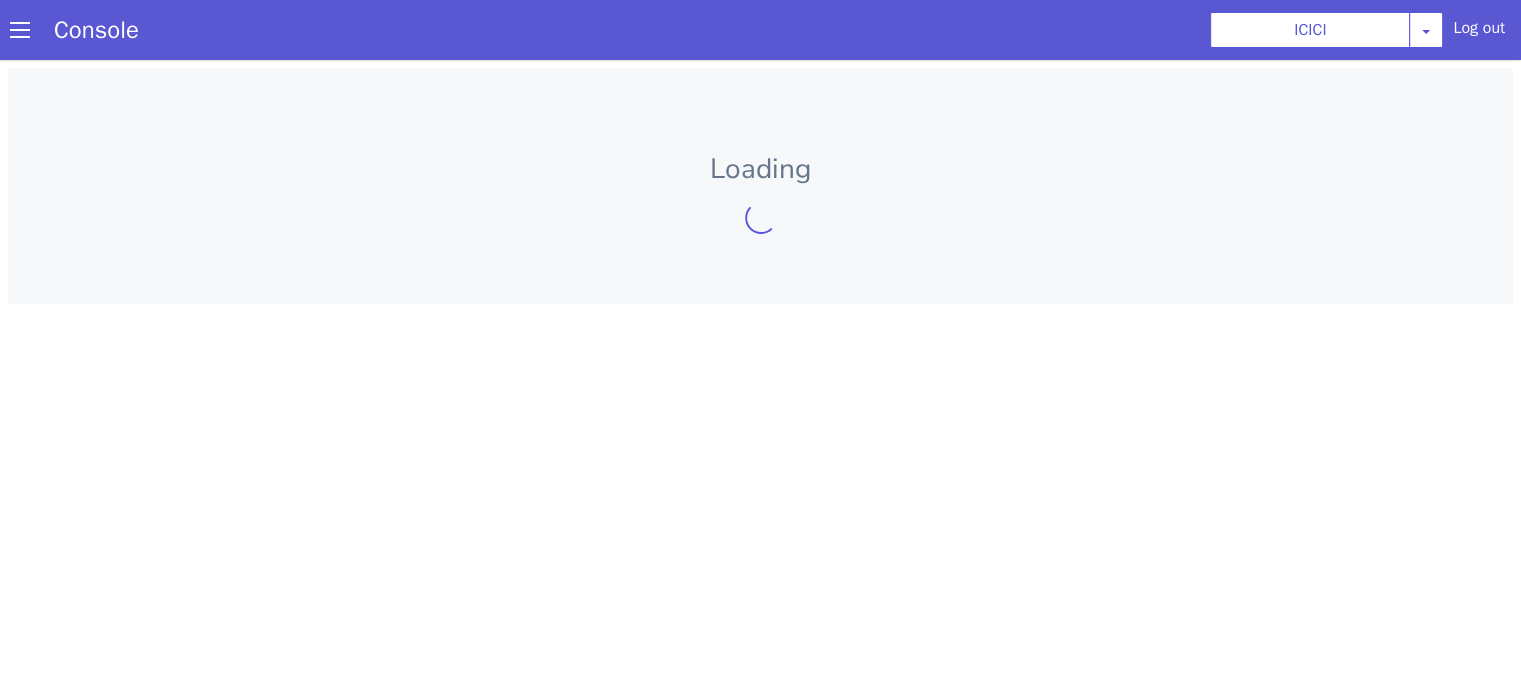 scroll, scrollTop: 0, scrollLeft: 0, axis: both 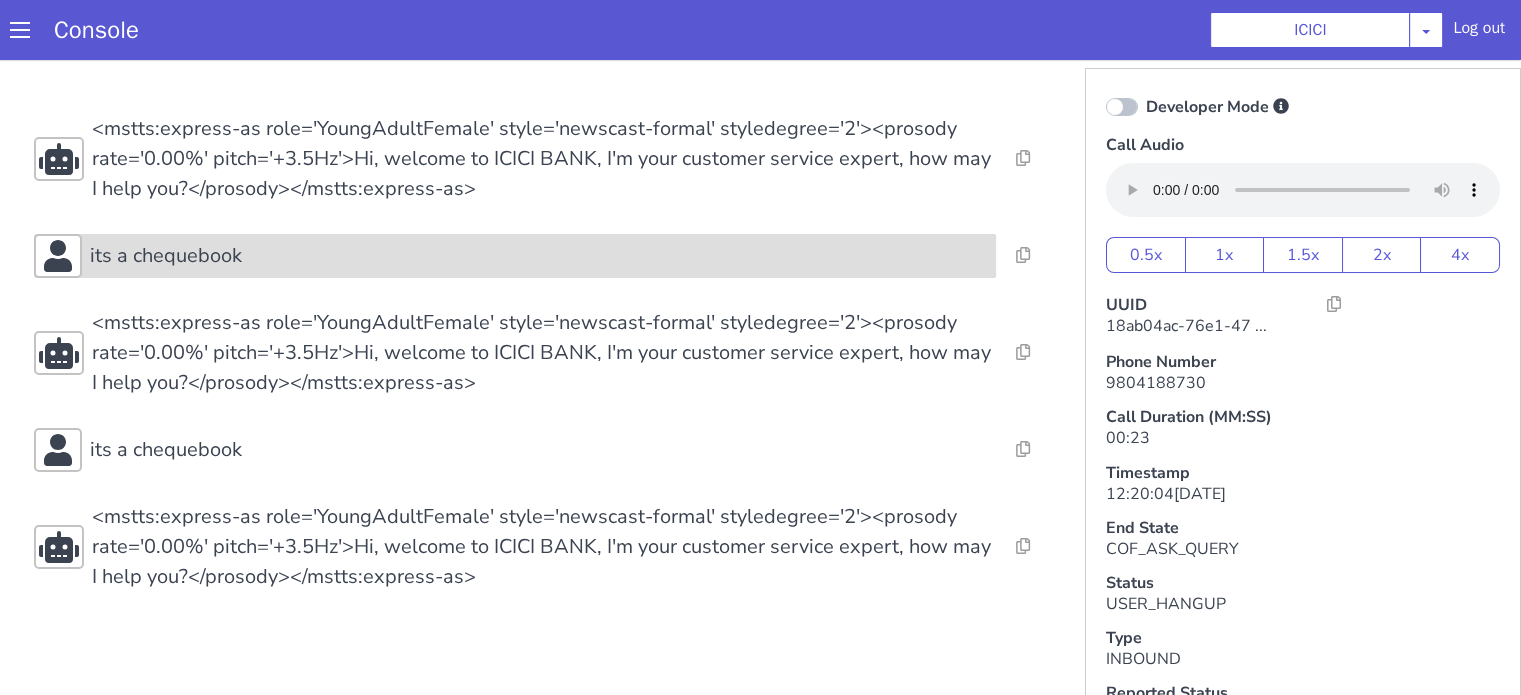 click on "its a chequebook" at bounding box center (672, 26) 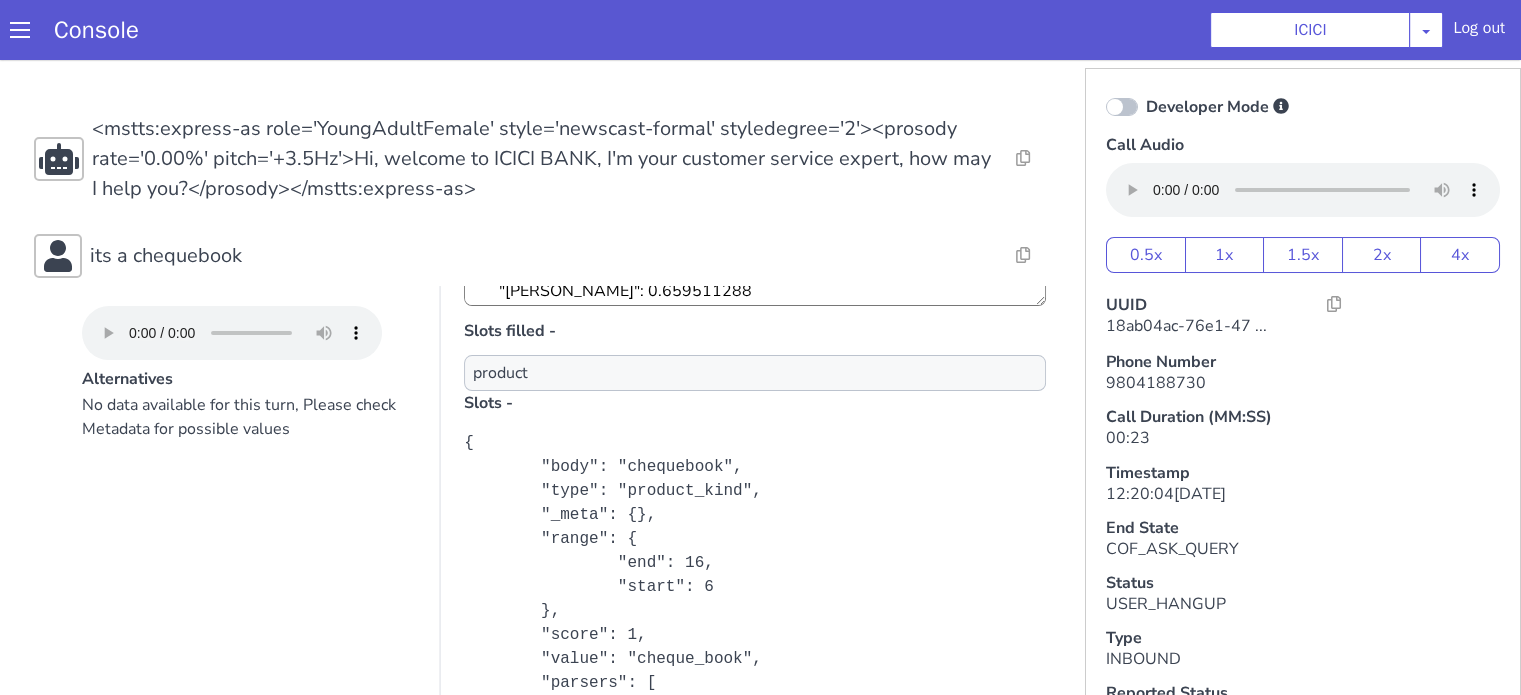 scroll, scrollTop: 369, scrollLeft: 0, axis: vertical 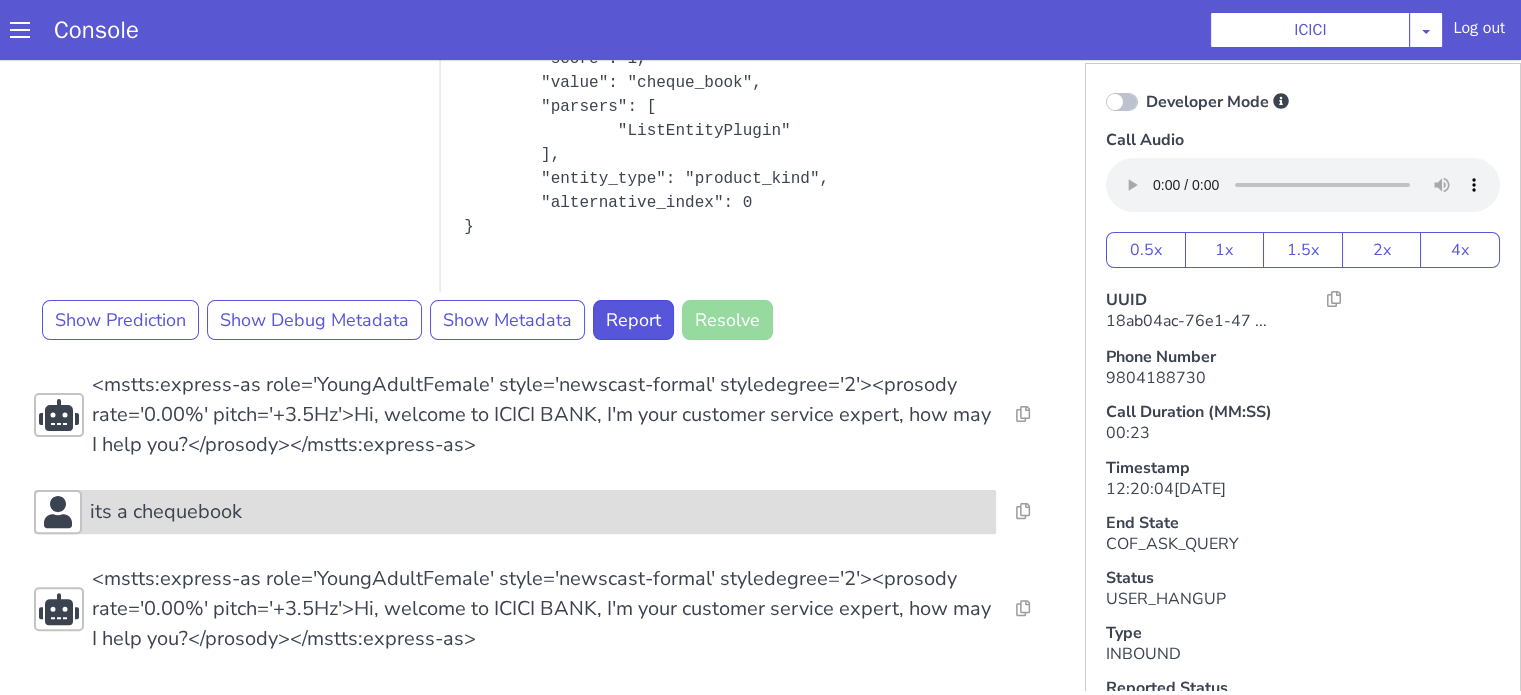 click on "its a chequebook" at bounding box center (539, 512) 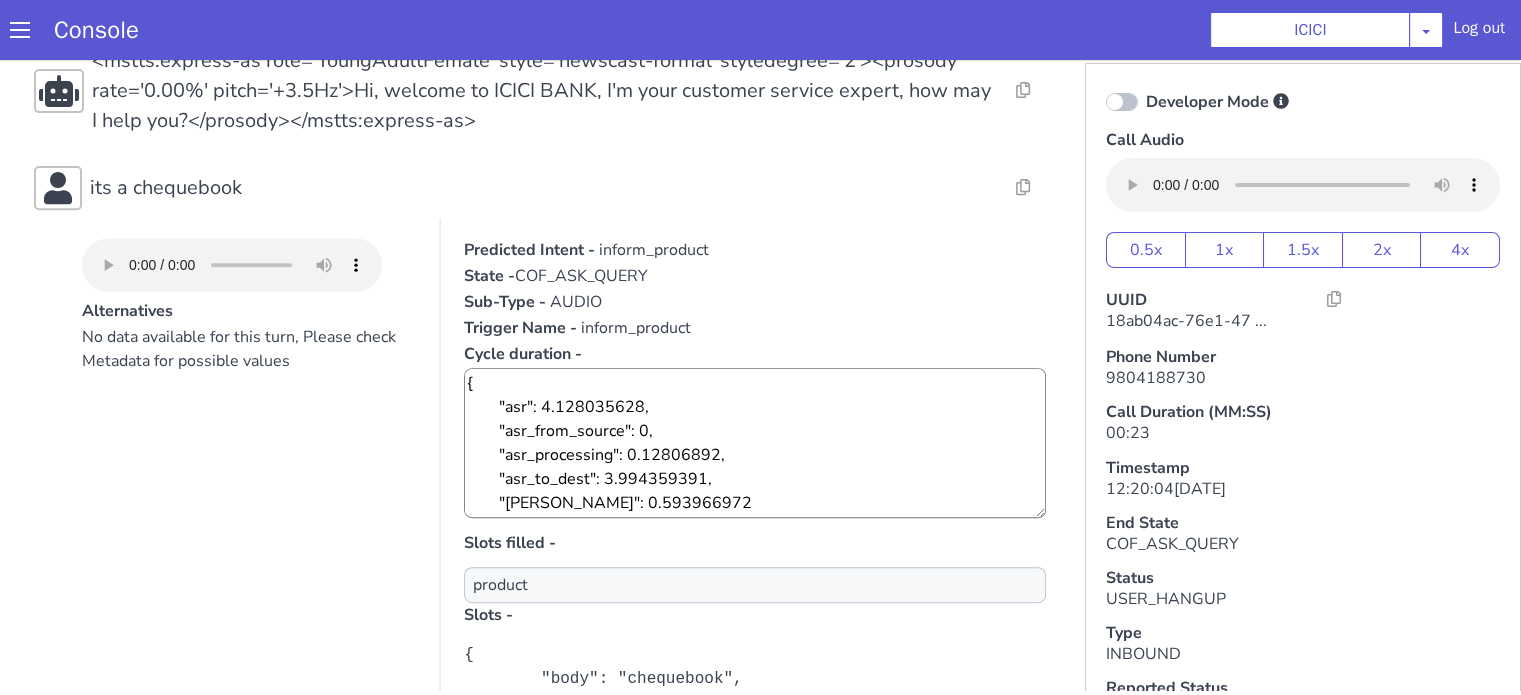 scroll, scrollTop: 896, scrollLeft: 0, axis: vertical 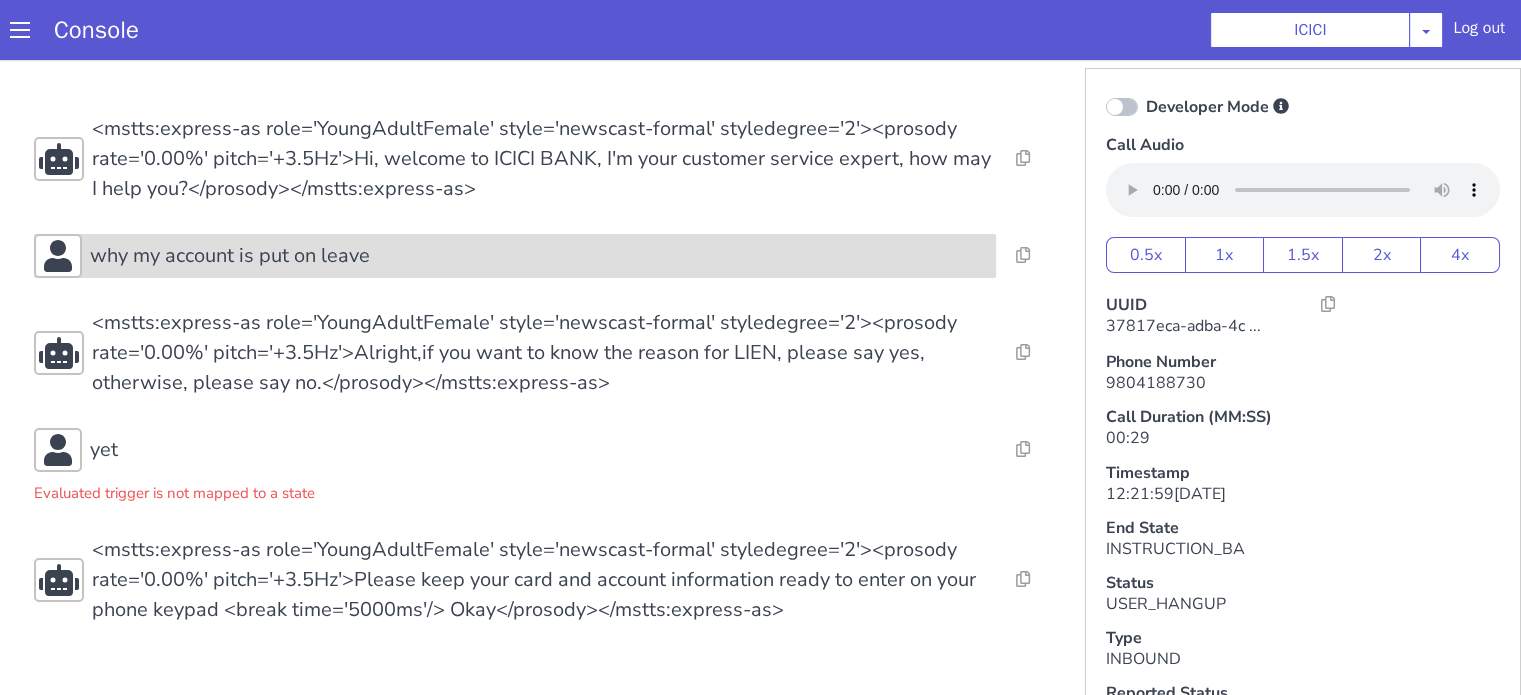 click on "why my account is put on leave" at bounding box center (1019, -228) 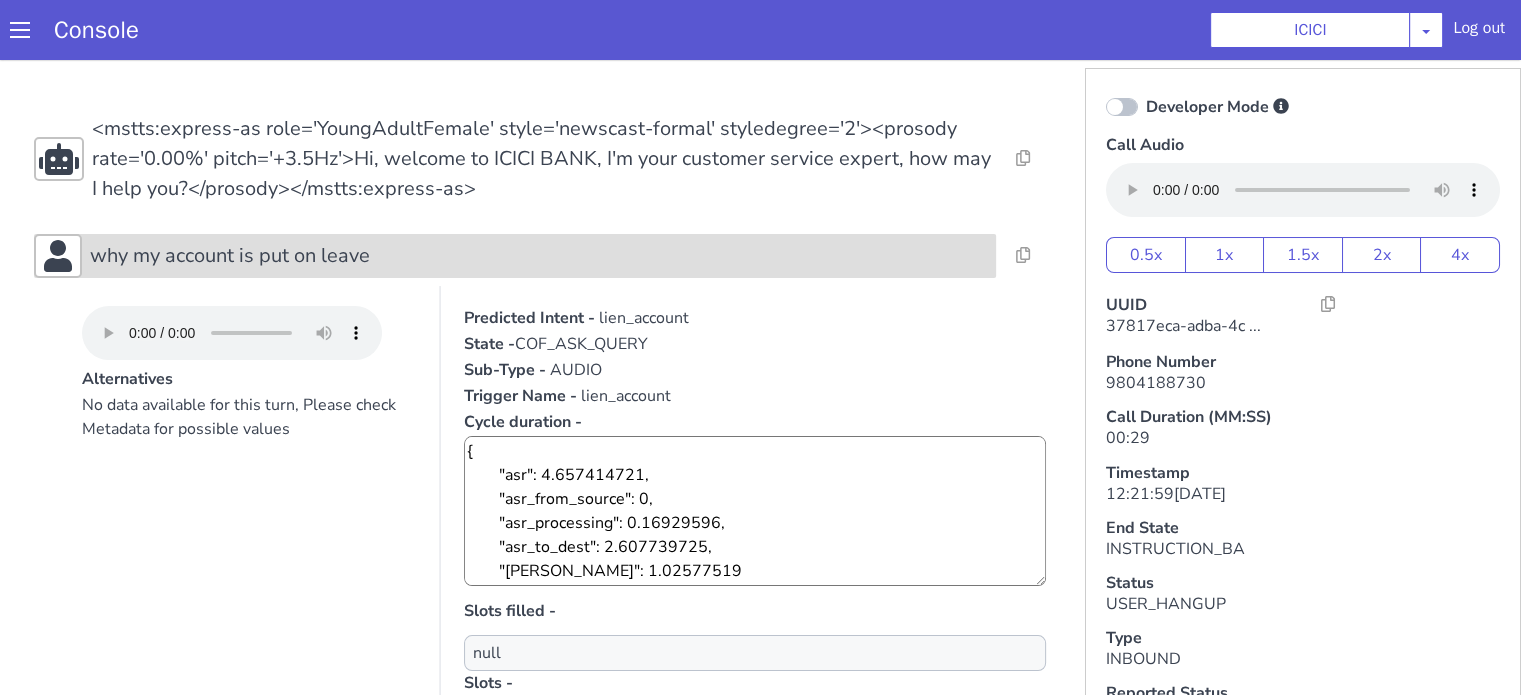 click on "why my account is put on leave" at bounding box center (2088, 533) 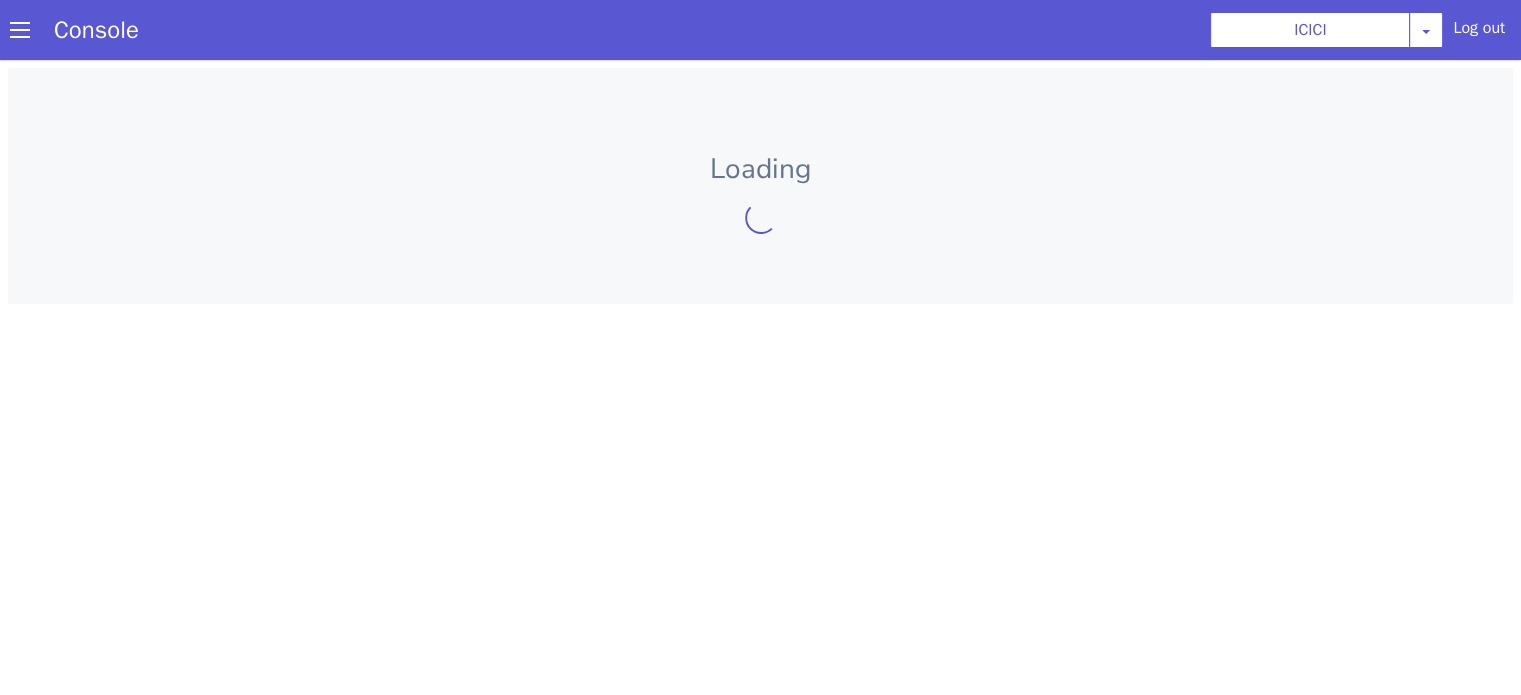 scroll, scrollTop: 0, scrollLeft: 0, axis: both 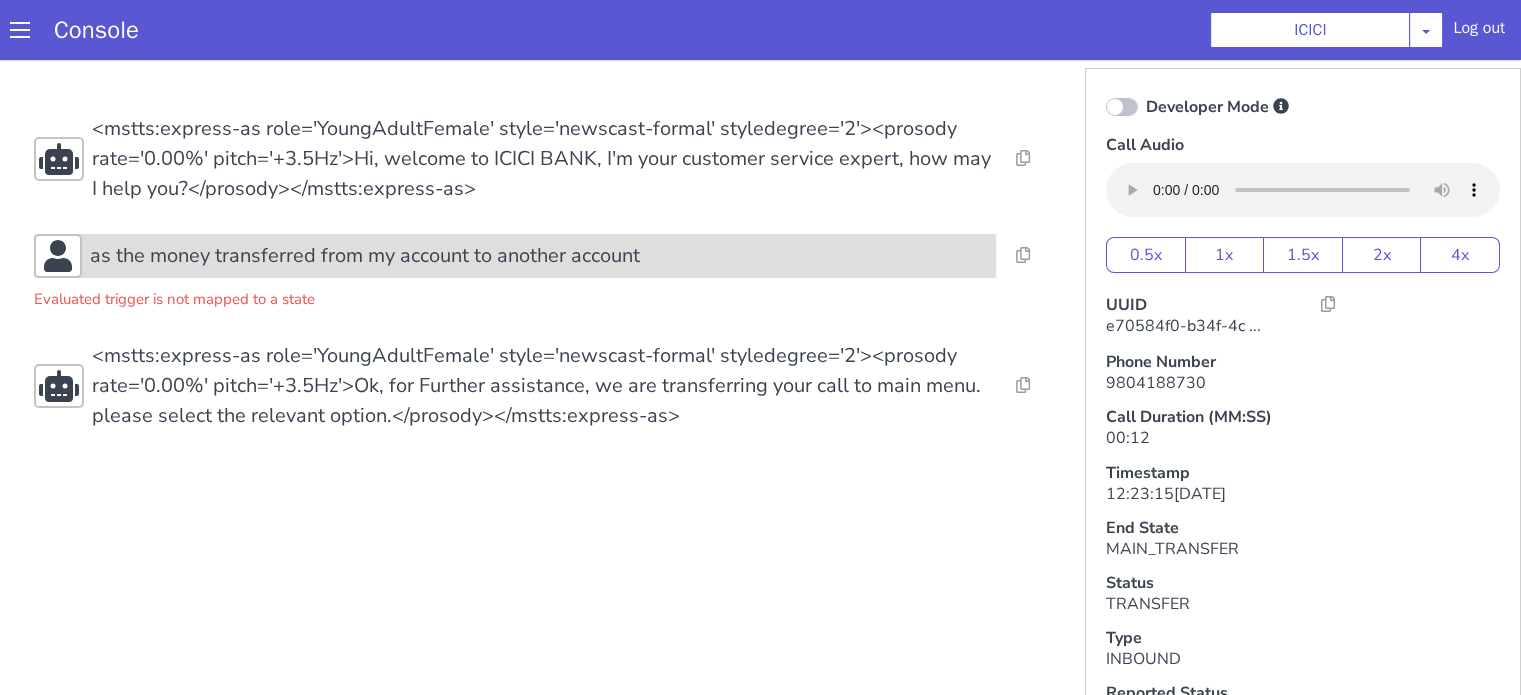 click on "as the money transferred from my account to another account" at bounding box center (1629, -188) 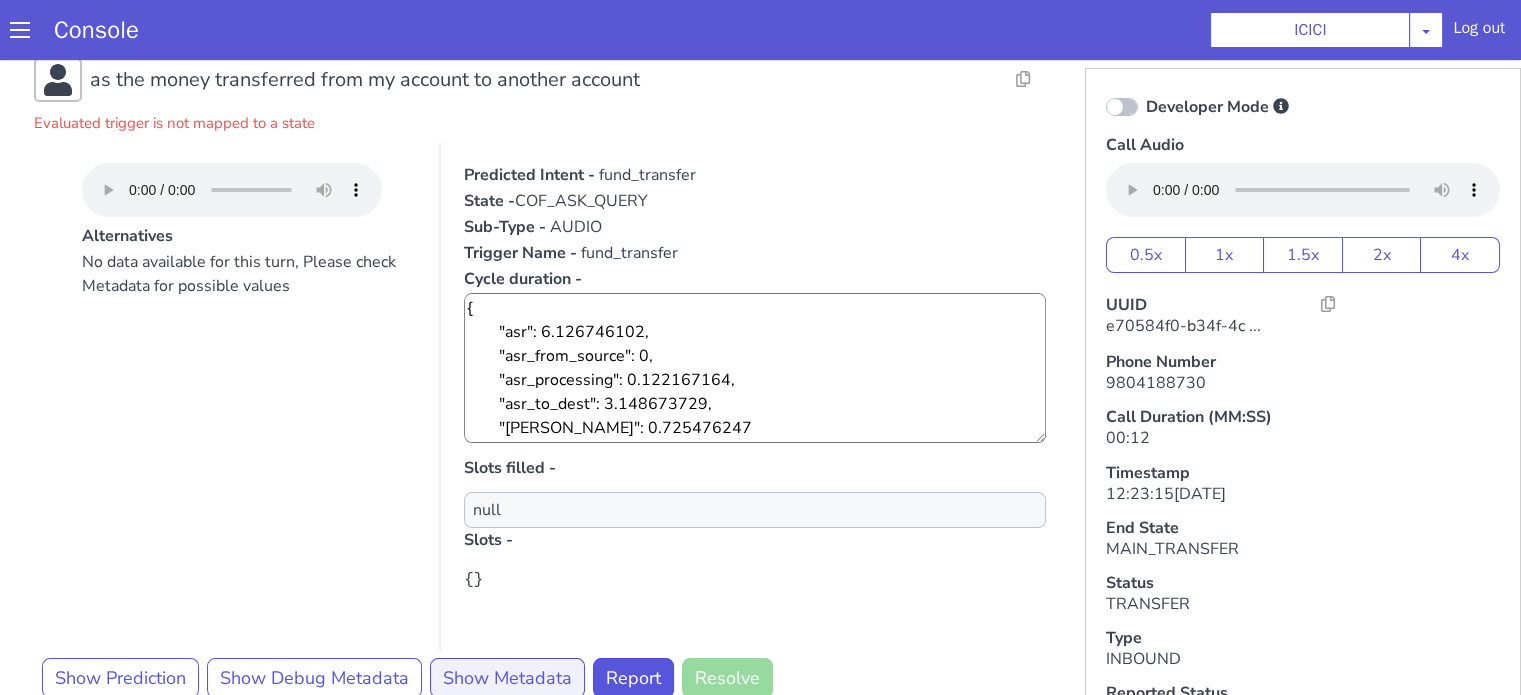 scroll, scrollTop: 300, scrollLeft: 0, axis: vertical 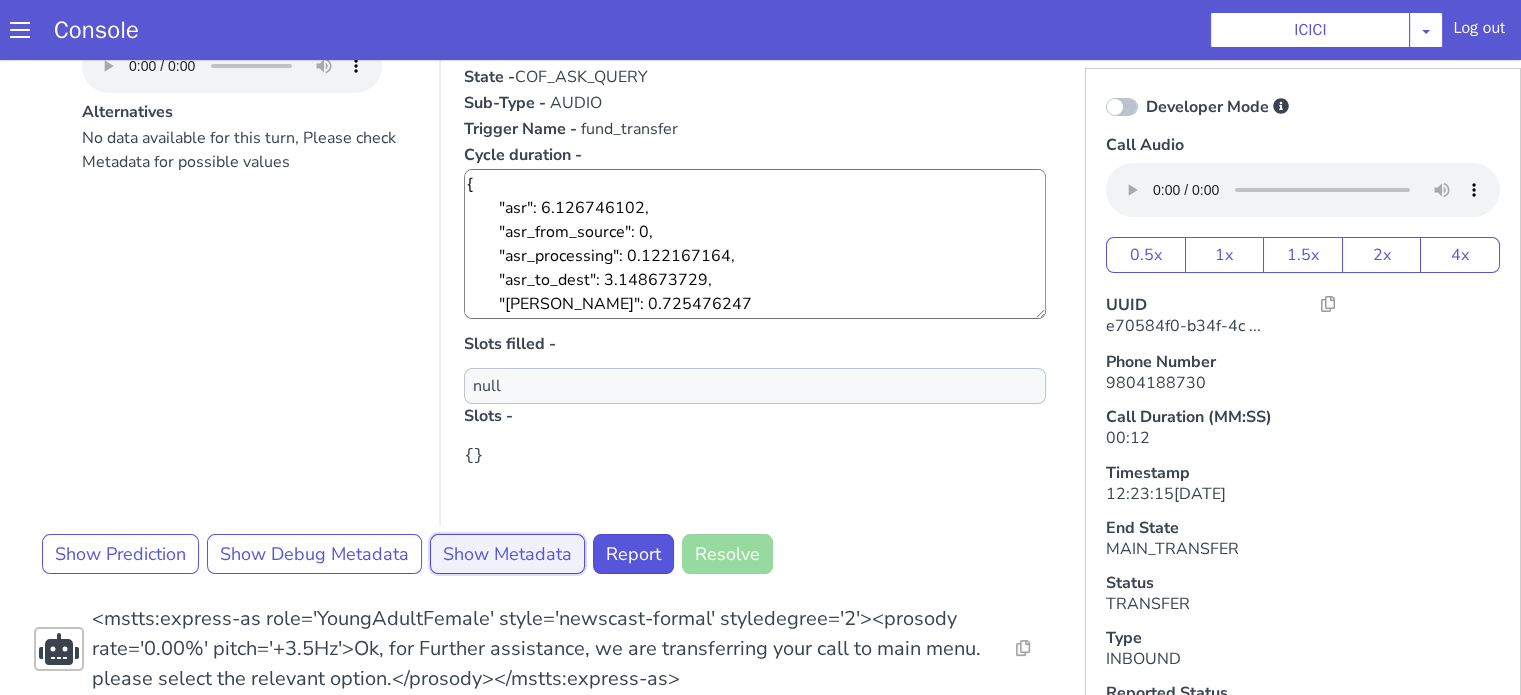 click on "Show Metadata" at bounding box center (1411, 42) 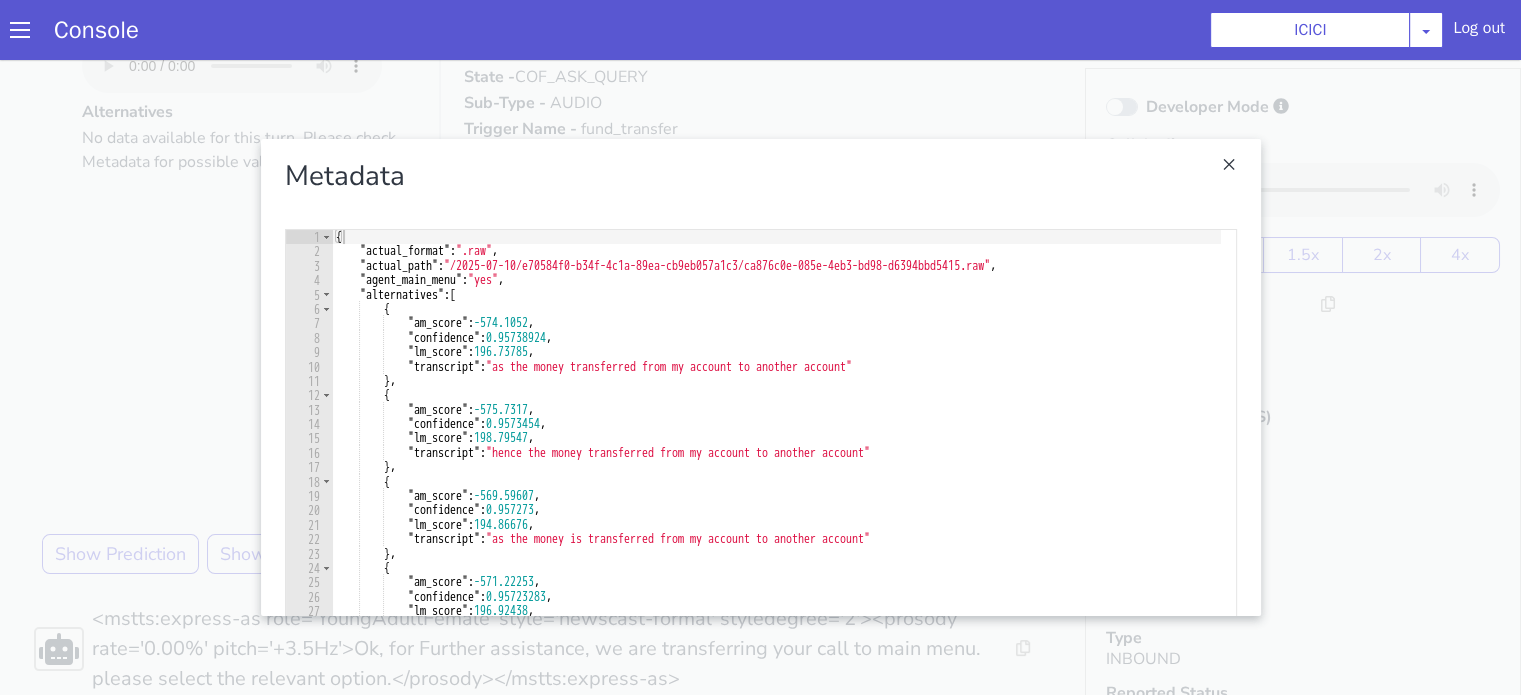 click at bounding box center (965, 1259) 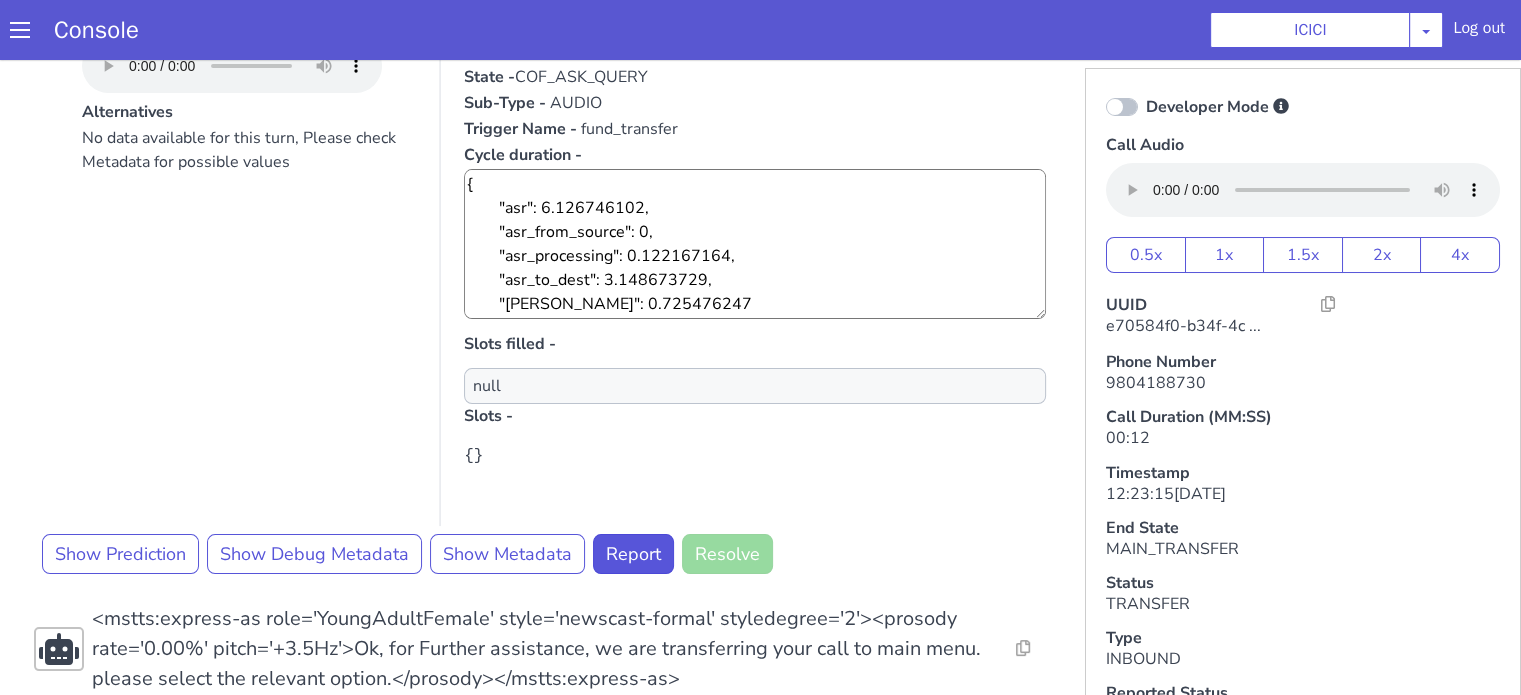 click on "No data available for this turn, Please check Metadata for possible values" at bounding box center [1790, 387] 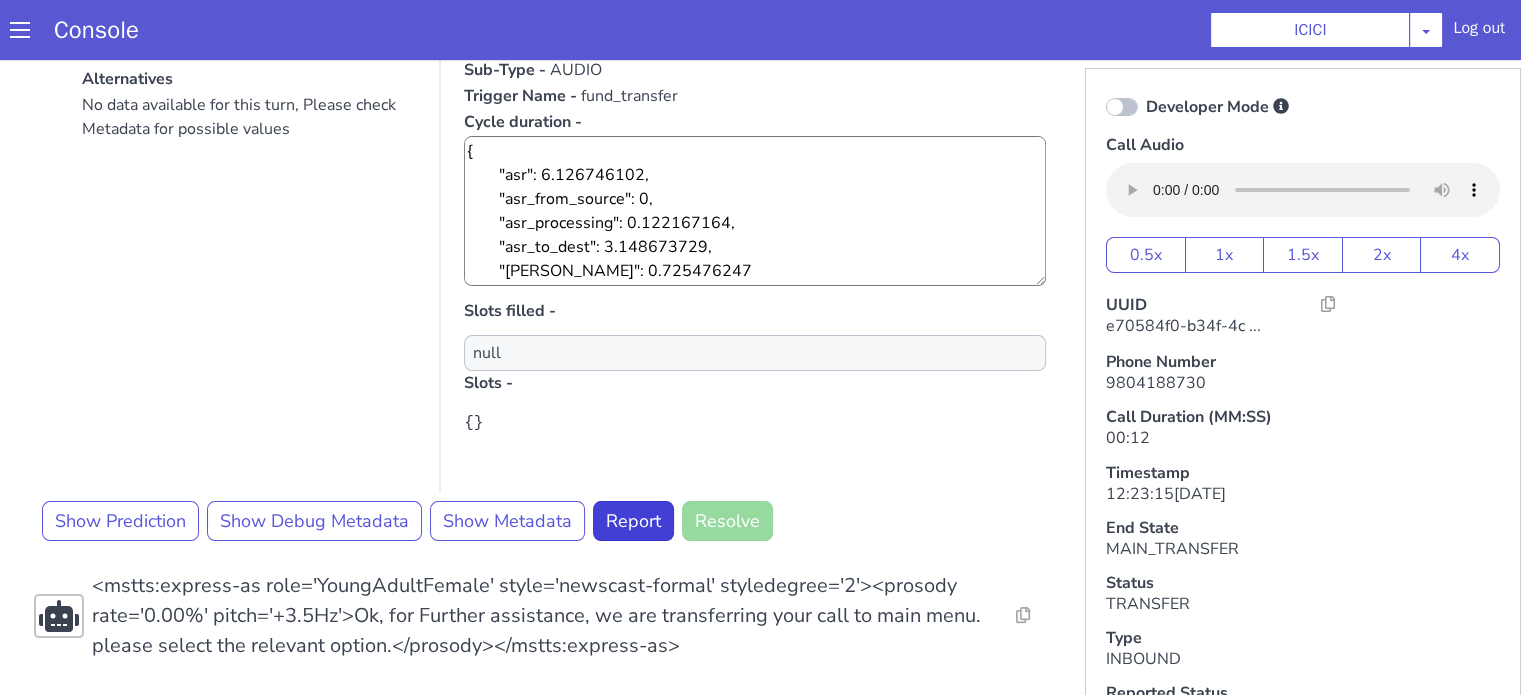 scroll, scrollTop: 336, scrollLeft: 0, axis: vertical 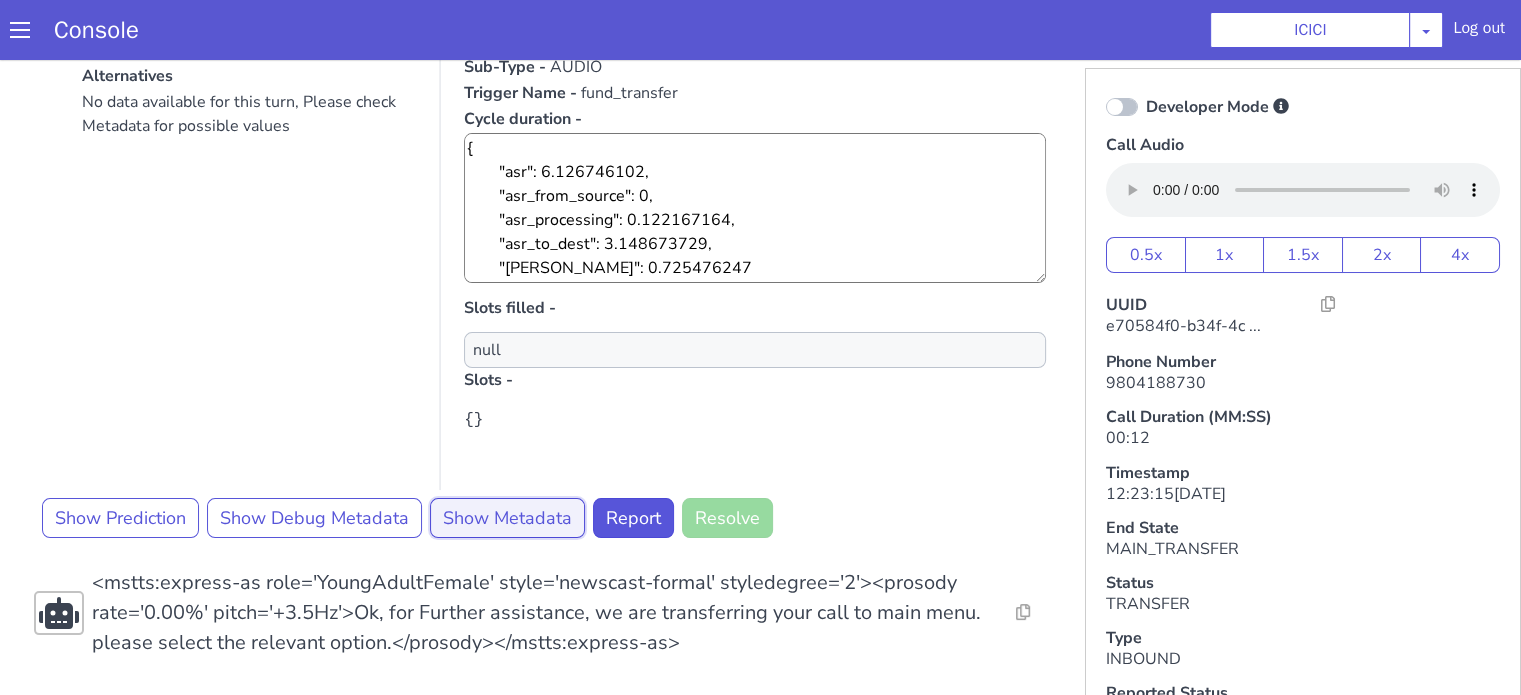 click on "Show Metadata" at bounding box center [2080, 795] 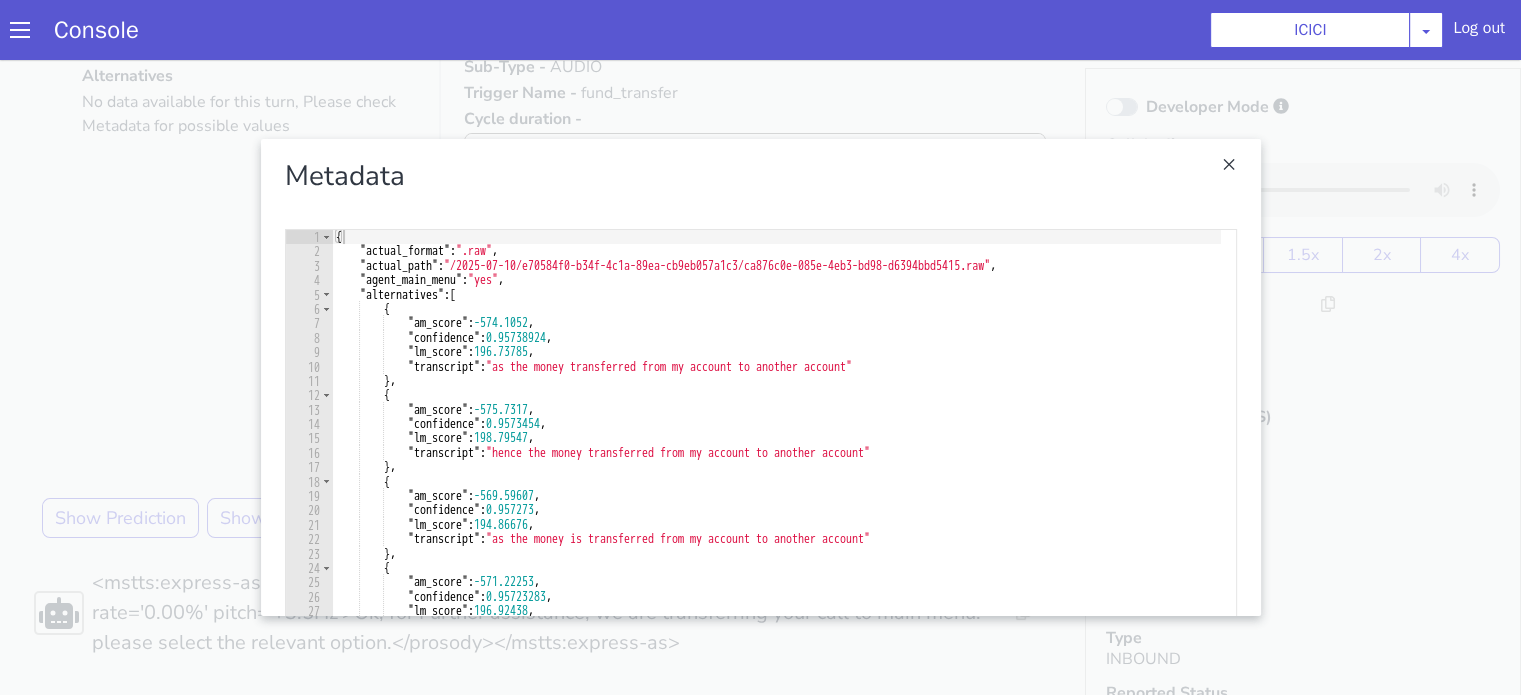 click at bounding box center [1183, 1404] 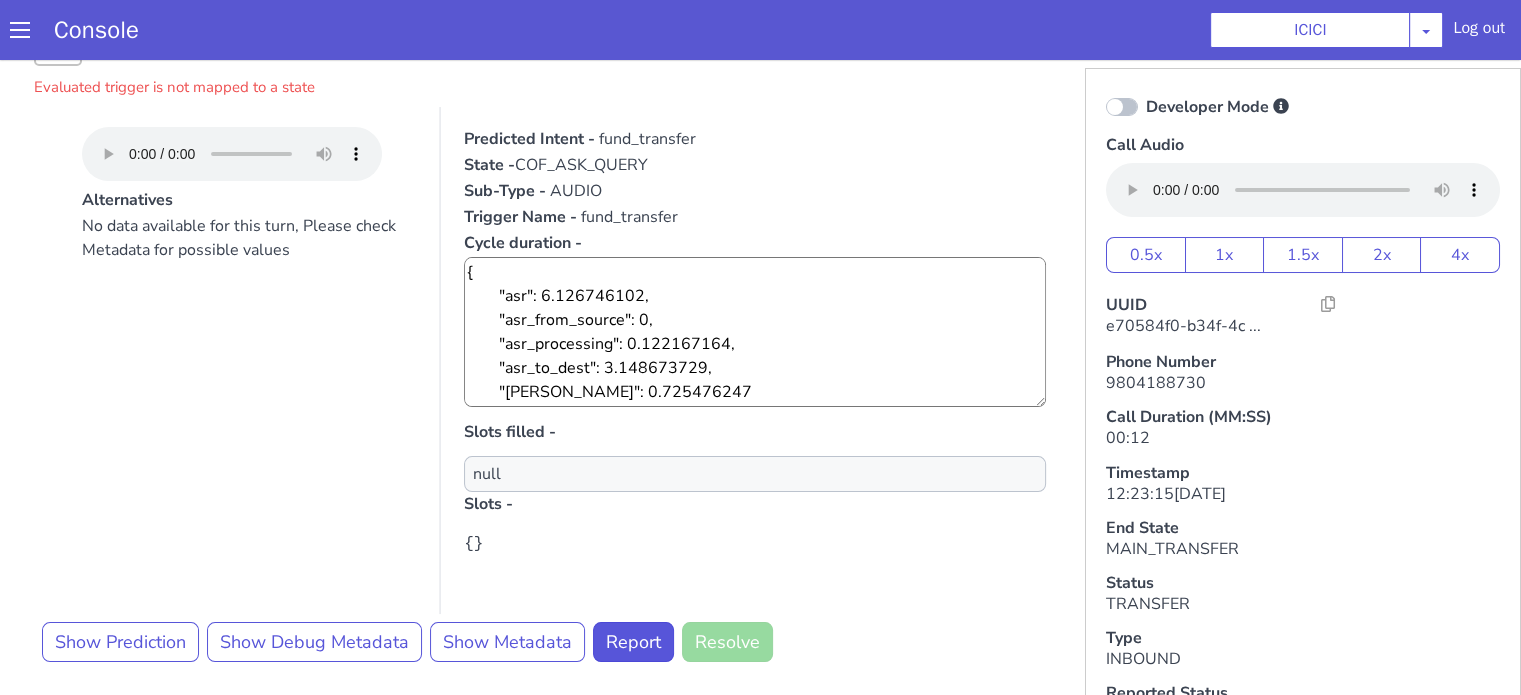 scroll, scrollTop: 136, scrollLeft: 0, axis: vertical 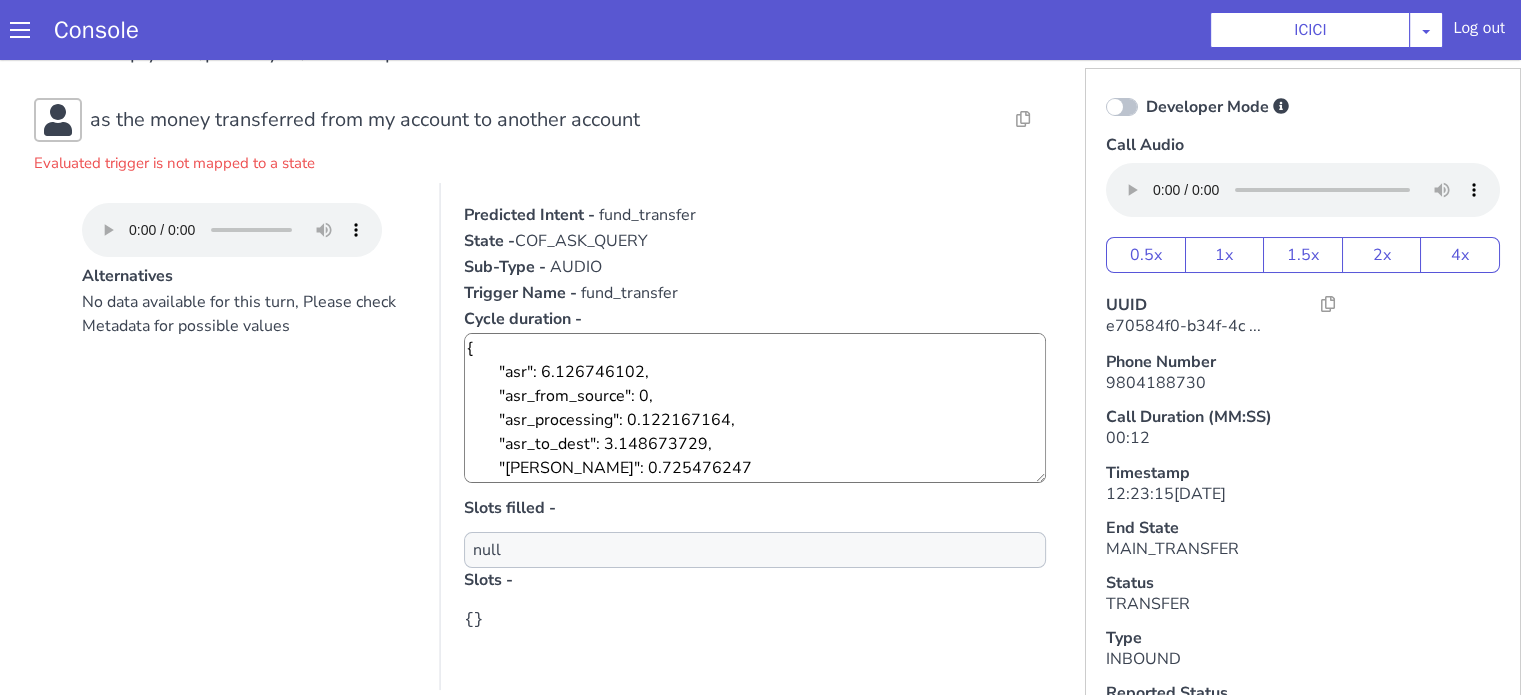 click on "fund_transfer" at bounding box center [1340, -307] 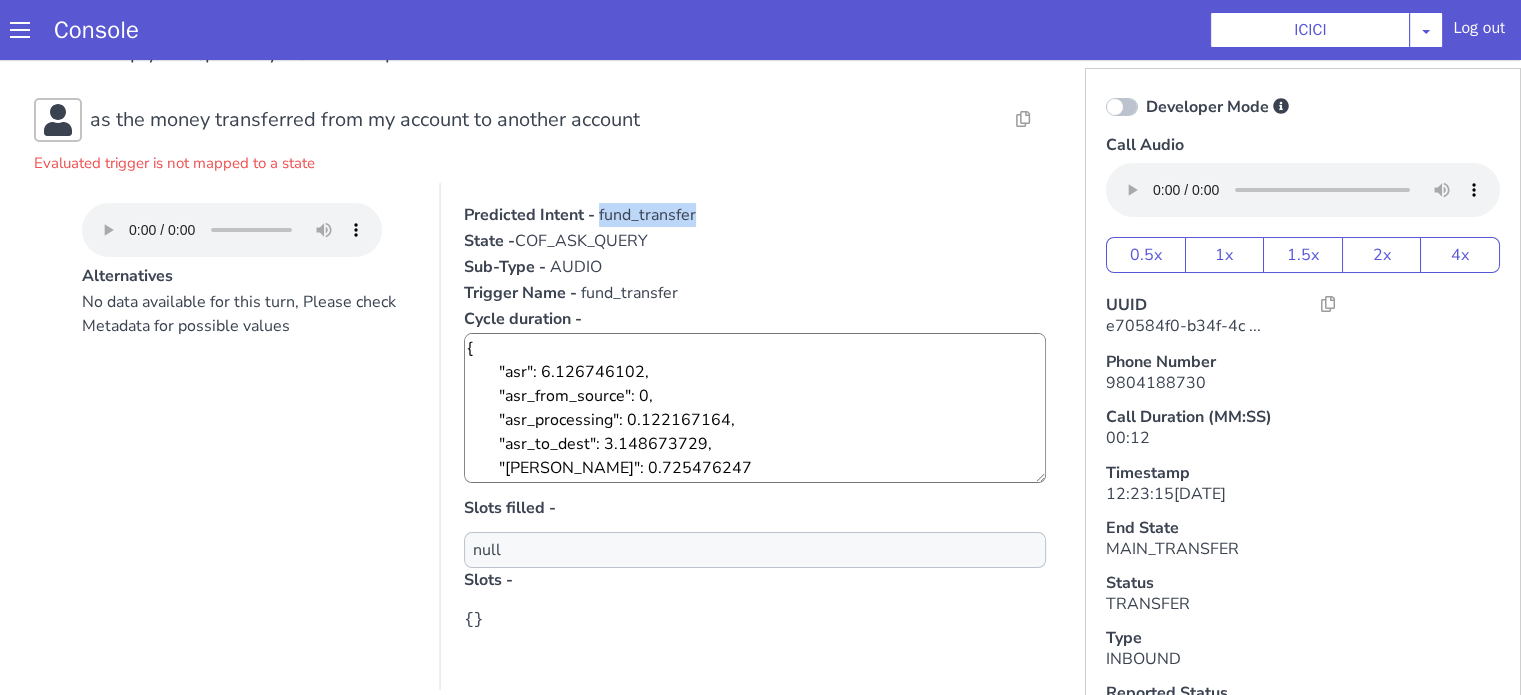 click on "fund_transfer" at bounding box center (2073, 969) 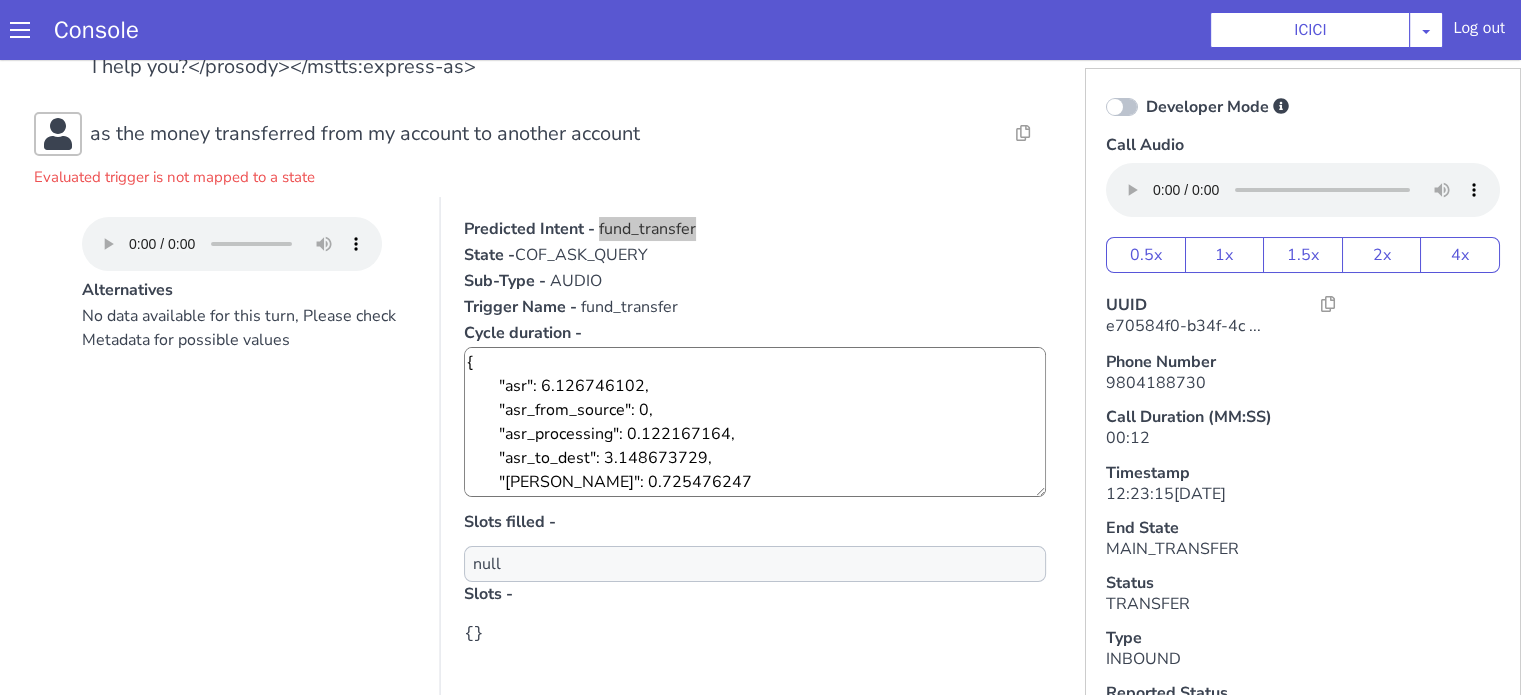 scroll, scrollTop: 0, scrollLeft: 0, axis: both 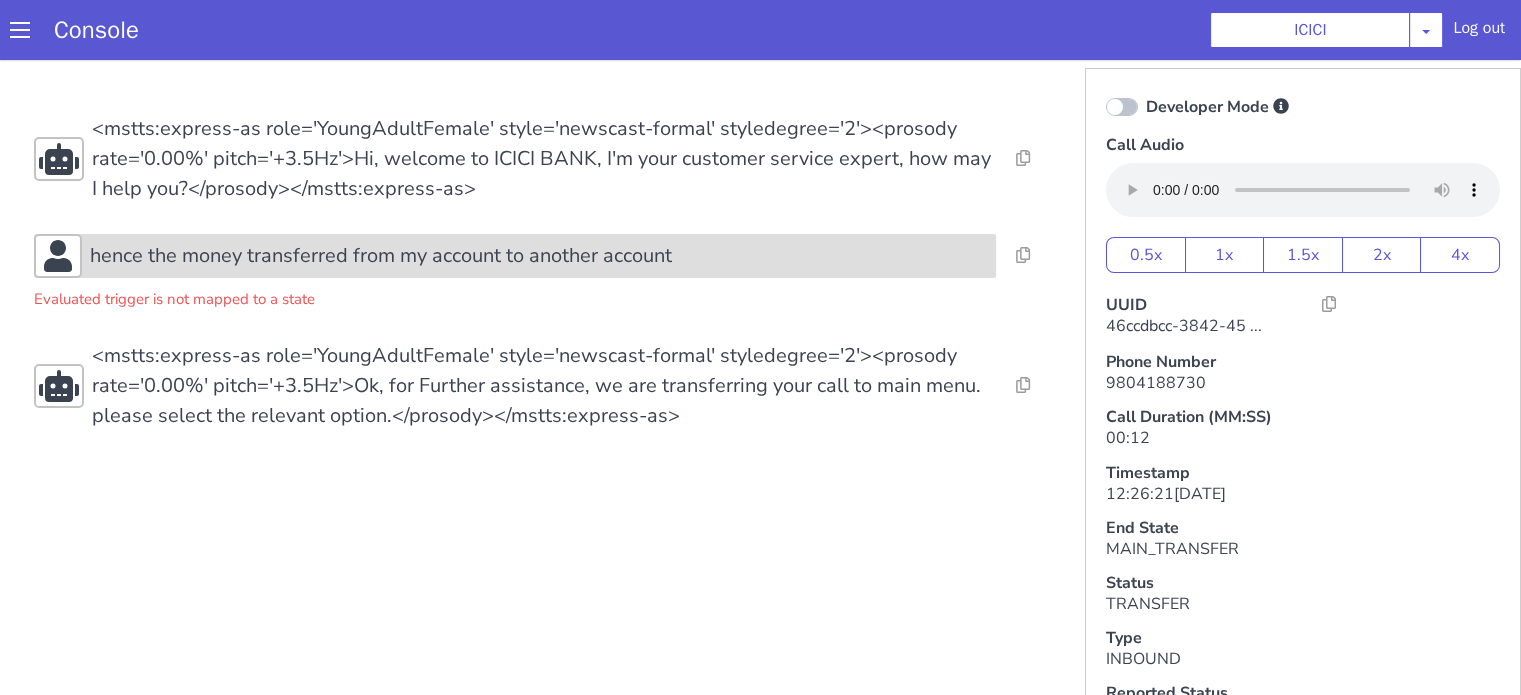 click on "hence the money transferred from my account to another account" at bounding box center (453, 110) 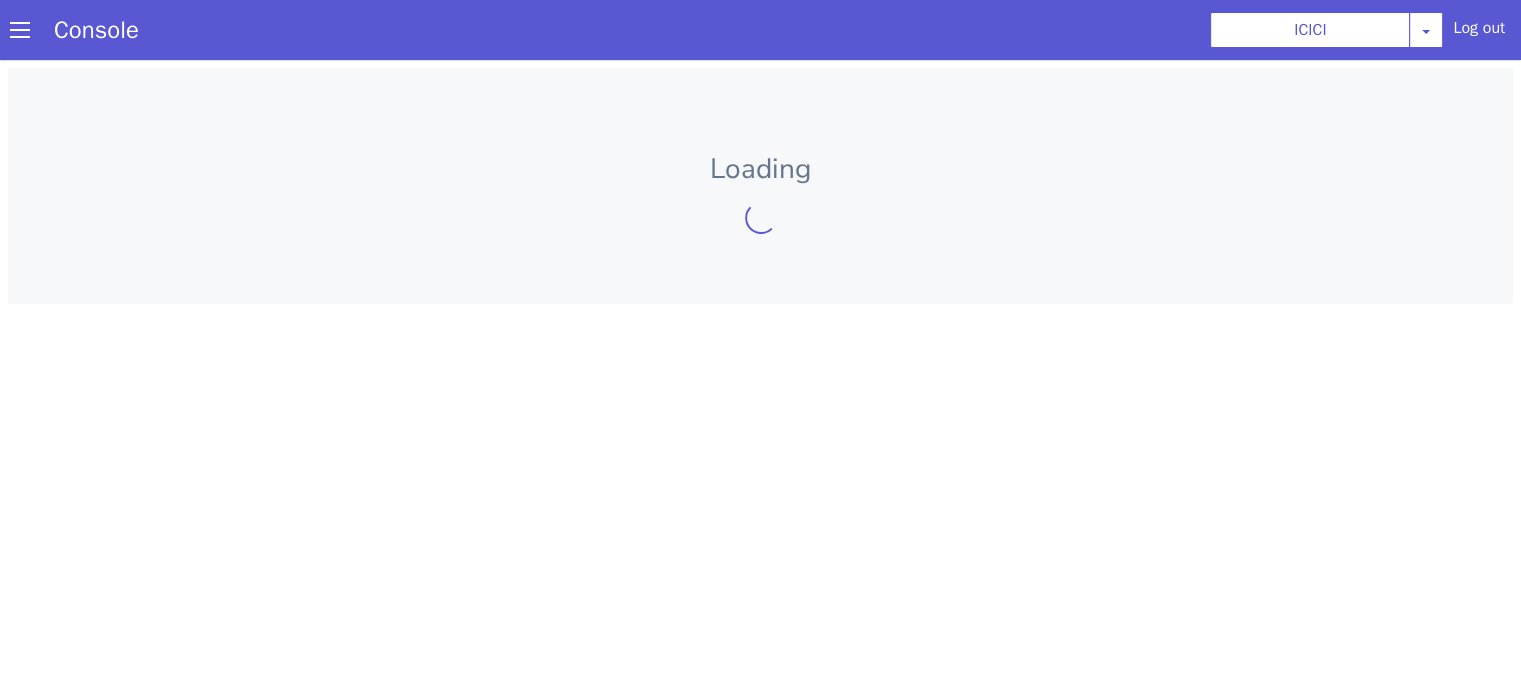 scroll, scrollTop: 0, scrollLeft: 0, axis: both 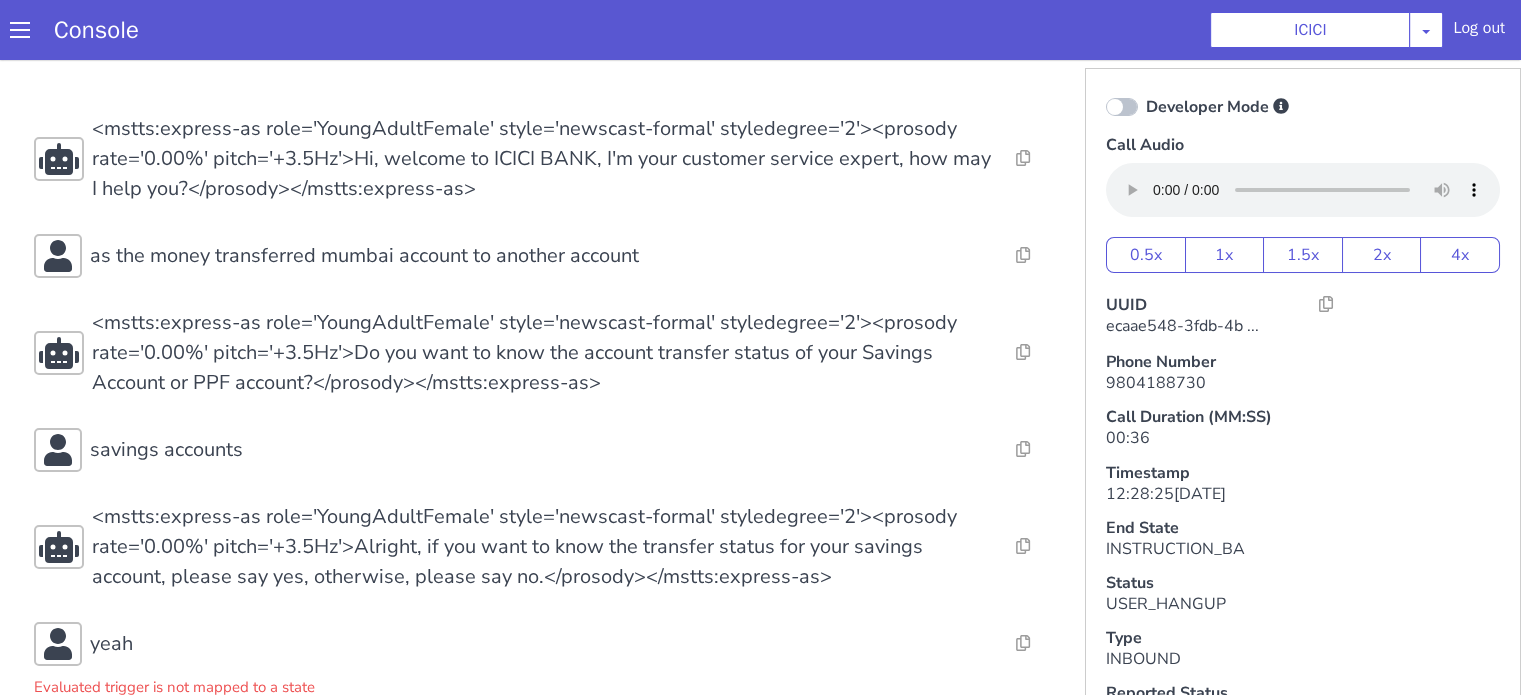 click on "as the money transferred mumbai account to another account" at bounding box center (364, 256) 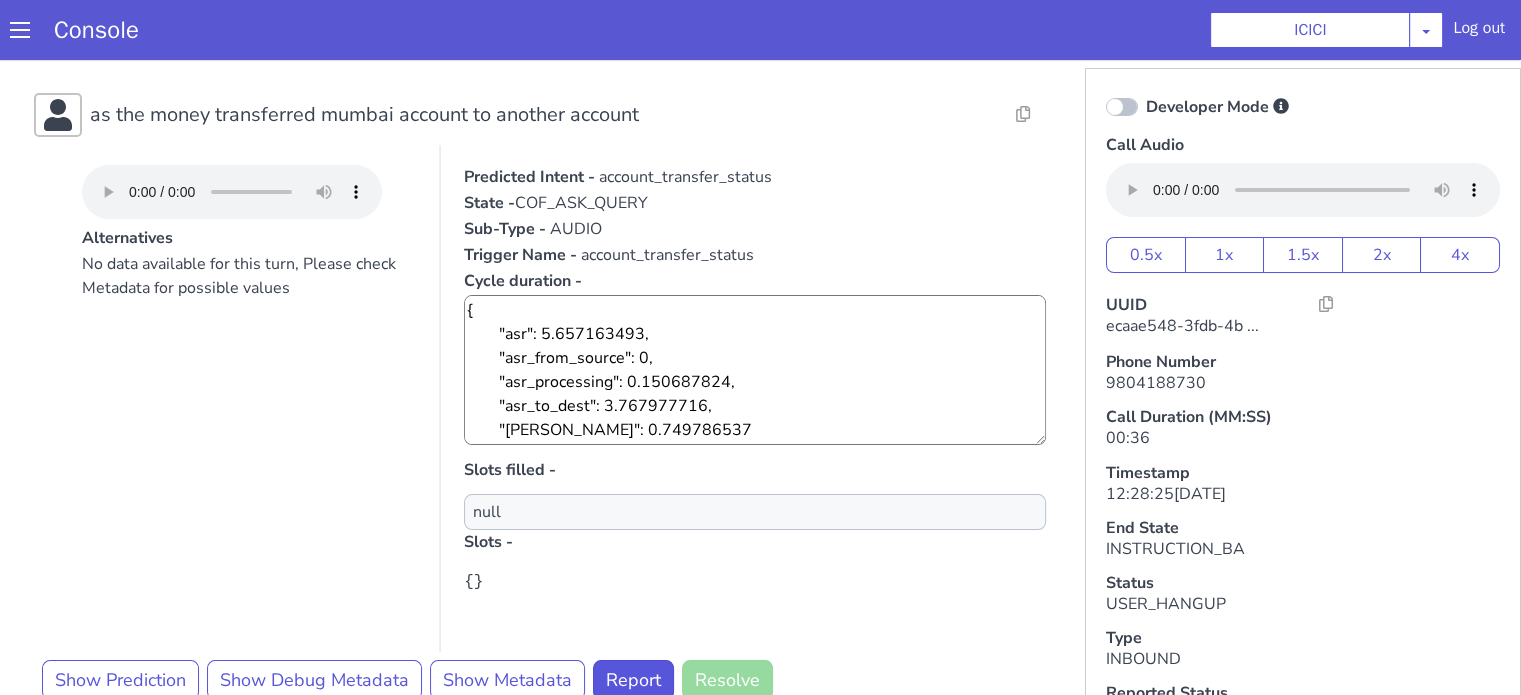 scroll, scrollTop: 200, scrollLeft: 0, axis: vertical 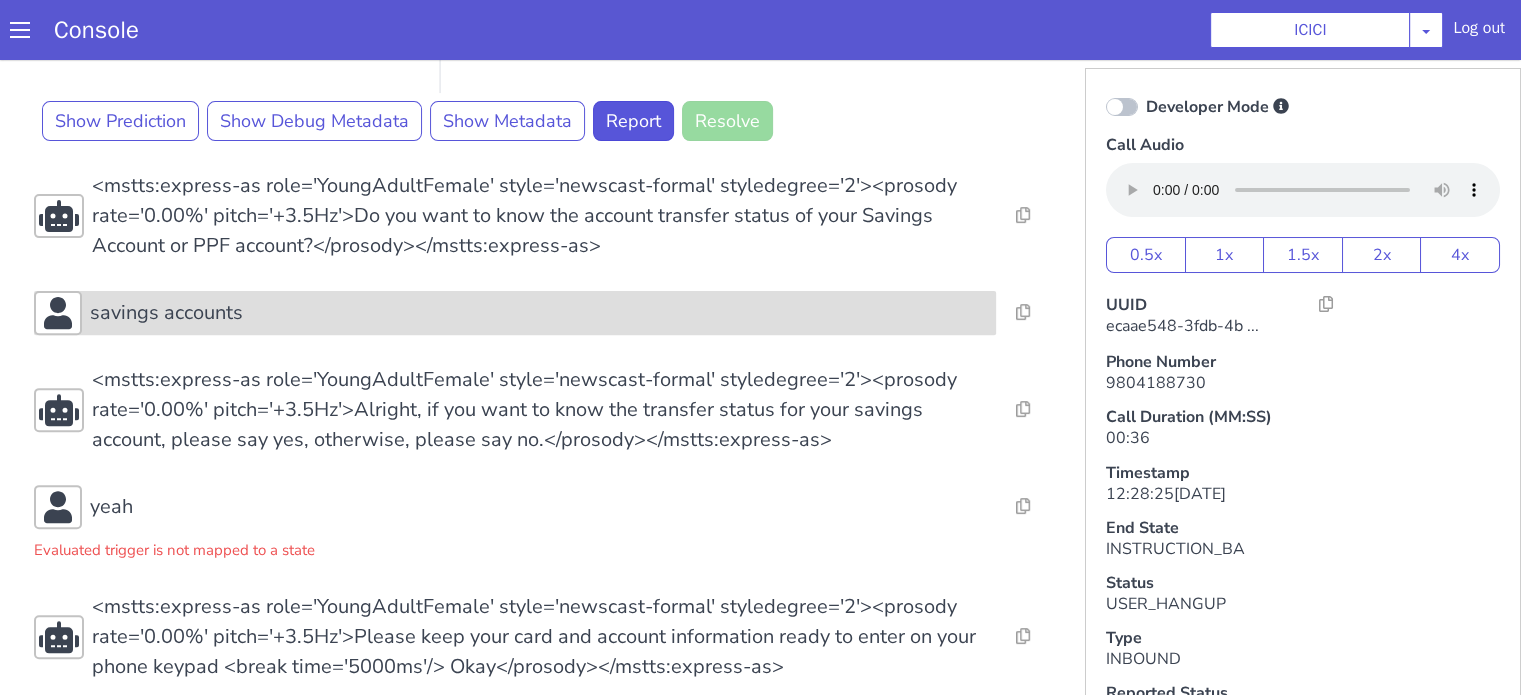 click on "savings accounts" at bounding box center [539, 313] 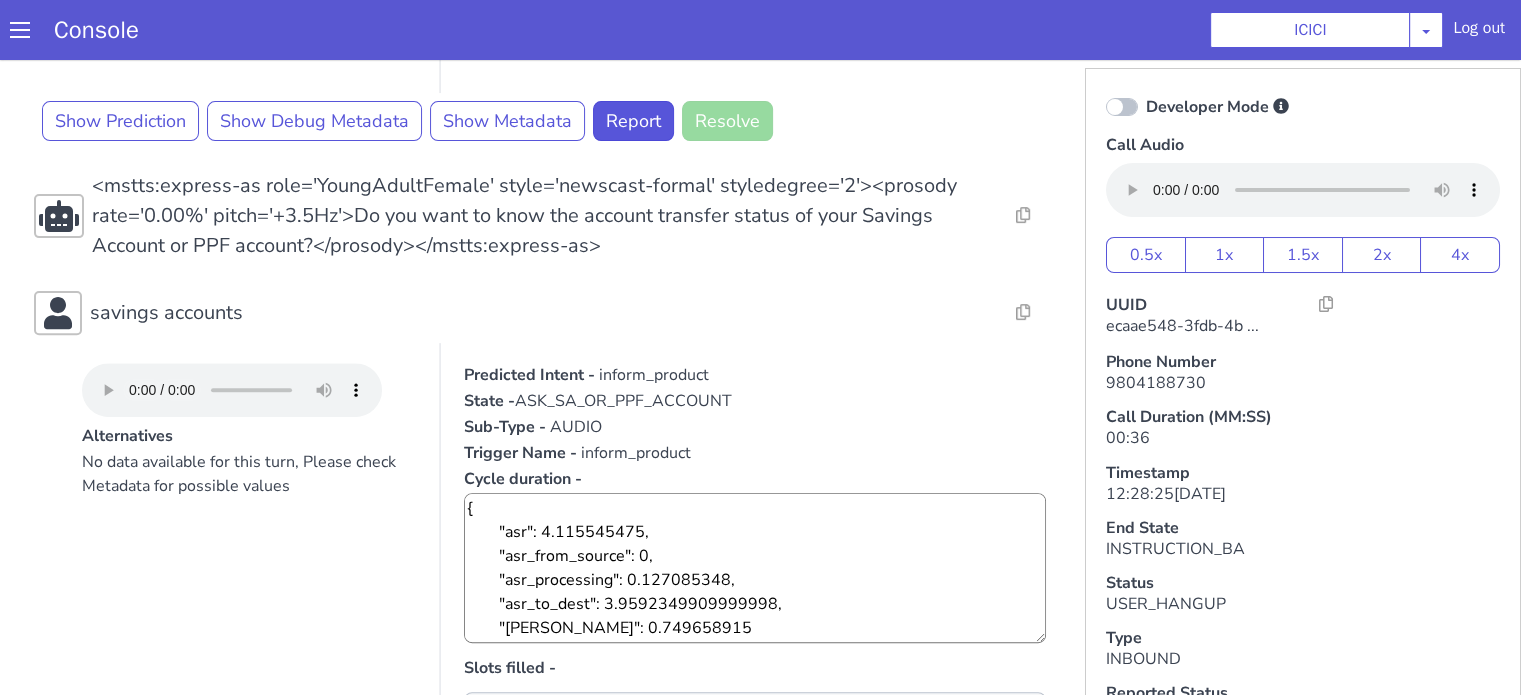 scroll, scrollTop: 1100, scrollLeft: 0, axis: vertical 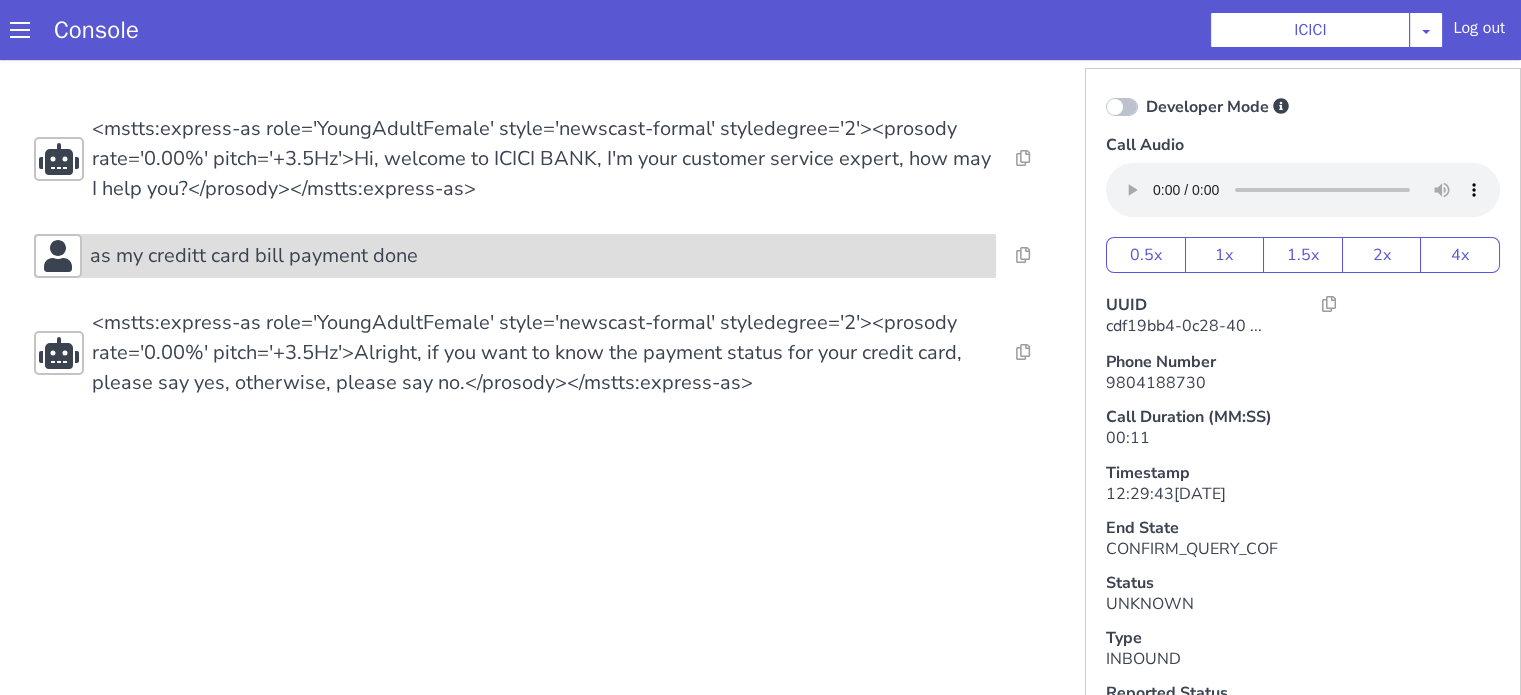 click on "as my creditt card bill payment done" at bounding box center [572, 181] 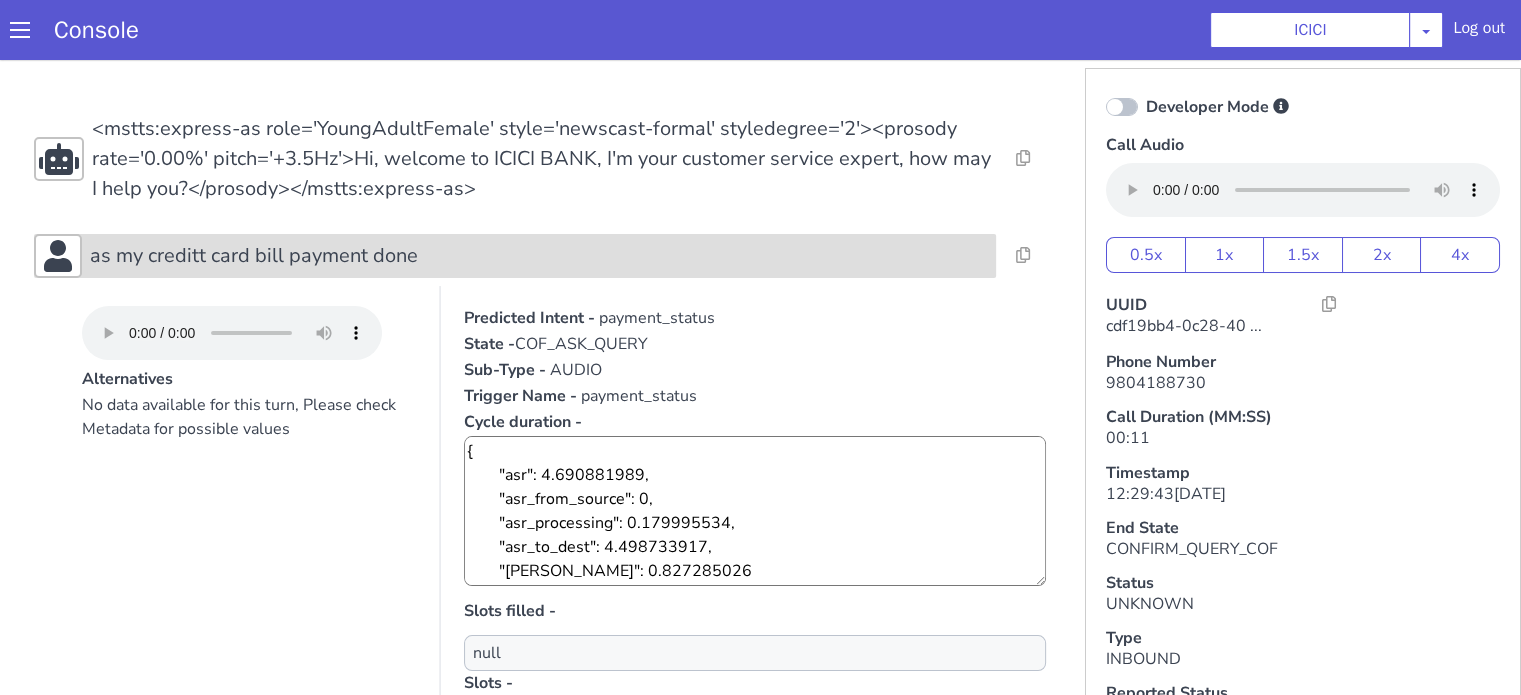 click on "as my creditt card bill payment done" at bounding box center [571, 181] 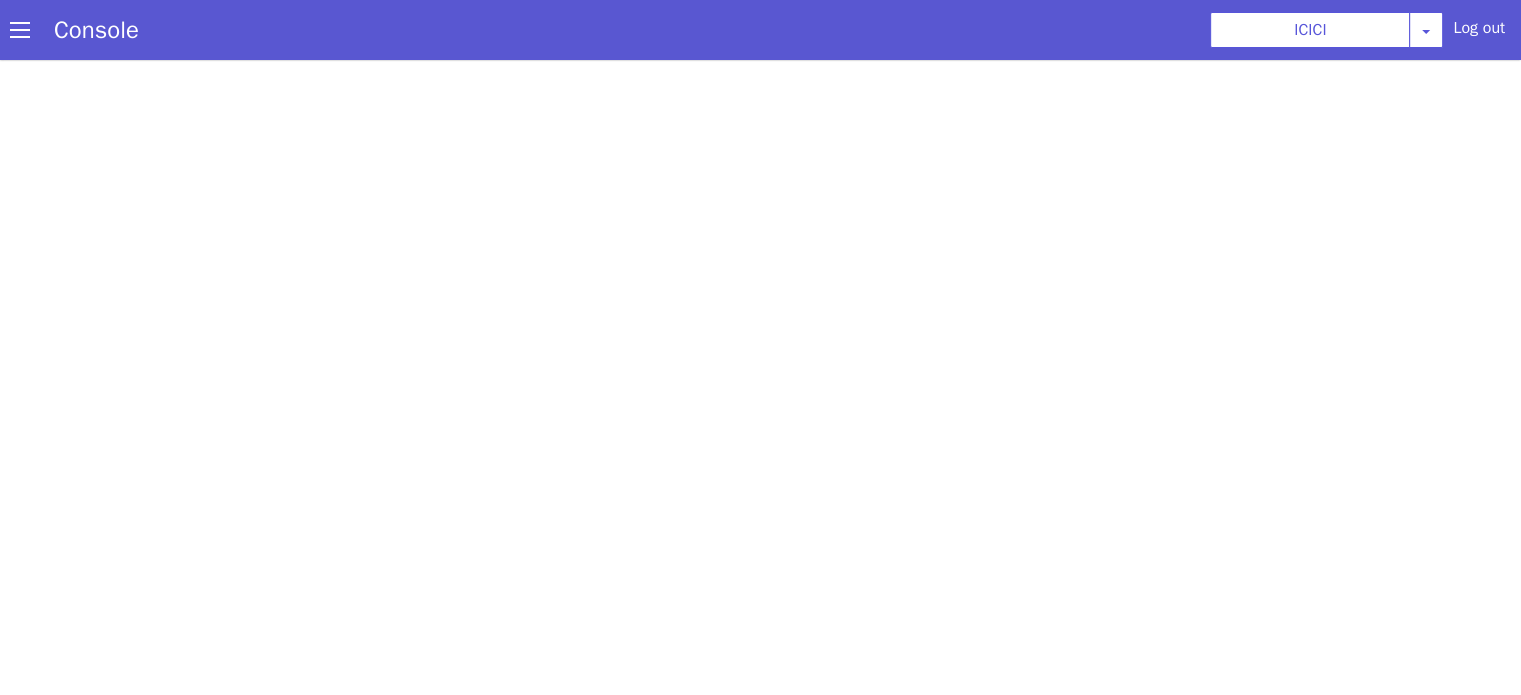 scroll, scrollTop: 0, scrollLeft: 0, axis: both 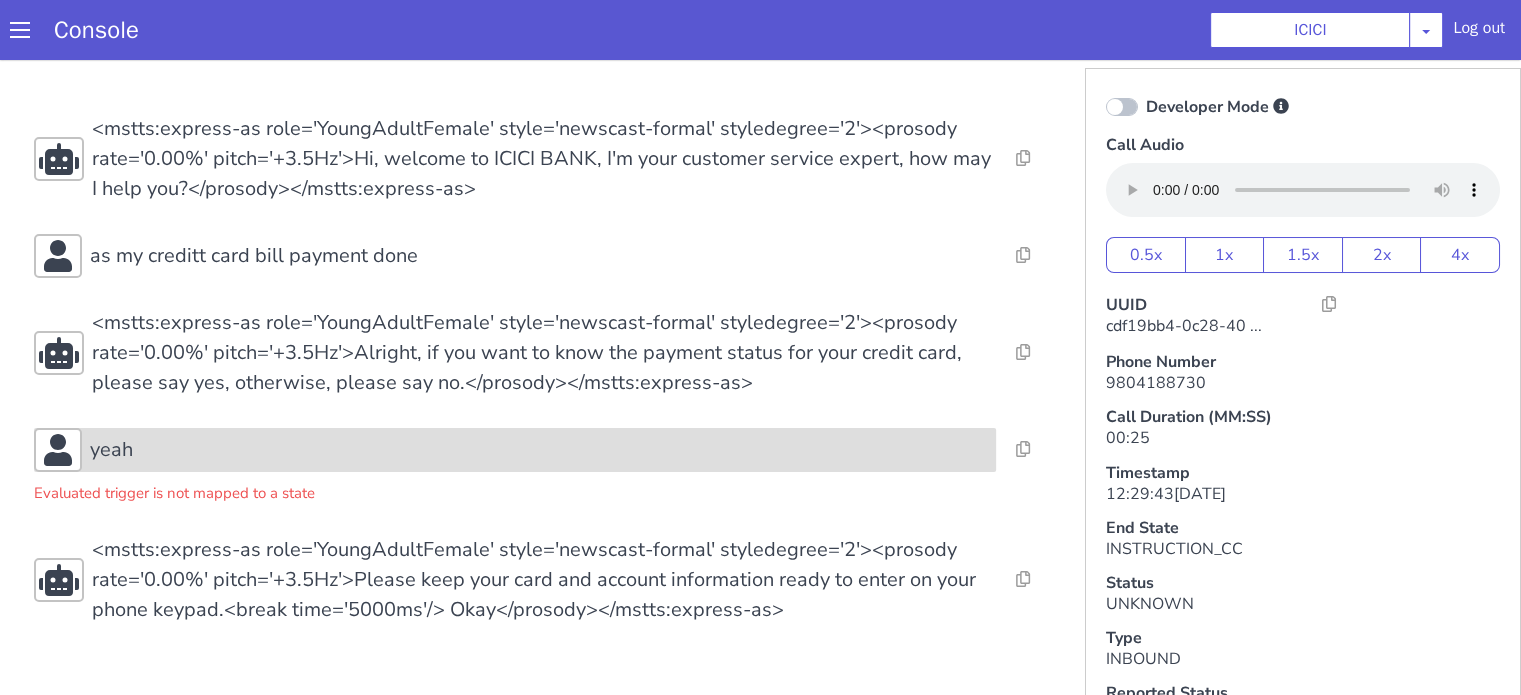 click on "yeah" at bounding box center (713, 174) 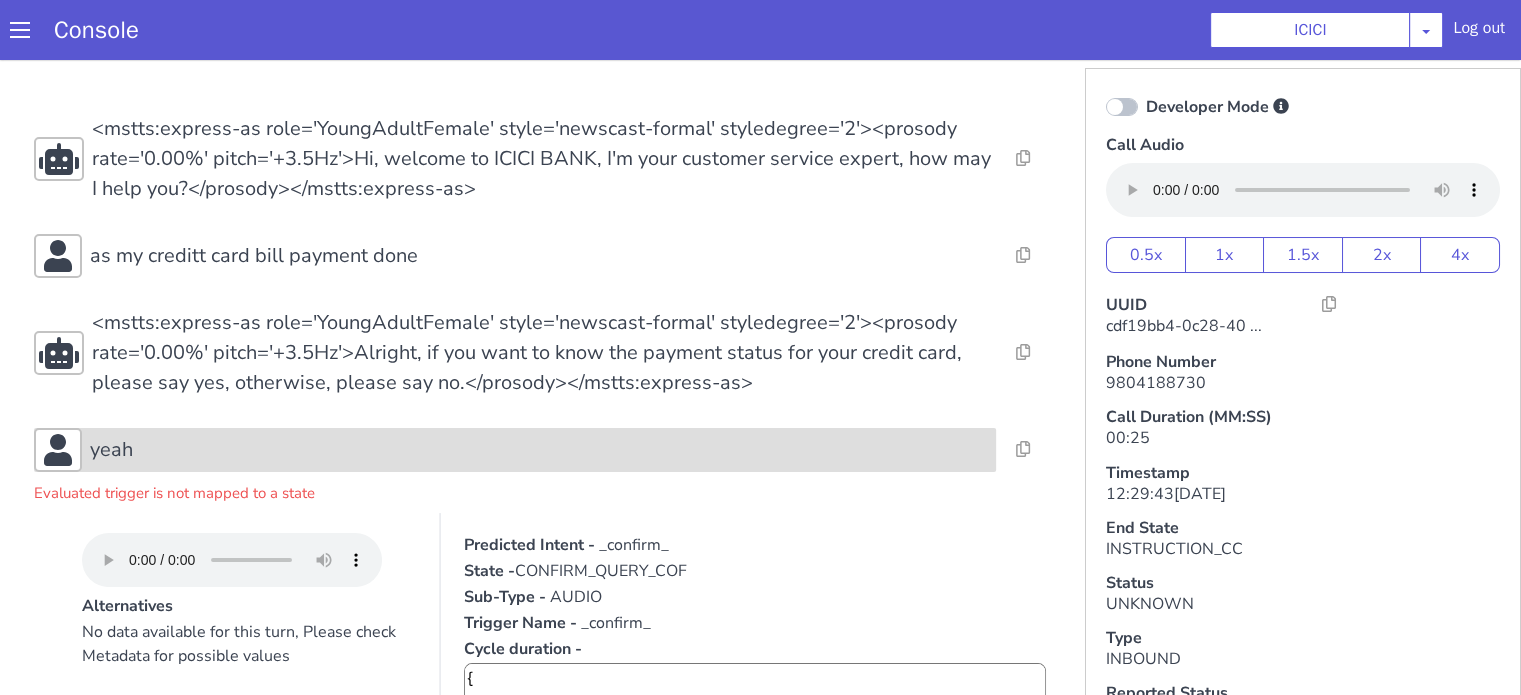 click on "yeah" at bounding box center (558, 404) 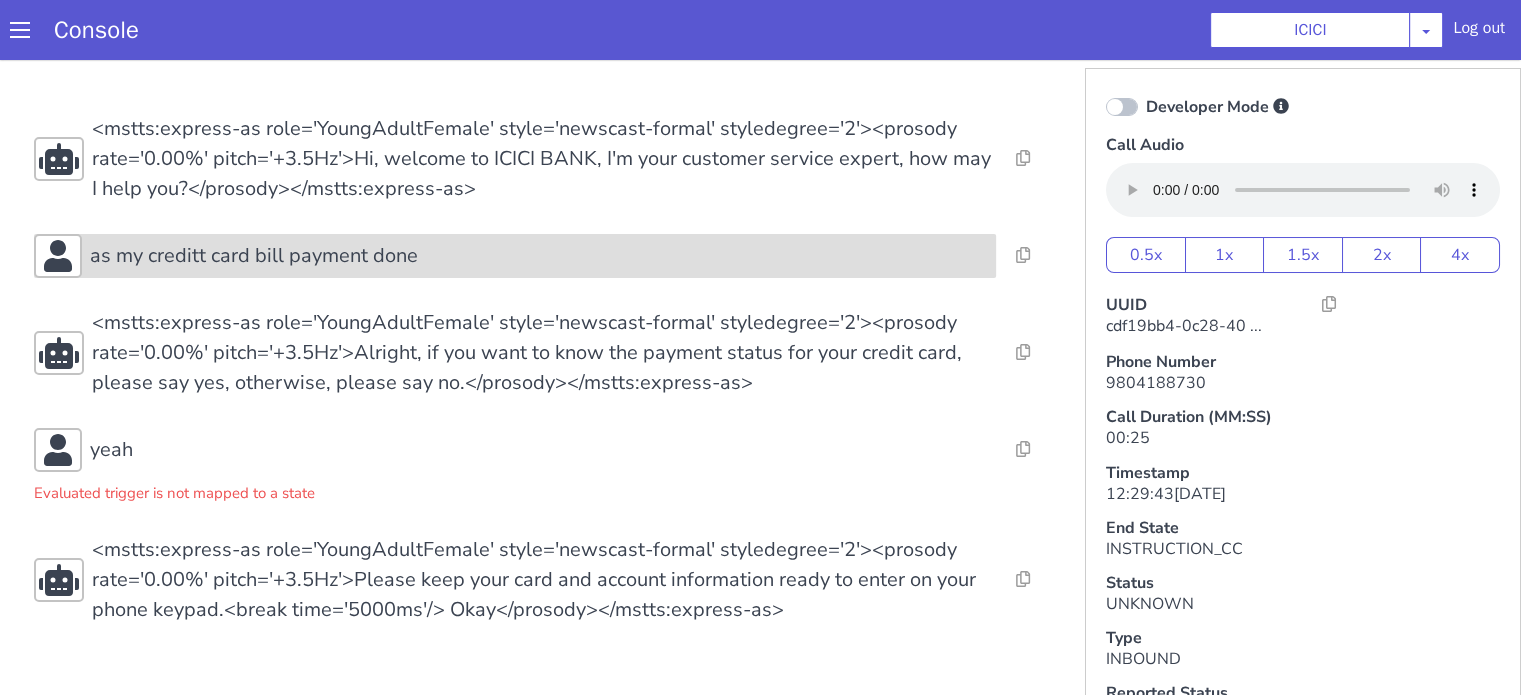 click on "as my creditt card bill payment done" at bounding box center [589, 148] 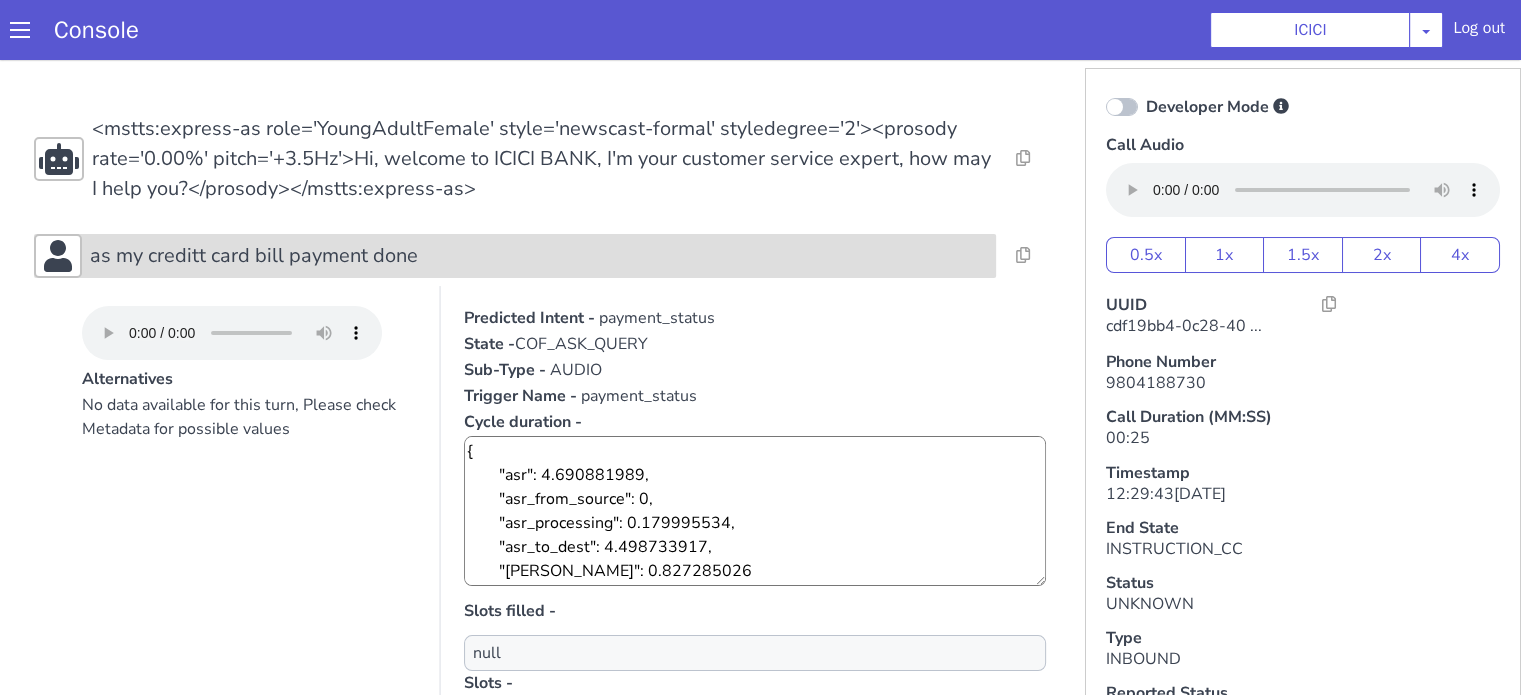 click on "as my creditt card bill payment done" at bounding box center [547, 235] 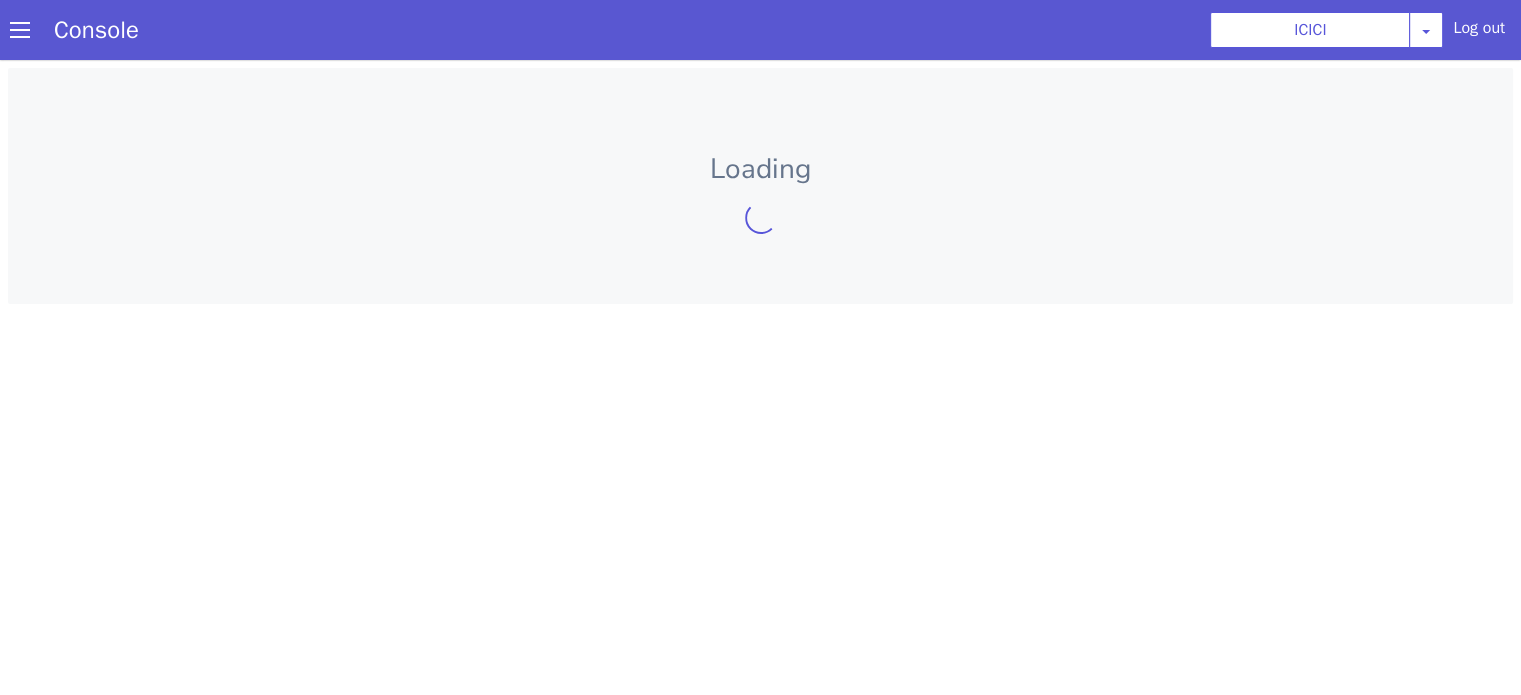 scroll, scrollTop: 0, scrollLeft: 0, axis: both 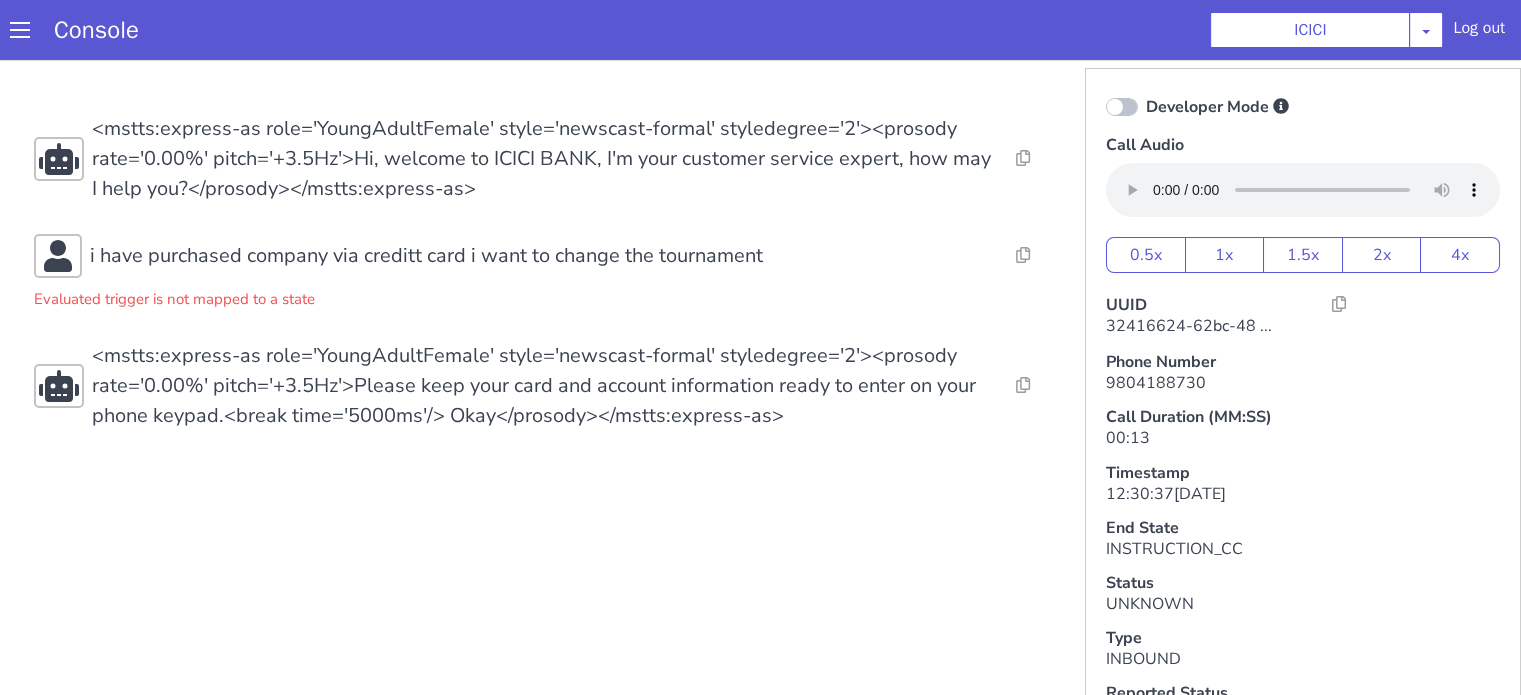 click on "i have purchased company via creditt card i want to change the tournament" at bounding box center [498, 110] 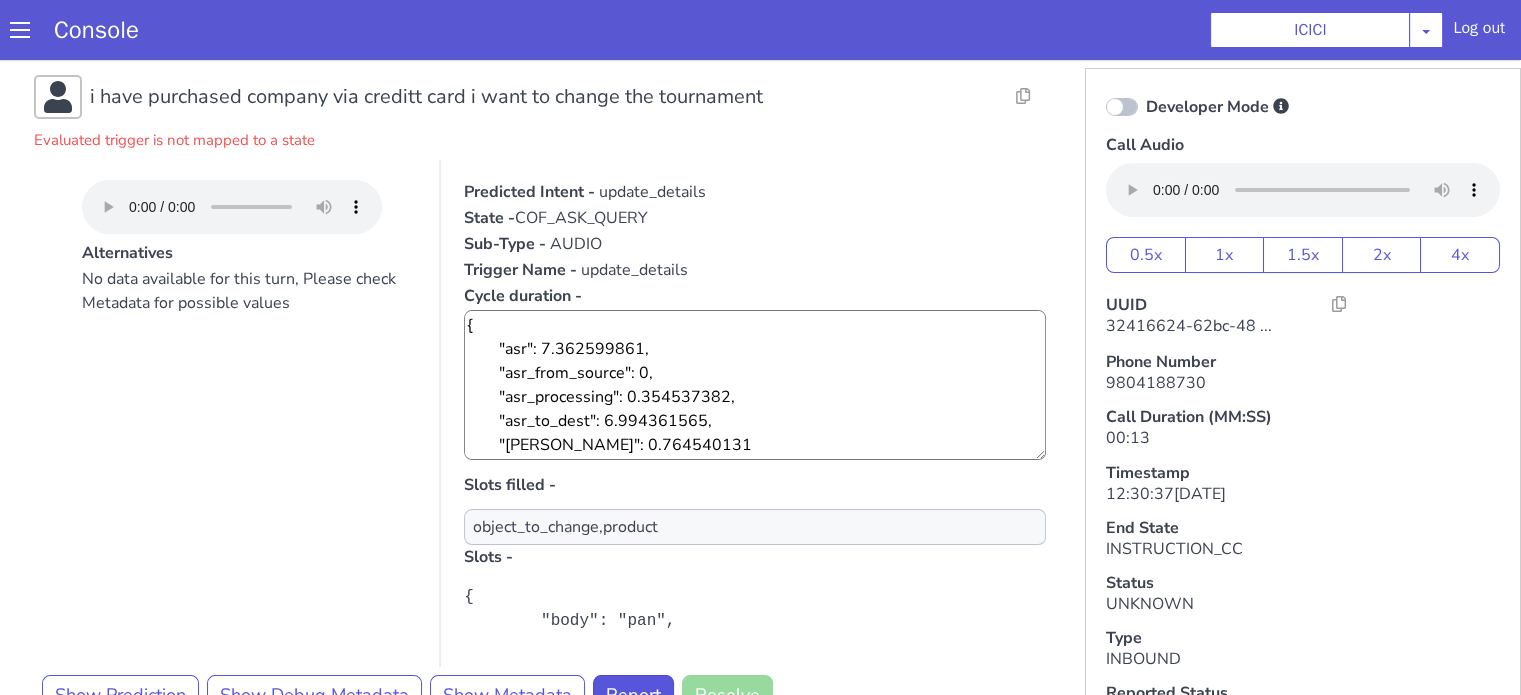 scroll, scrollTop: 300, scrollLeft: 0, axis: vertical 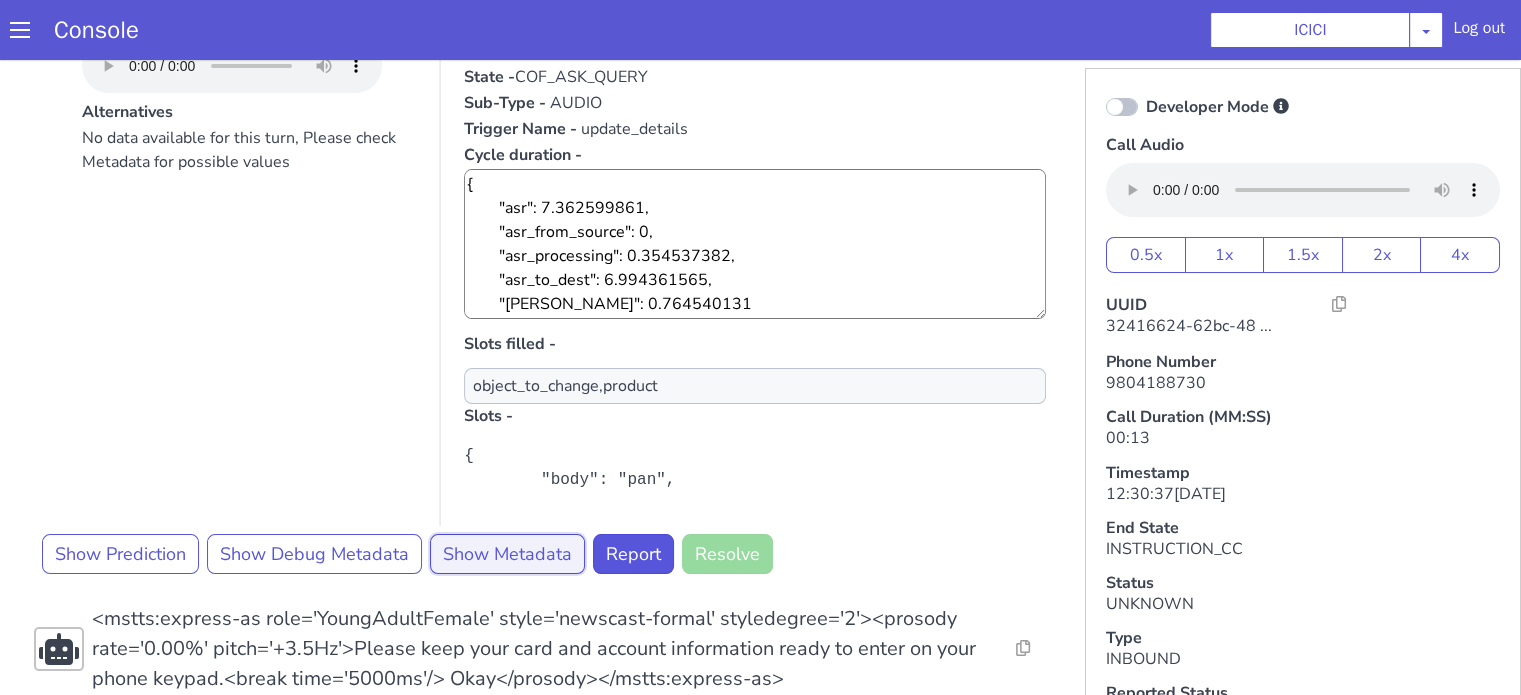 click on "Show Metadata" at bounding box center (515, 533) 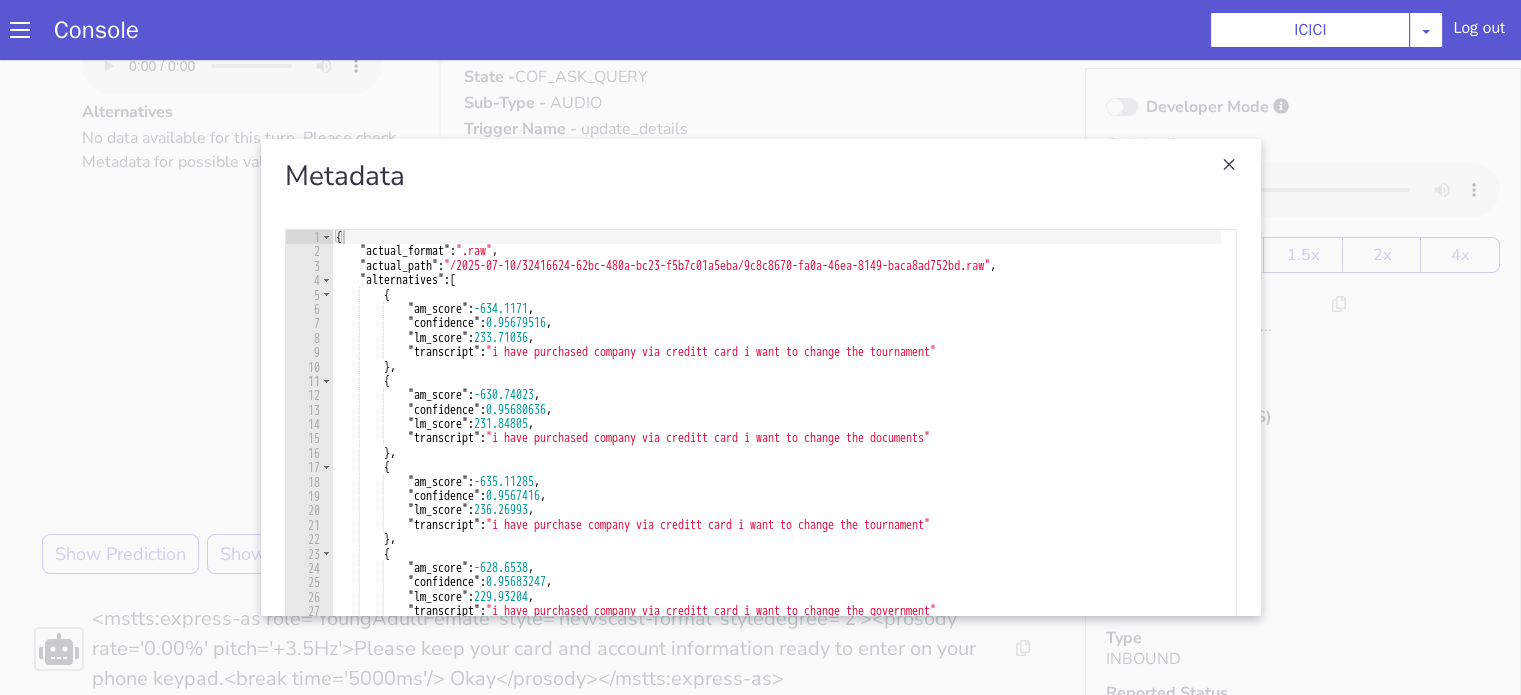 scroll, scrollTop: 0, scrollLeft: 0, axis: both 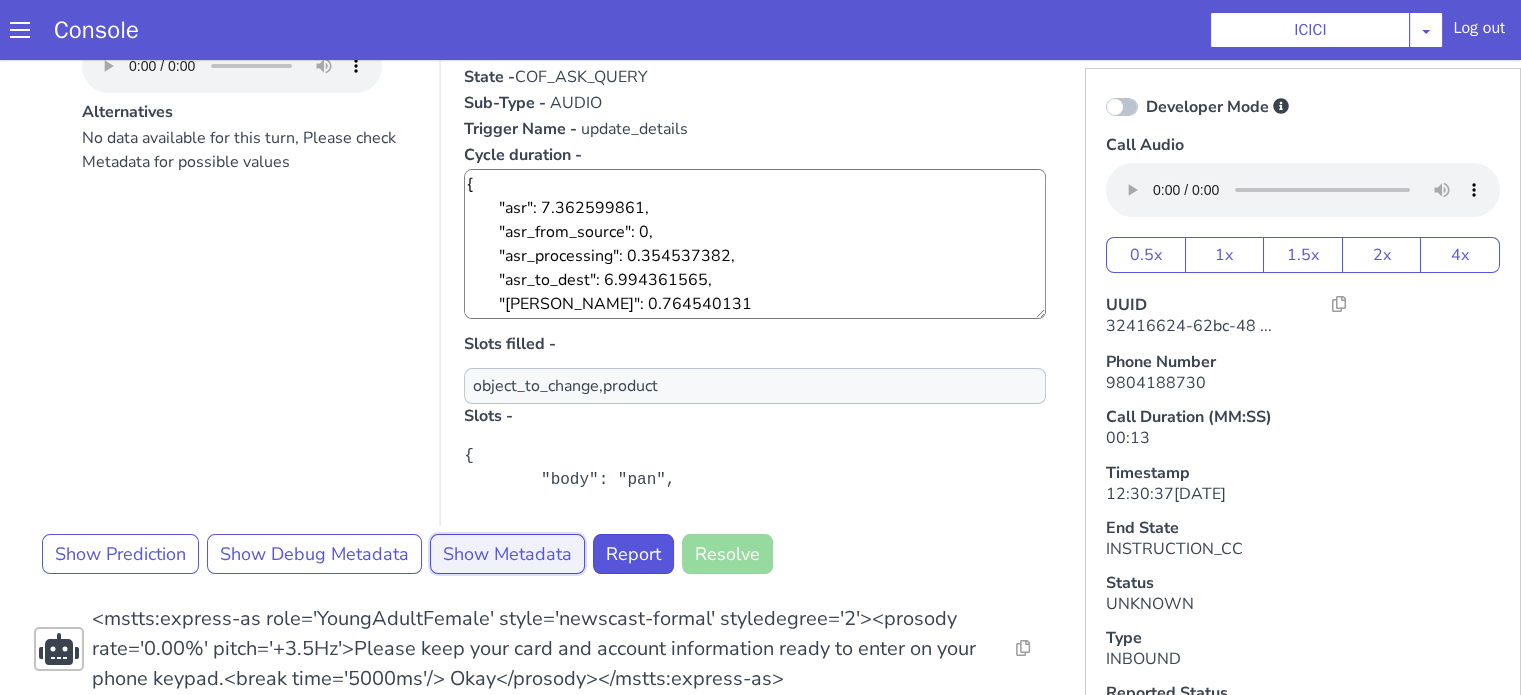 click on "Show Metadata" at bounding box center (515, 533) 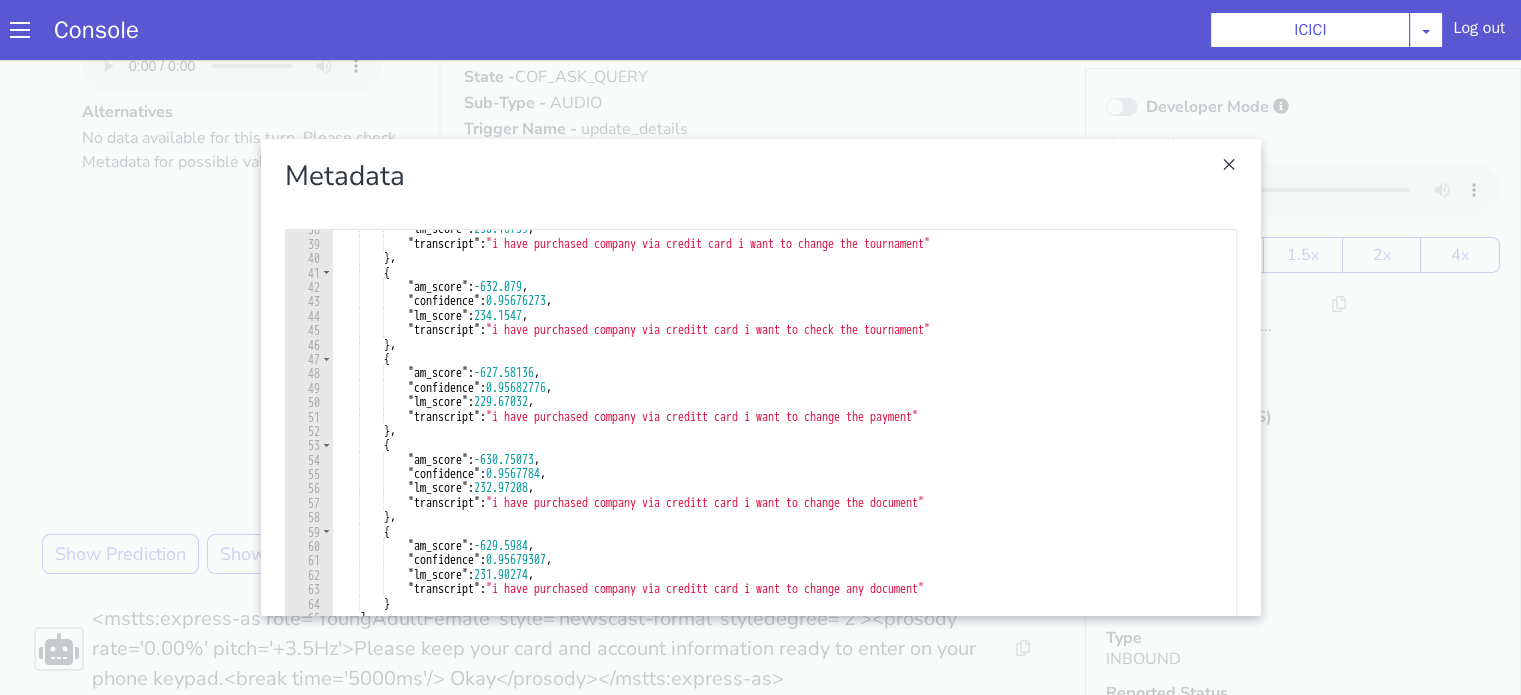 scroll, scrollTop: 720, scrollLeft: 0, axis: vertical 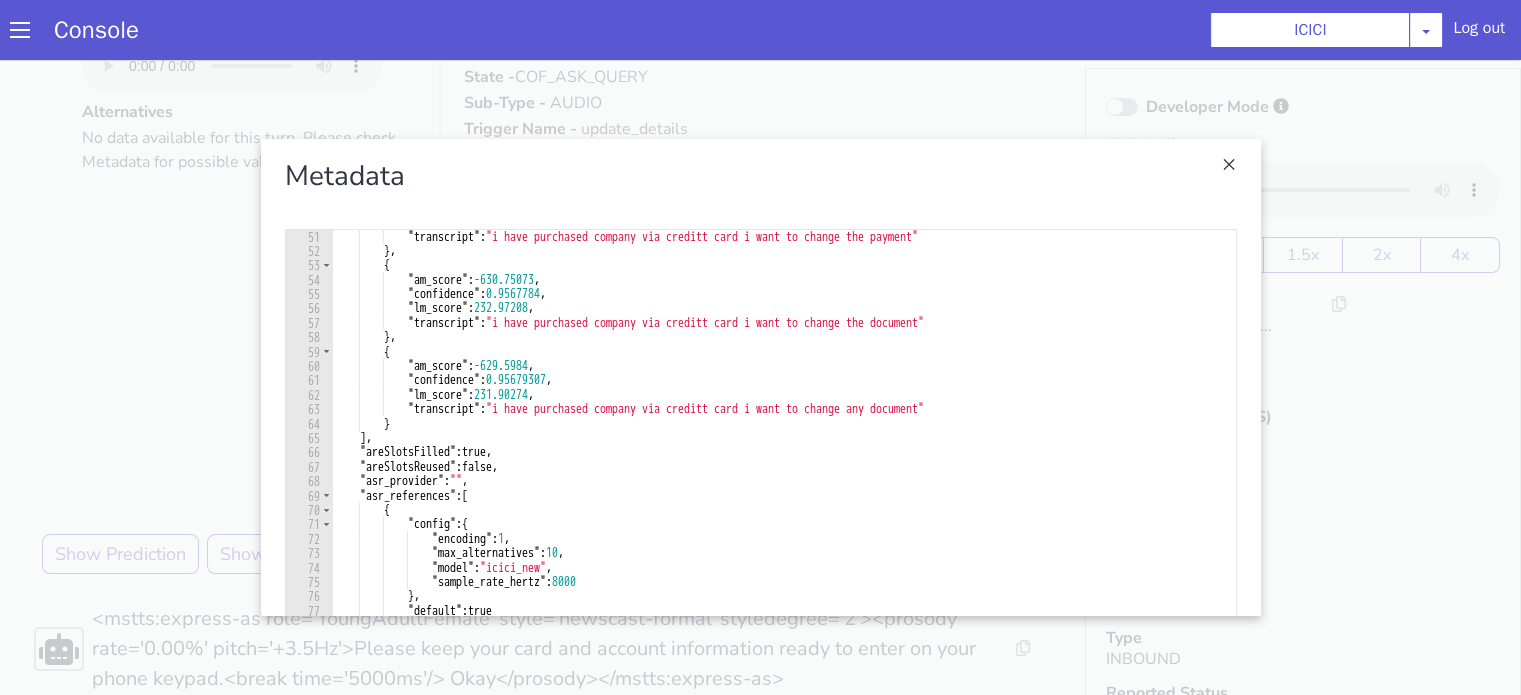 click at bounding box center [1873, -67] 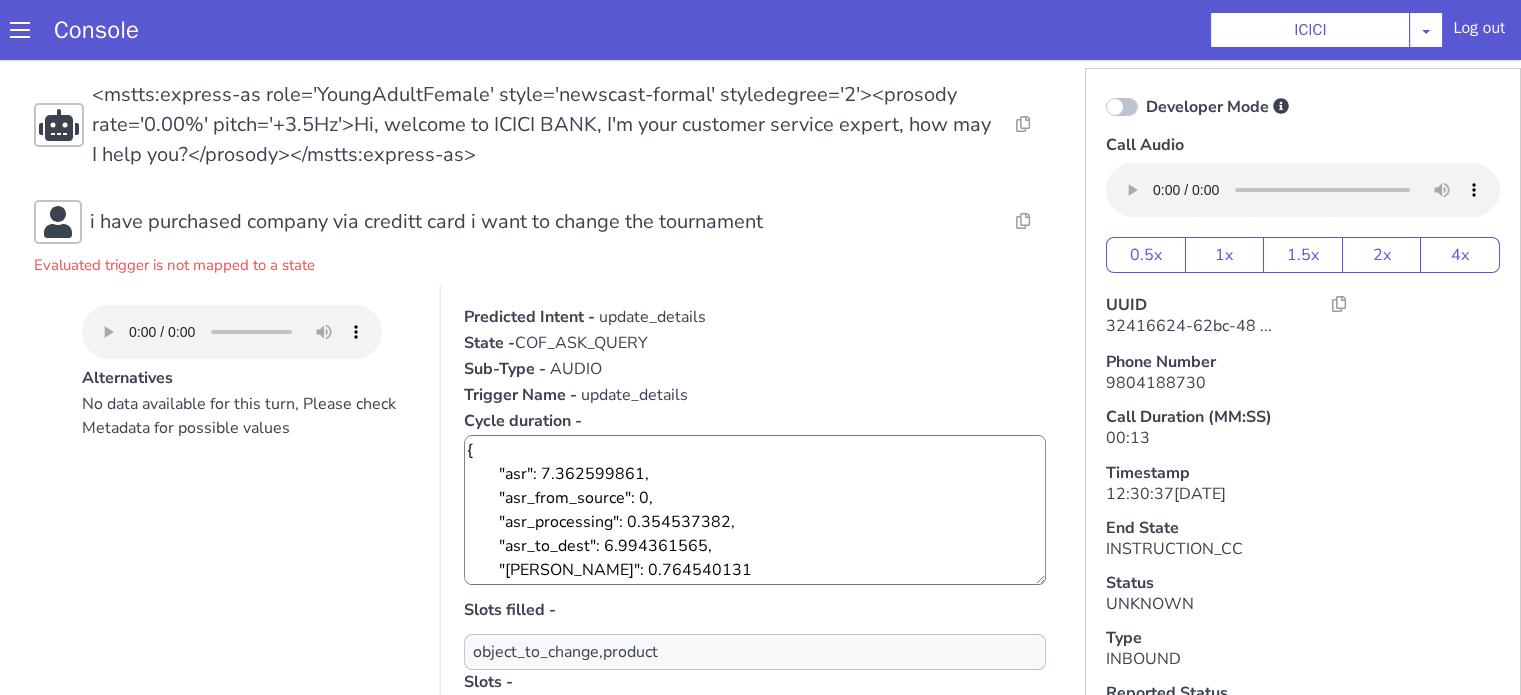 scroll, scrollTop: 0, scrollLeft: 0, axis: both 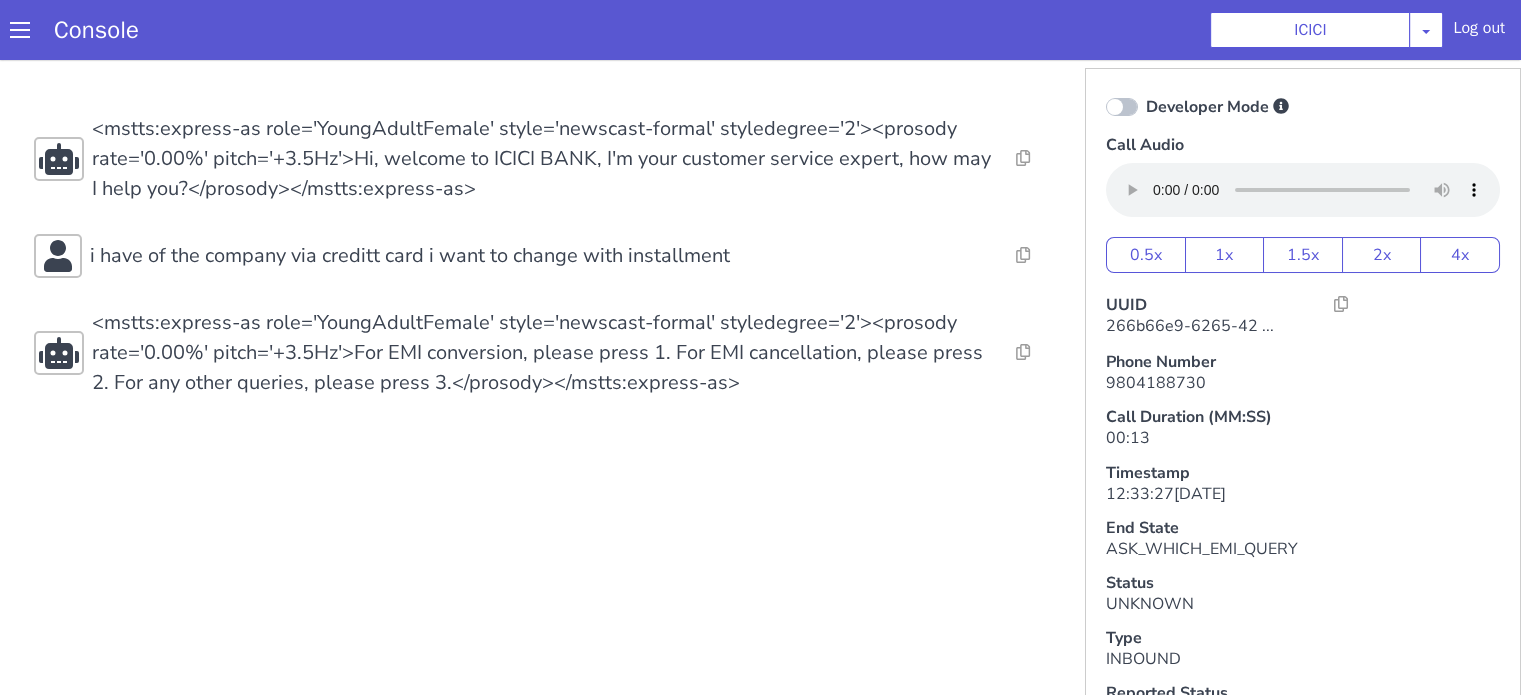 click on "i have of the company via creditt card i want to change with installment" at bounding box center [410, 256] 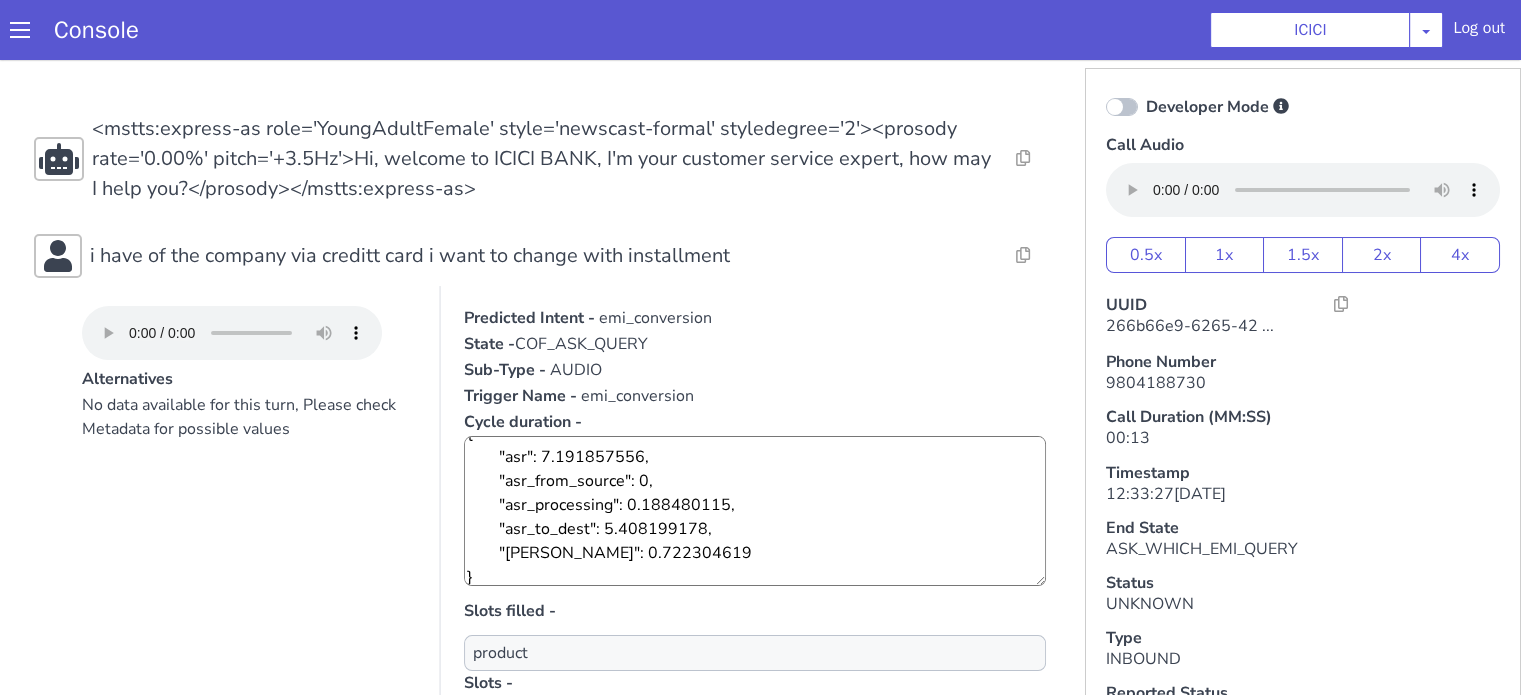 scroll, scrollTop: 24, scrollLeft: 0, axis: vertical 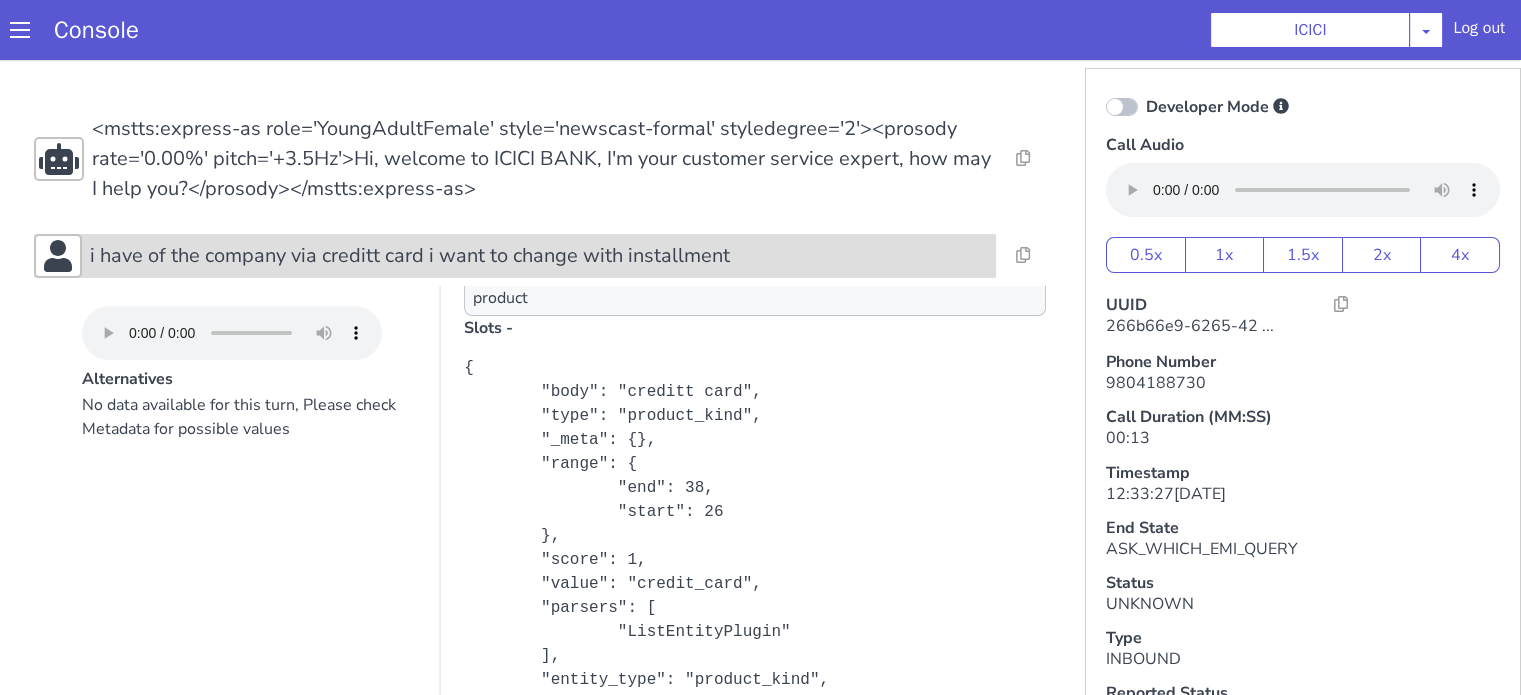 click on "i have of the company via creditt card i want to change with installment" at bounding box center [410, 256] 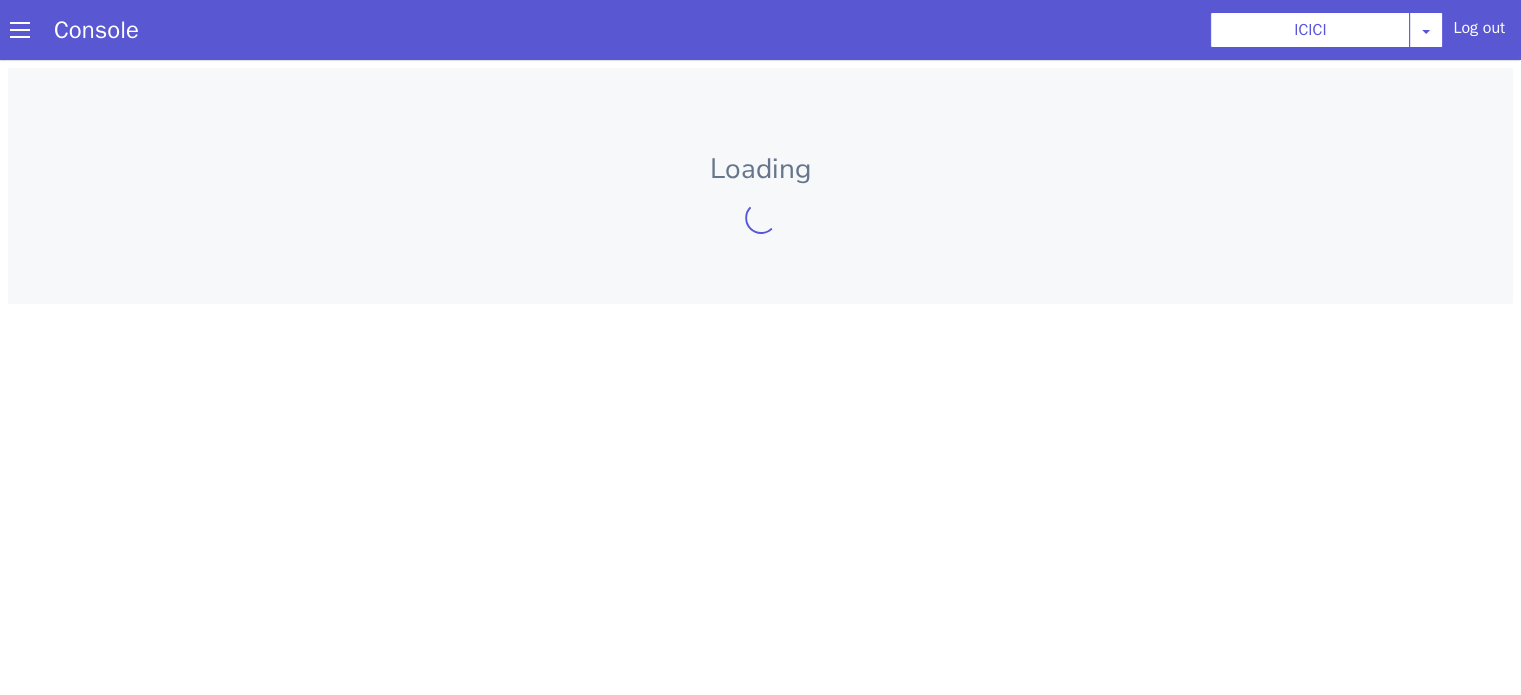 scroll, scrollTop: 0, scrollLeft: 0, axis: both 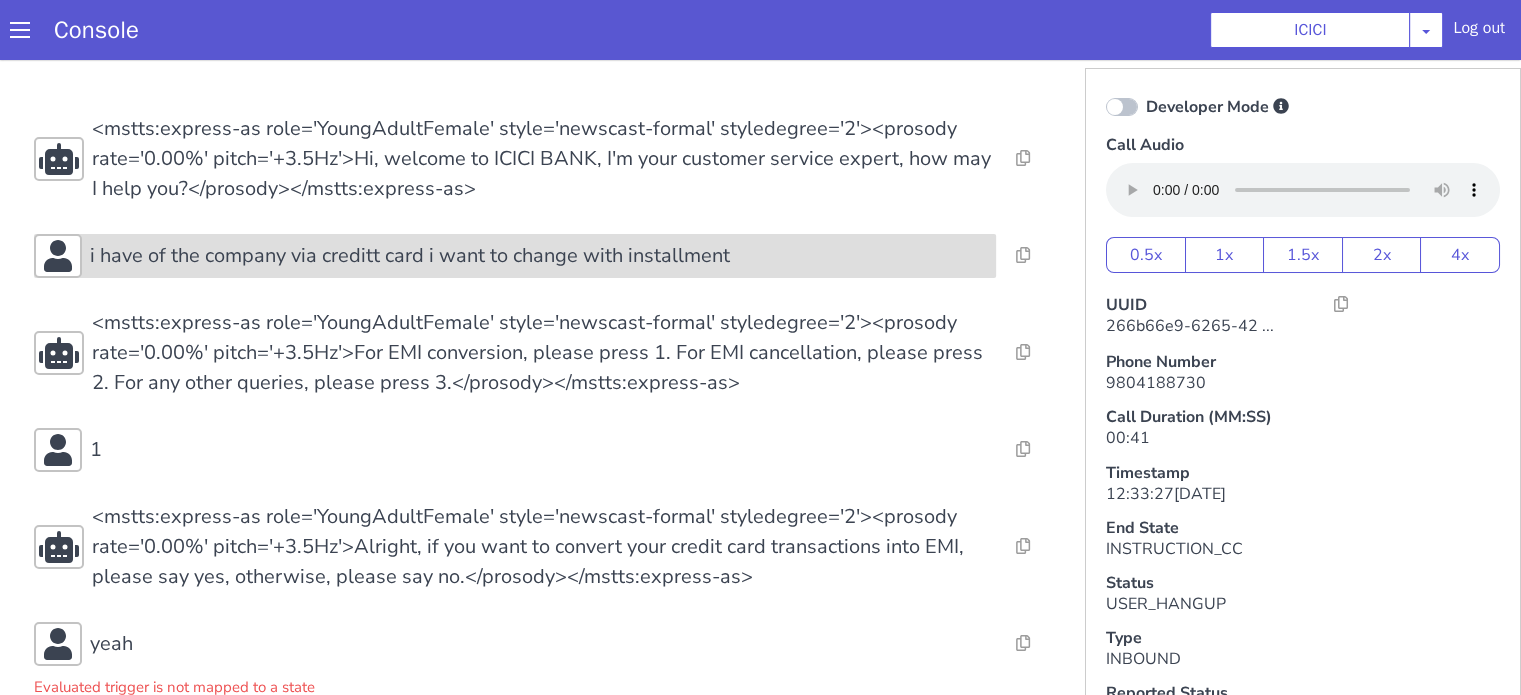 click on "i have of the company via creditt card i want to change with installment" at bounding box center (410, 256) 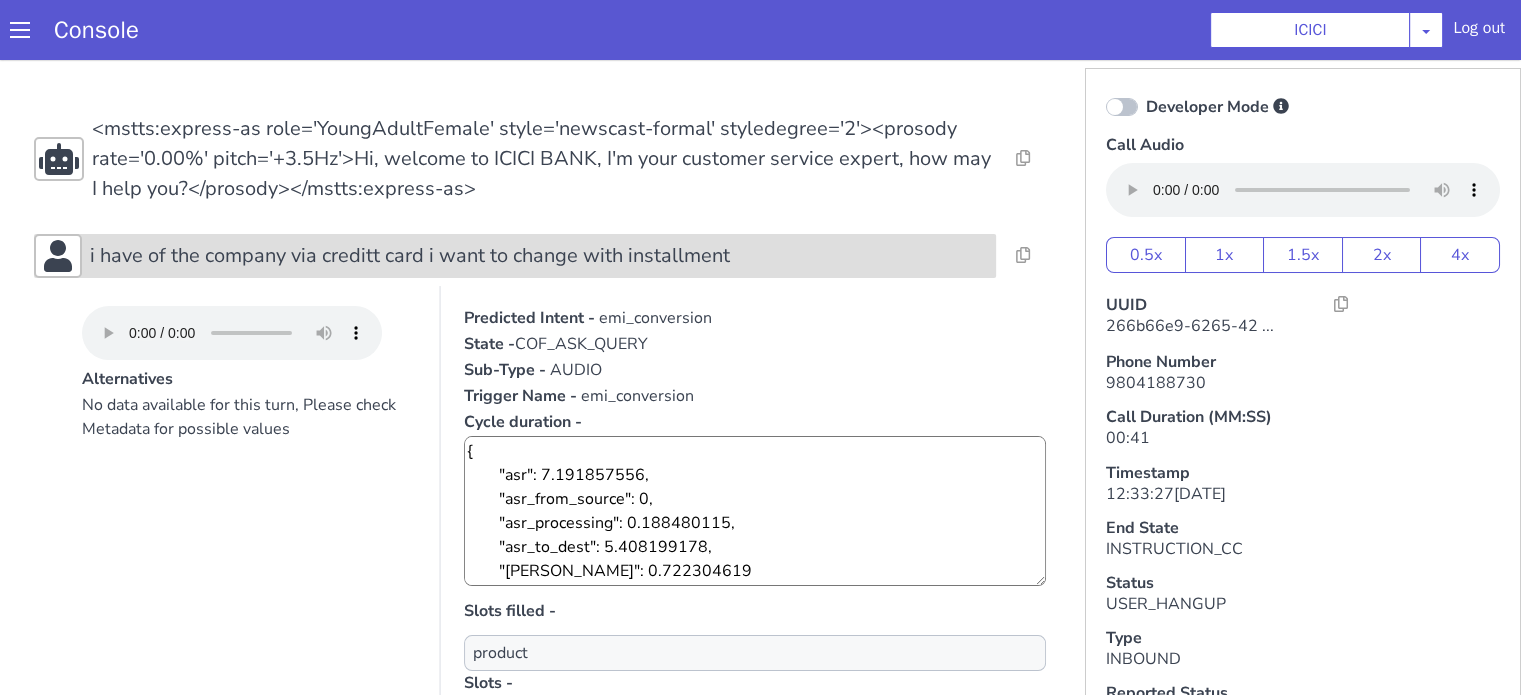 click on "i have of the company via creditt card i want to change with installment" at bounding box center [410, 256] 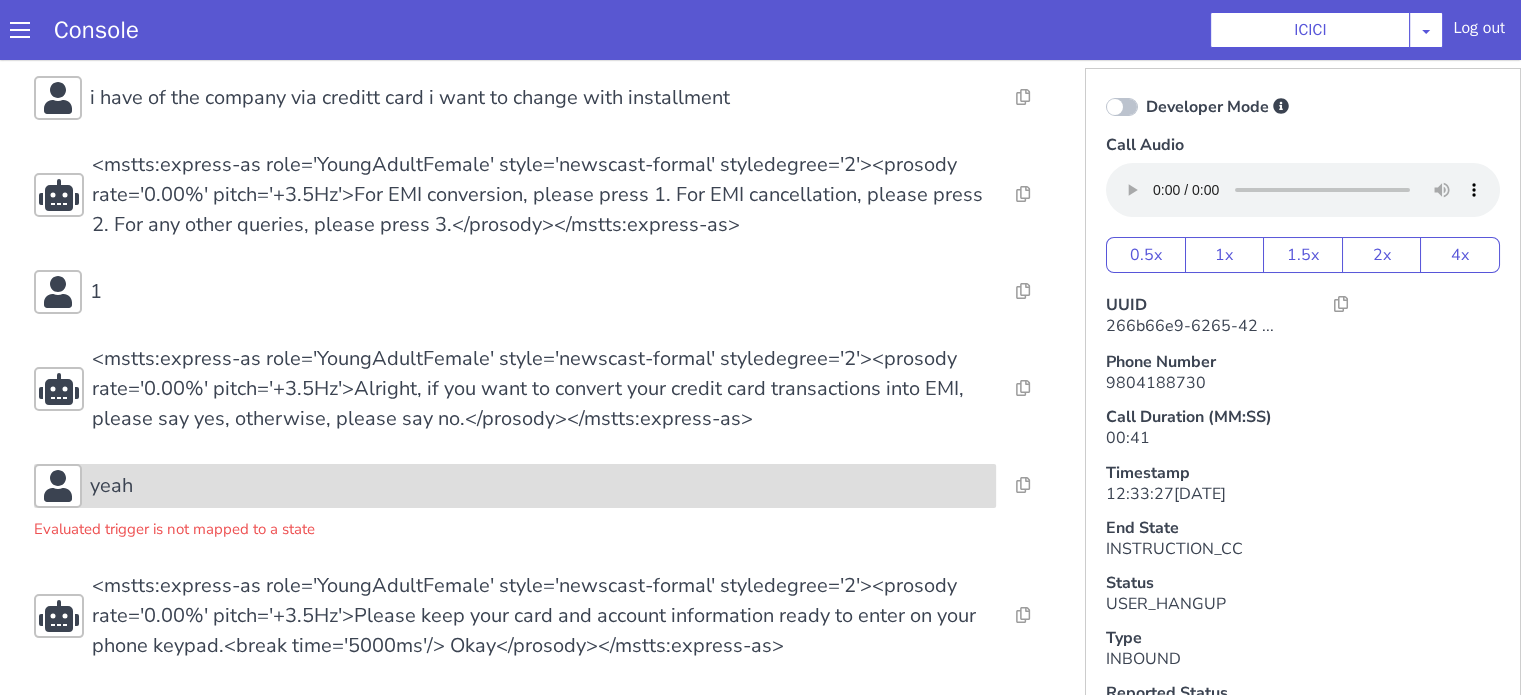 scroll, scrollTop: 159, scrollLeft: 0, axis: vertical 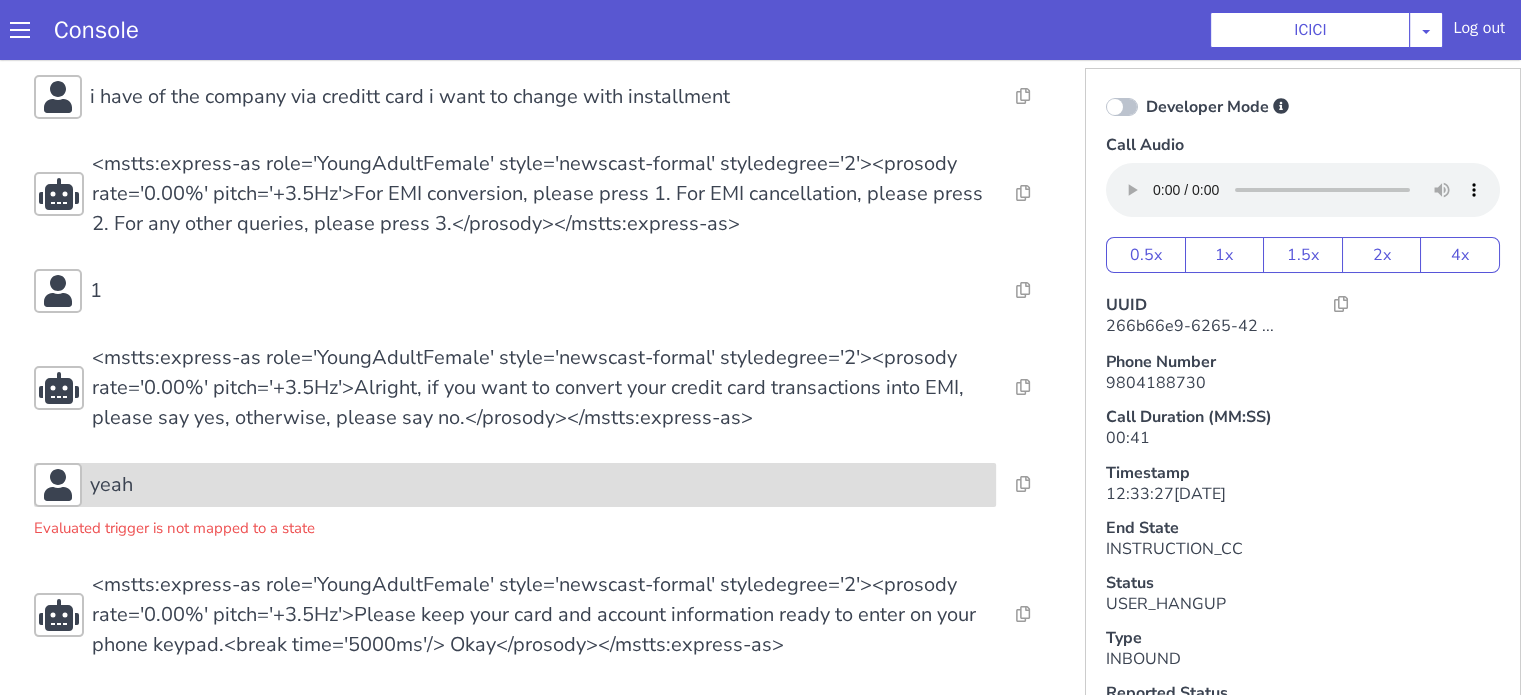 click on "yeah" at bounding box center (539, 485) 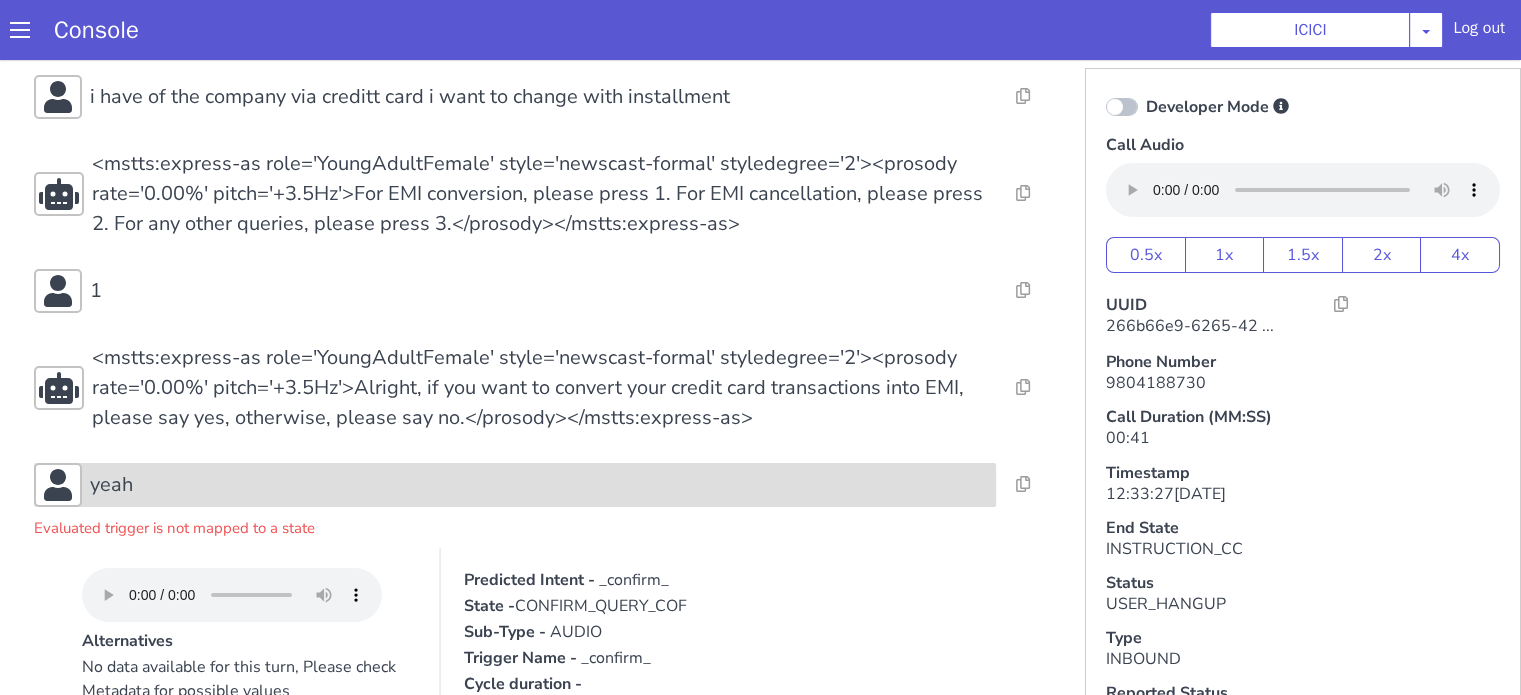 click on "yeah" at bounding box center (539, 485) 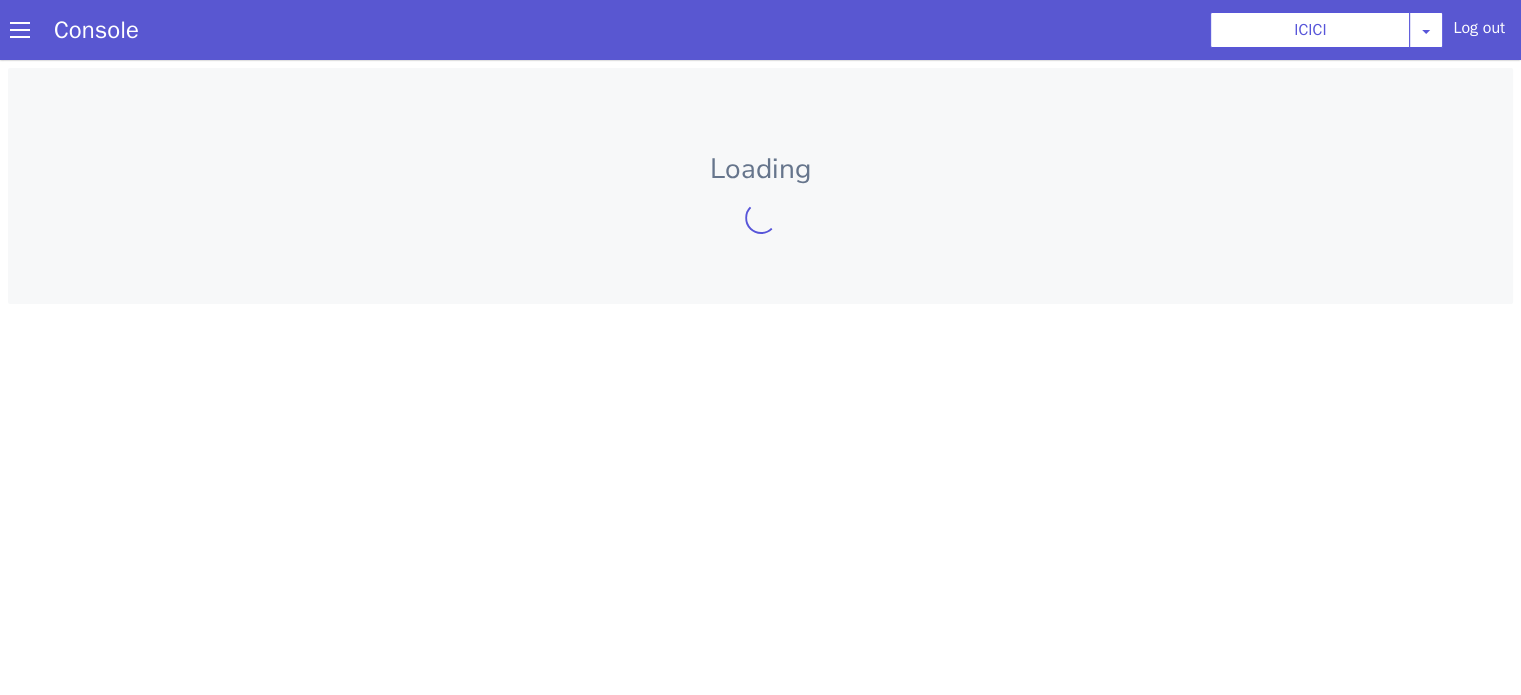 scroll, scrollTop: 0, scrollLeft: 0, axis: both 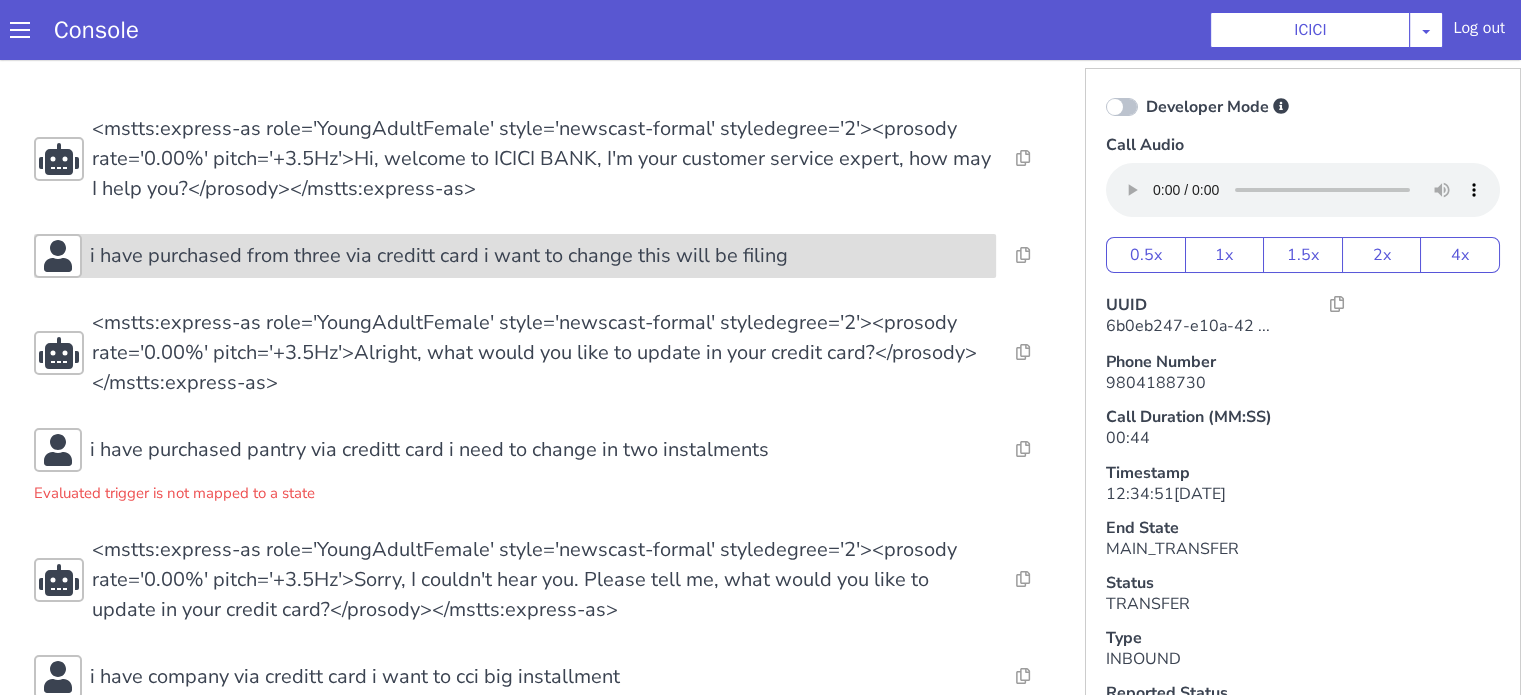 click on "i have purchased from three via creditt card i want to change this will be filing" at bounding box center (439, 256) 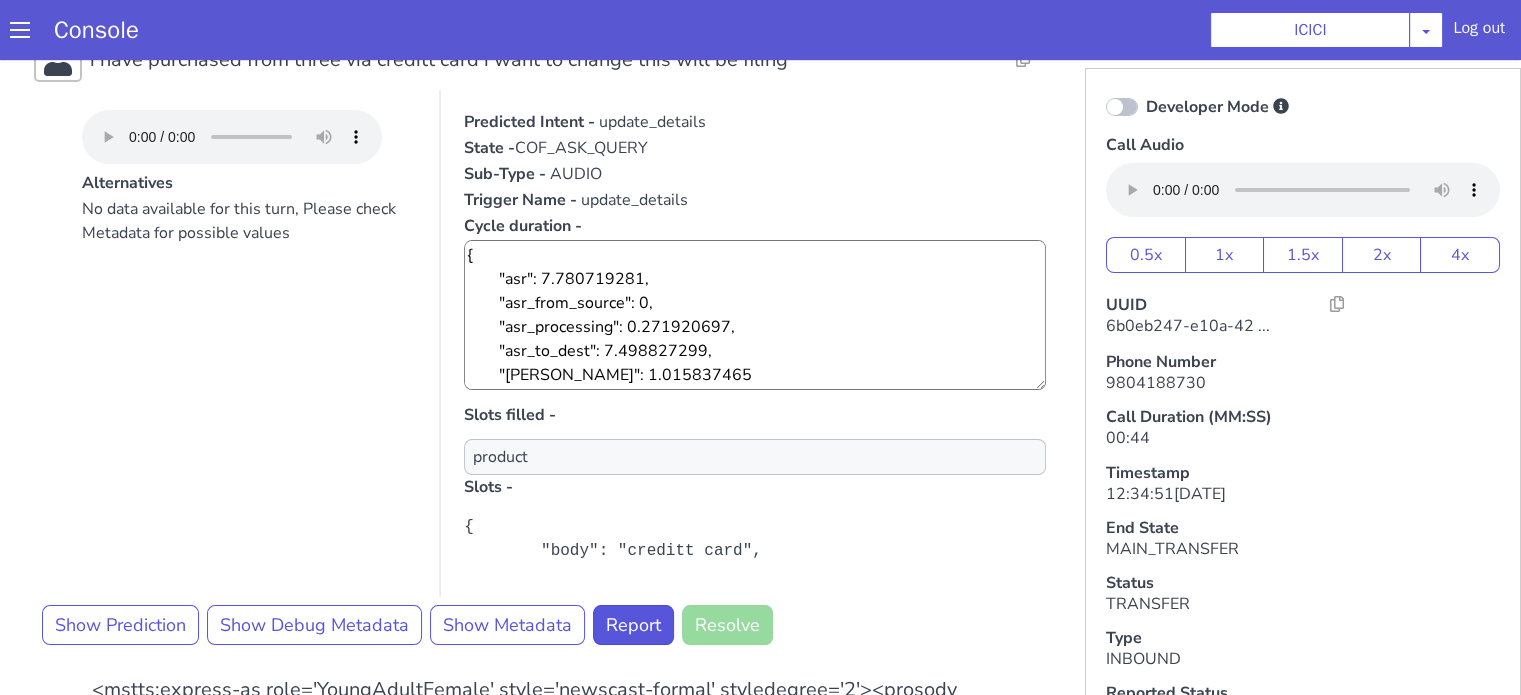 scroll, scrollTop: 200, scrollLeft: 0, axis: vertical 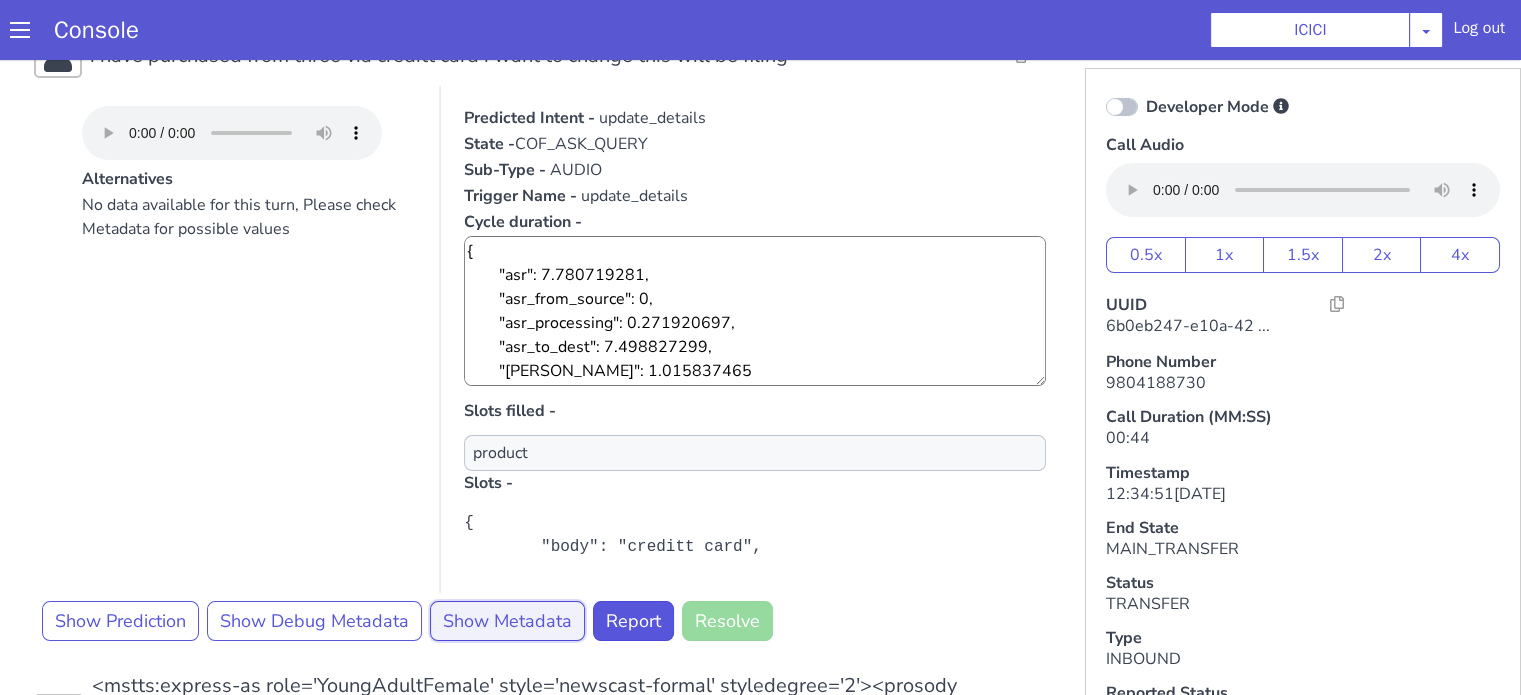 click on "Show Metadata" at bounding box center [507, 621] 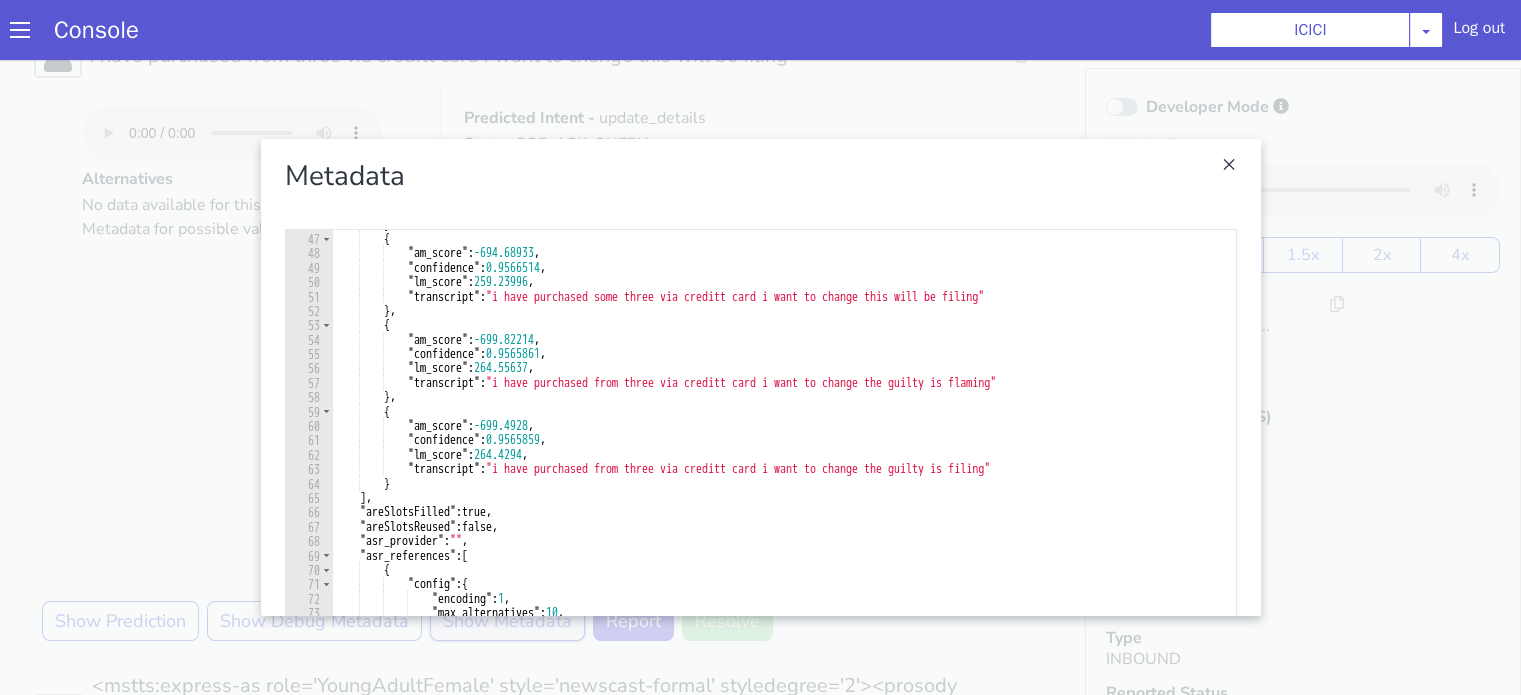 scroll, scrollTop: 660, scrollLeft: 0, axis: vertical 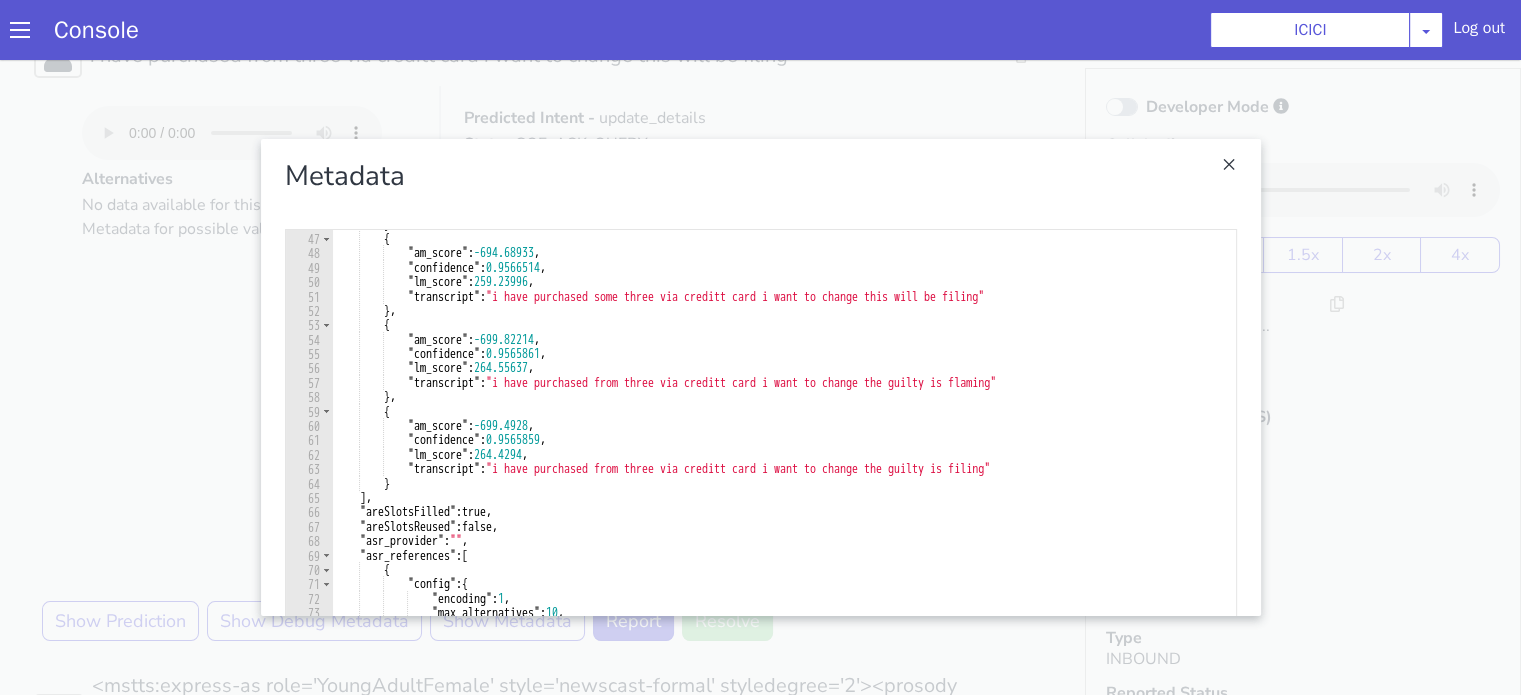 click at bounding box center [760, 377] 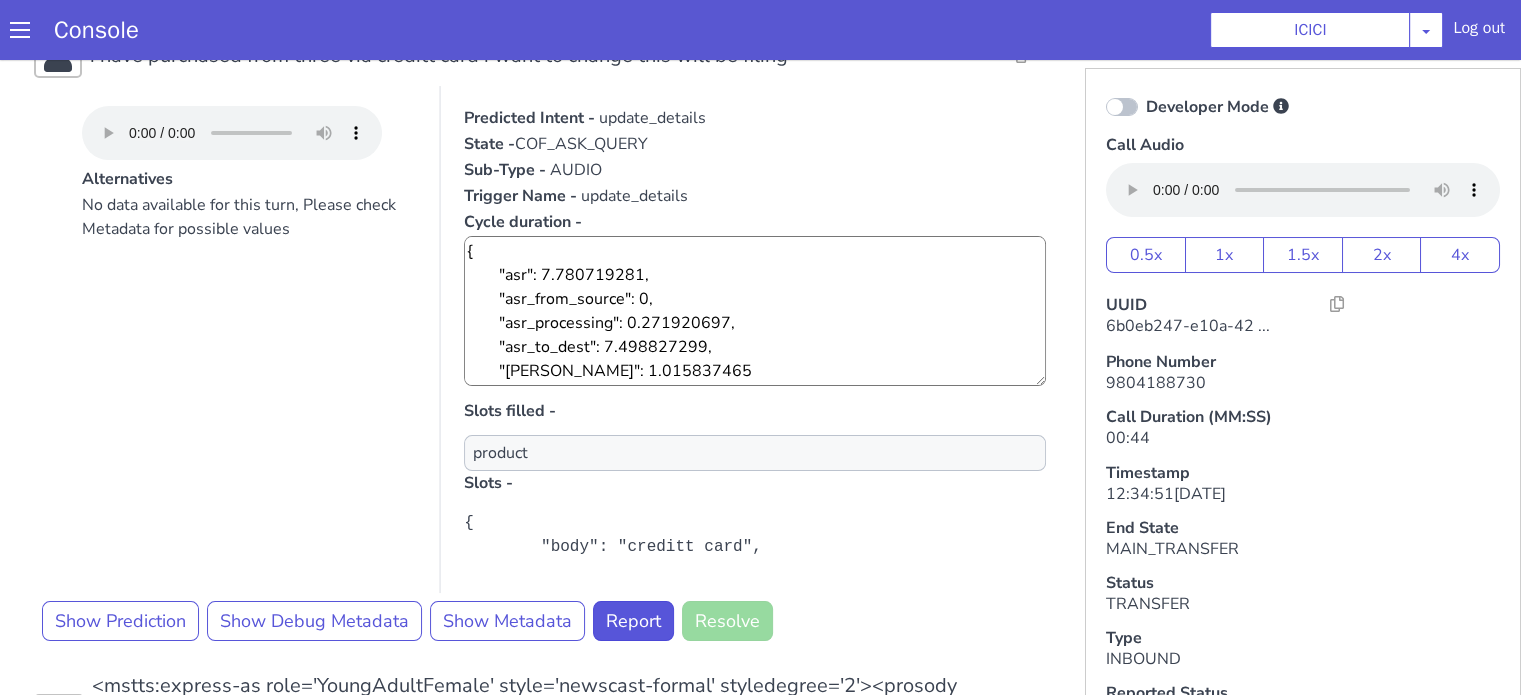 scroll, scrollTop: 600, scrollLeft: 0, axis: vertical 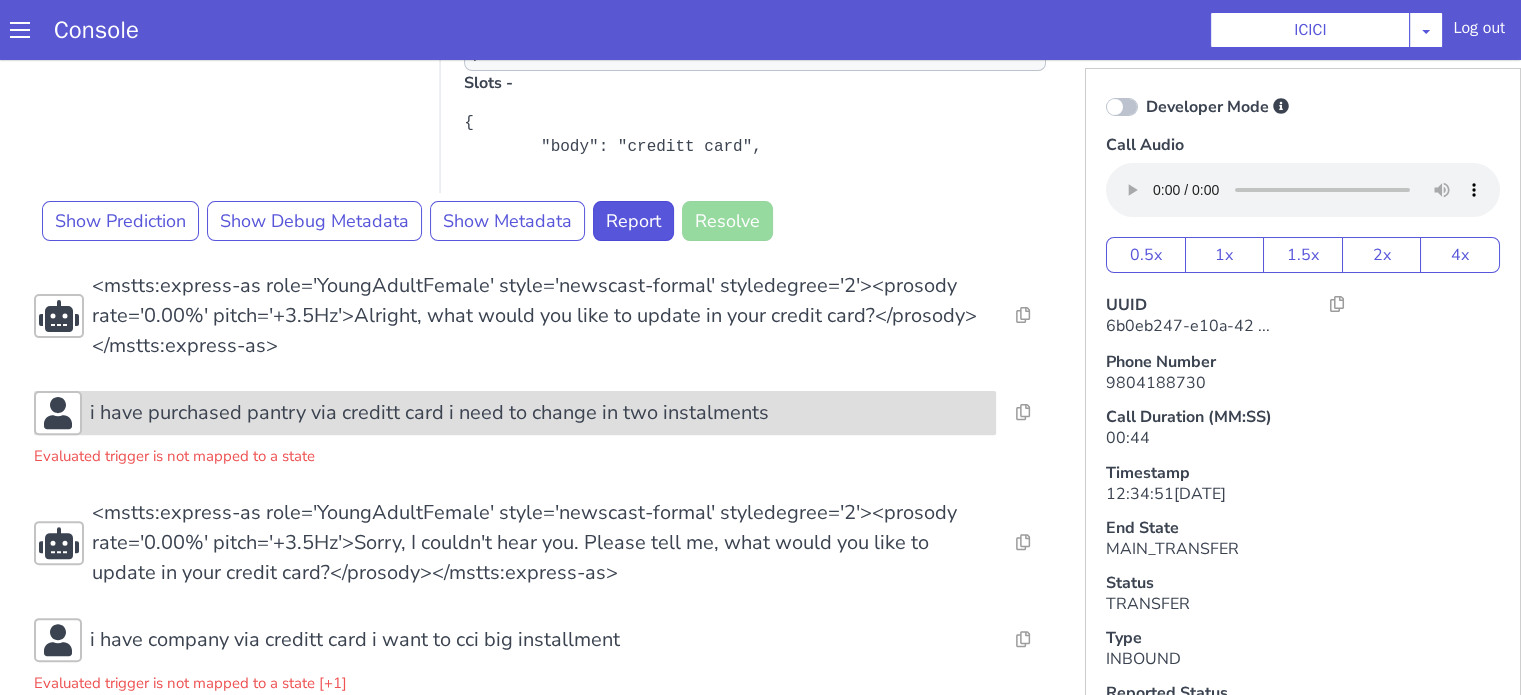 click on "i have purchased pantry via creditt card i need to change in two instalments" at bounding box center [429, 413] 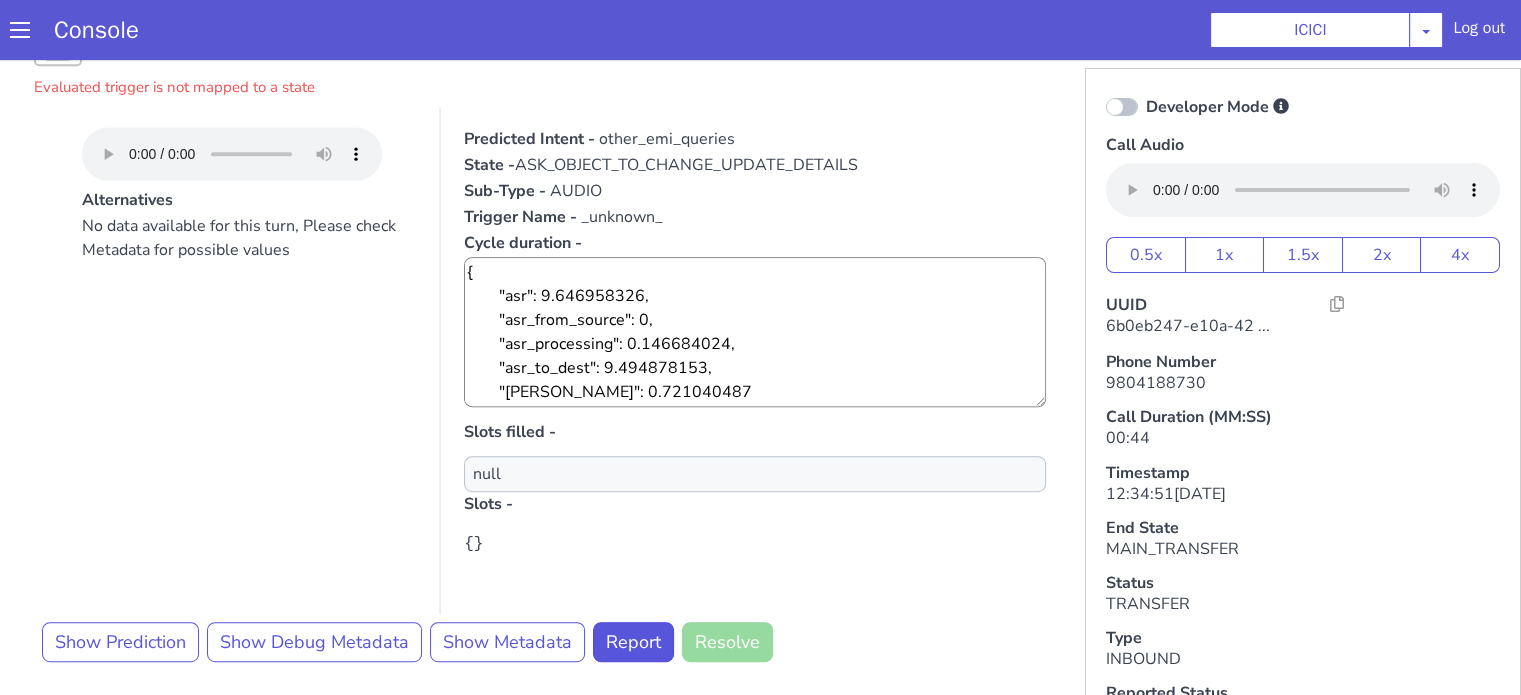 scroll, scrollTop: 1000, scrollLeft: 0, axis: vertical 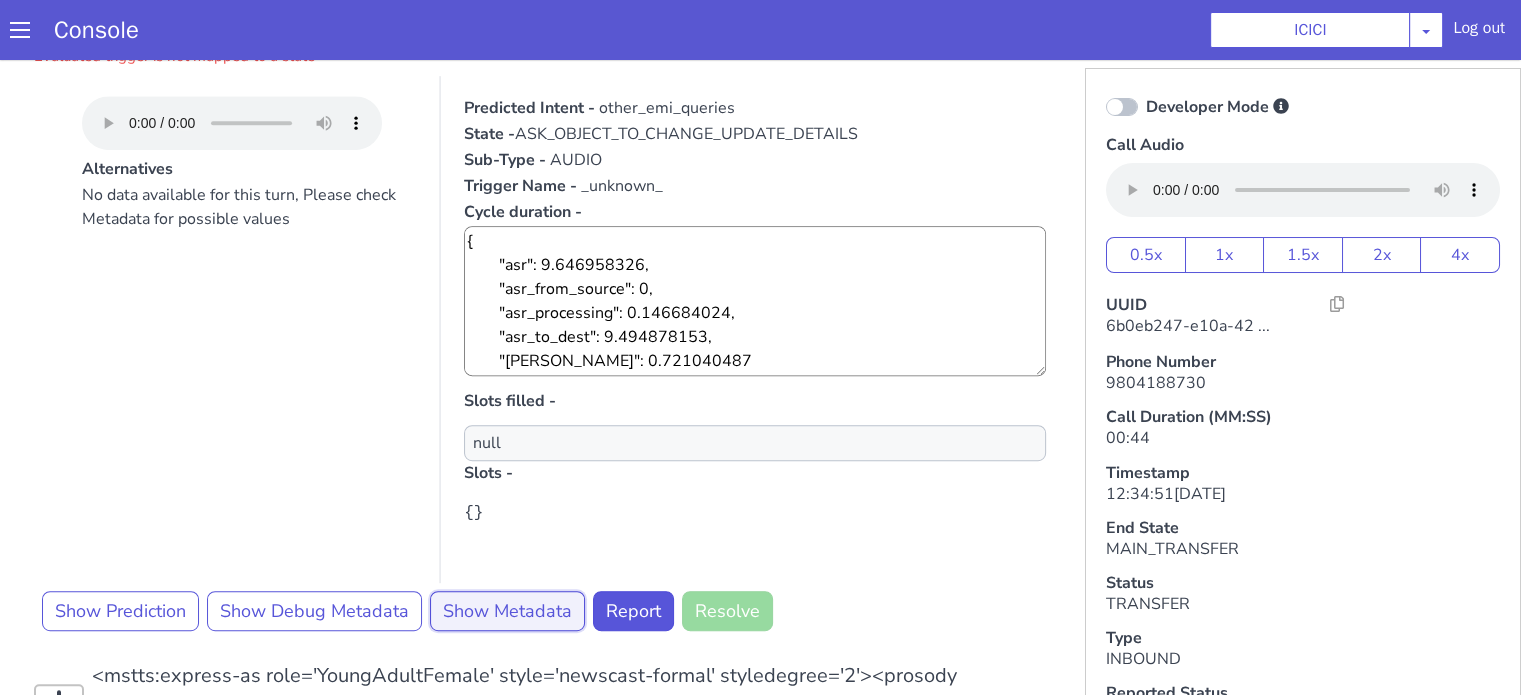 click on "Show Metadata" at bounding box center (507, 611) 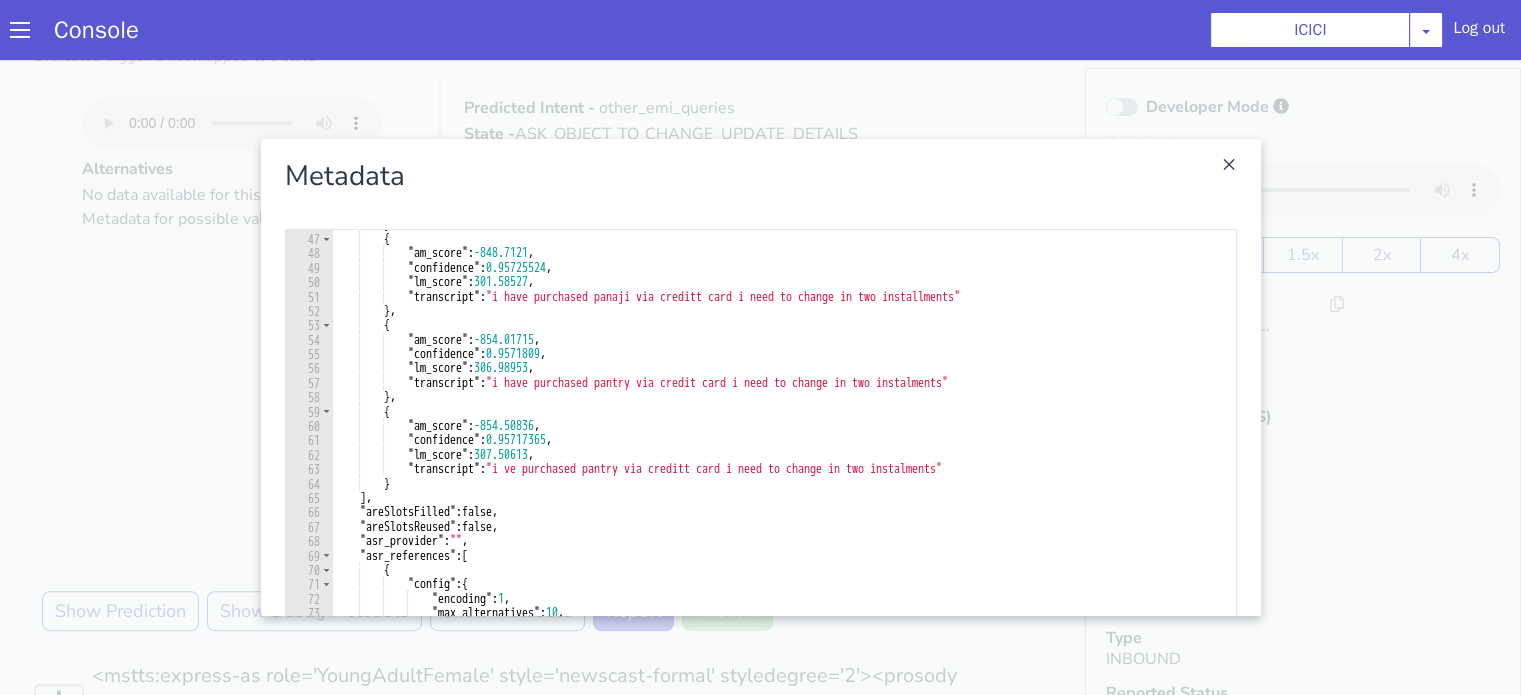 click at bounding box center [760, 377] 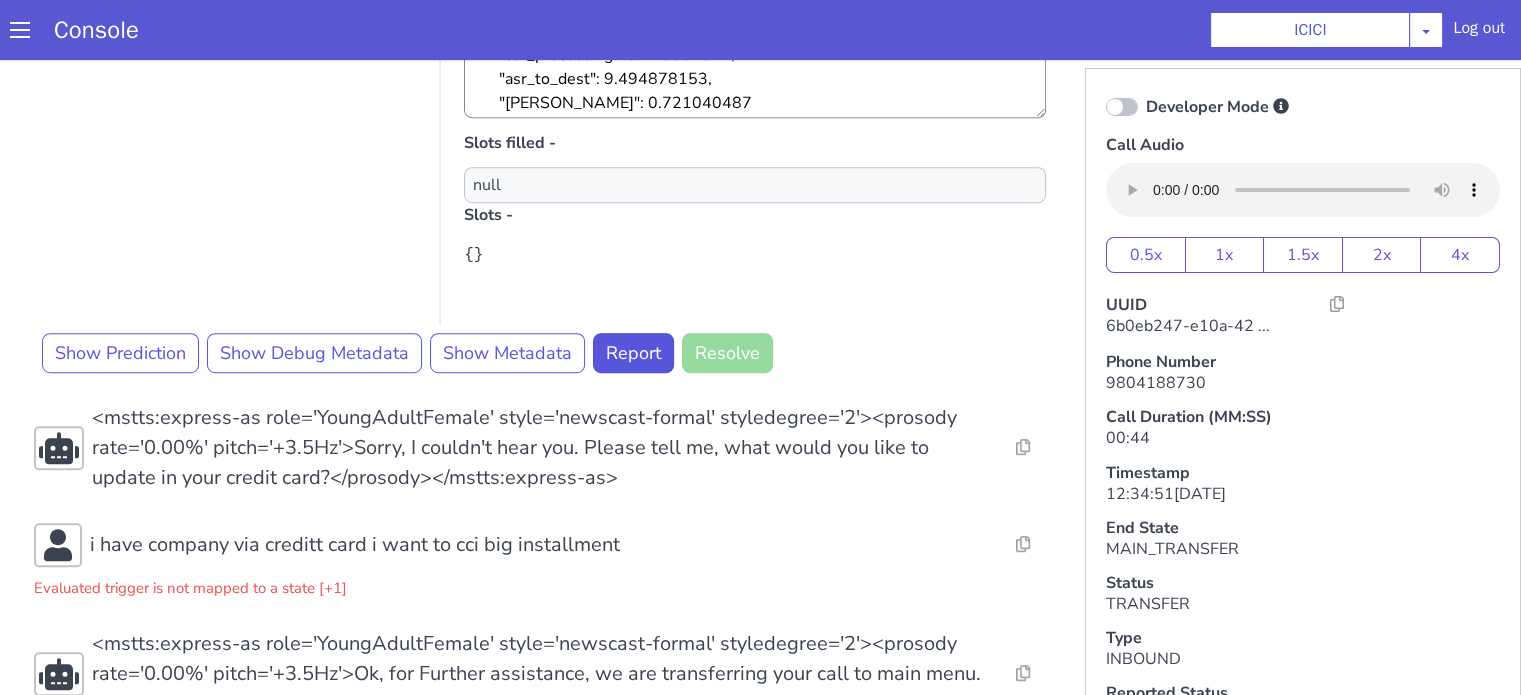 scroll, scrollTop: 1317, scrollLeft: 0, axis: vertical 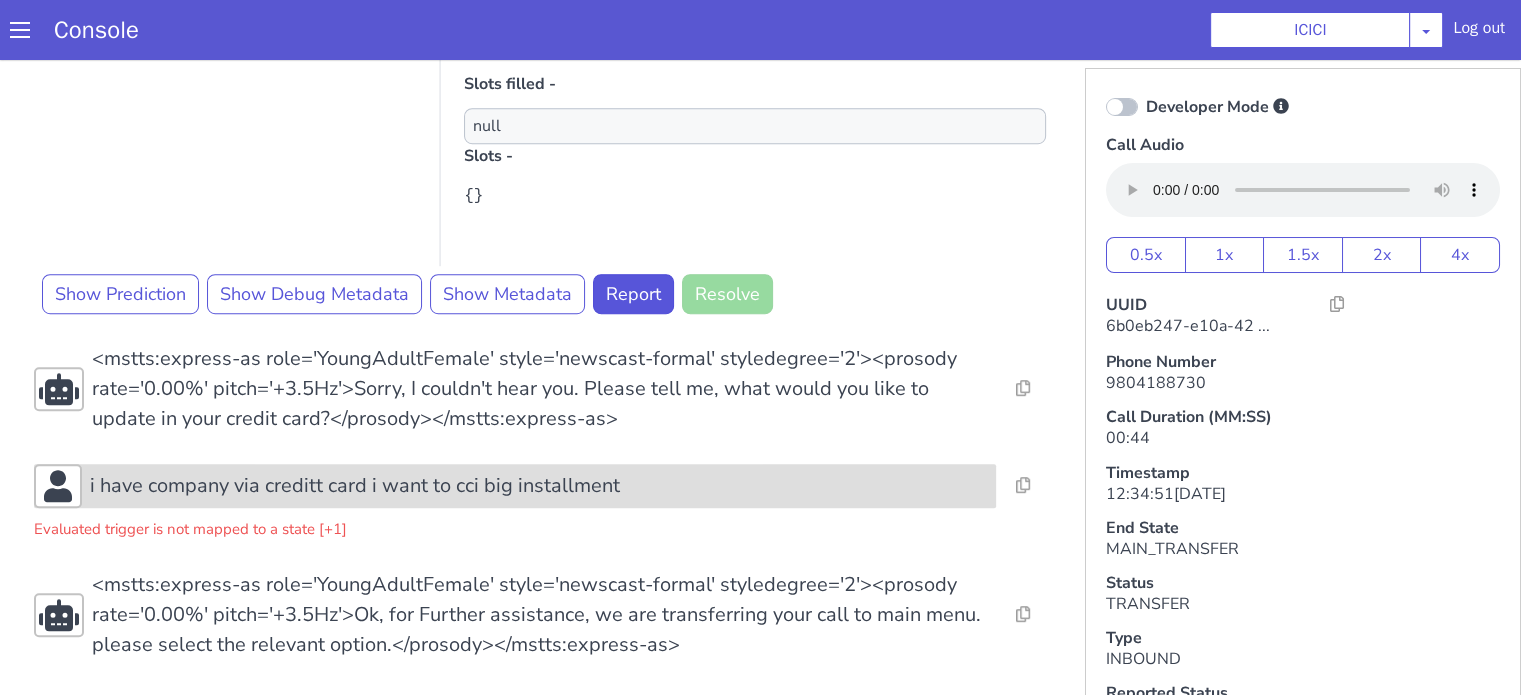click on "i have company via creditt card i want to cci big installment" at bounding box center (355, 486) 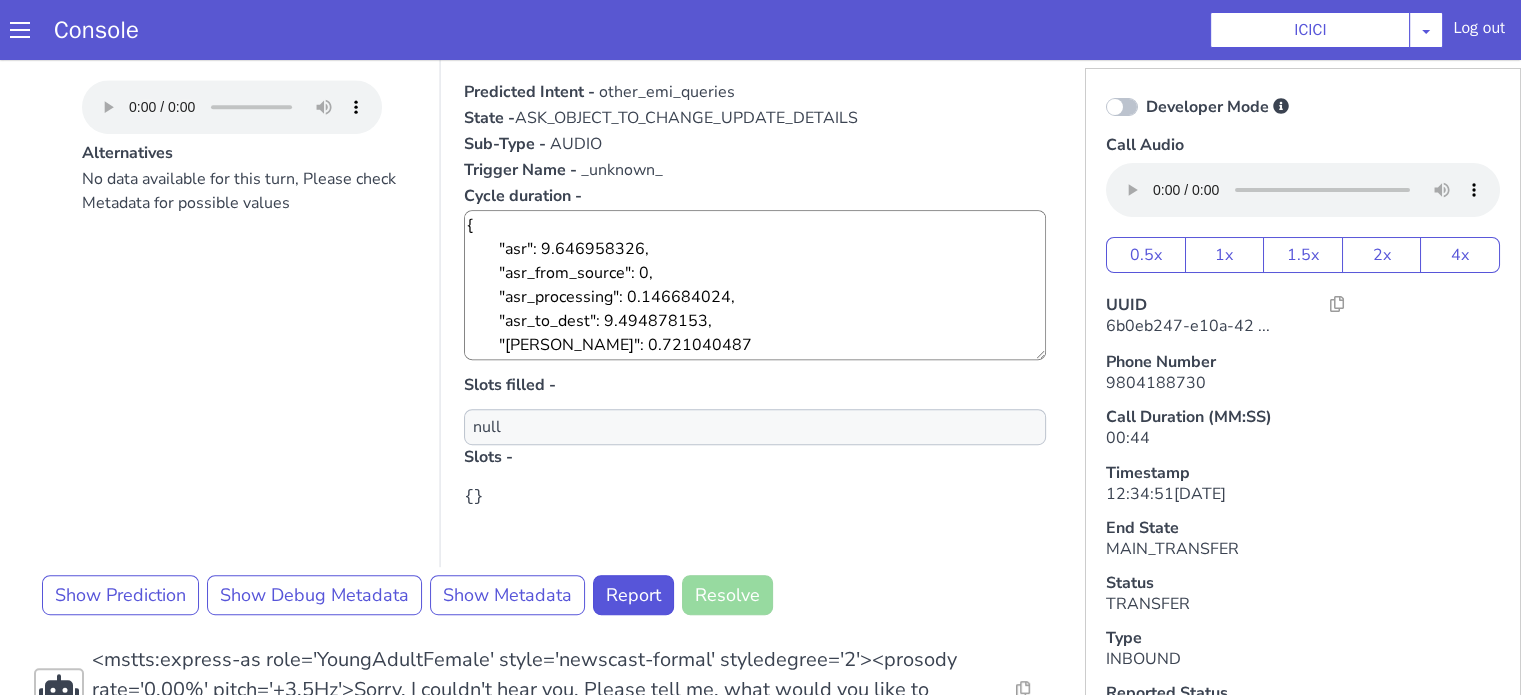 scroll, scrollTop: 717, scrollLeft: 0, axis: vertical 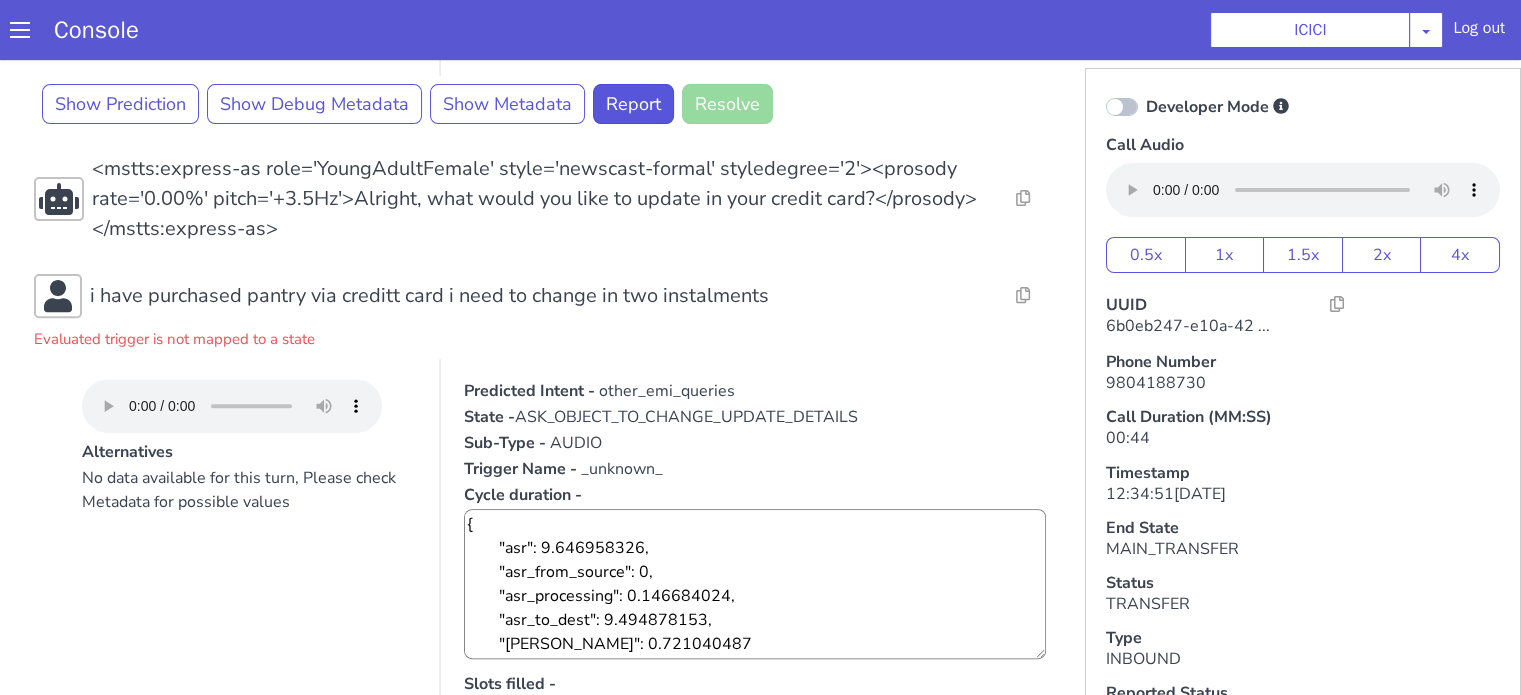 click on "Predicted Intent -   other_emi_queries State -  ASK_OBJECT_TO_CHANGE_UPDATE_DETAILS Sub-Type -   AUDIO Trigger Name -   _unknown_ Cycle duration -" at bounding box center [755, 443] 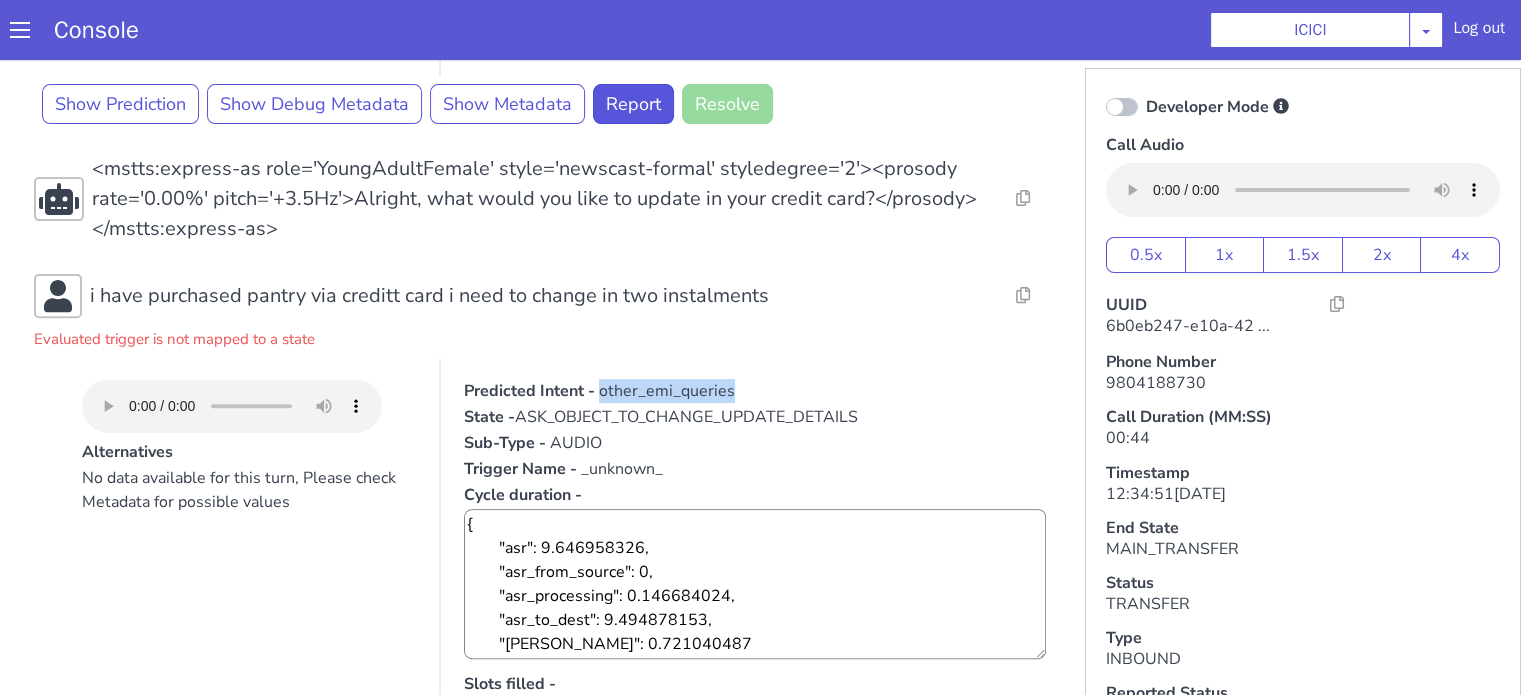 click on "other_emi_queries" at bounding box center (667, 391) 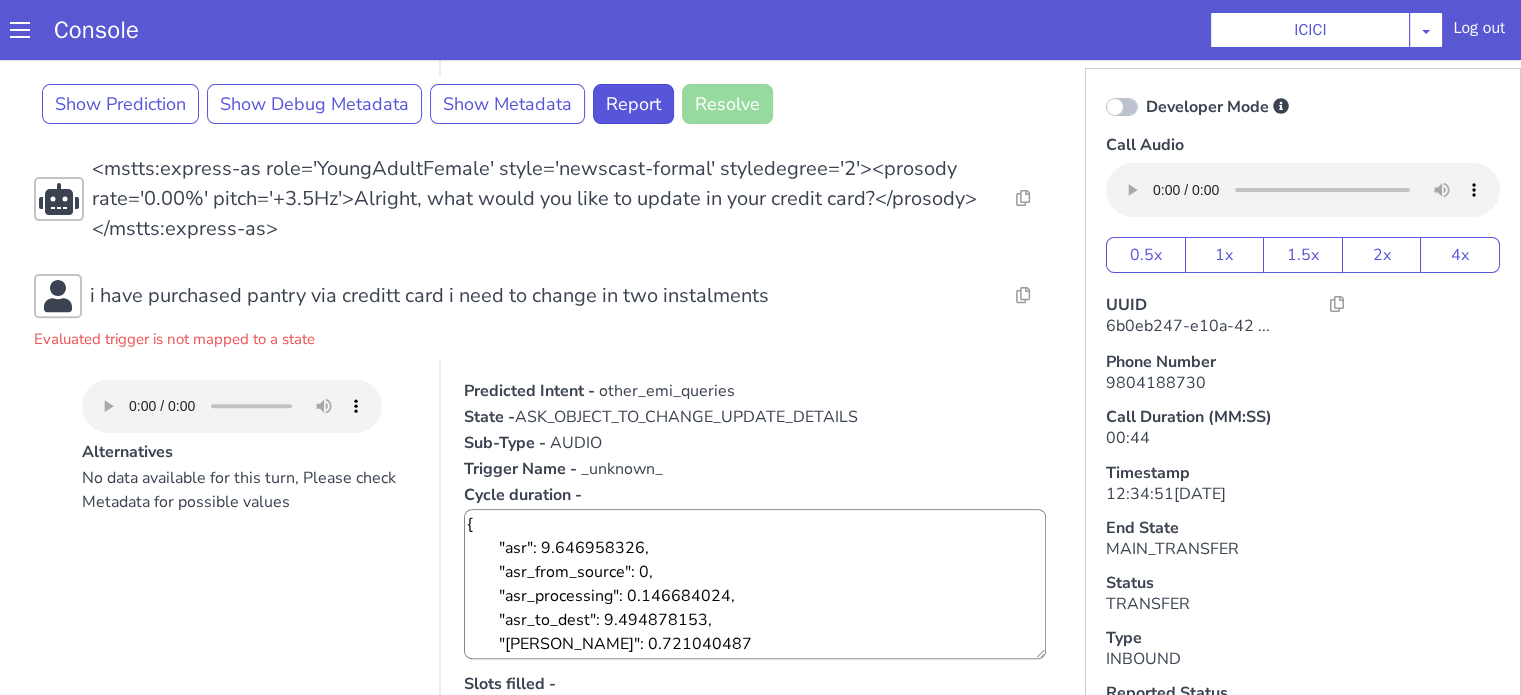 click on "No data available for this turn, Please check Metadata for possible values" at bounding box center [249, 490] 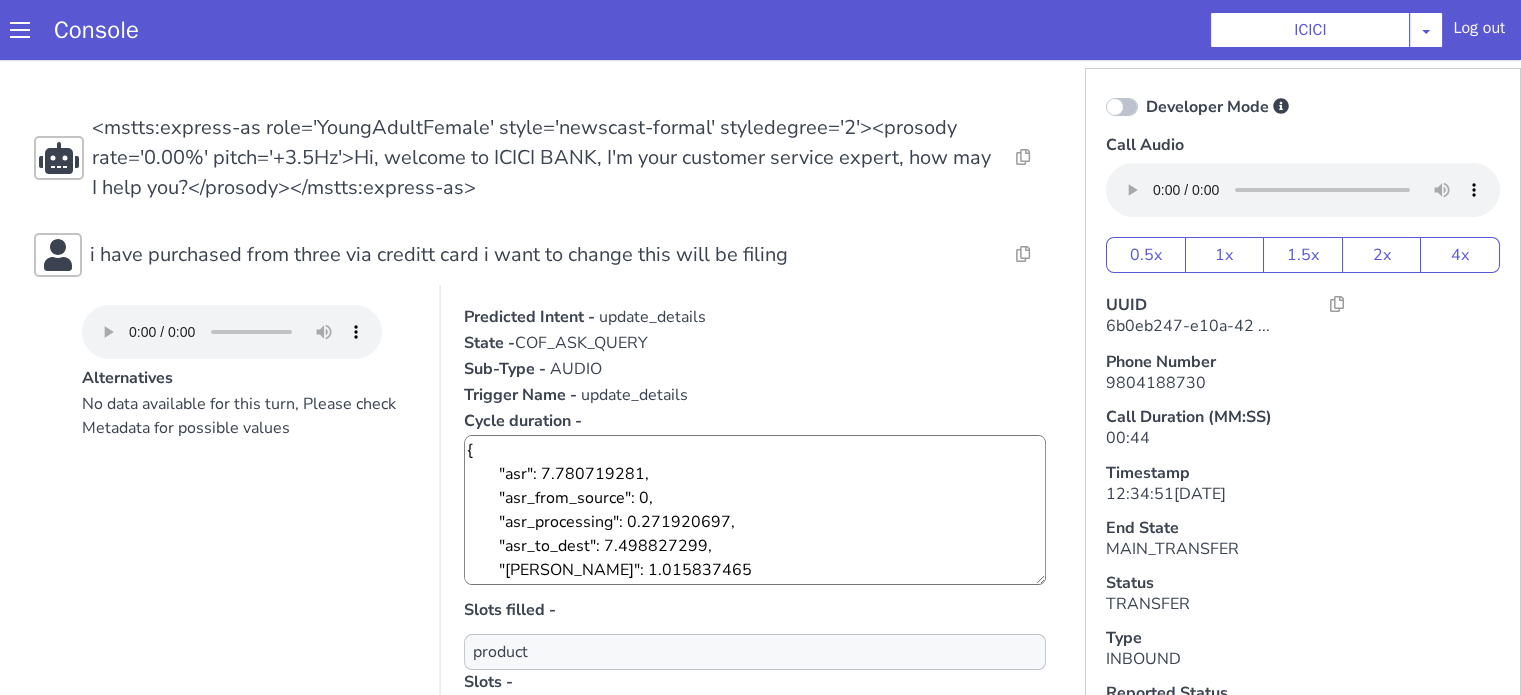 scroll, scrollTop: 0, scrollLeft: 0, axis: both 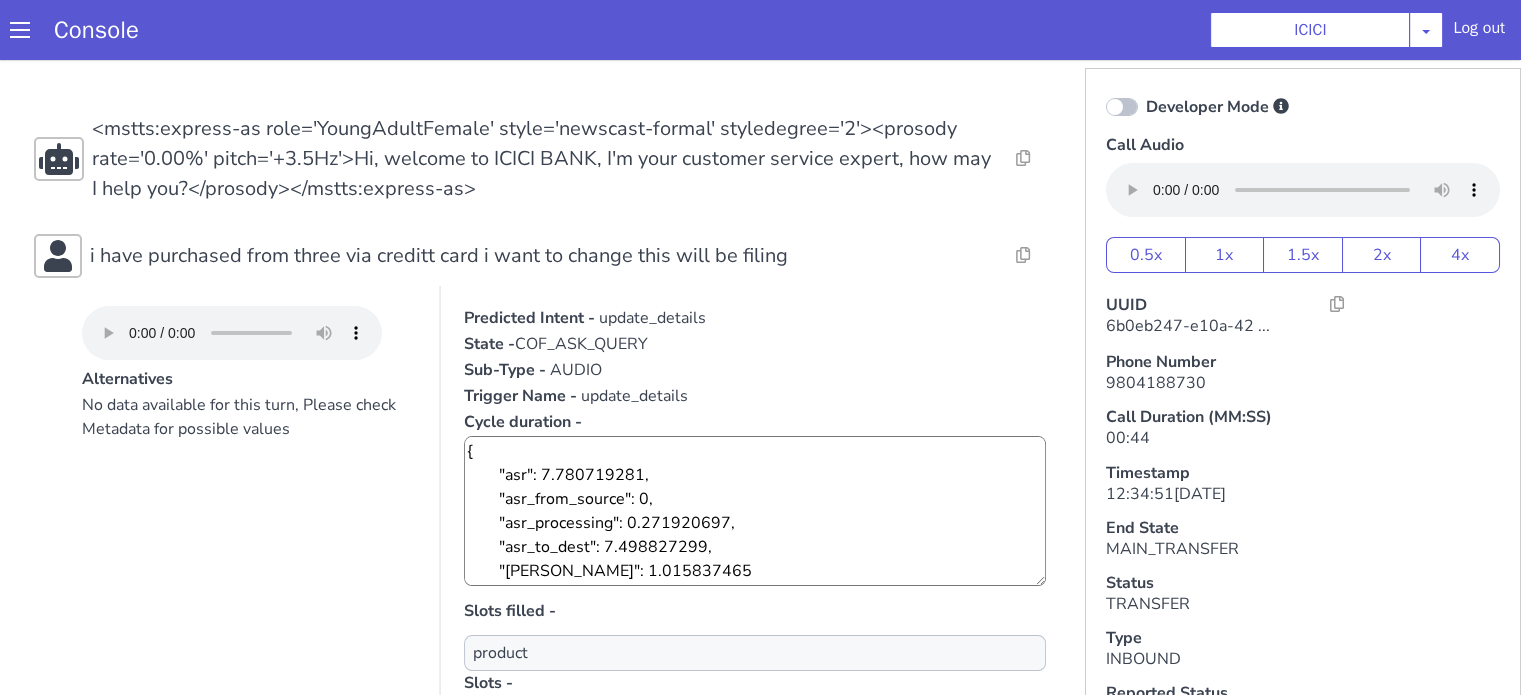 click on "update_details" at bounding box center (652, 318) 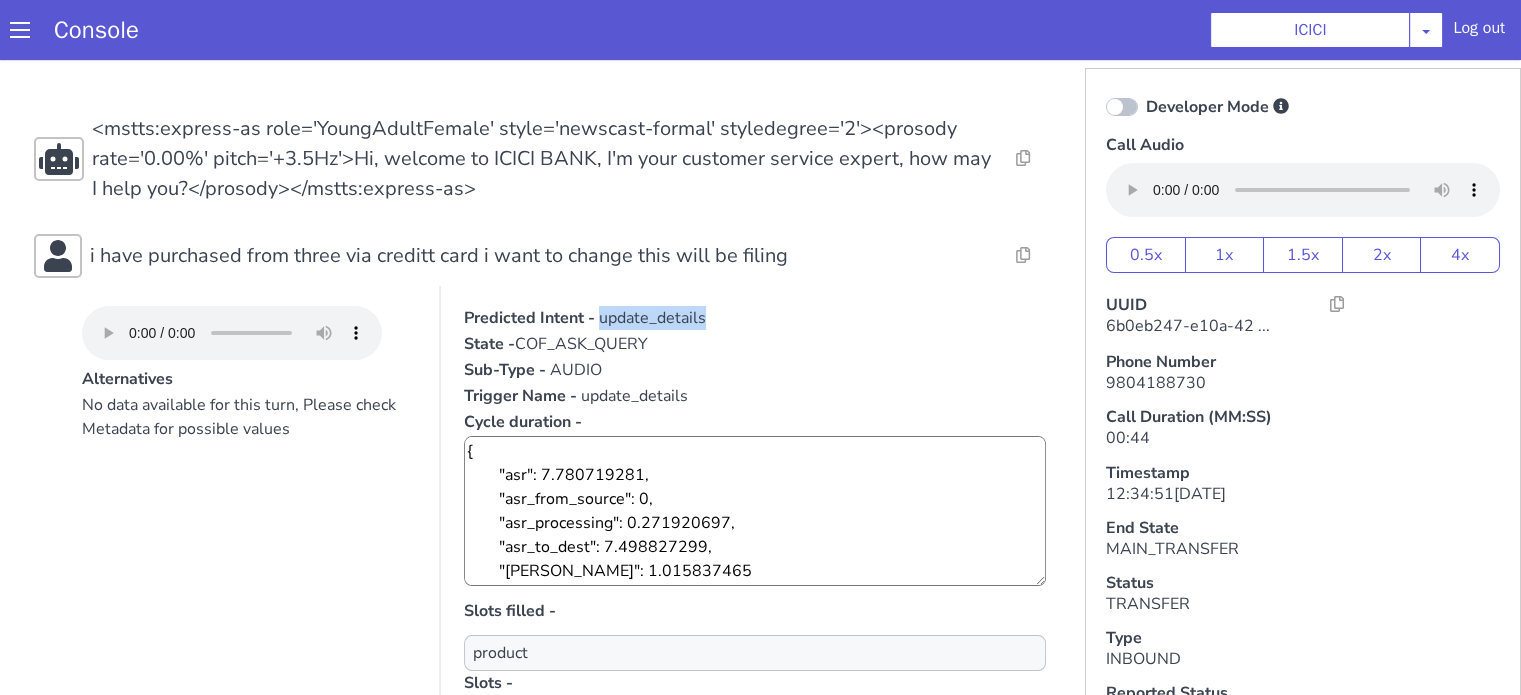 click on "update_details" at bounding box center [652, 318] 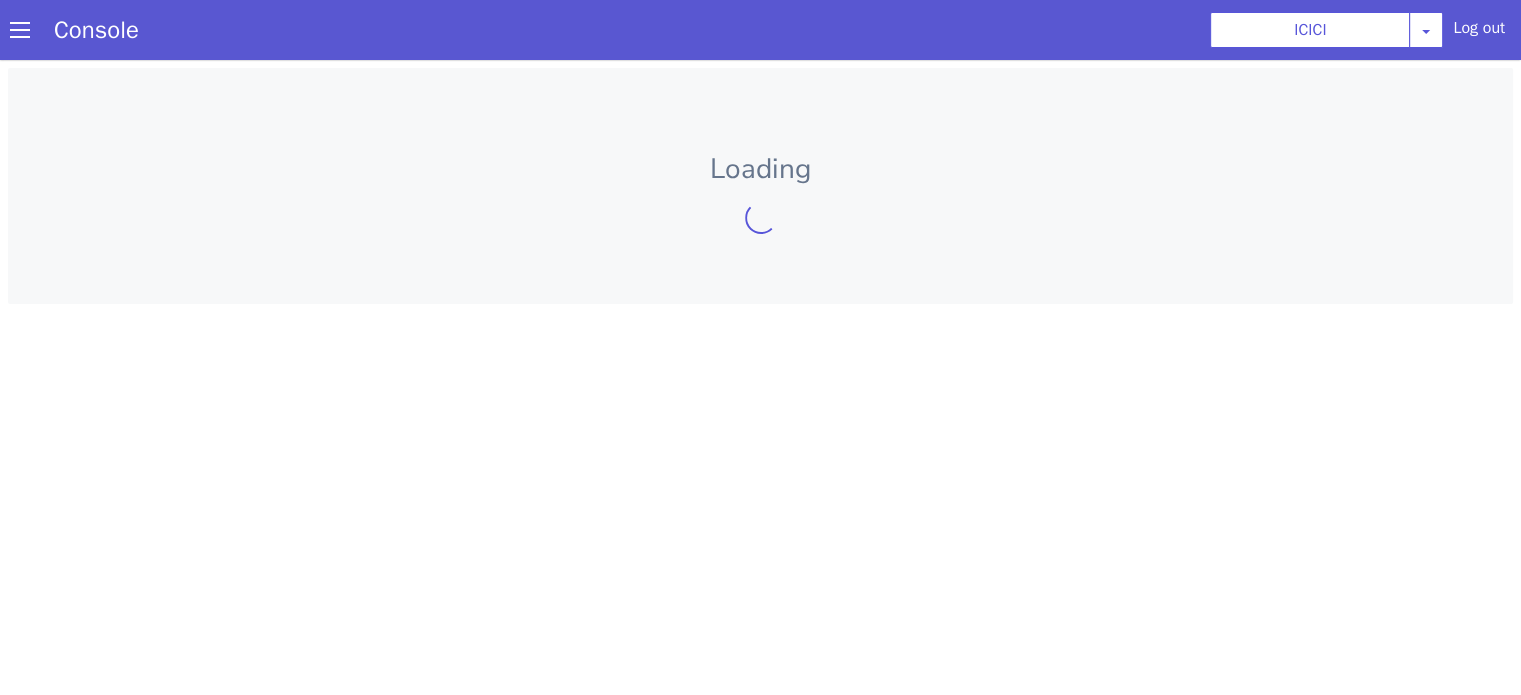 scroll, scrollTop: 0, scrollLeft: 0, axis: both 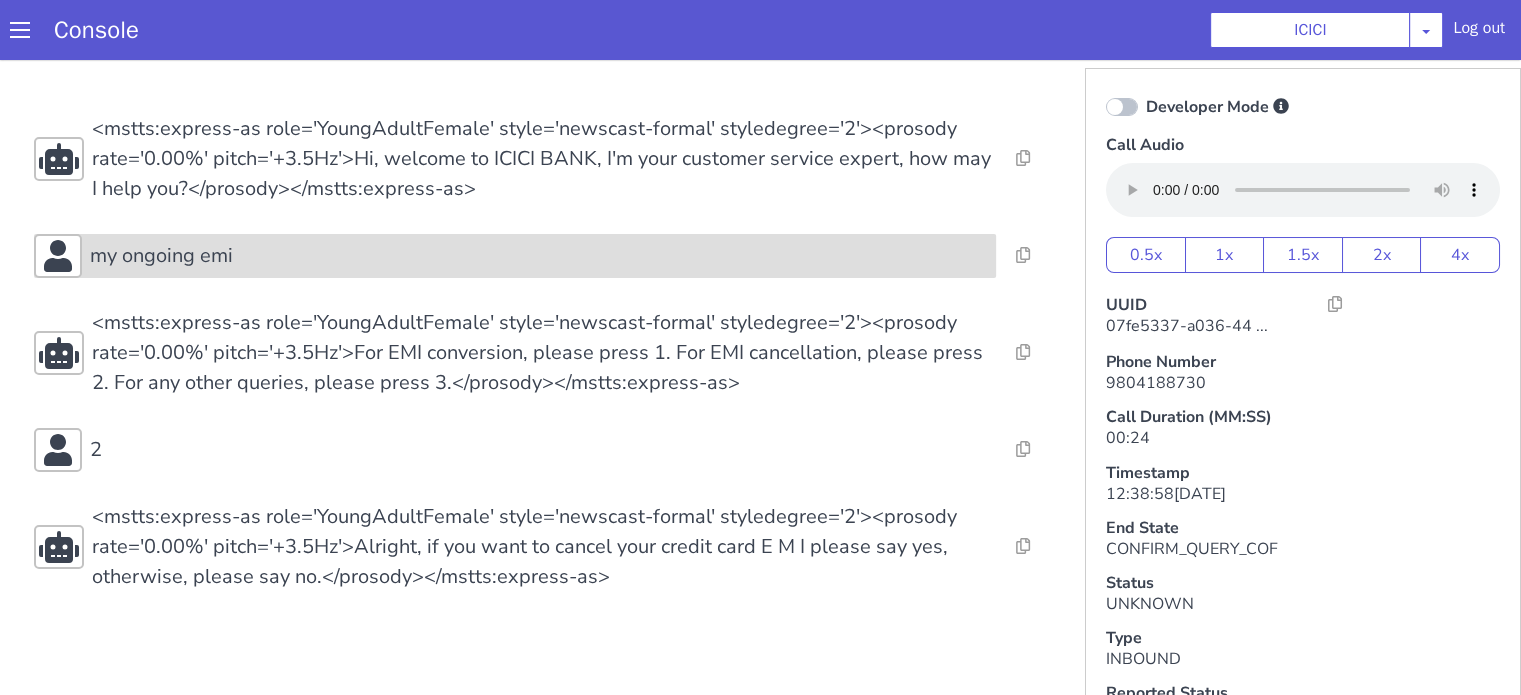 click on "my ongoing emi" at bounding box center (539, 256) 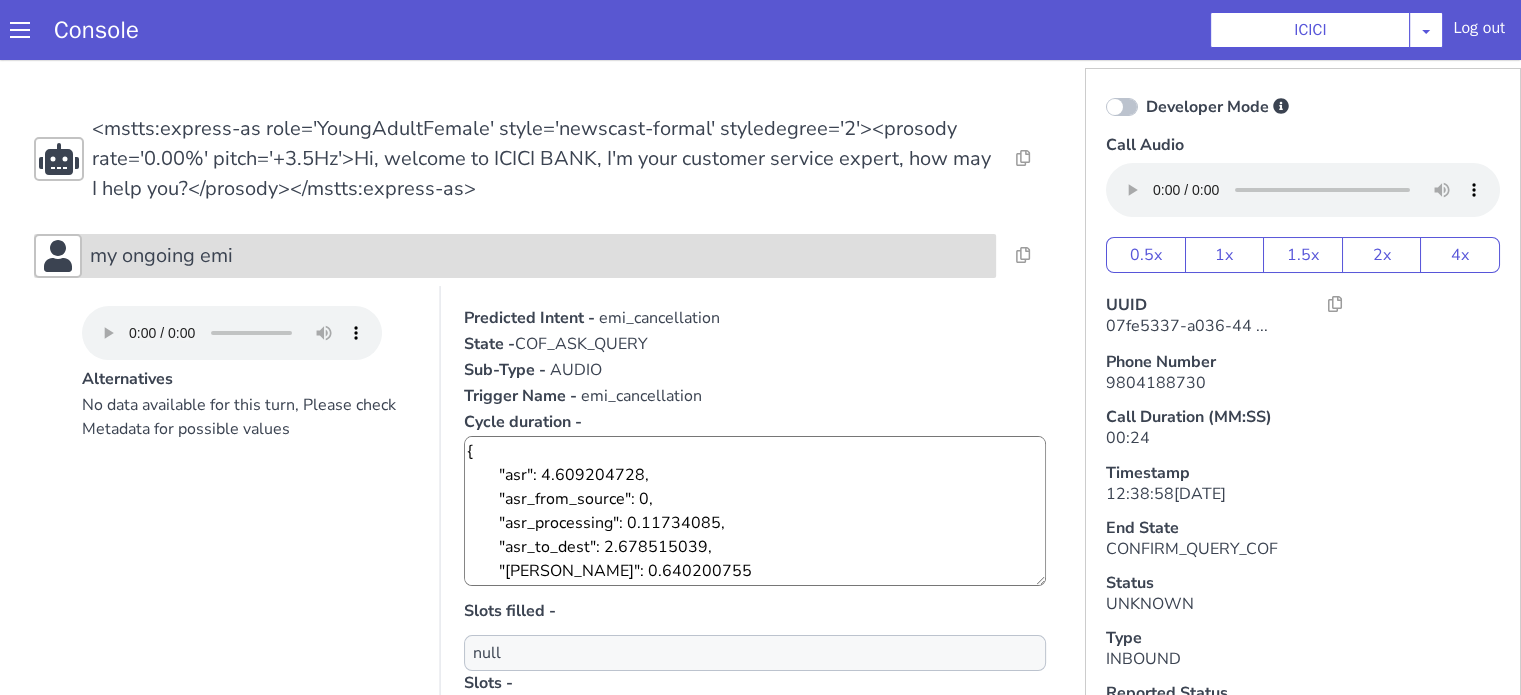 click on "my ongoing emi" at bounding box center [539, 256] 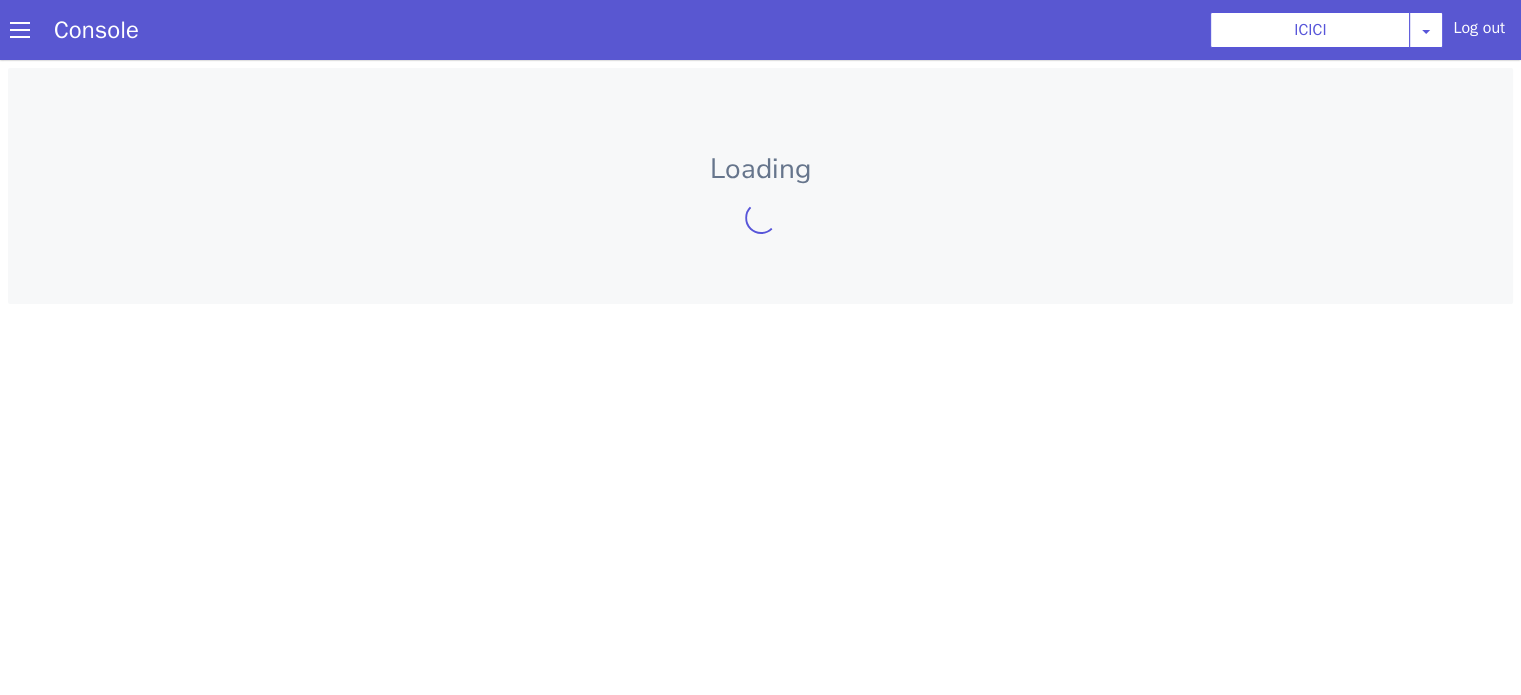 scroll, scrollTop: 0, scrollLeft: 0, axis: both 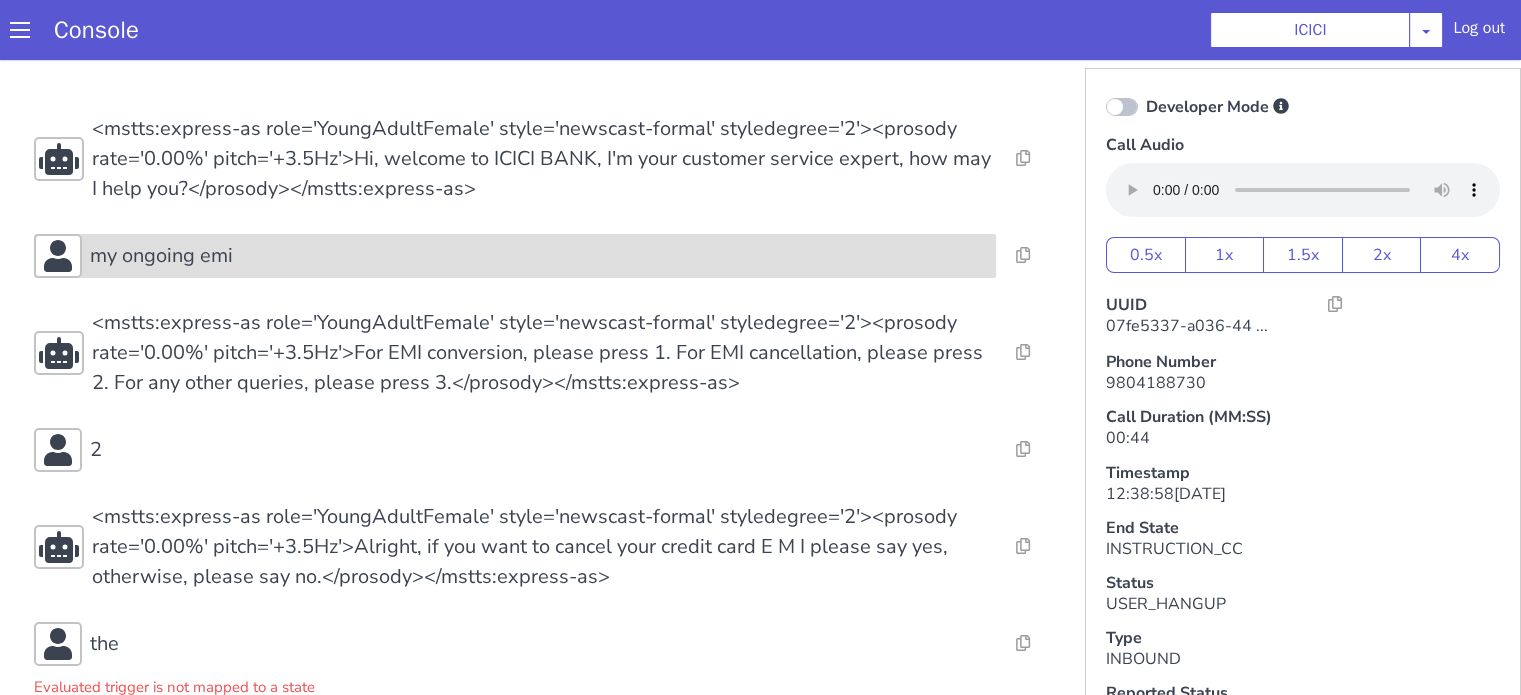 click on "my ongoing emi" at bounding box center (539, 256) 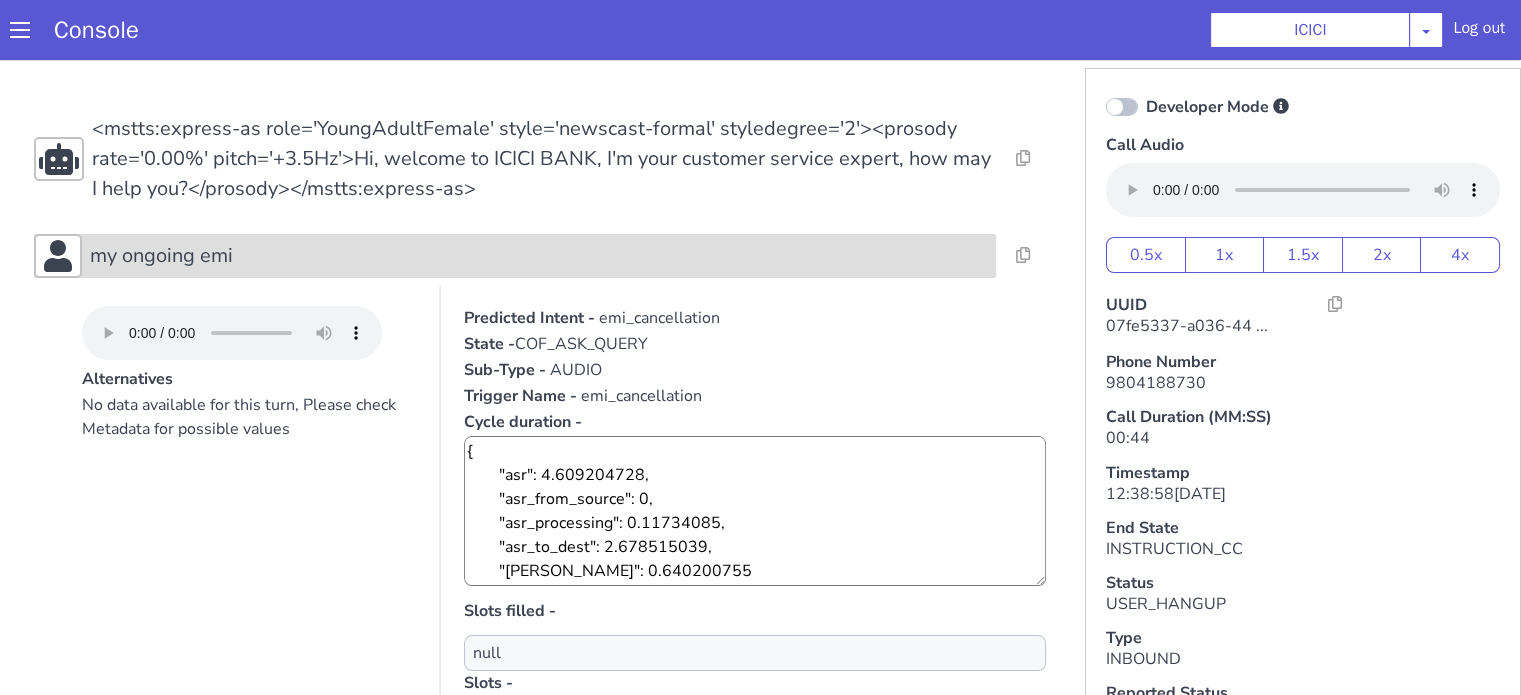 click on "my ongoing emi" at bounding box center (539, 256) 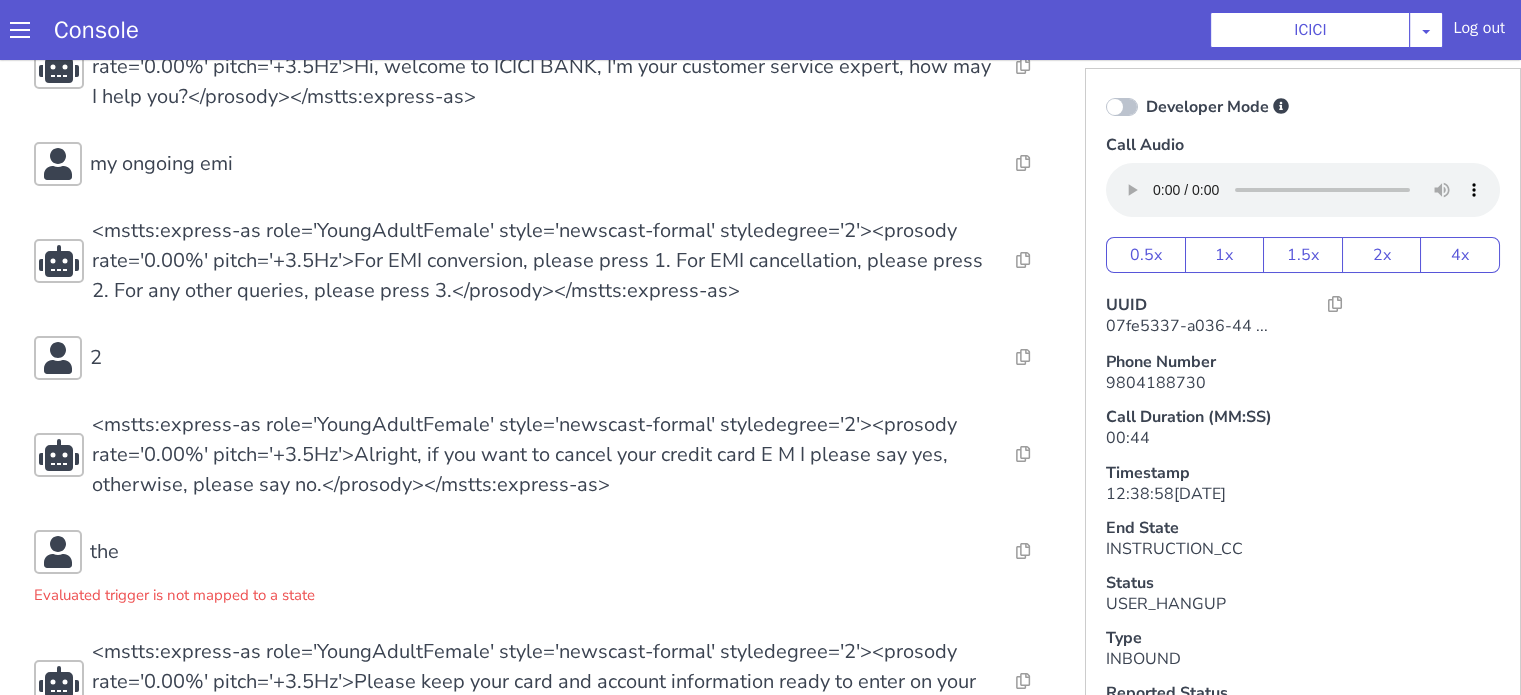 scroll, scrollTop: 159, scrollLeft: 0, axis: vertical 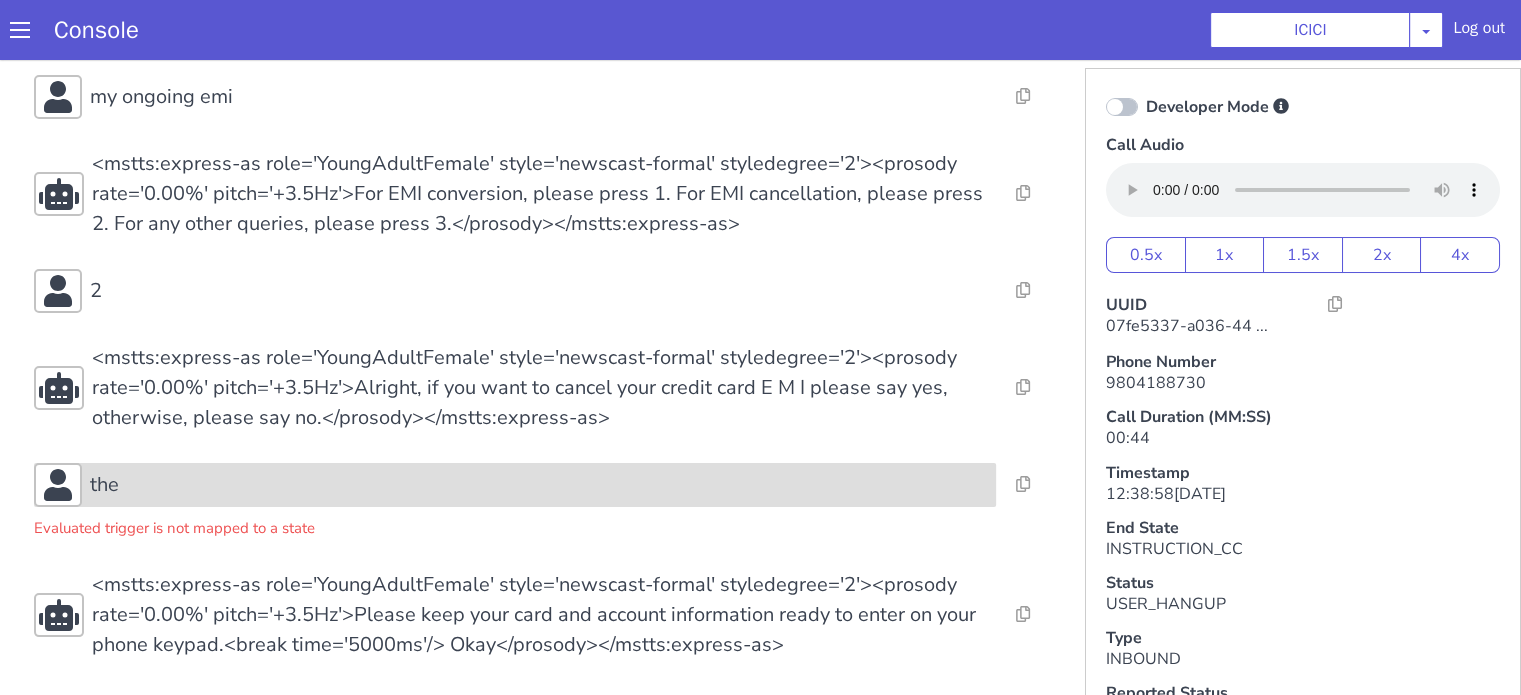 click on "the" at bounding box center [539, 485] 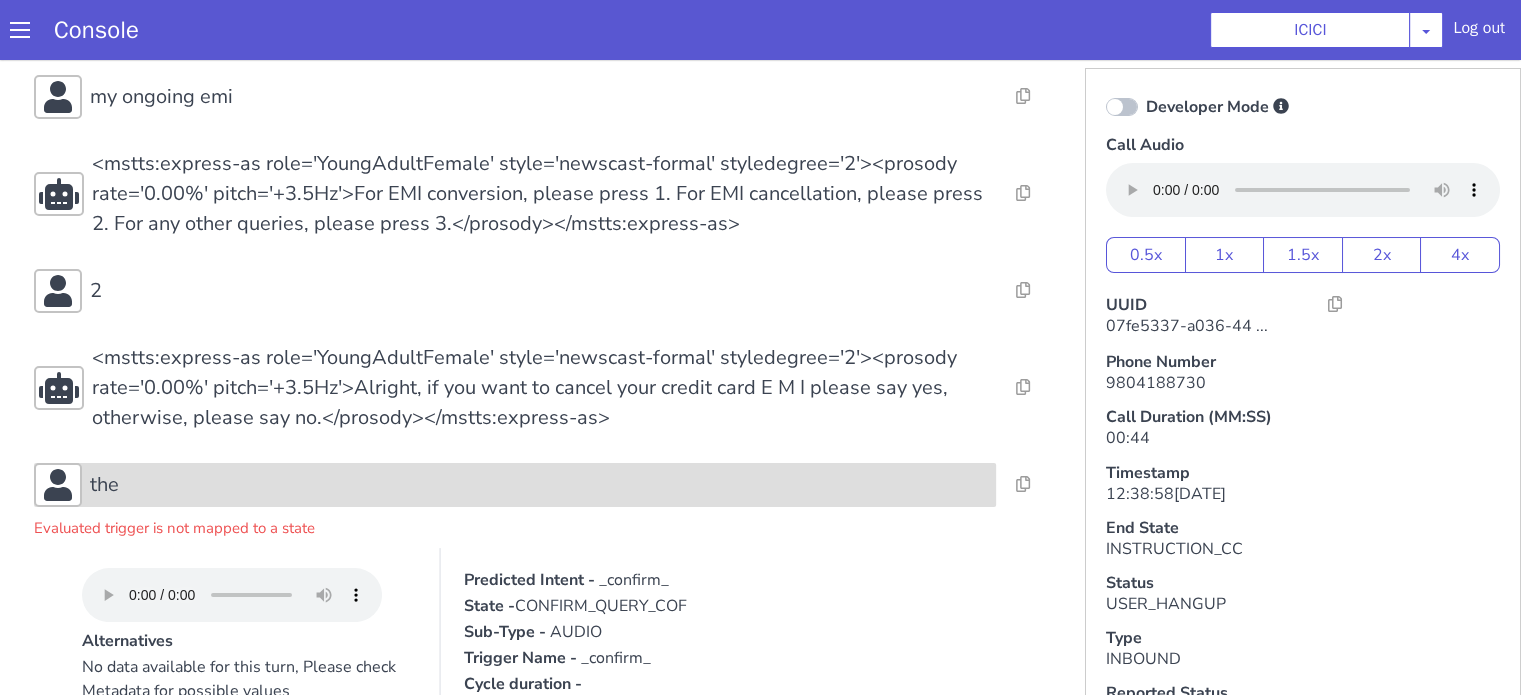 click on "the" at bounding box center (539, 485) 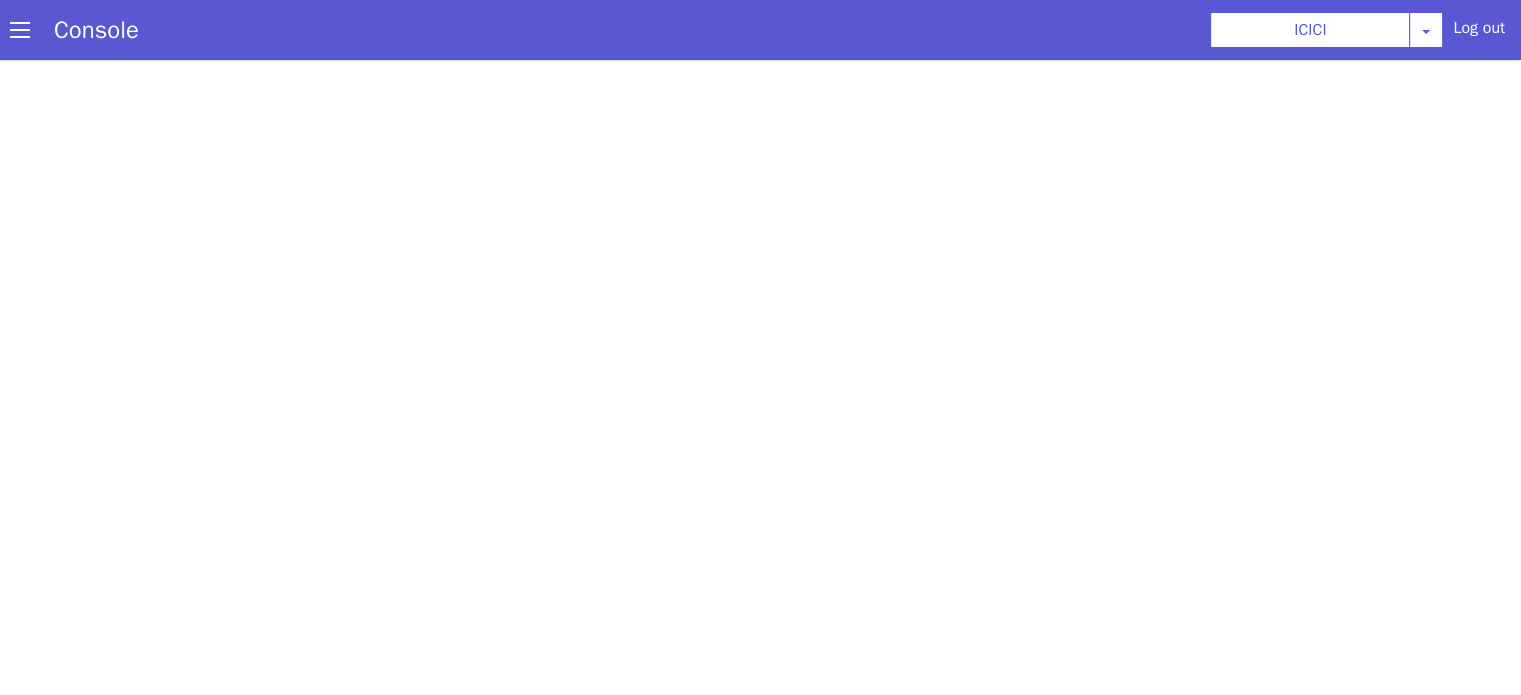 scroll, scrollTop: 0, scrollLeft: 0, axis: both 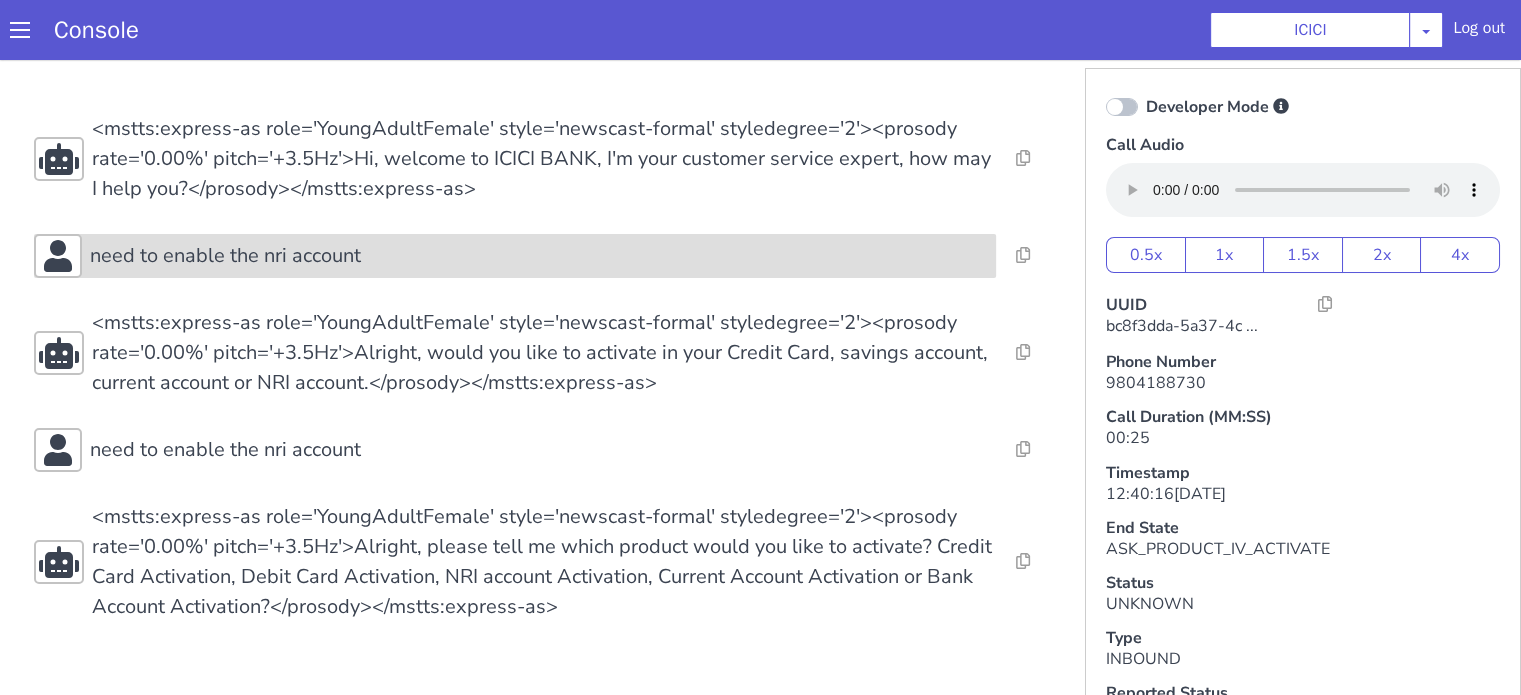 click on "need to enable the nri account" at bounding box center [225, 256] 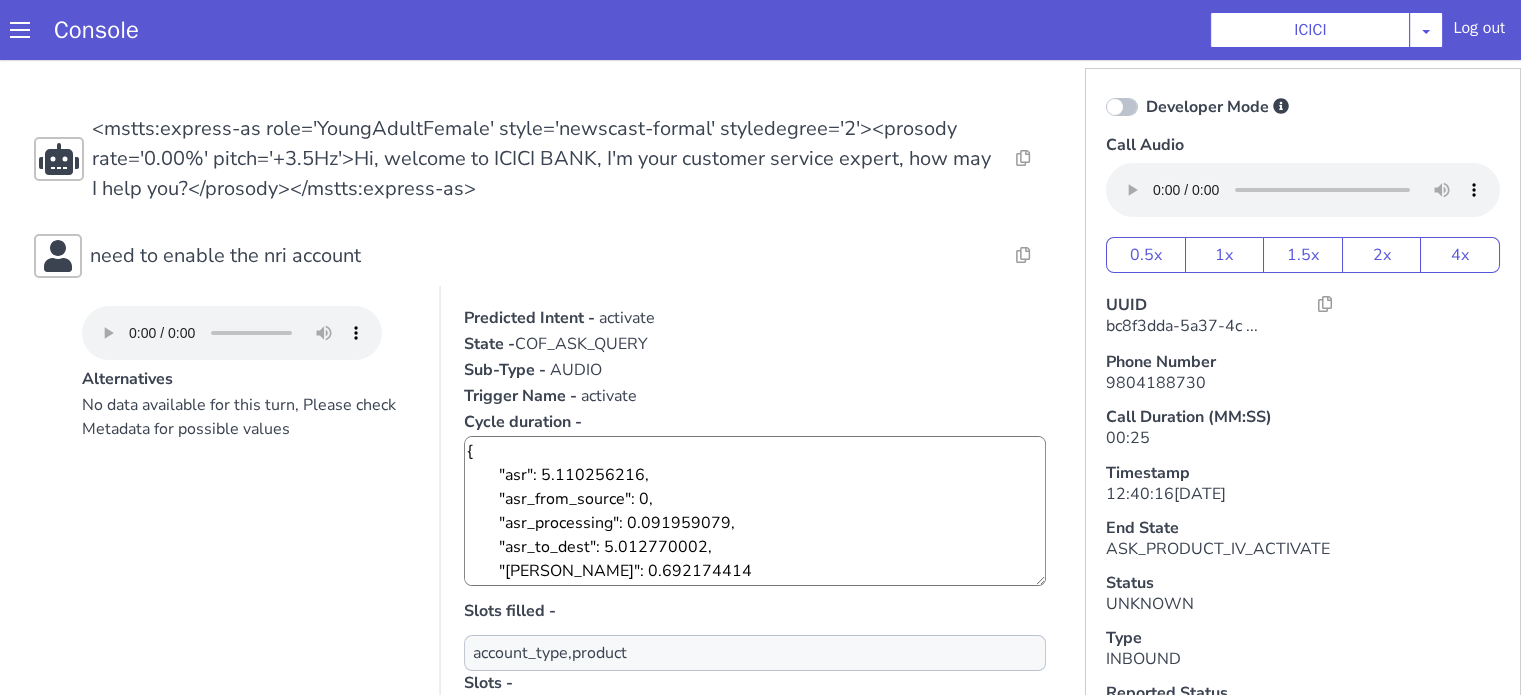 scroll, scrollTop: 200, scrollLeft: 0, axis: vertical 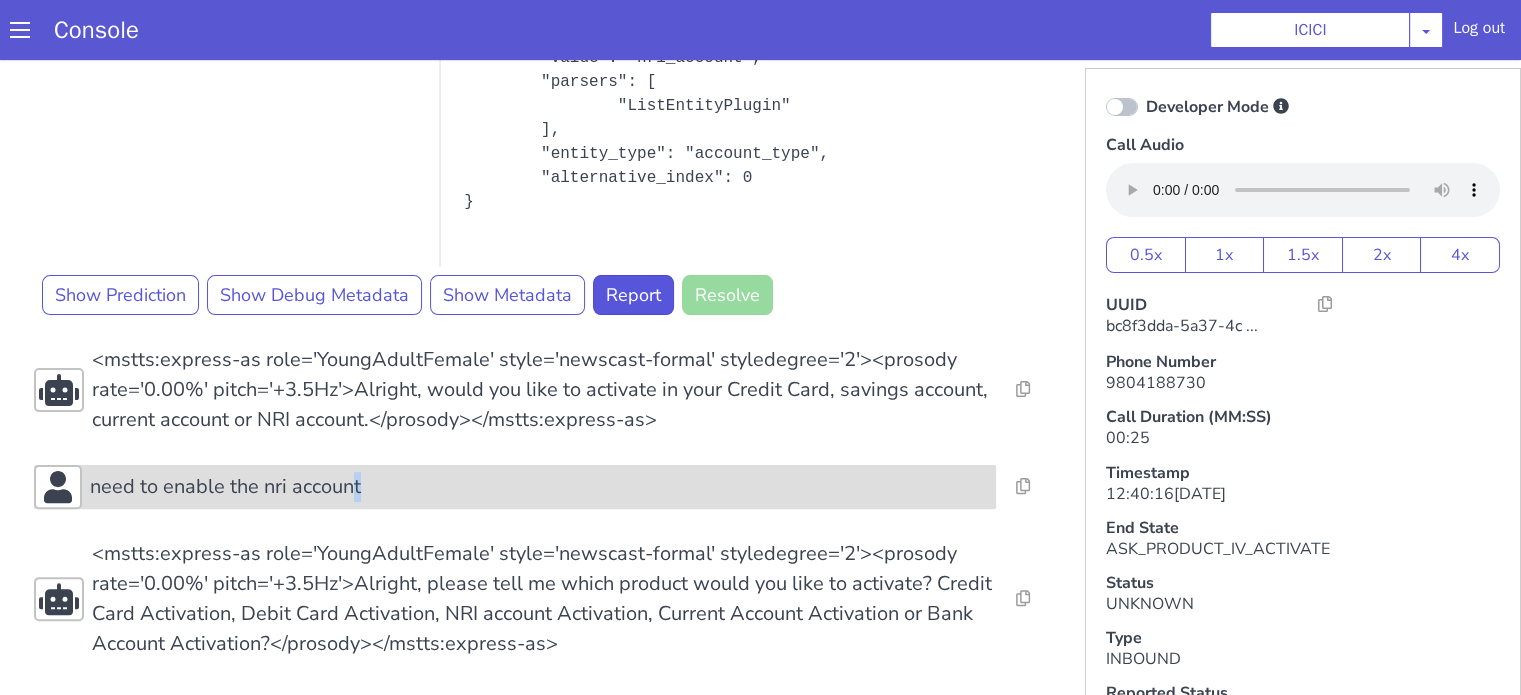 click on "need to enable the nri account" at bounding box center [539, 487] 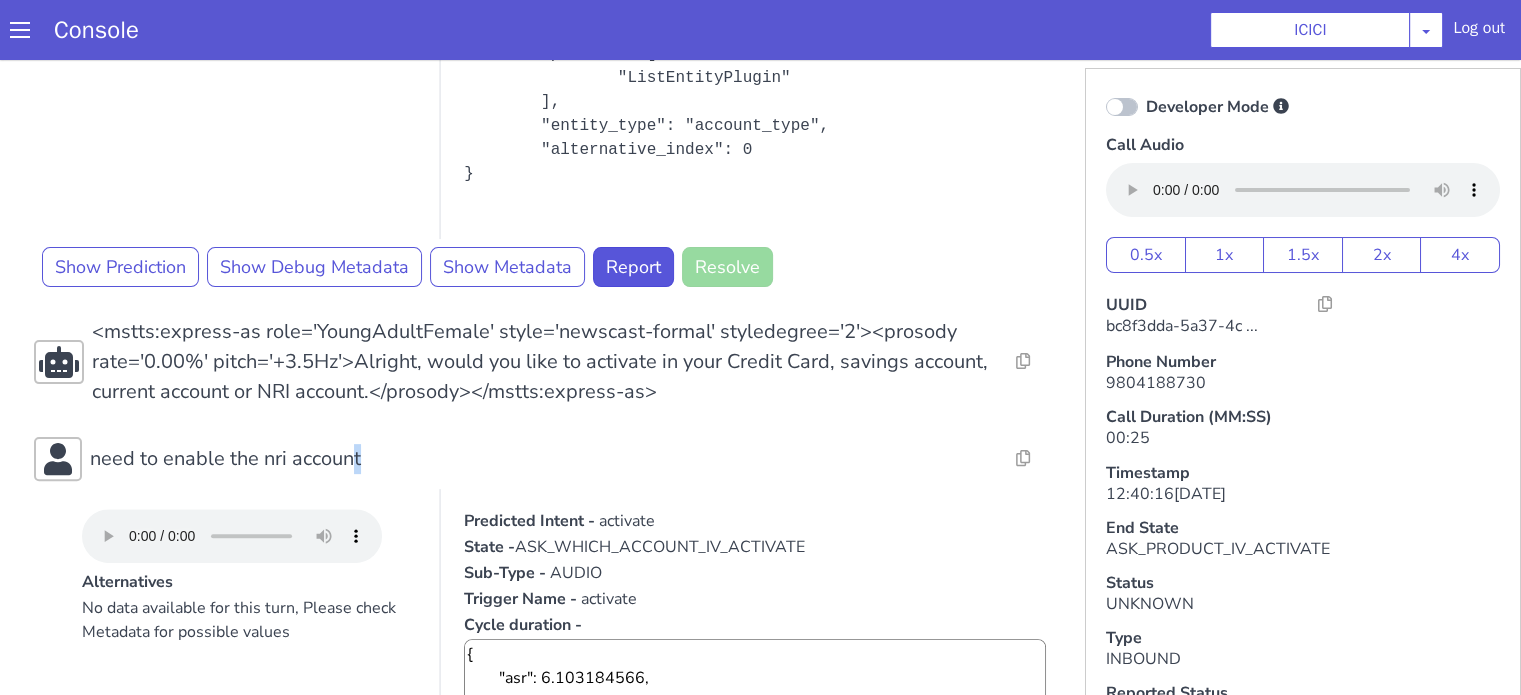 scroll, scrollTop: 926, scrollLeft: 0, axis: vertical 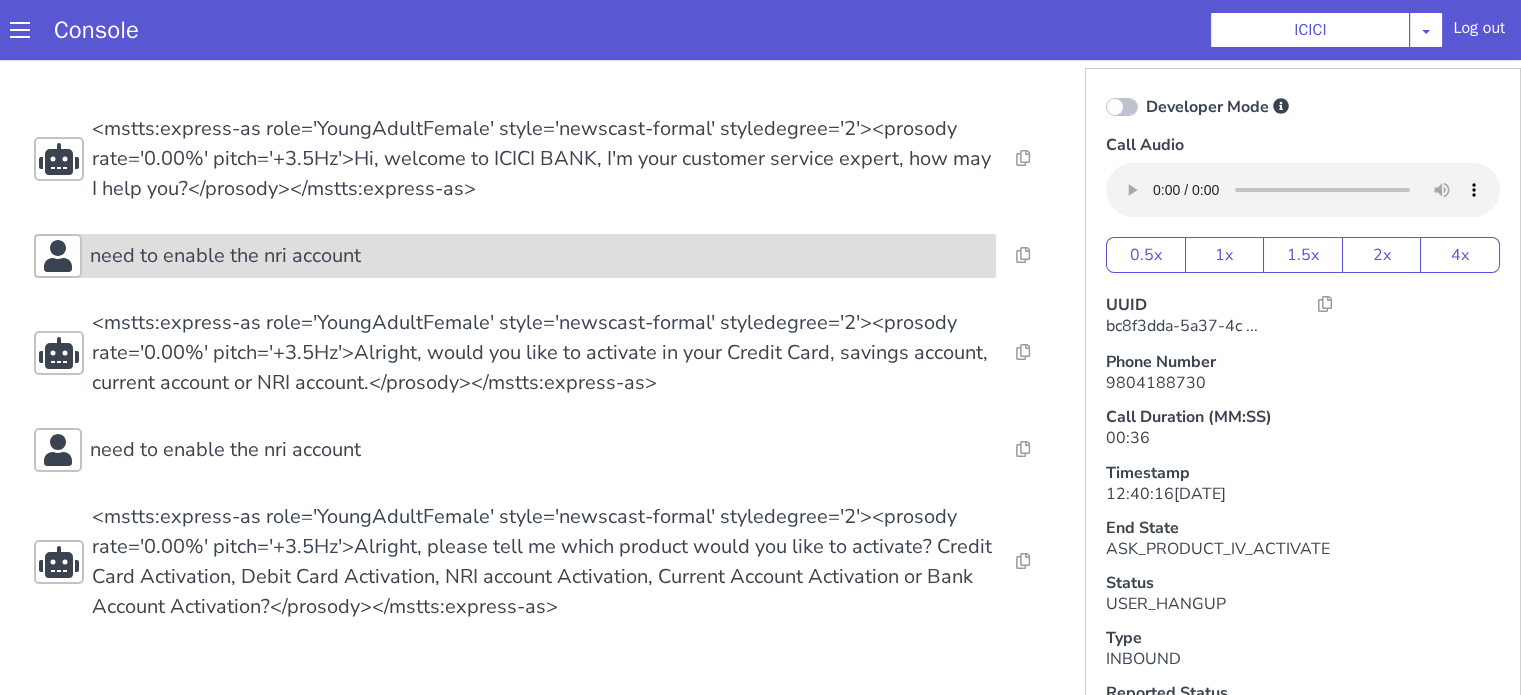 click on "need to enable the nri account" at bounding box center (225, 256) 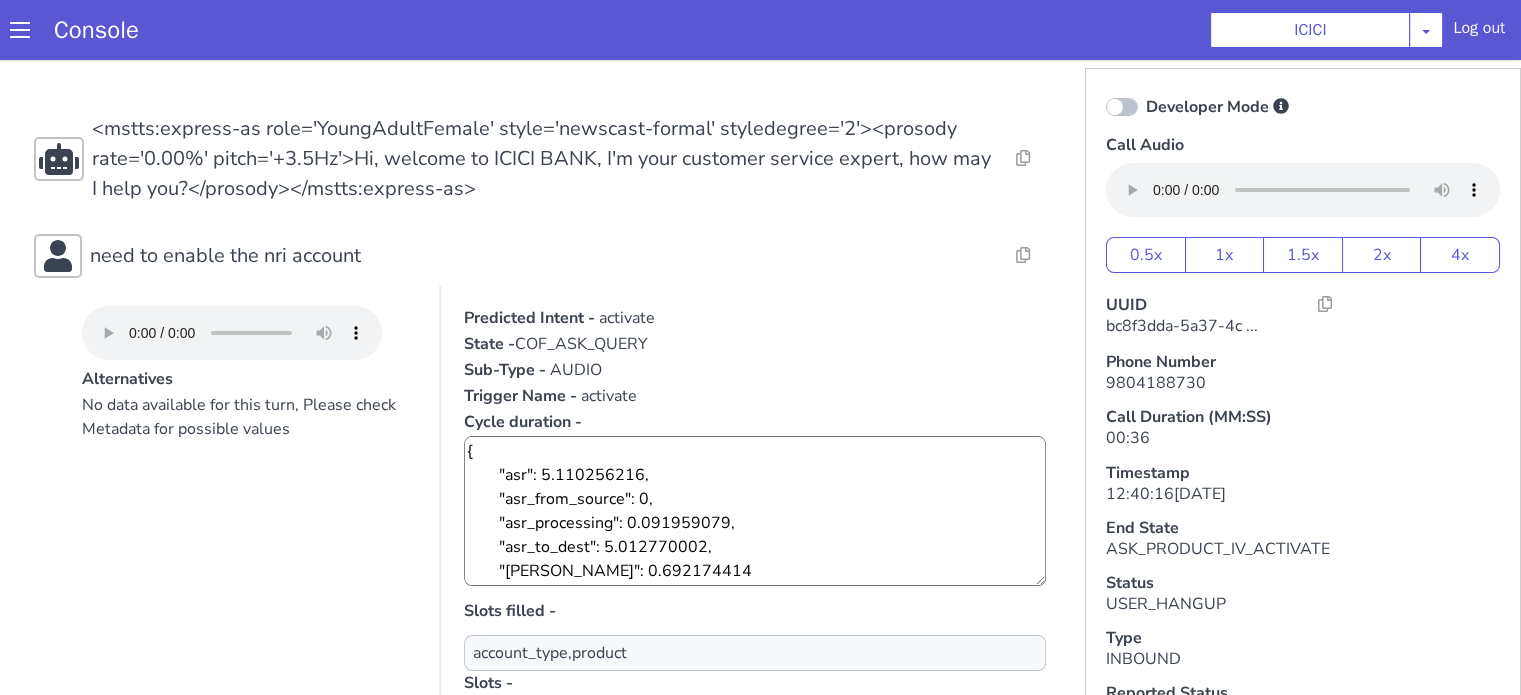 scroll, scrollTop: 400, scrollLeft: 0, axis: vertical 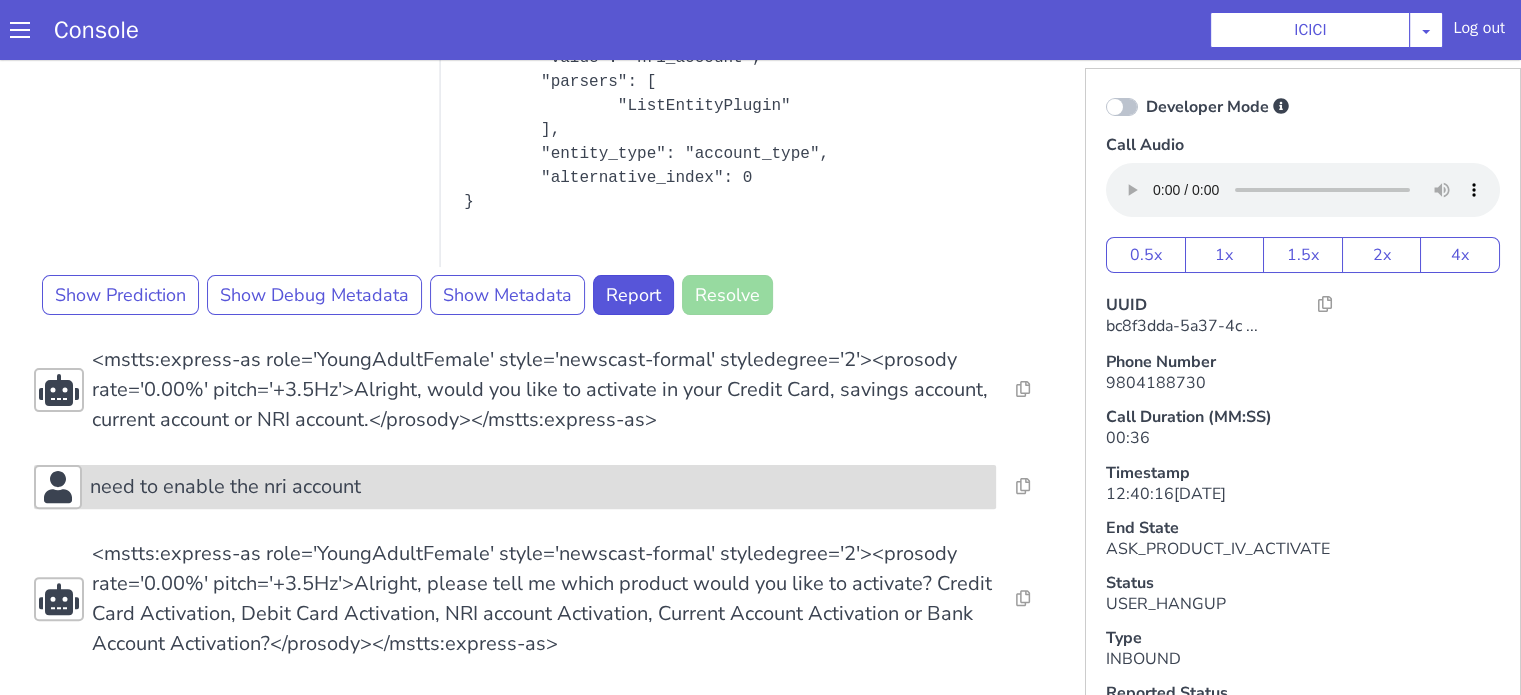 click on "need to enable the nri account" at bounding box center (225, 487) 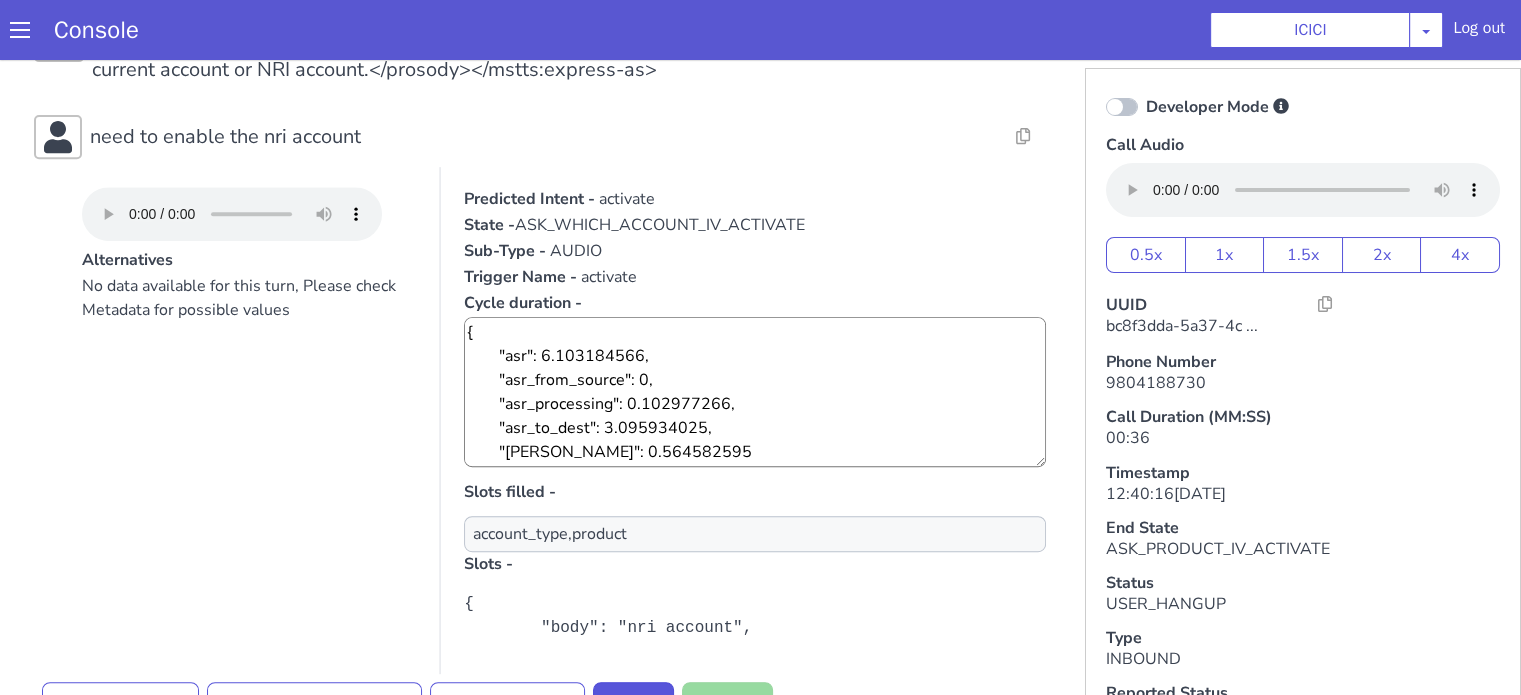 scroll, scrollTop: 926, scrollLeft: 0, axis: vertical 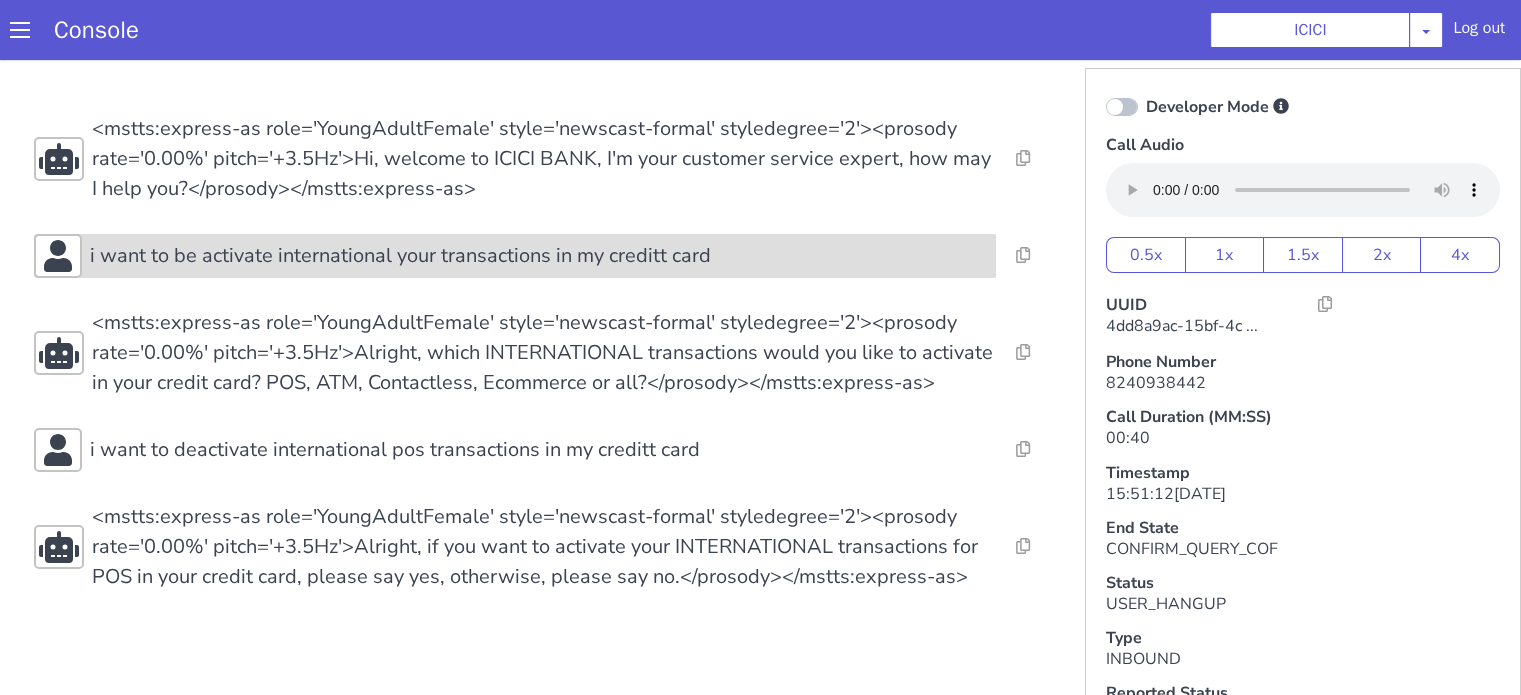 click on "i want to be activate international your transactions in my creditt card" at bounding box center (400, 256) 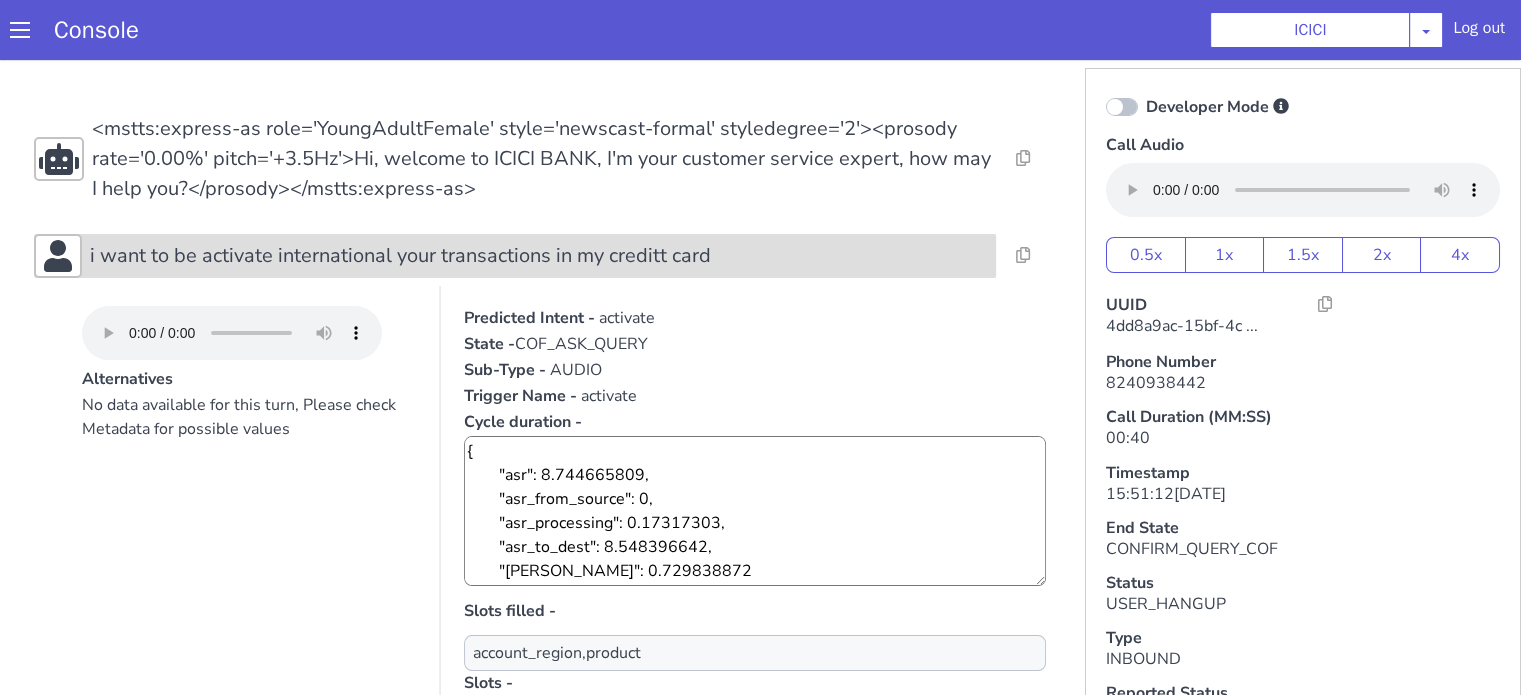 click on "i want to be activate international your transactions in my creditt card" at bounding box center (400, 256) 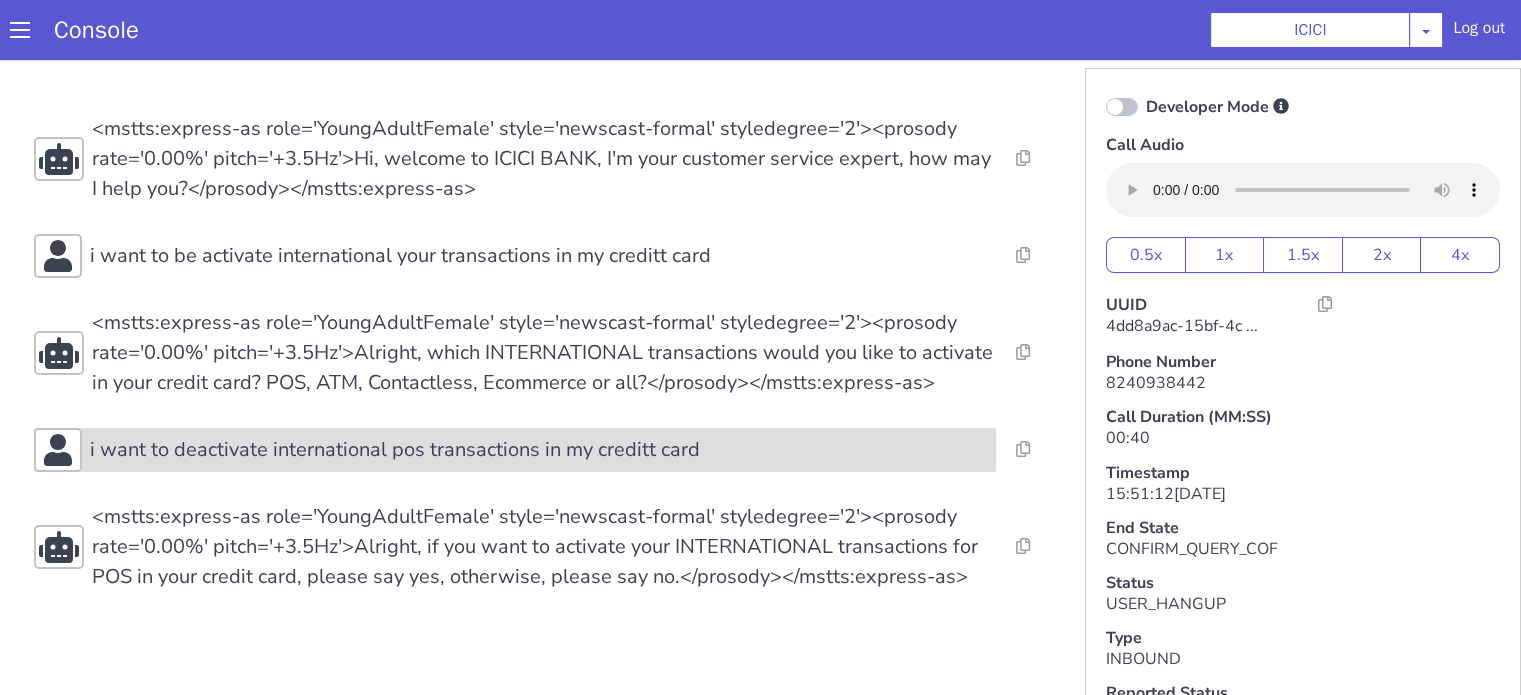 click on "i want to deactivate international pos transactions in my creditt card" at bounding box center [395, 450] 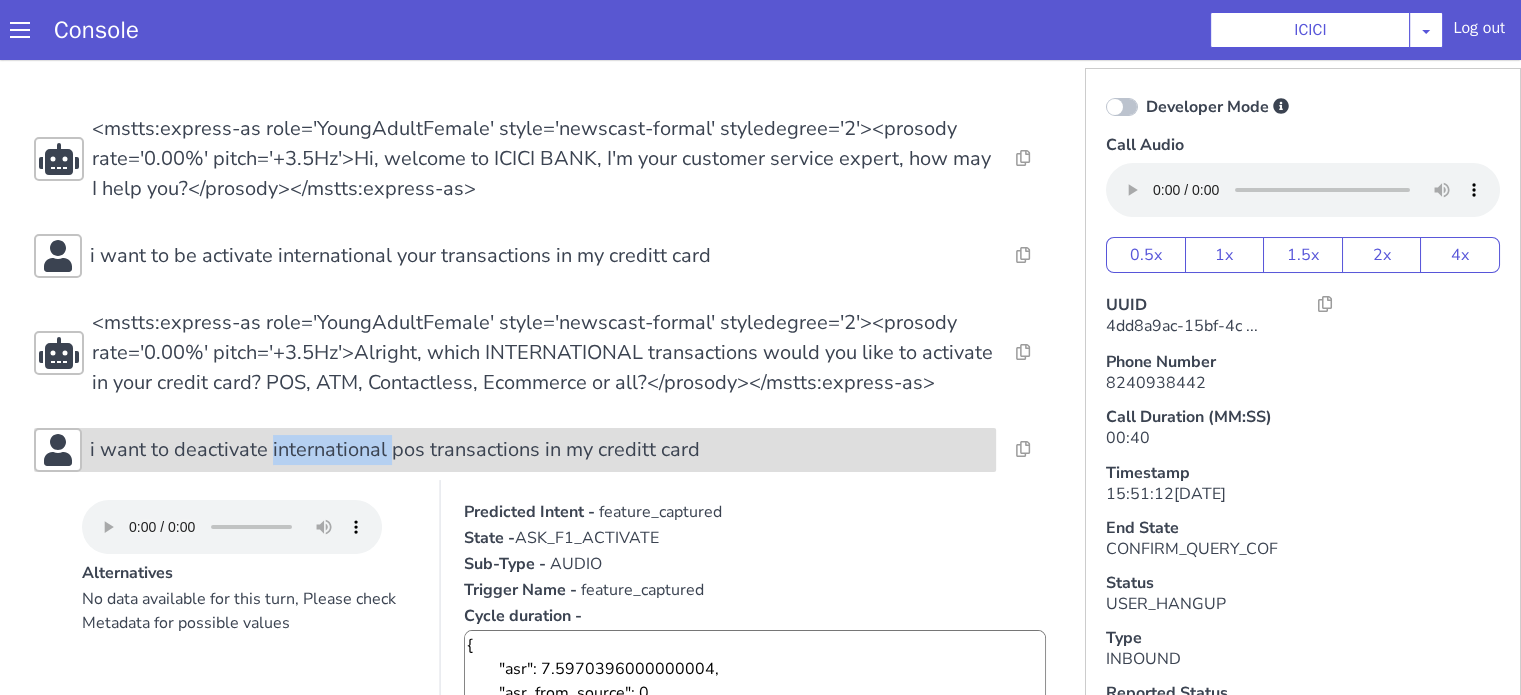 click on "i want to deactivate international pos transactions in my creditt card" at bounding box center (395, 450) 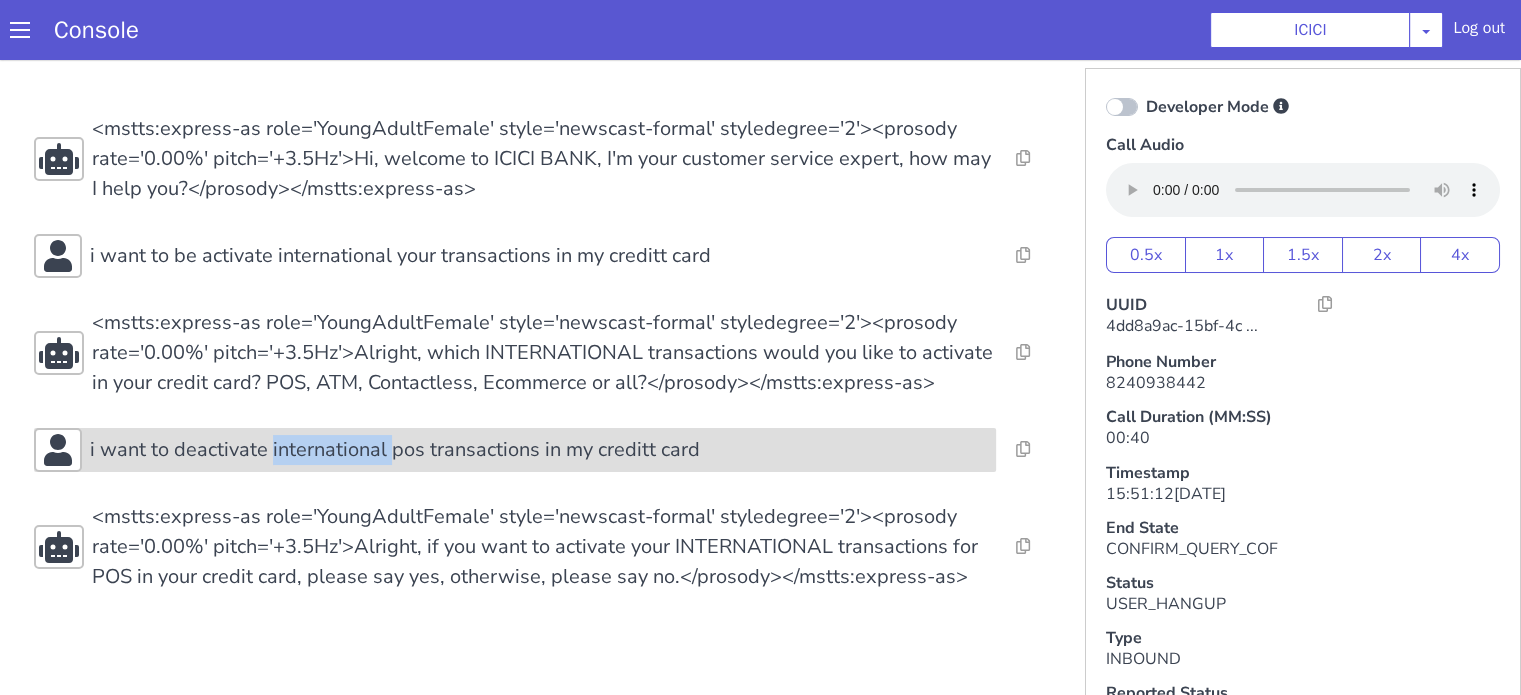 click on "i want to deactivate international pos transactions in my creditt card" at bounding box center (395, 450) 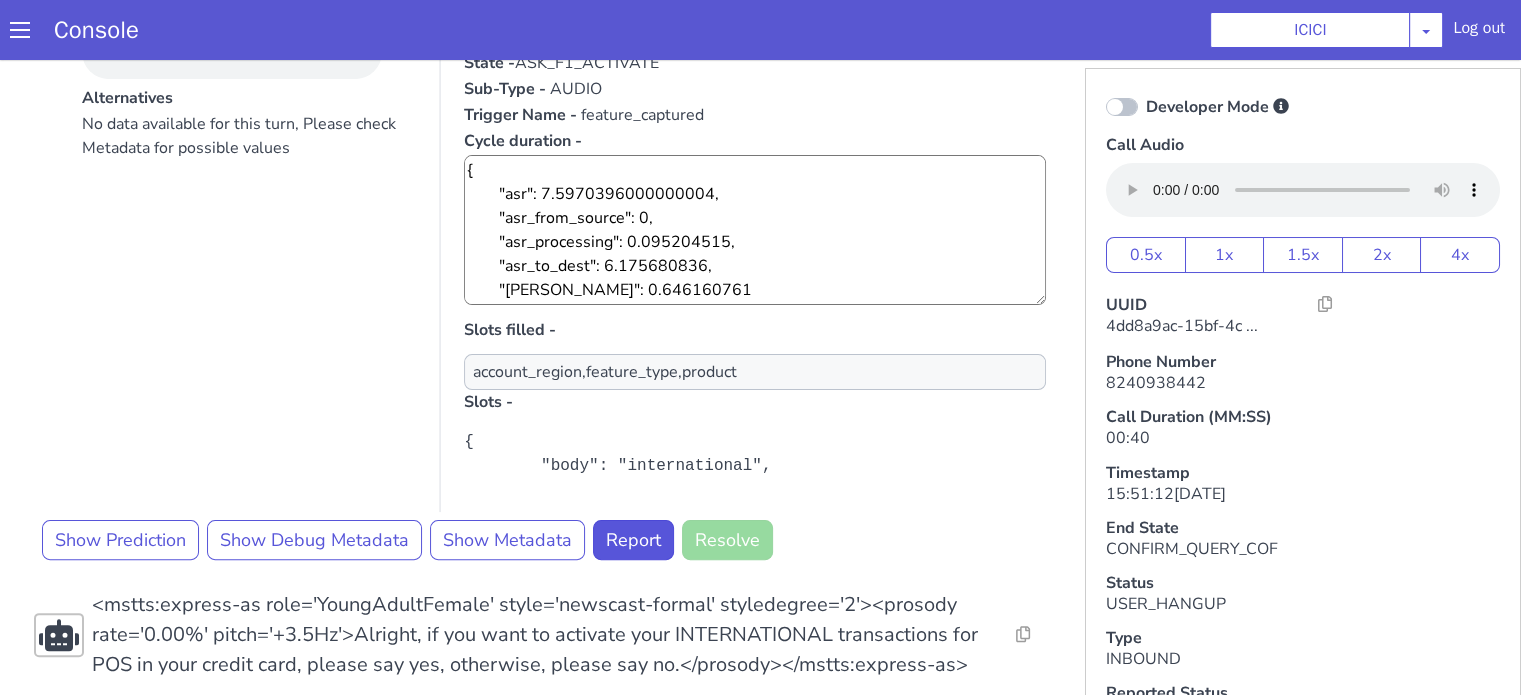 scroll, scrollTop: 526, scrollLeft: 0, axis: vertical 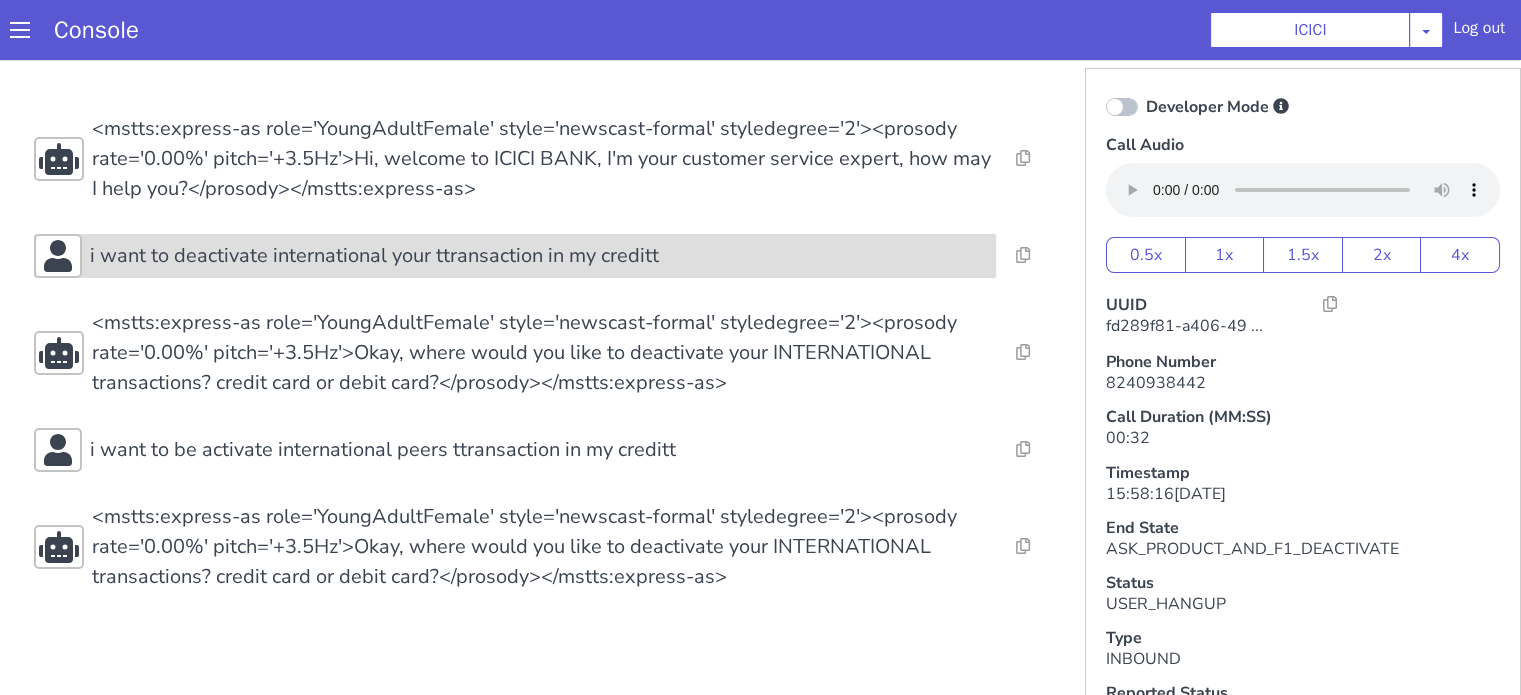 click on "i want to deactivate international your ttransaction in my creditt" at bounding box center [374, 256] 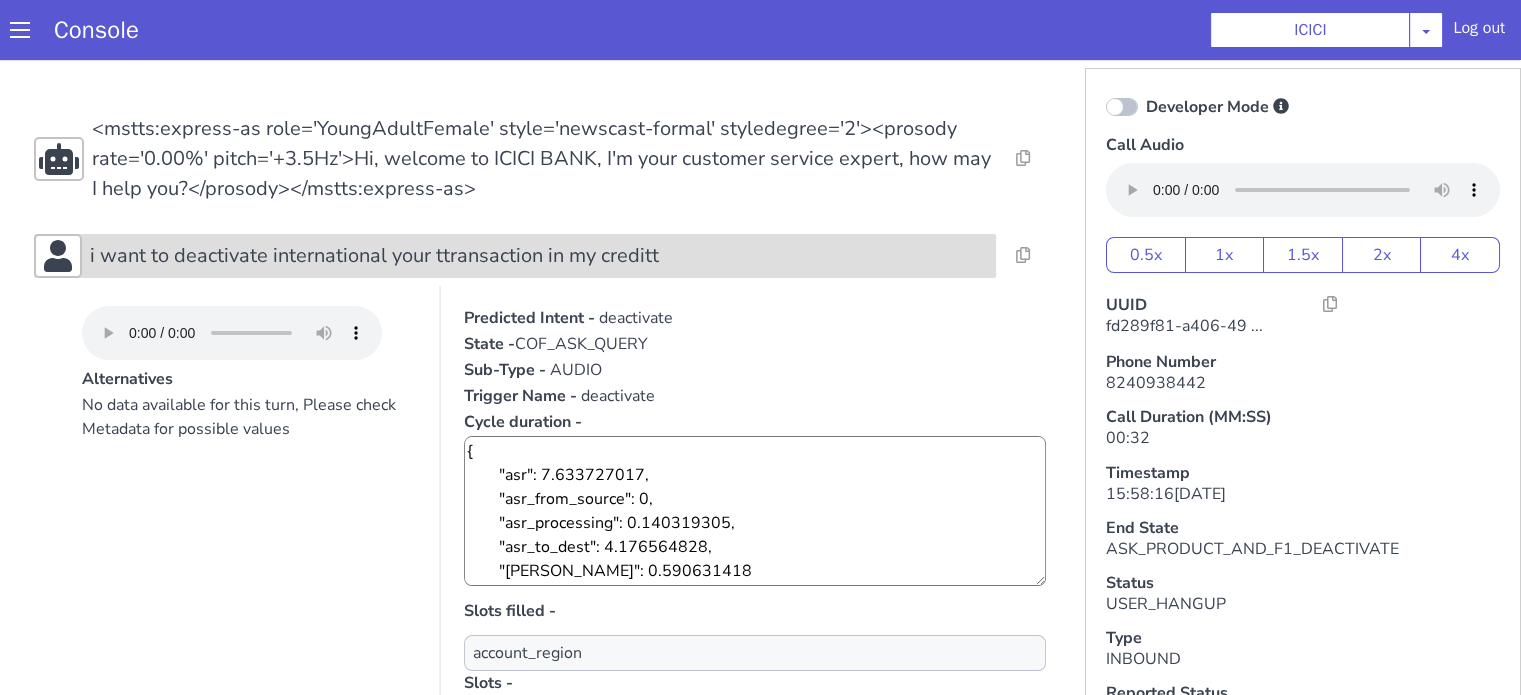 click on "i want to deactivate international your ttransaction in my creditt" at bounding box center (374, 256) 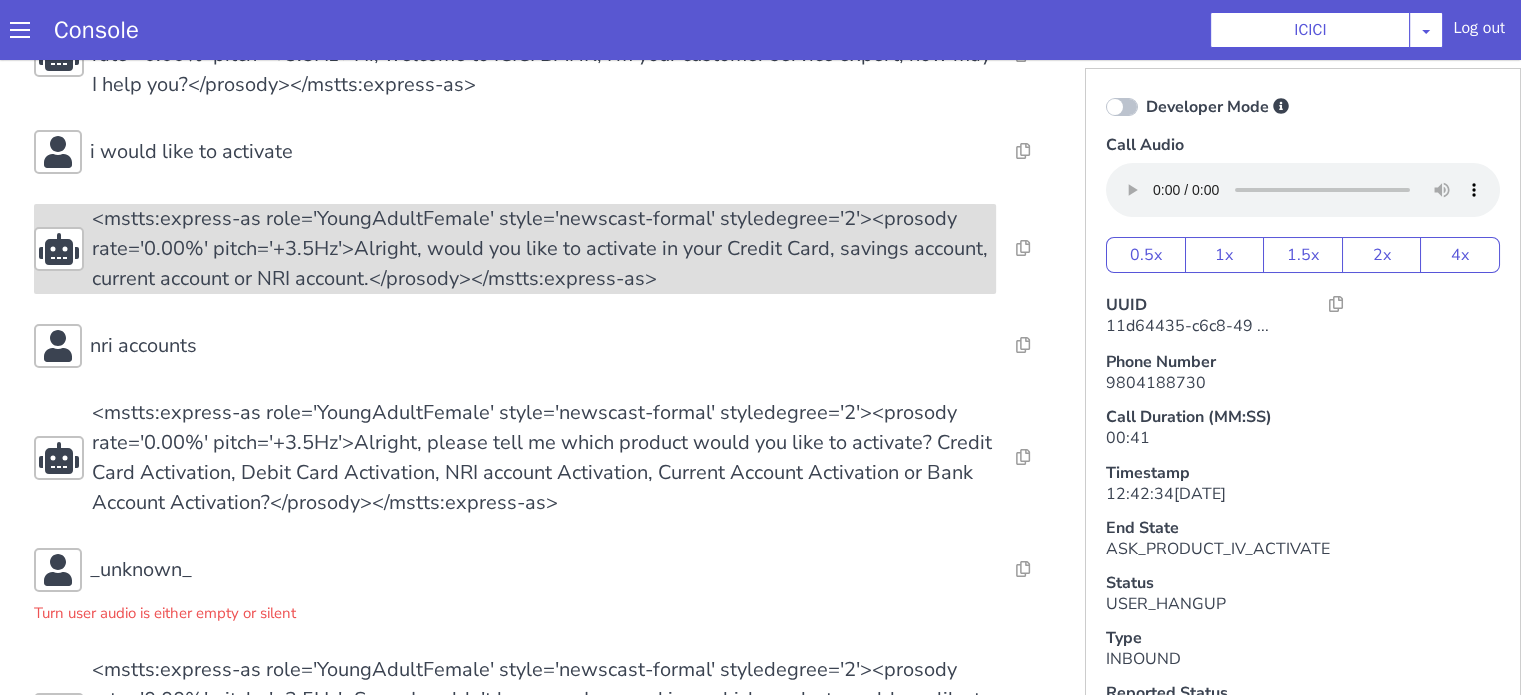 scroll, scrollTop: 200, scrollLeft: 0, axis: vertical 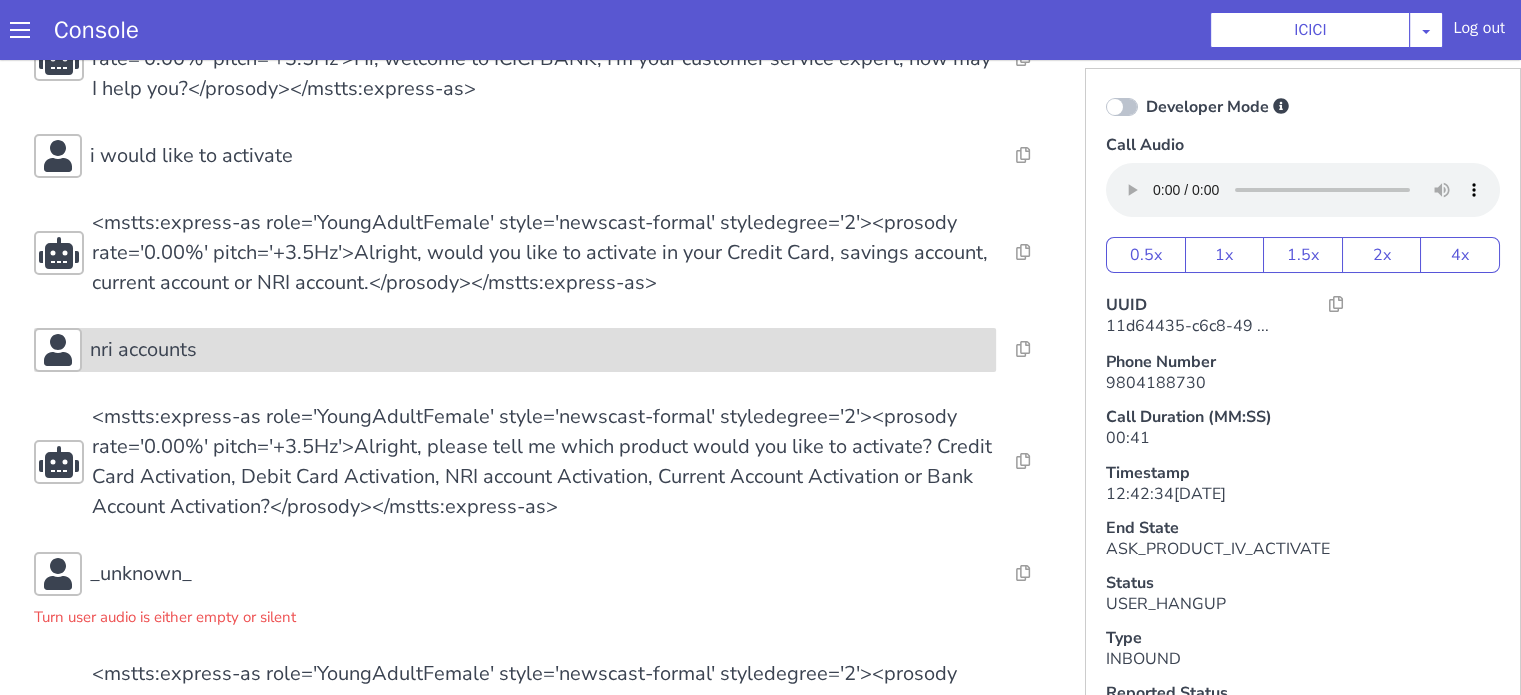 click on "nri accounts" at bounding box center [539, 350] 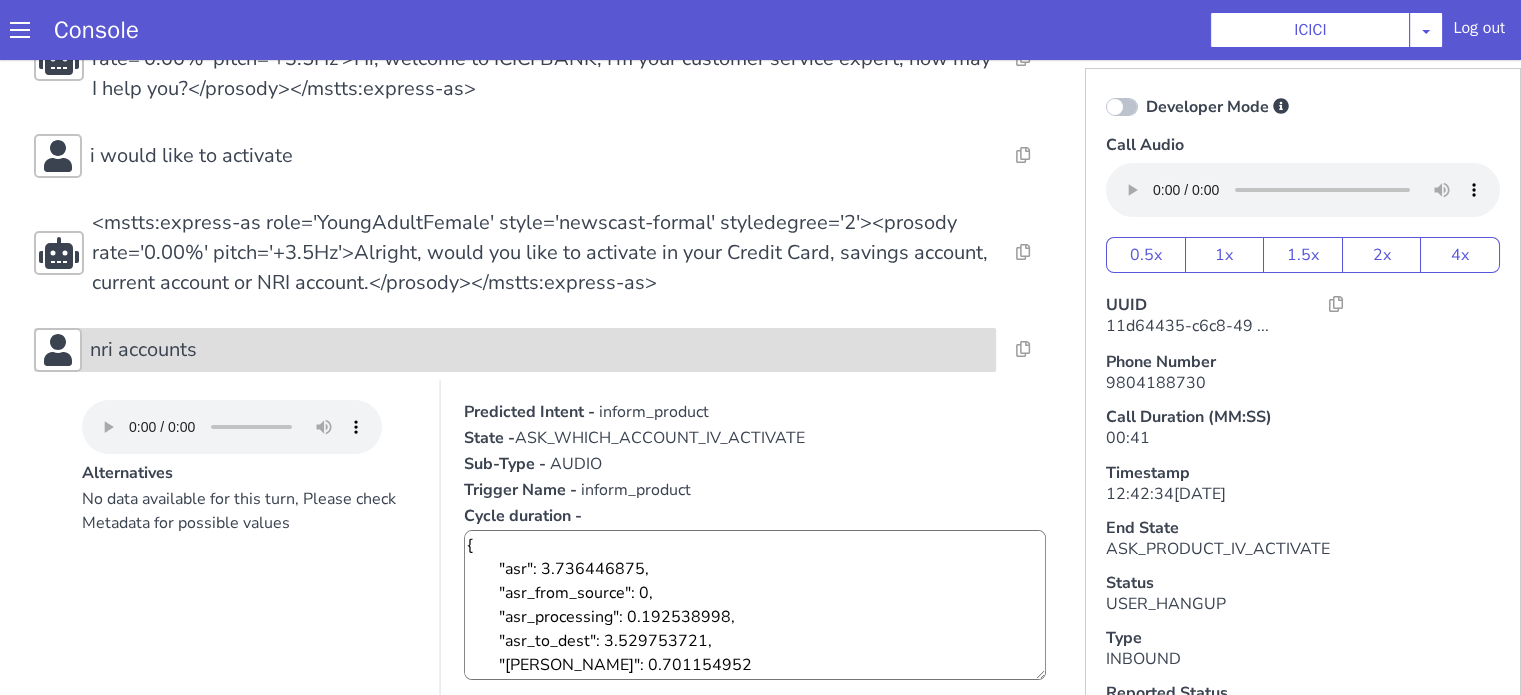 click on "nri accounts" at bounding box center [539, 350] 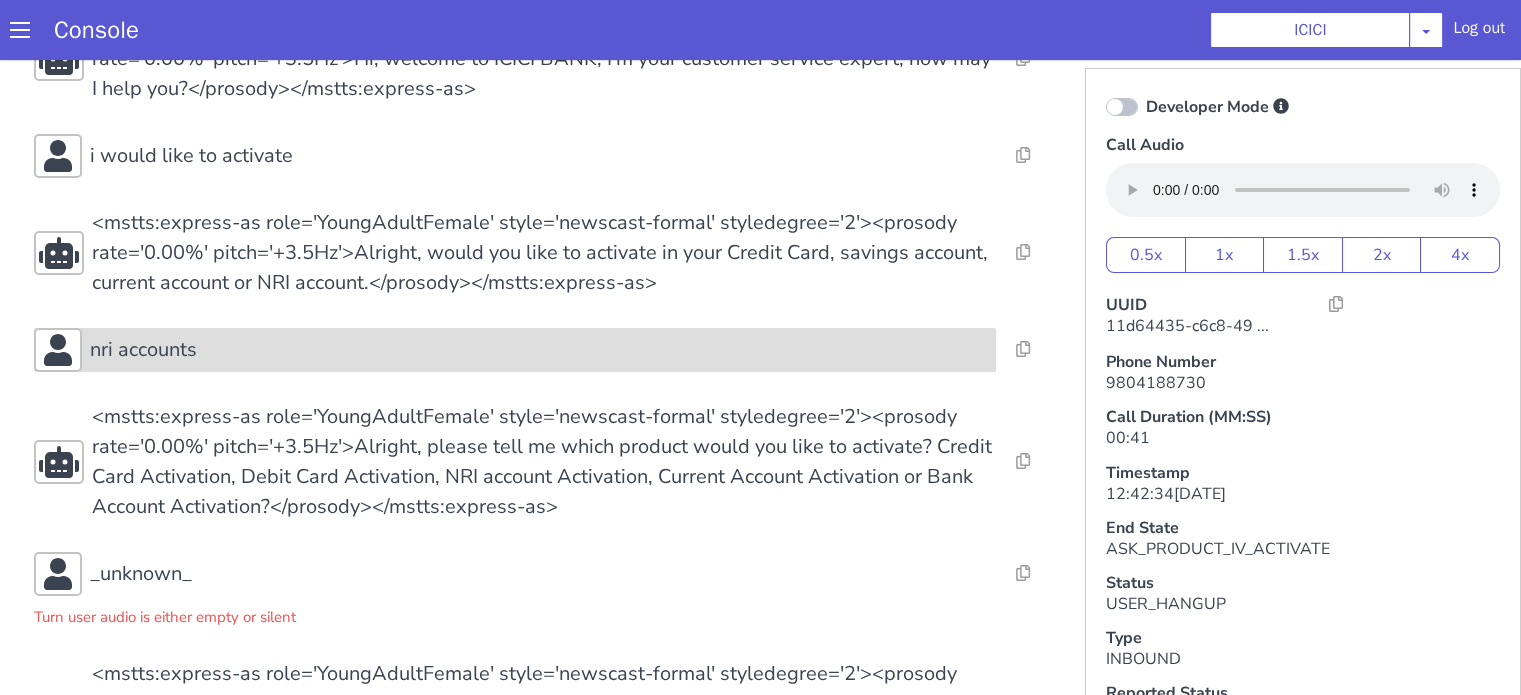 click on "nri accounts" at bounding box center (539, 350) 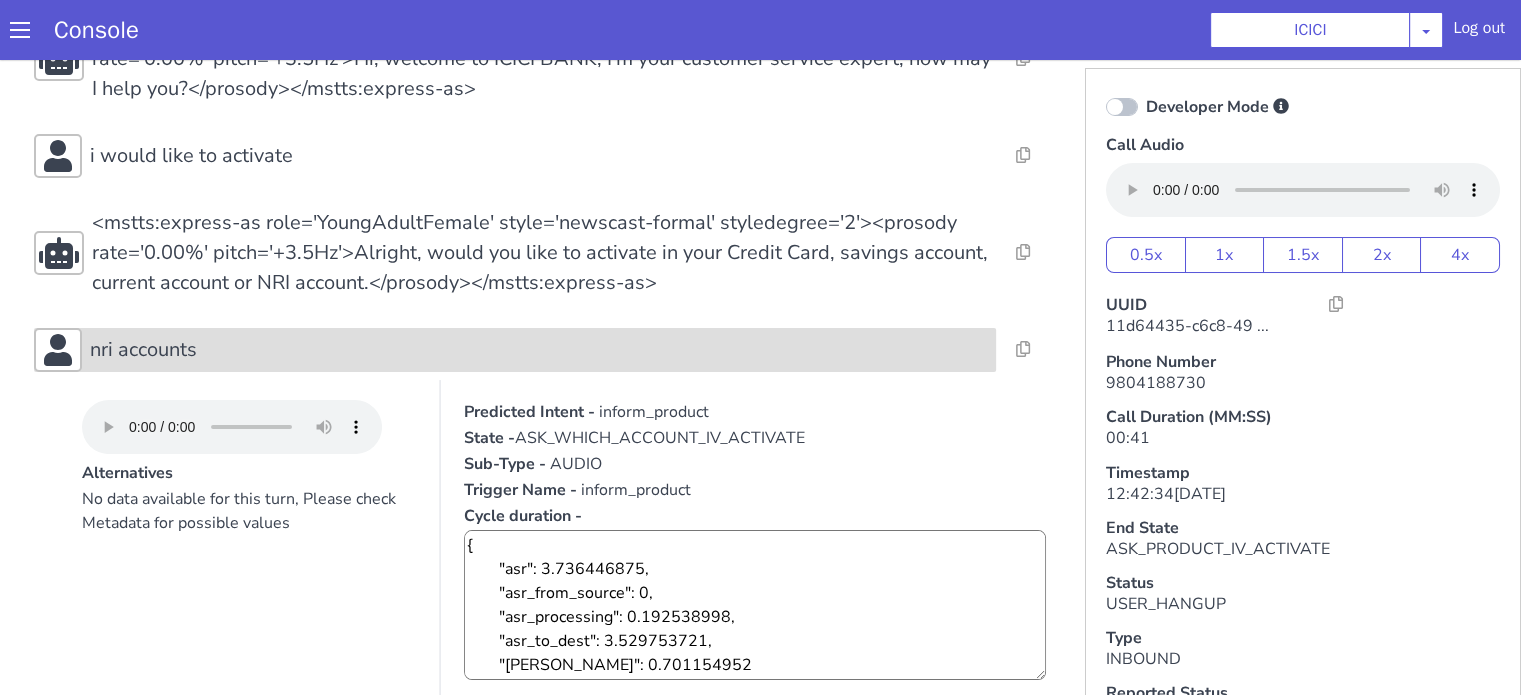 click on "nri accounts" at bounding box center [539, 350] 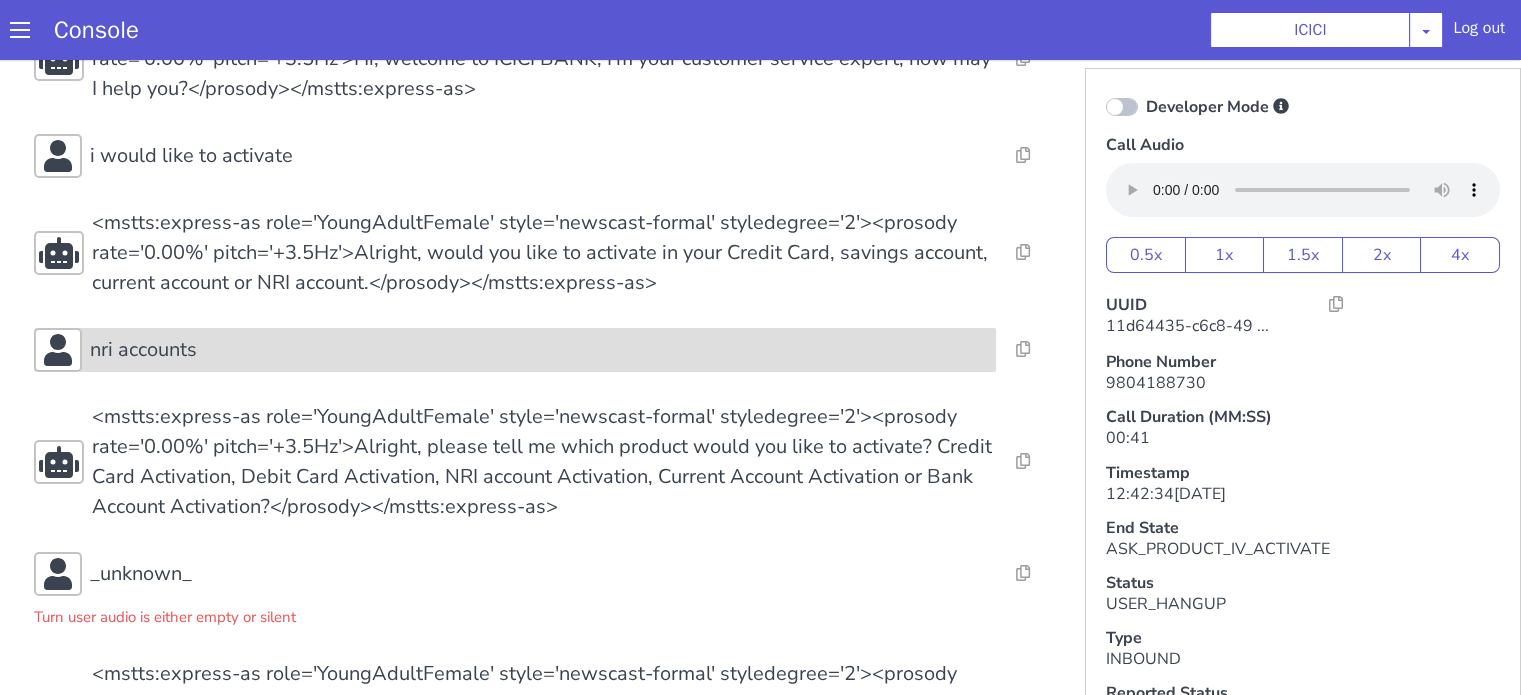 click on "nri accounts" at bounding box center (539, 350) 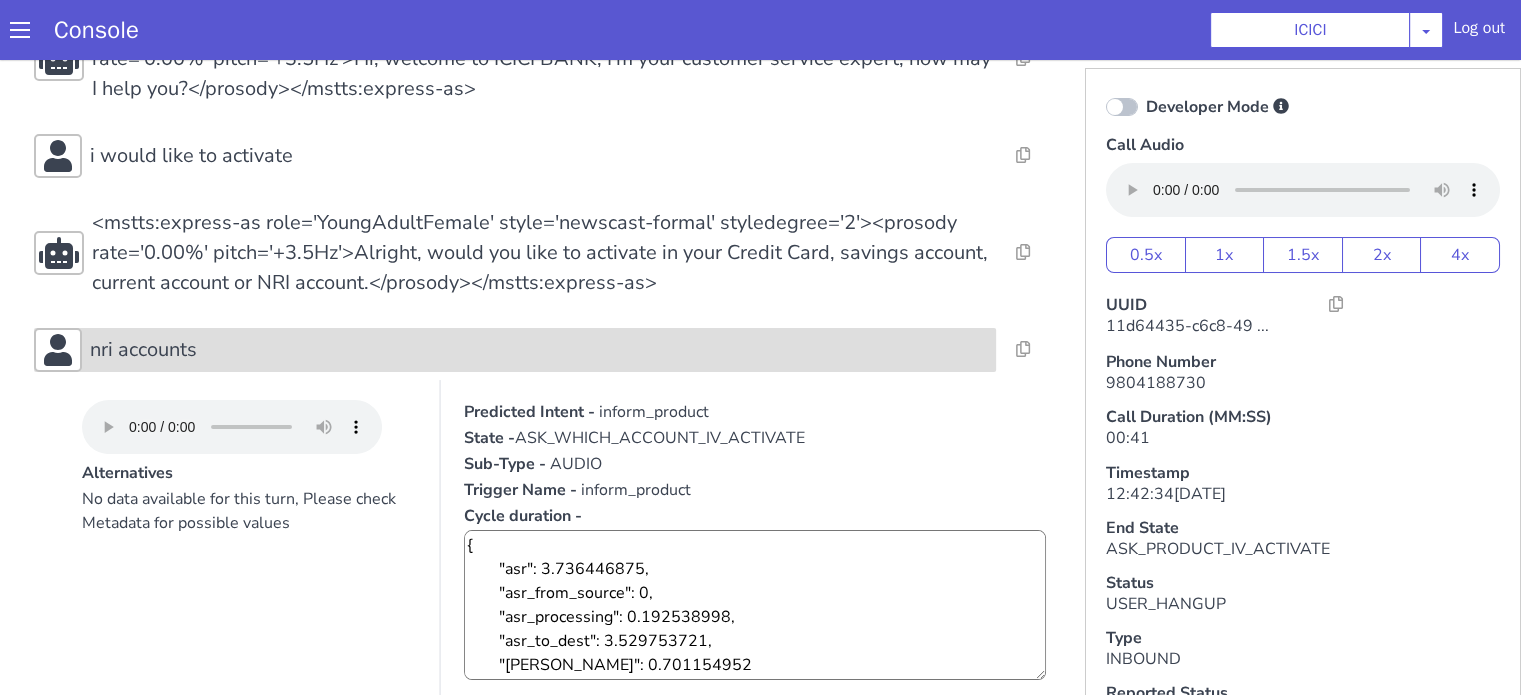 click on "nri accounts" at bounding box center (539, 350) 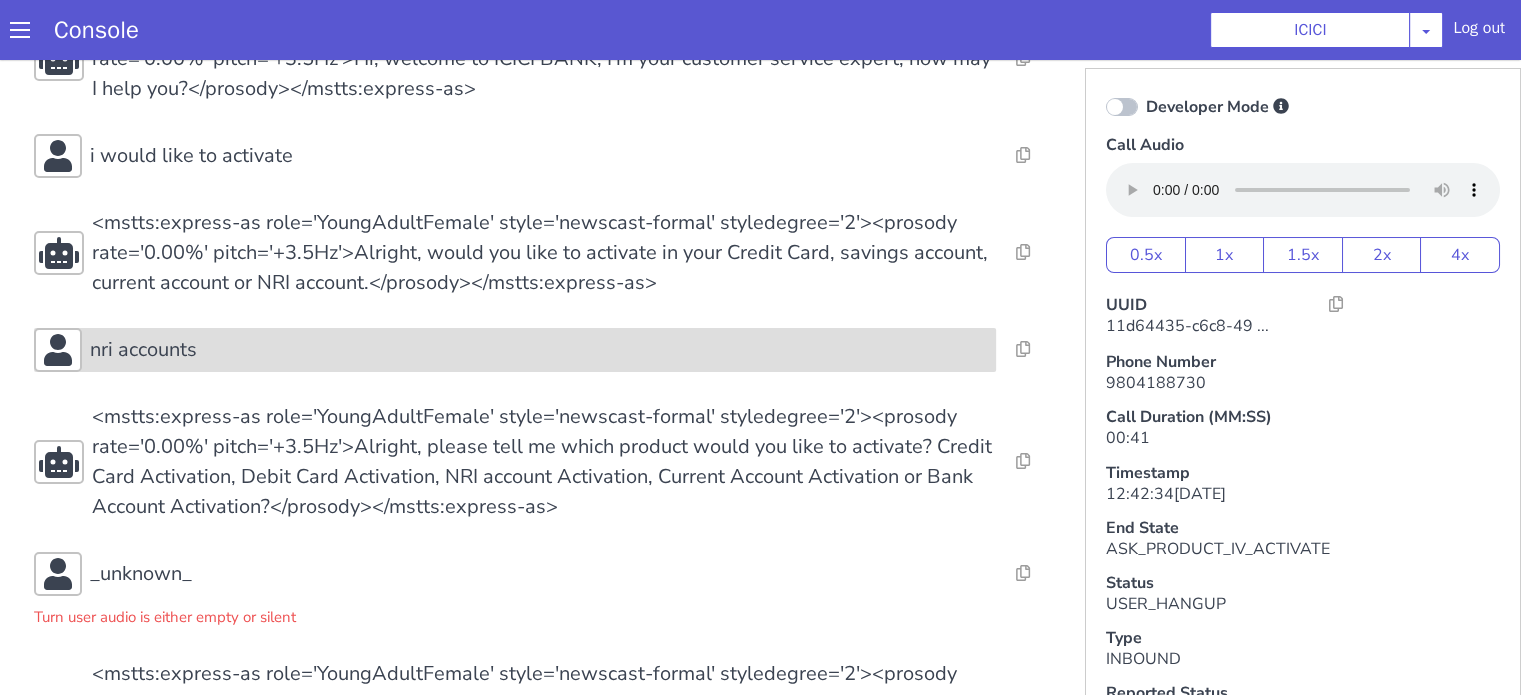 click on "nri accounts" at bounding box center [539, 350] 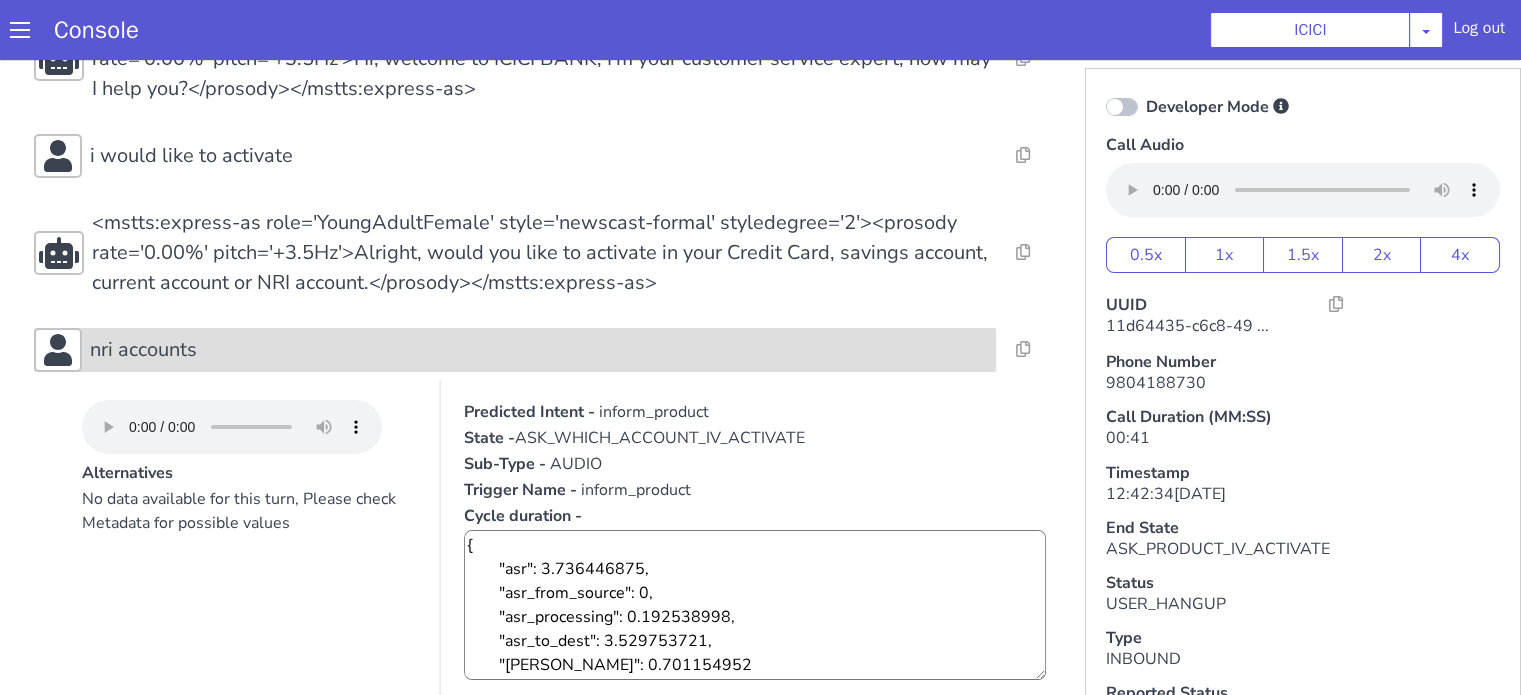 click on "nri accounts" at bounding box center [539, 350] 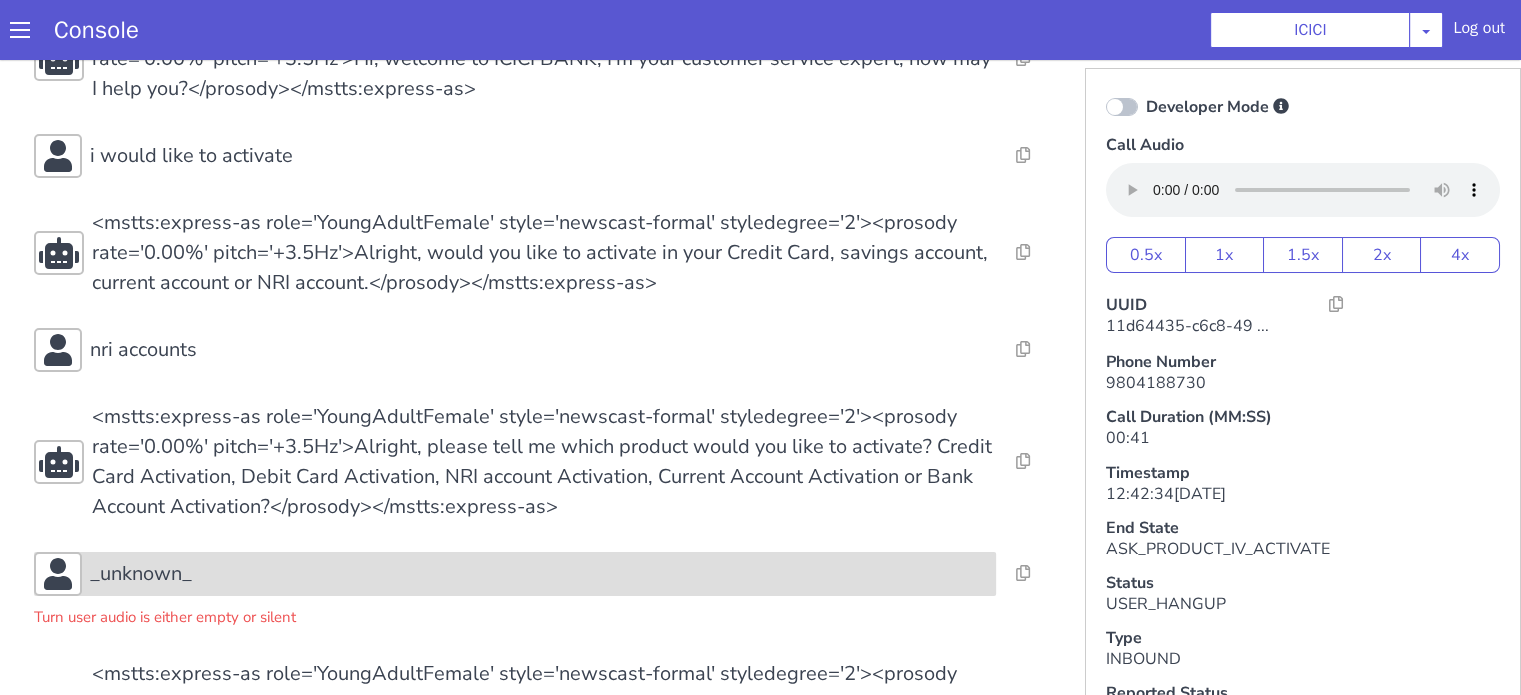 click on "_unknown_" at bounding box center [539, 574] 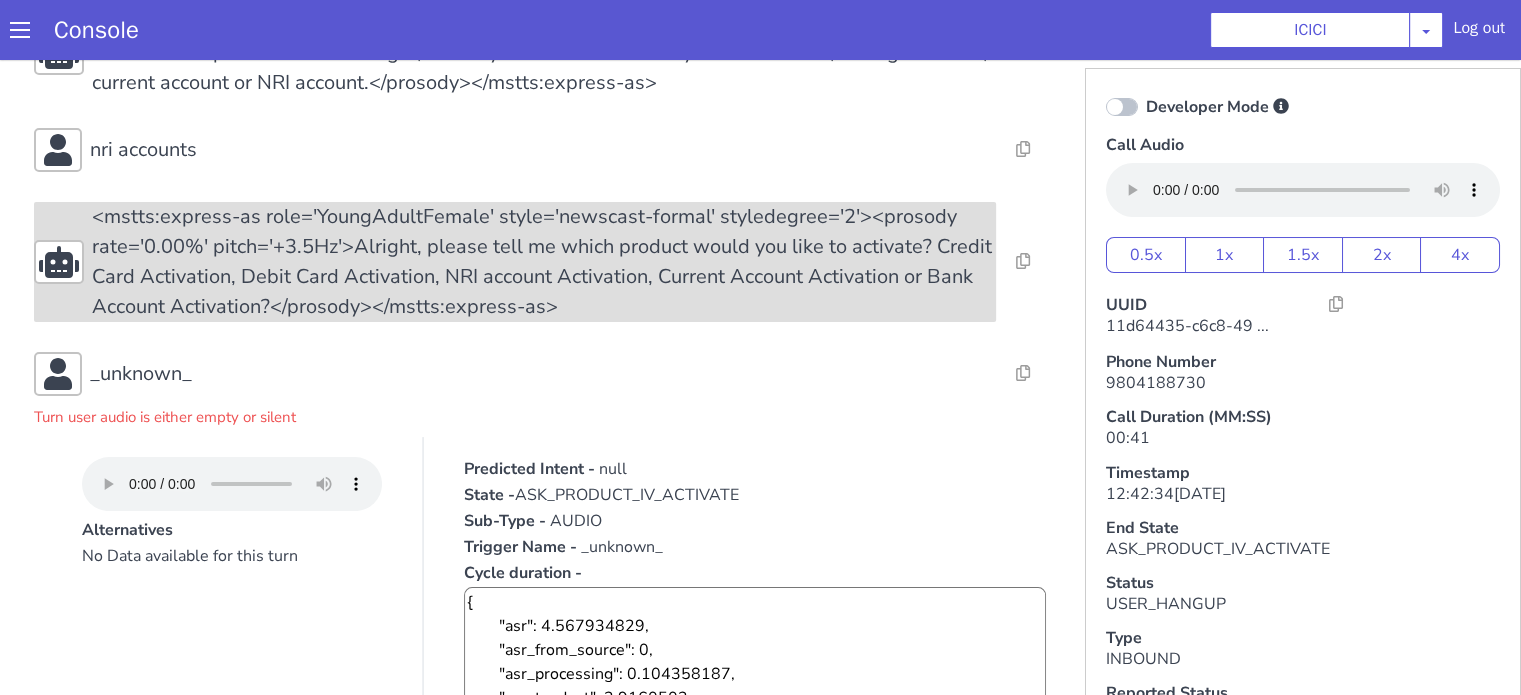 click on "_unknown_" at bounding box center (539, 374) 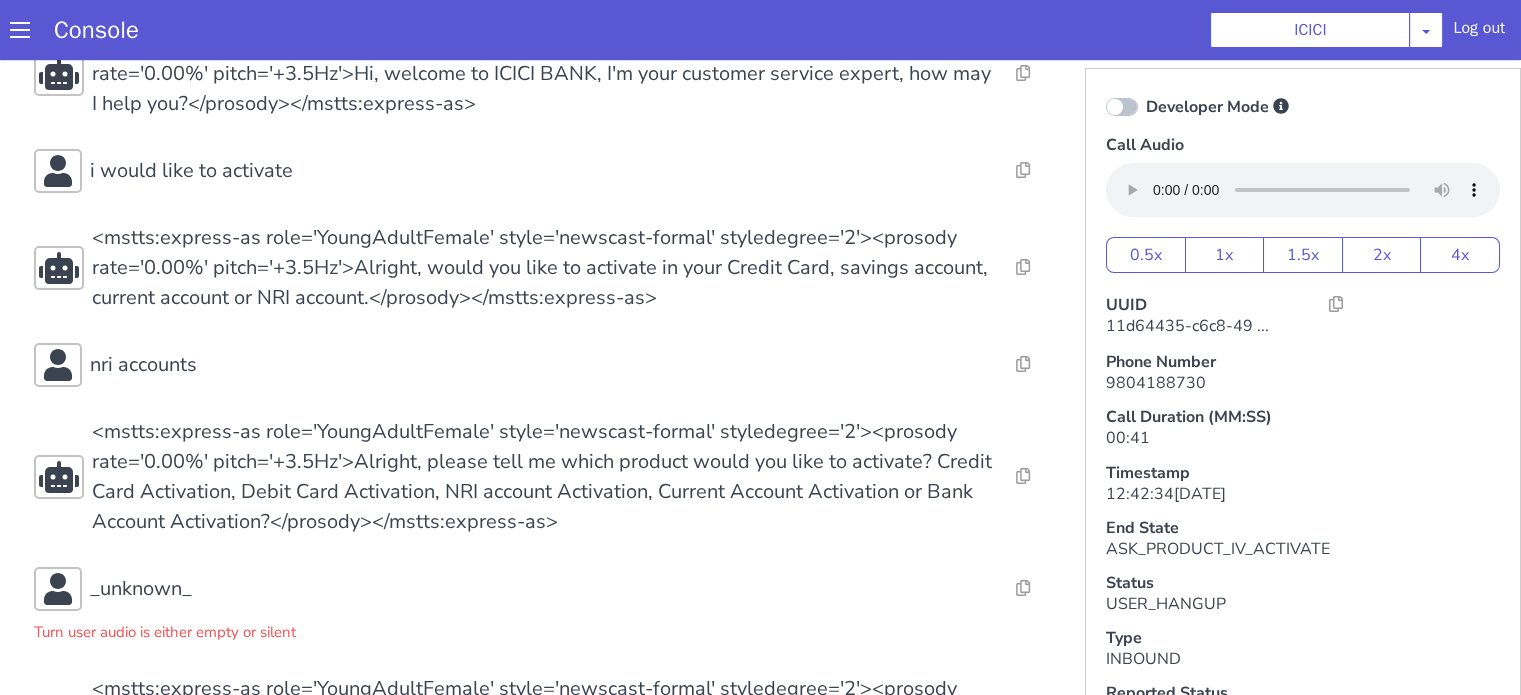 scroll, scrollTop: 200, scrollLeft: 0, axis: vertical 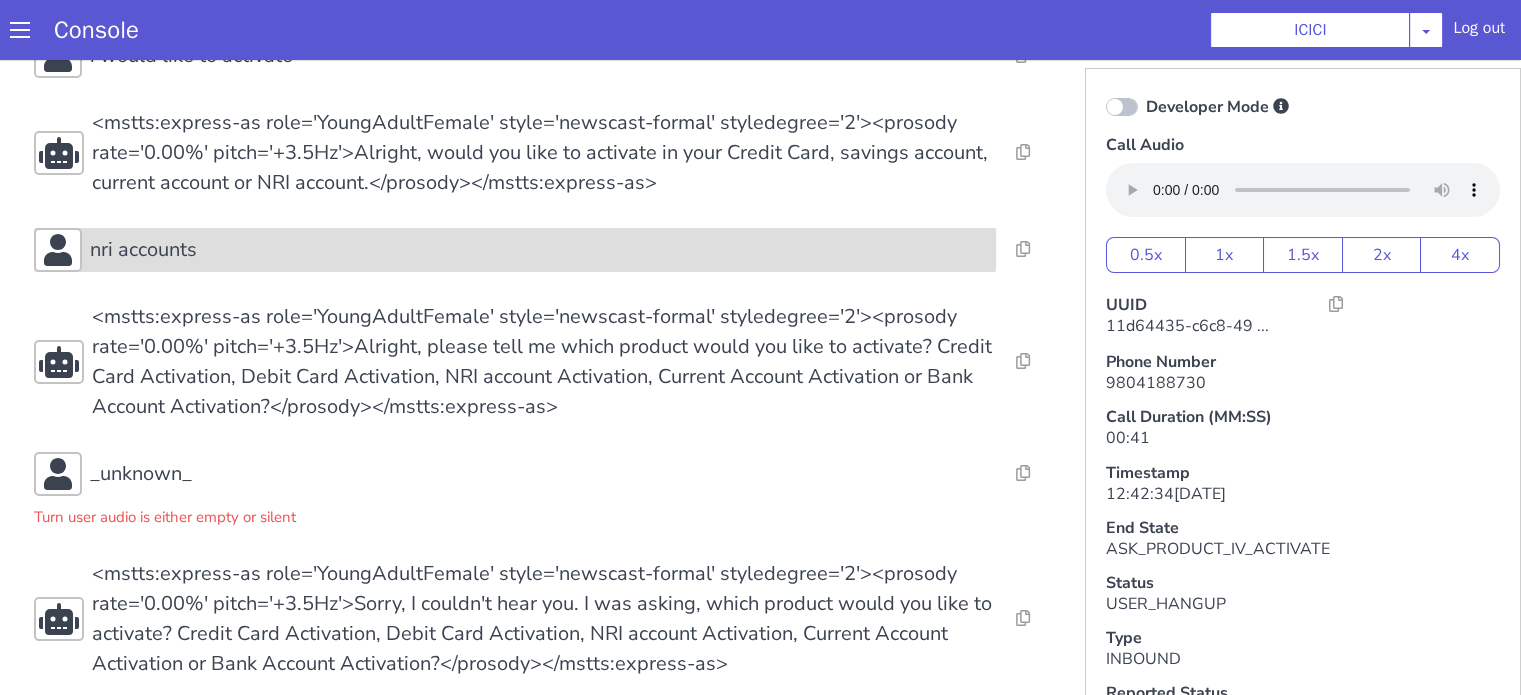 click on "nri accounts" at bounding box center [515, 250] 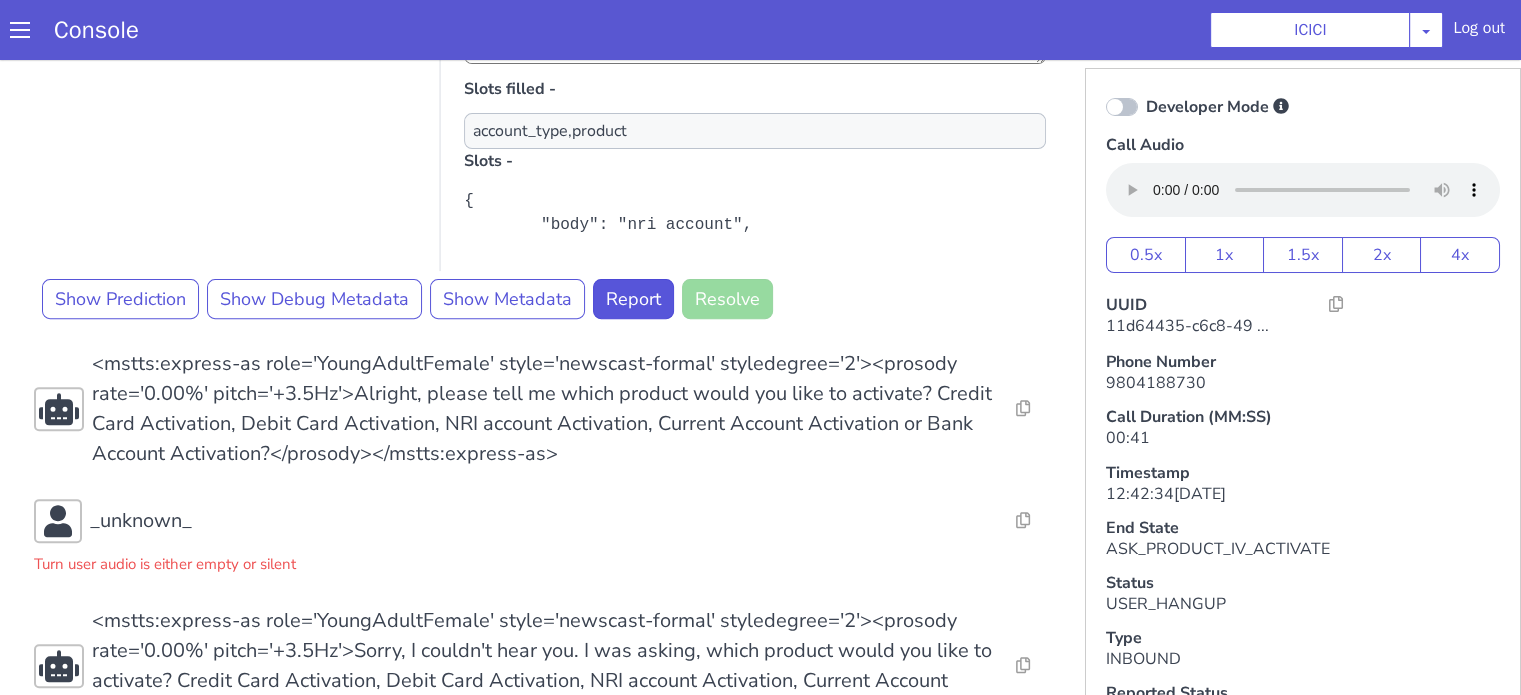 scroll, scrollTop: 682, scrollLeft: 0, axis: vertical 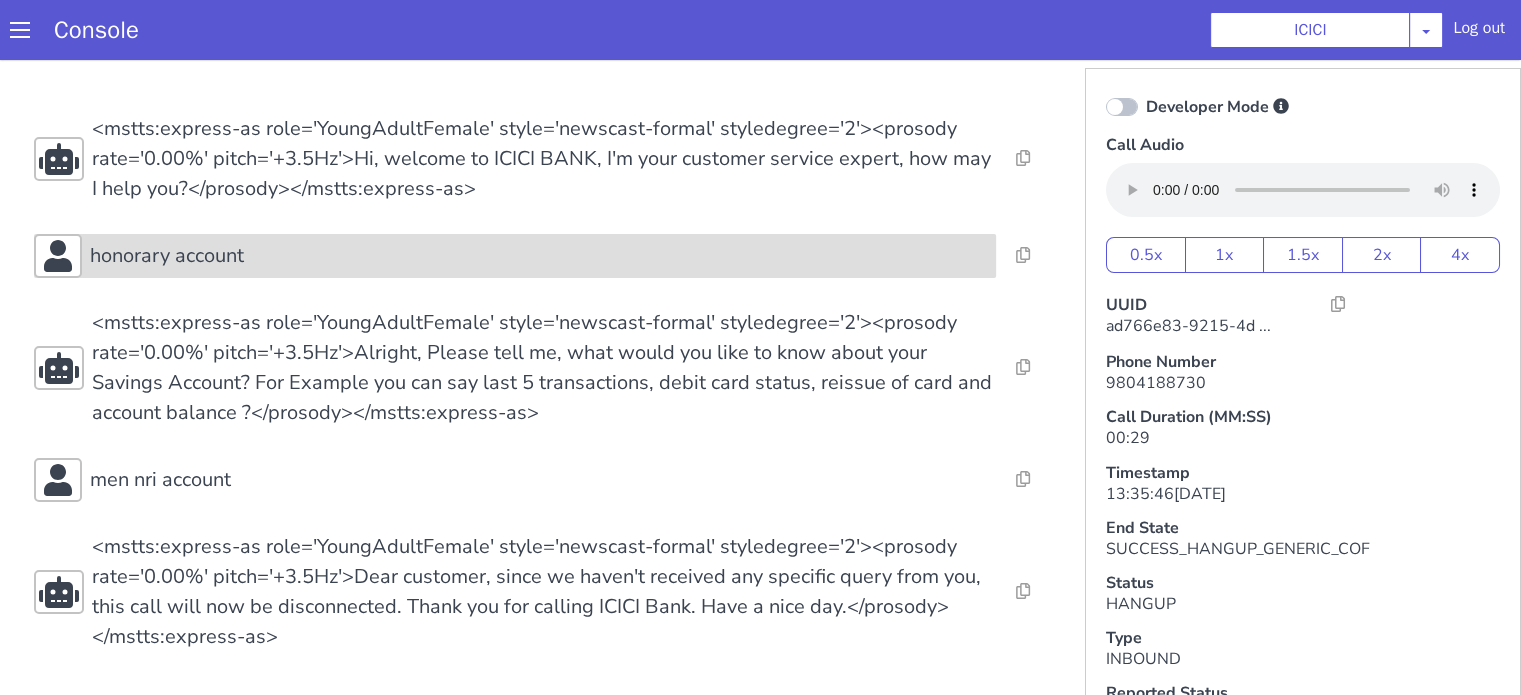 click on "honorary account" at bounding box center [1842, -62] 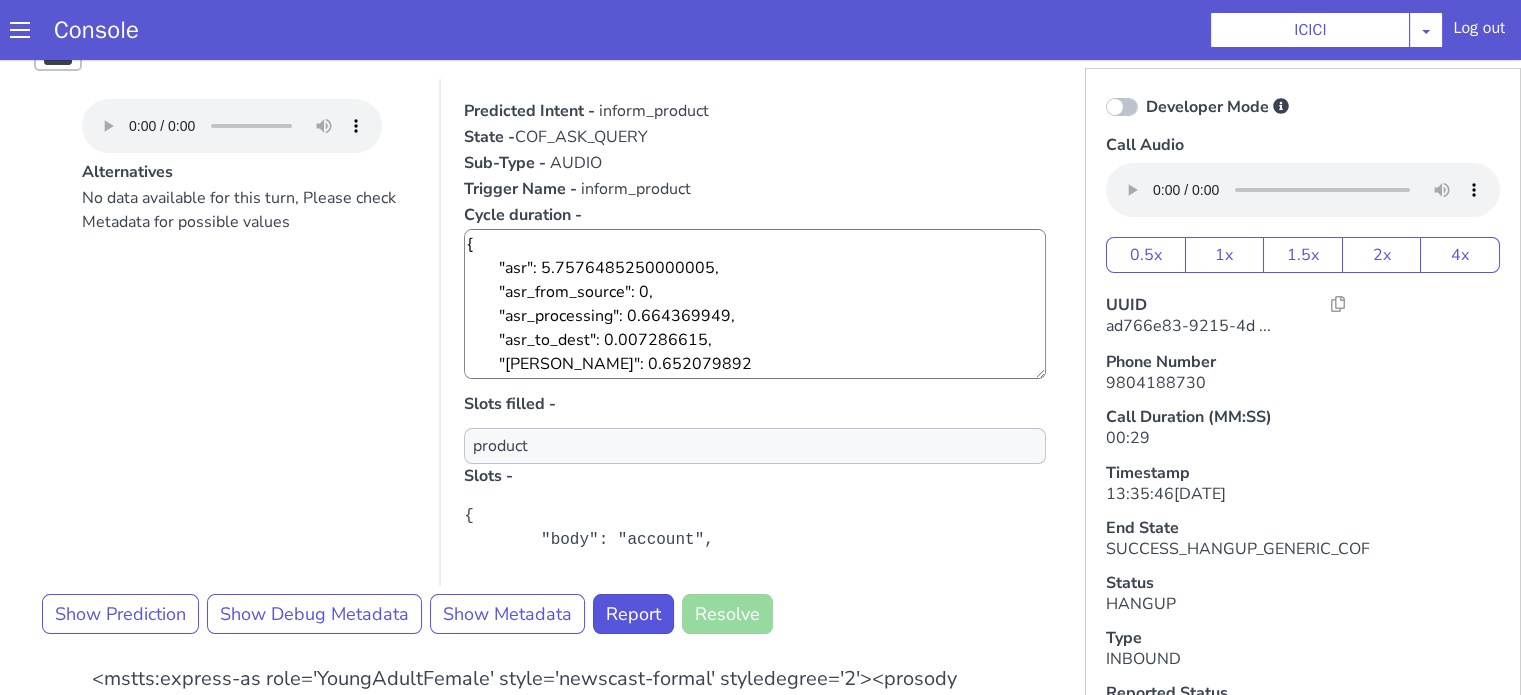 scroll, scrollTop: 300, scrollLeft: 0, axis: vertical 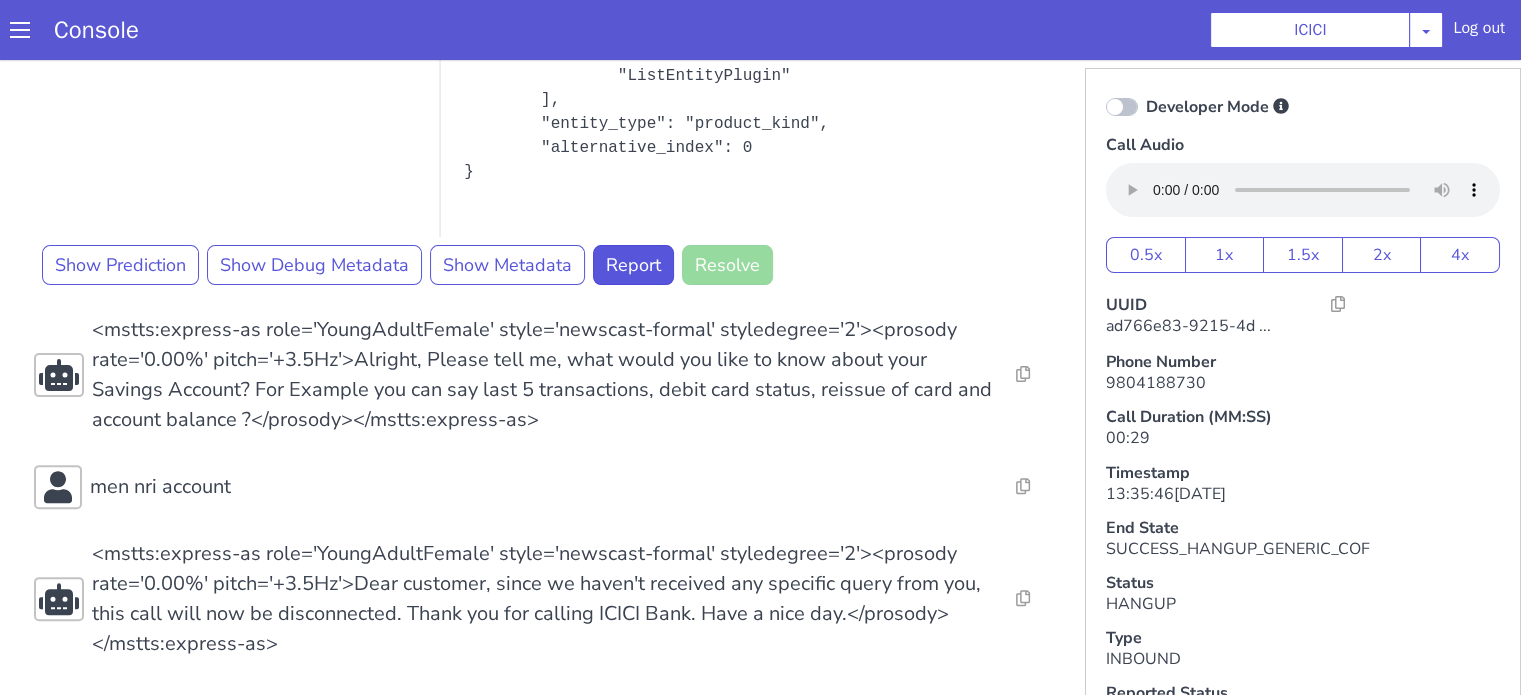 drag, startPoint x: 427, startPoint y: 1332, endPoint x: 443, endPoint y: 1287, distance: 47.759815 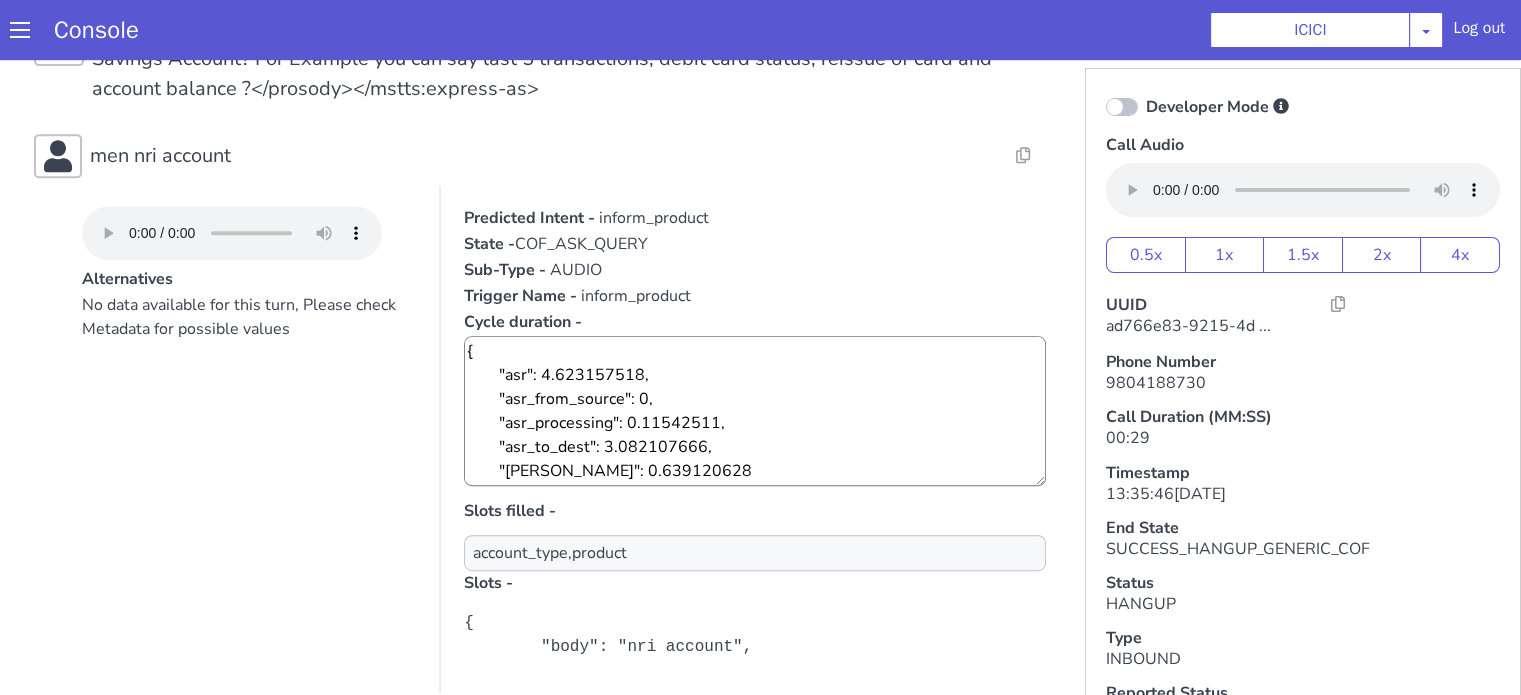 scroll, scrollTop: 956, scrollLeft: 0, axis: vertical 